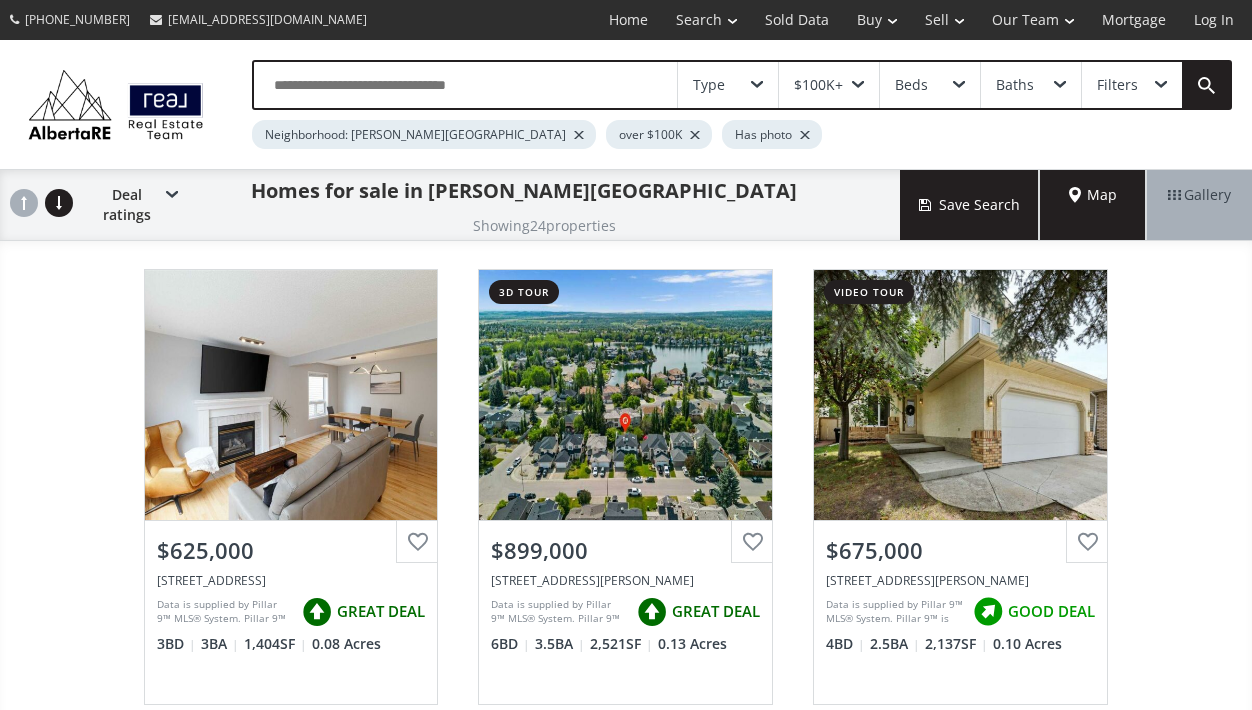 scroll, scrollTop: 0, scrollLeft: 0, axis: both 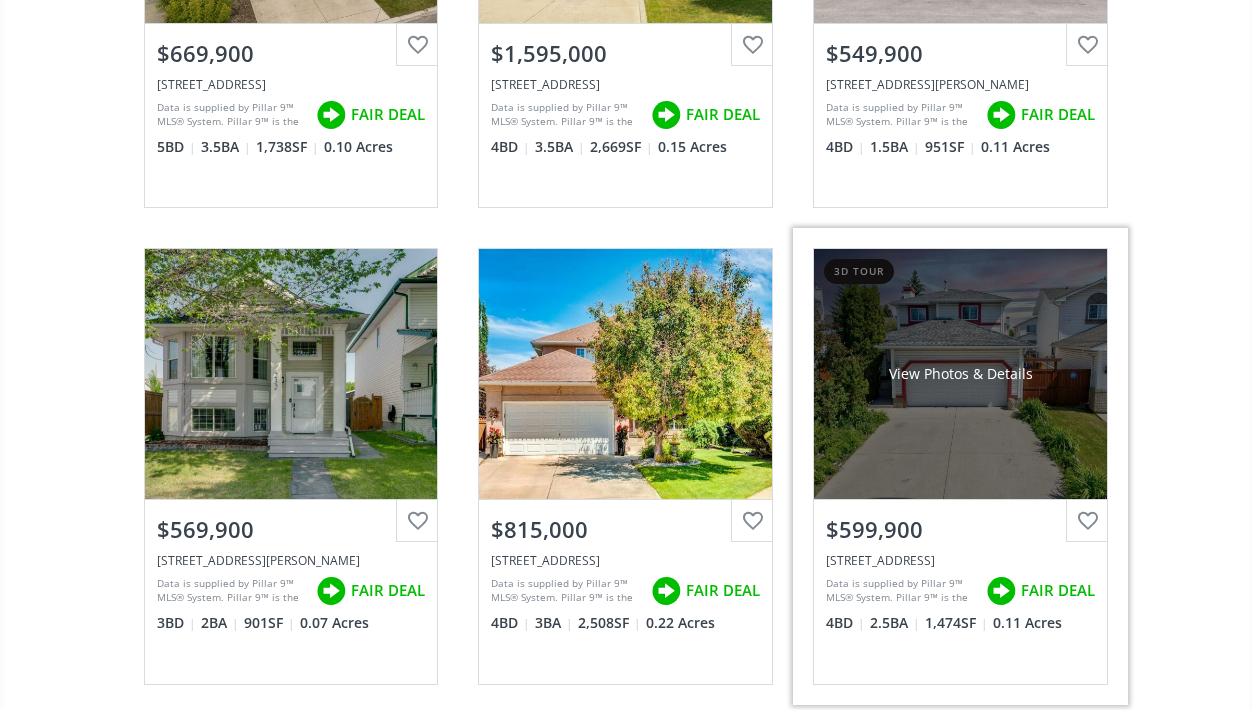 click on "$599,900" at bounding box center [960, 529] 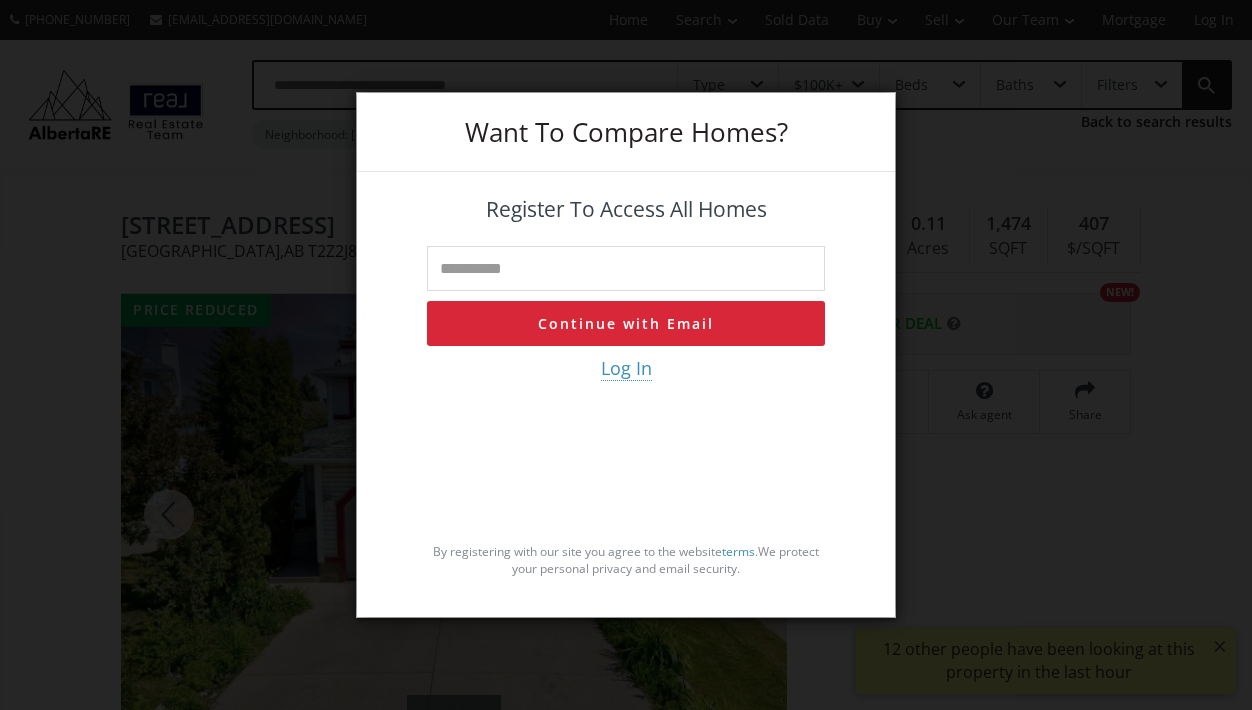 scroll, scrollTop: 0, scrollLeft: 0, axis: both 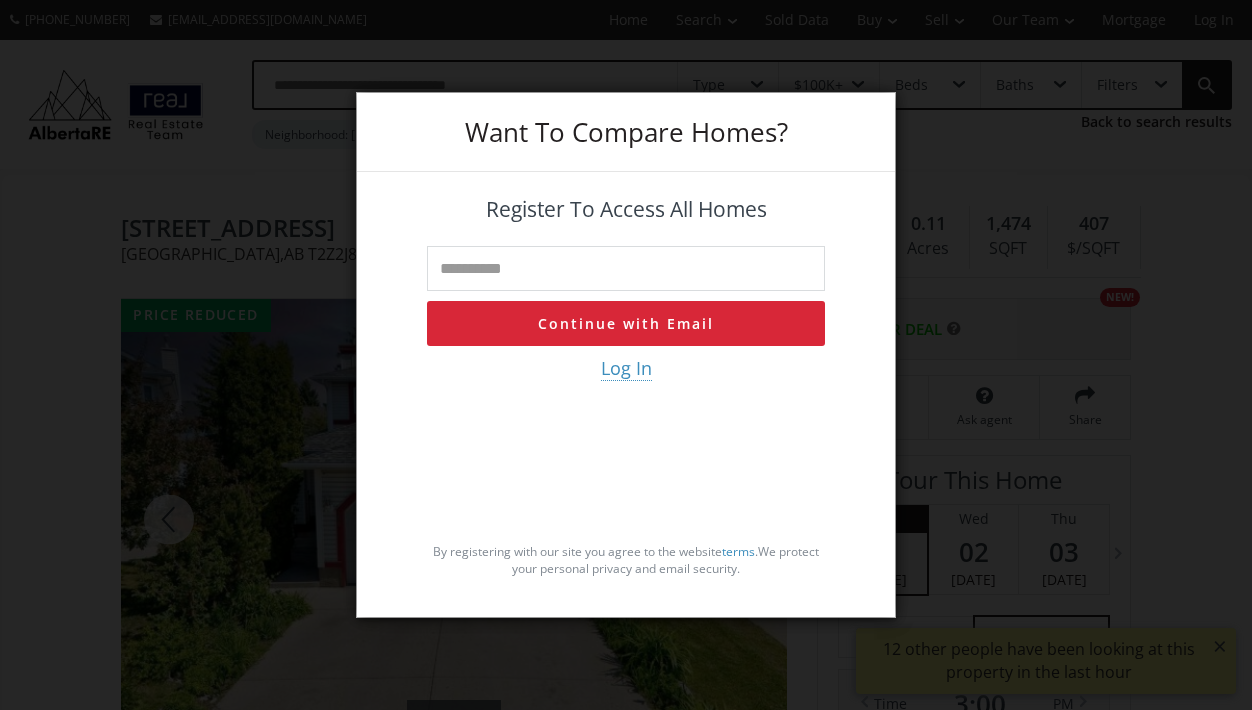 click at bounding box center [626, 268] 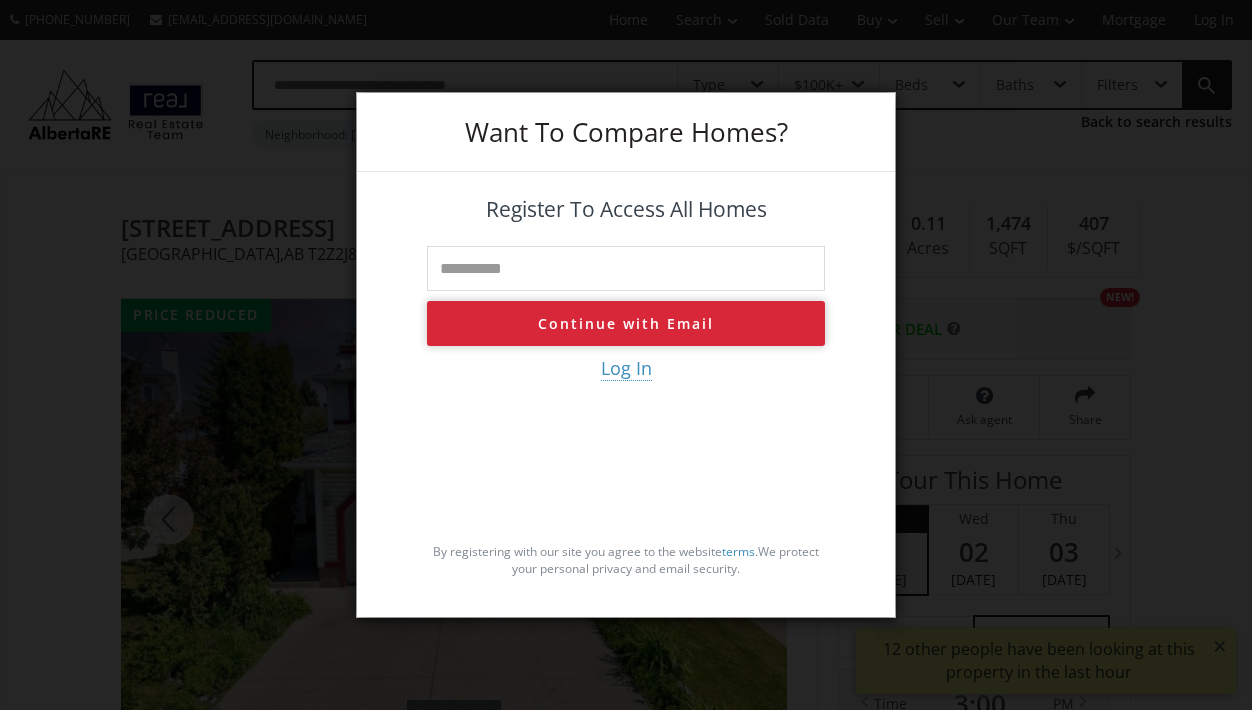 type on "**********" 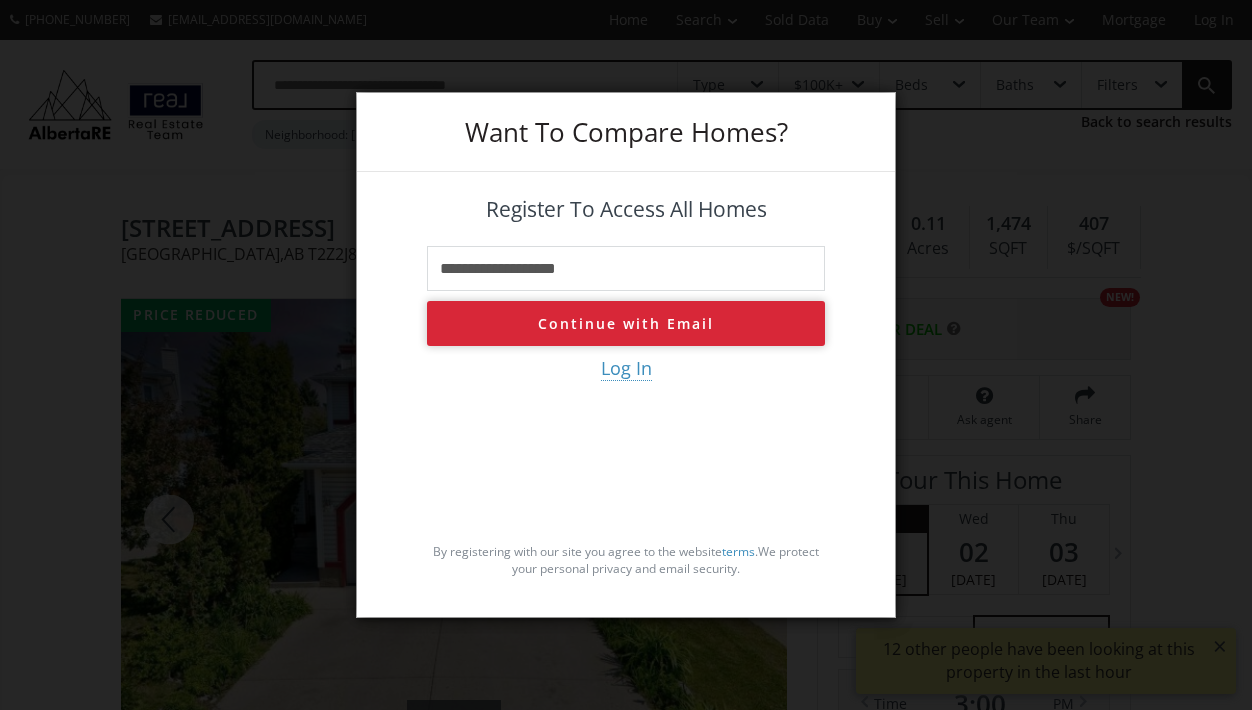 click on "Continue with Email" at bounding box center [626, 323] 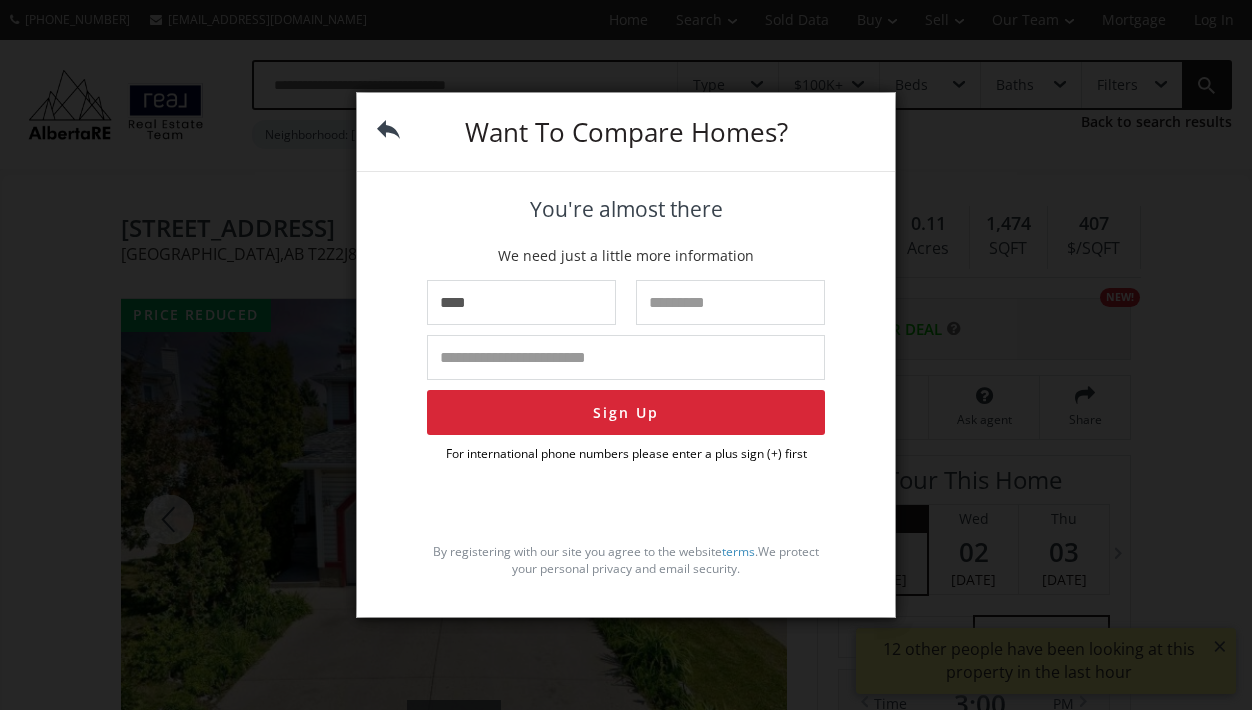 type on "****" 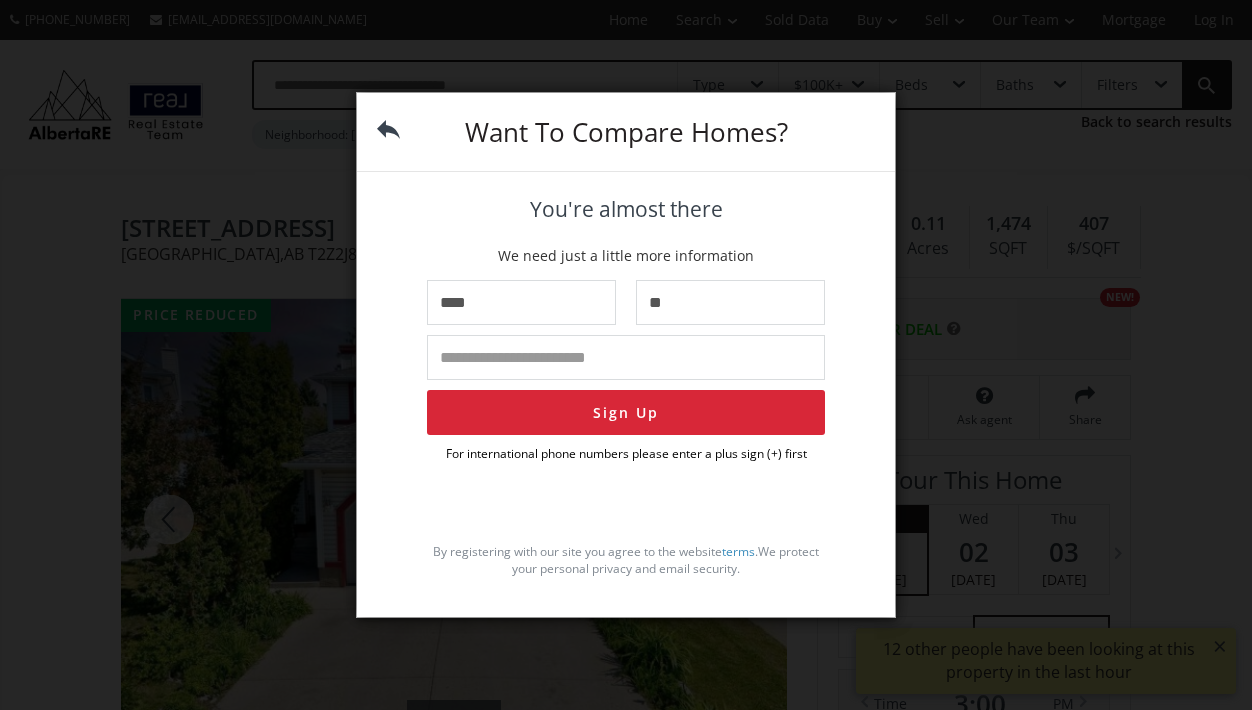 type on "*" 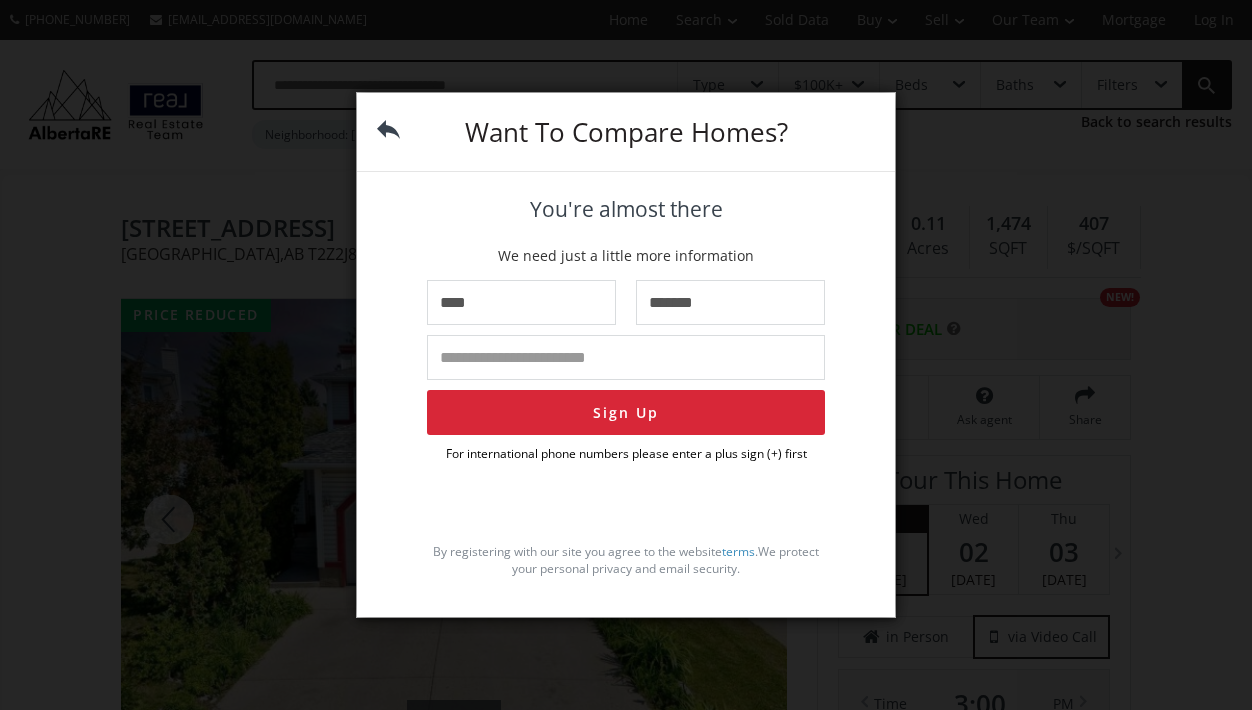 type on "*******" 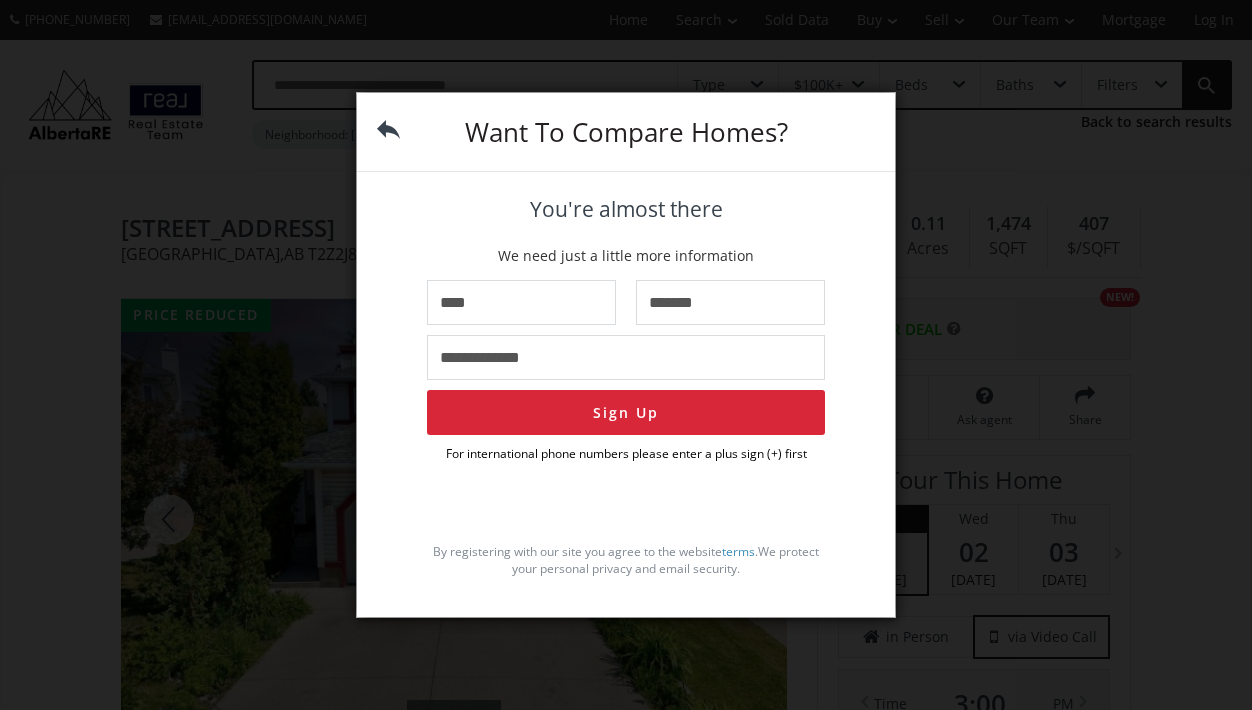 type on "**********" 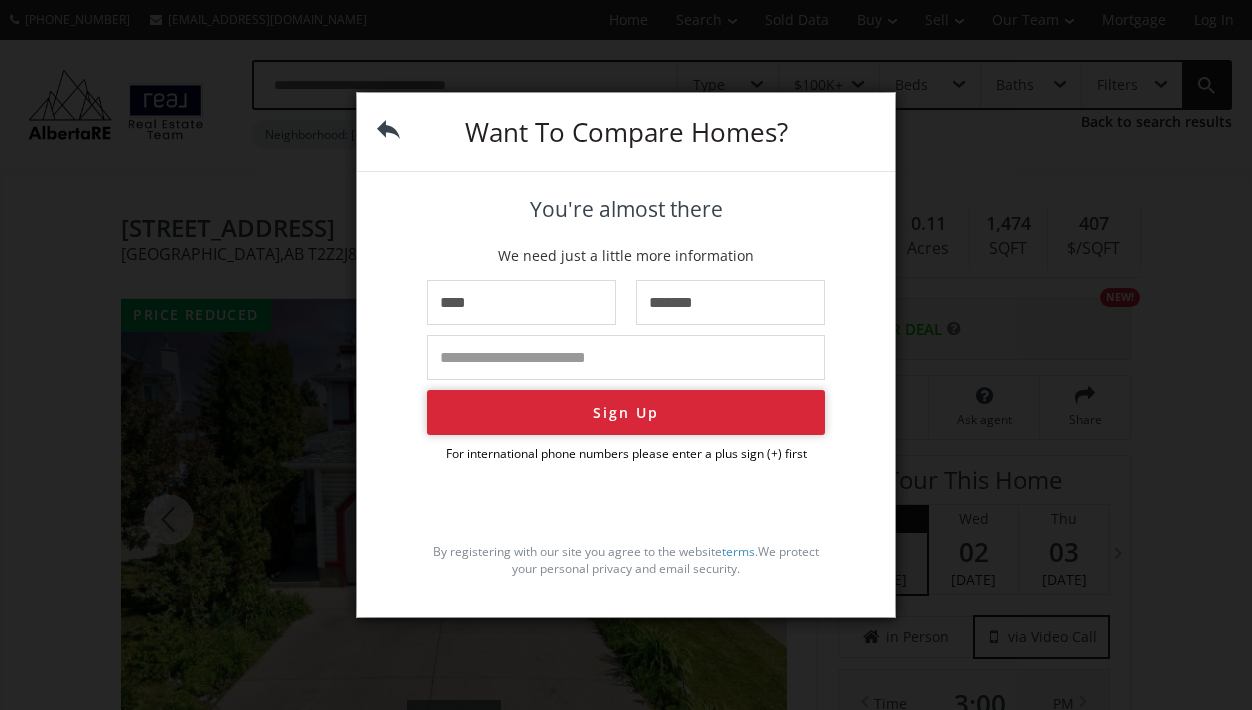 type on "**********" 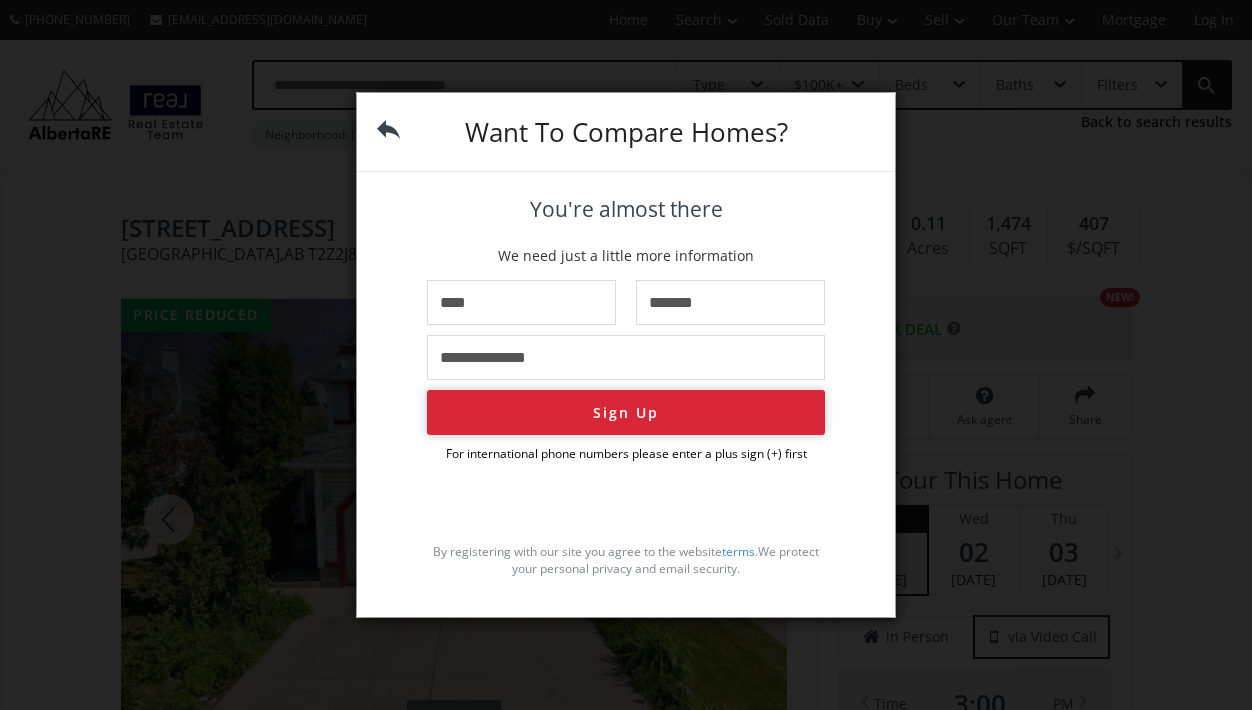 click on "Sign Up" at bounding box center [626, 412] 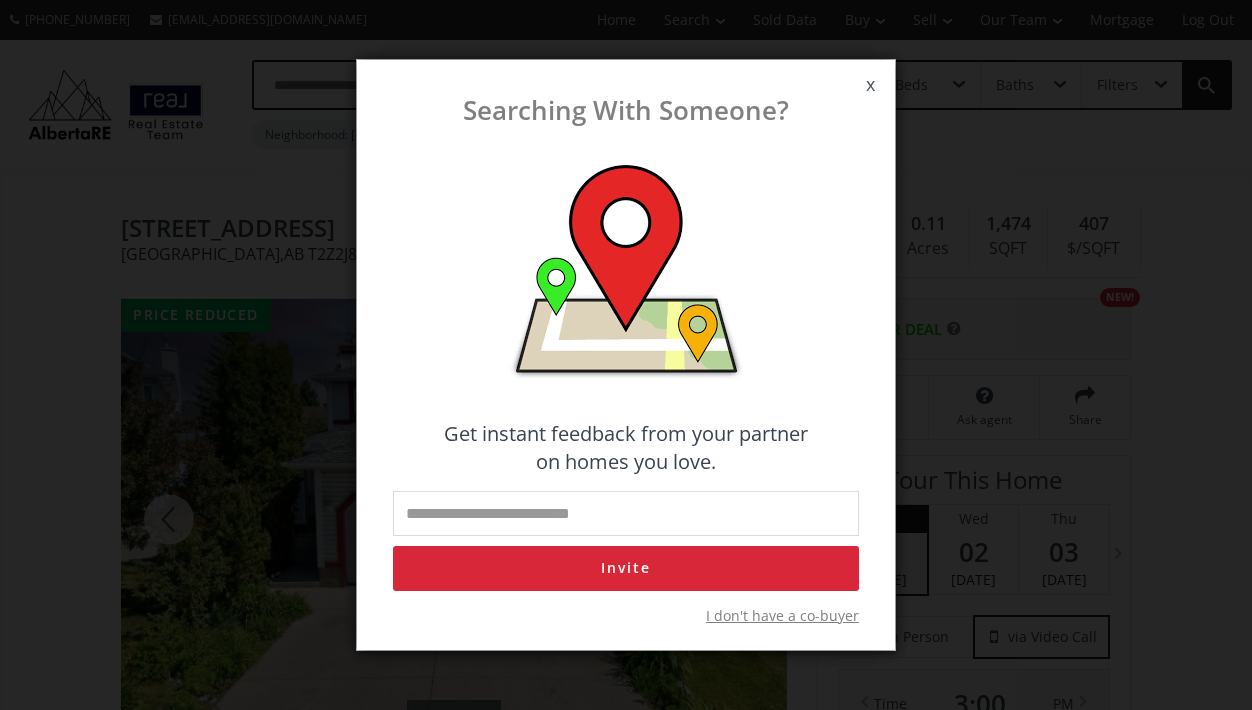 click on "x" at bounding box center (870, 85) 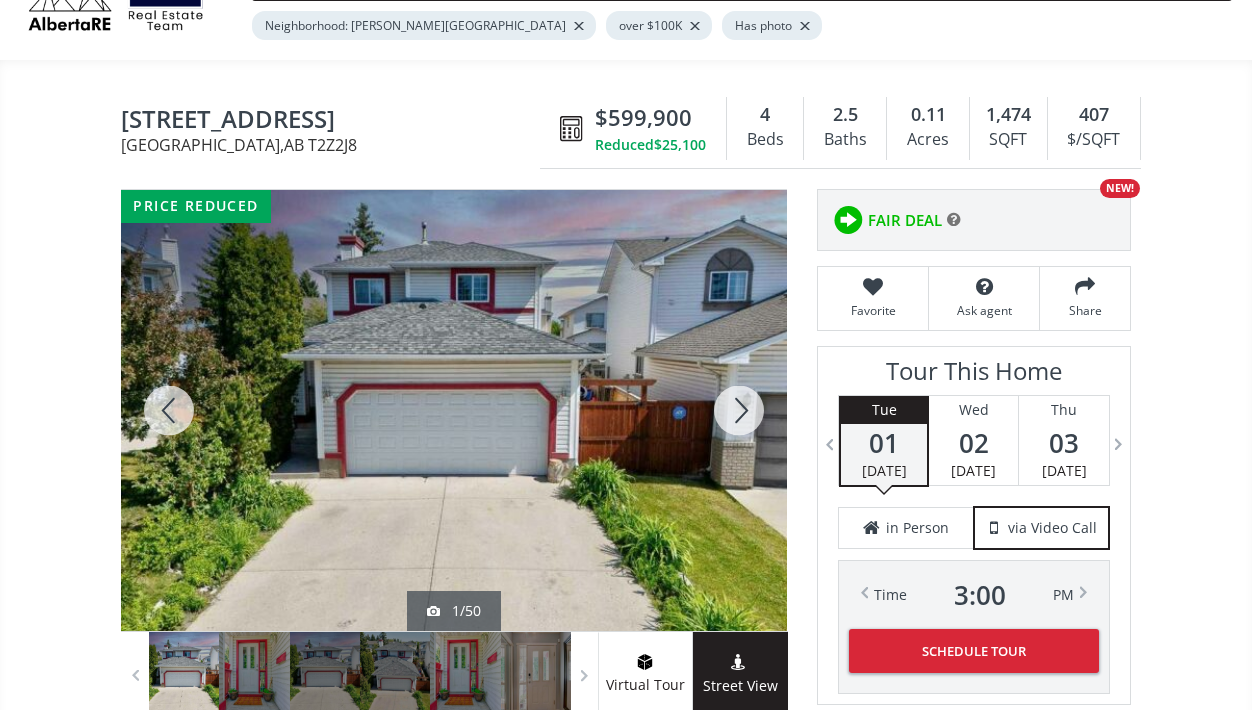 scroll, scrollTop: 113, scrollLeft: 0, axis: vertical 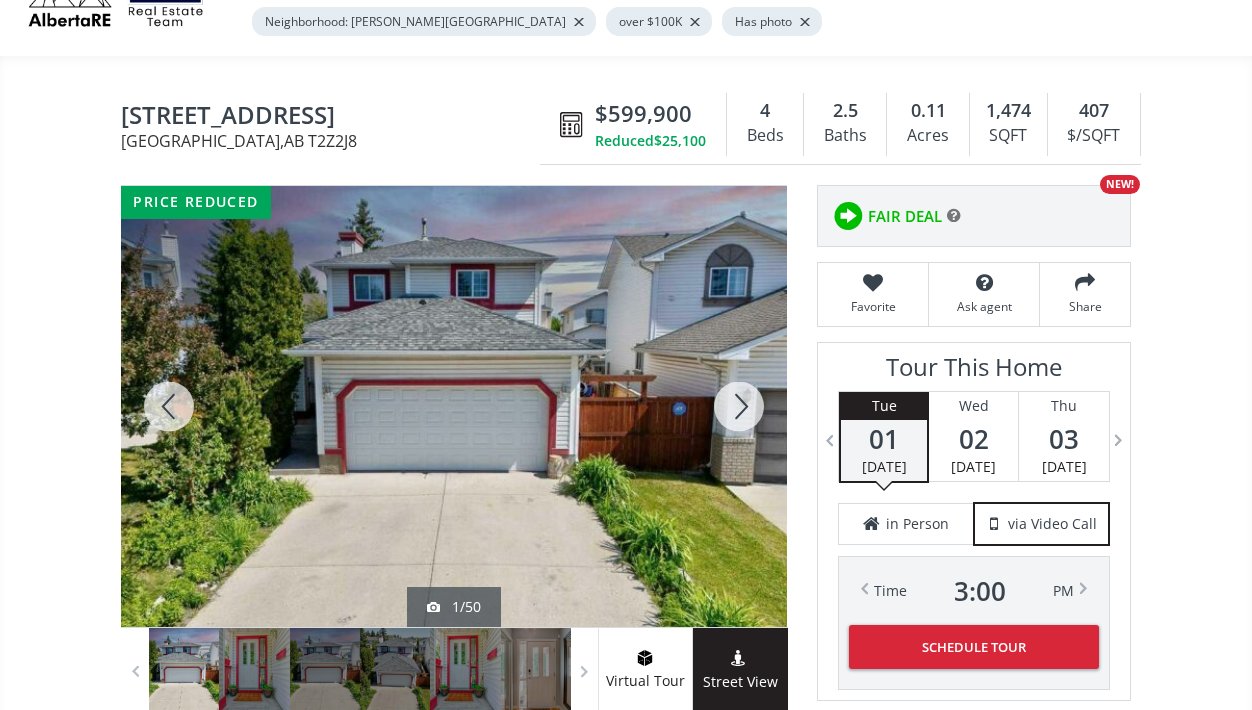 click at bounding box center [454, 406] 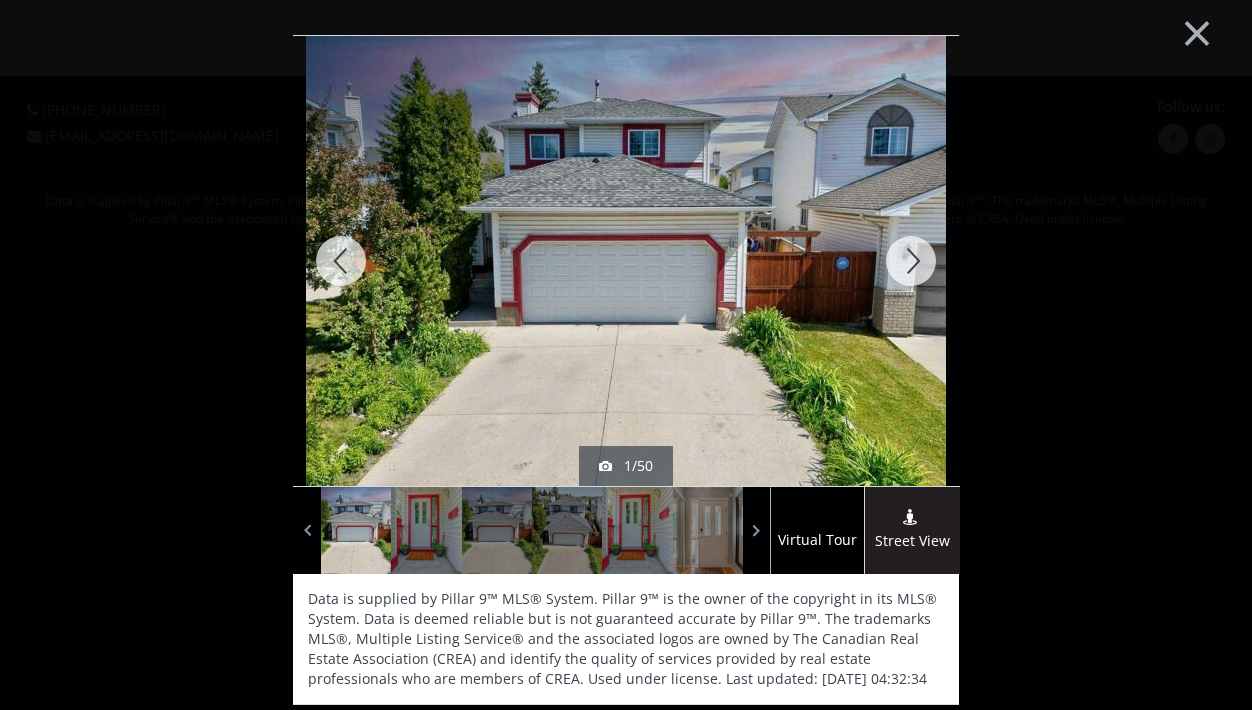 click at bounding box center (911, 261) 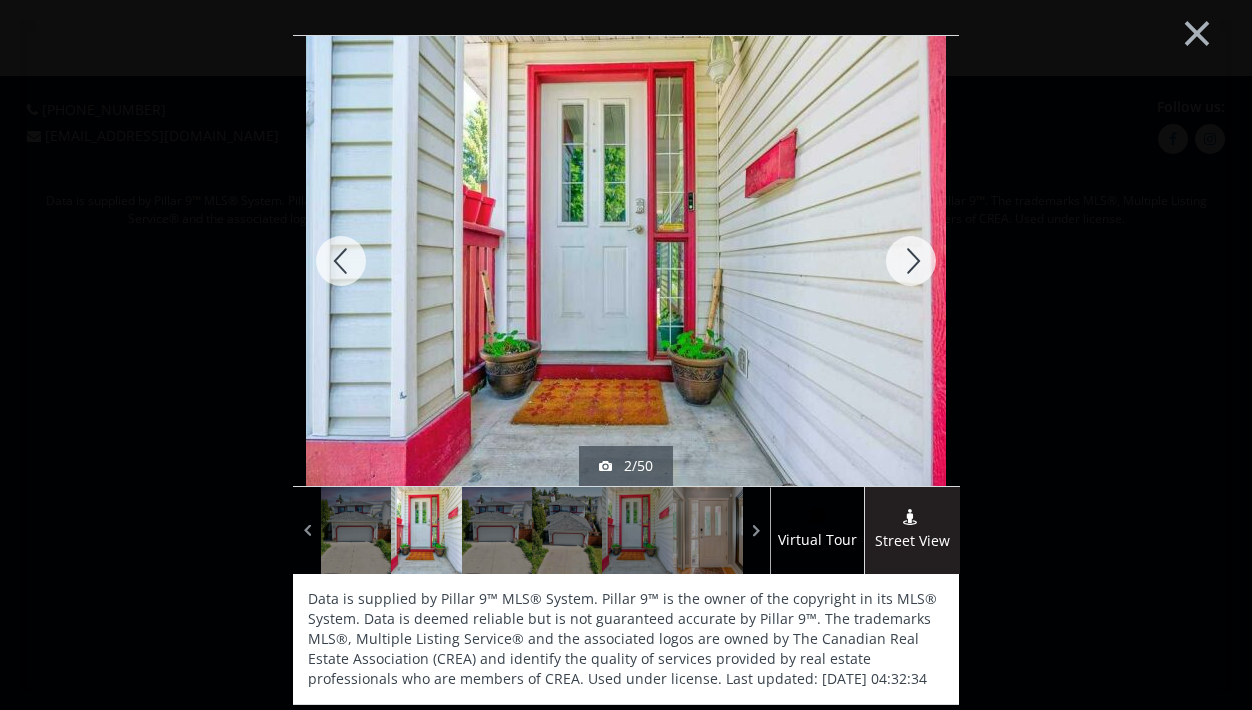 click at bounding box center [911, 261] 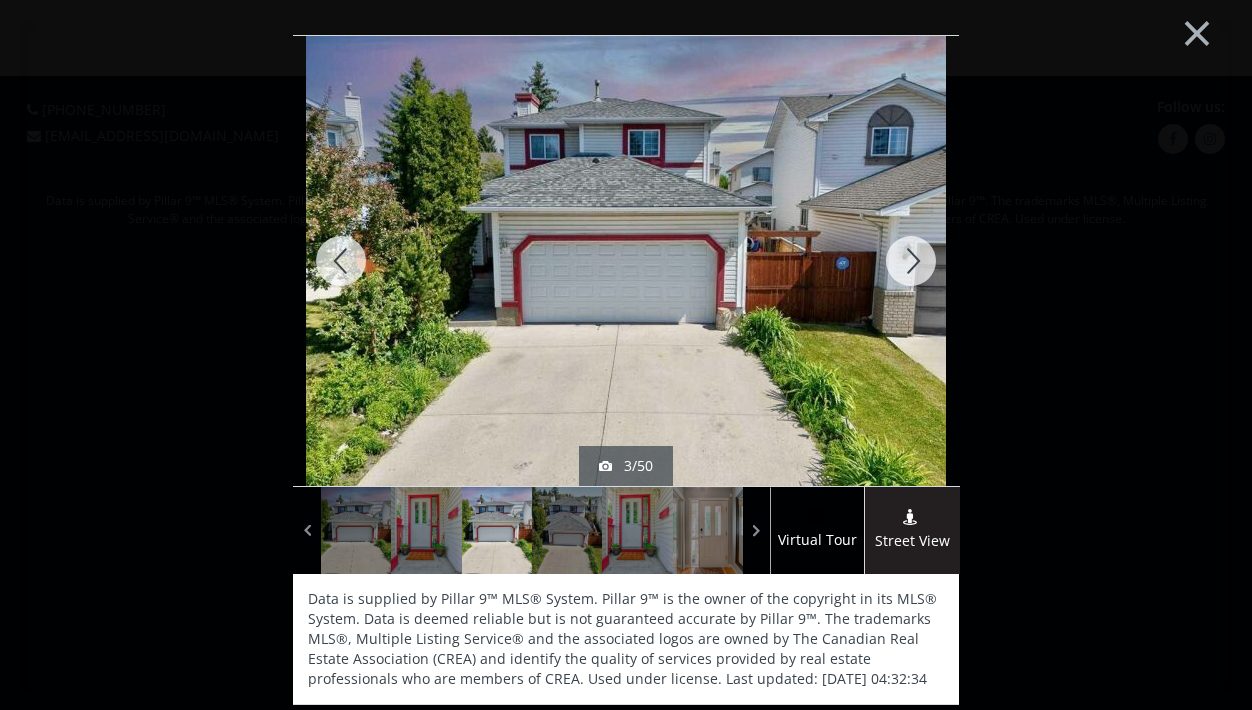 click at bounding box center (911, 261) 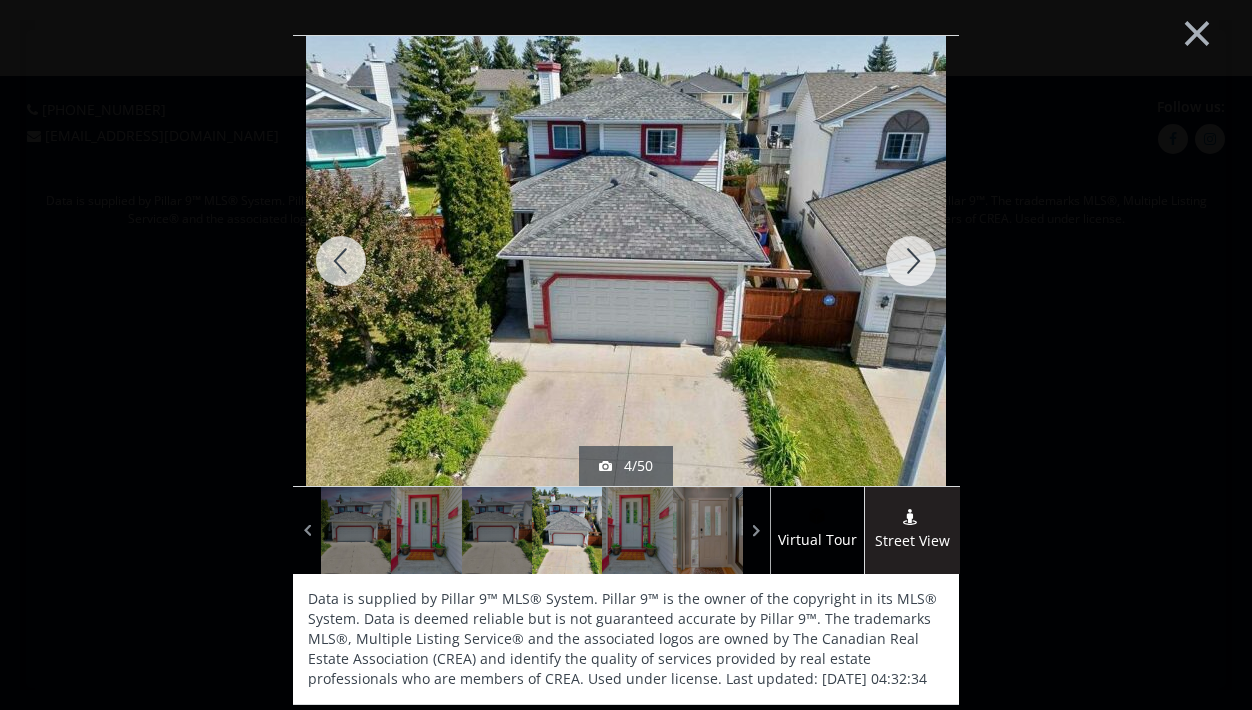 click at bounding box center [911, 261] 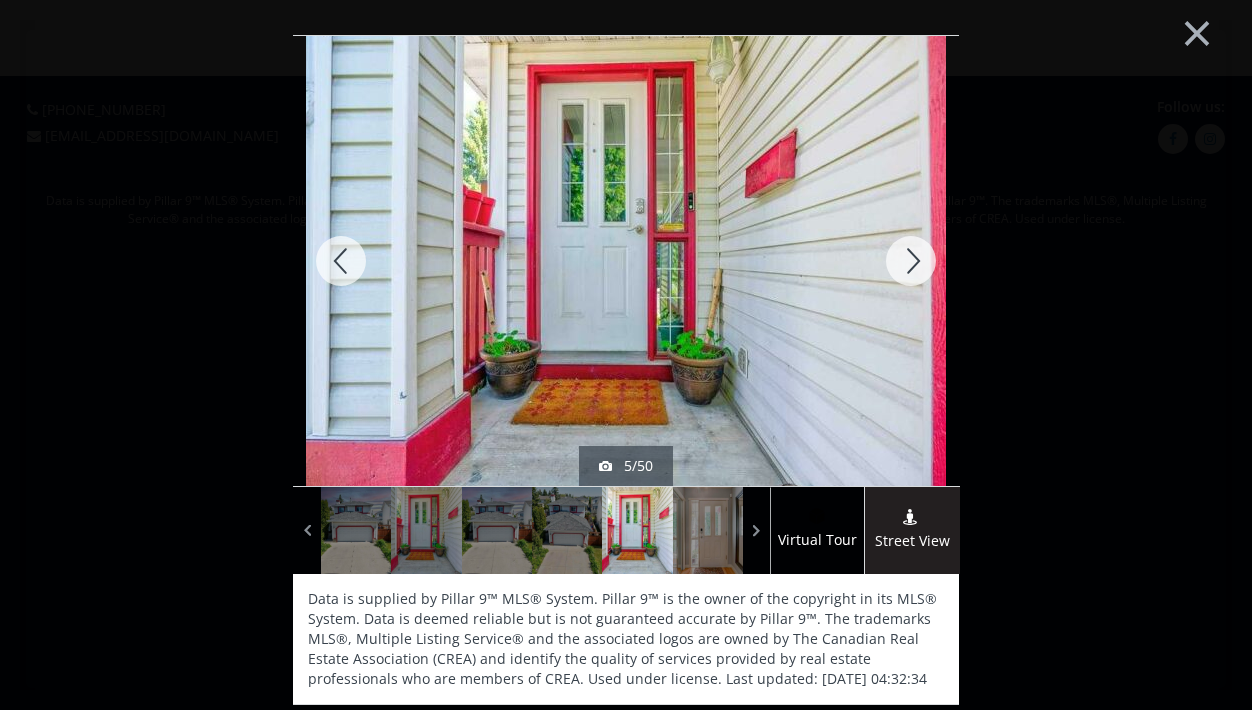 click at bounding box center [911, 261] 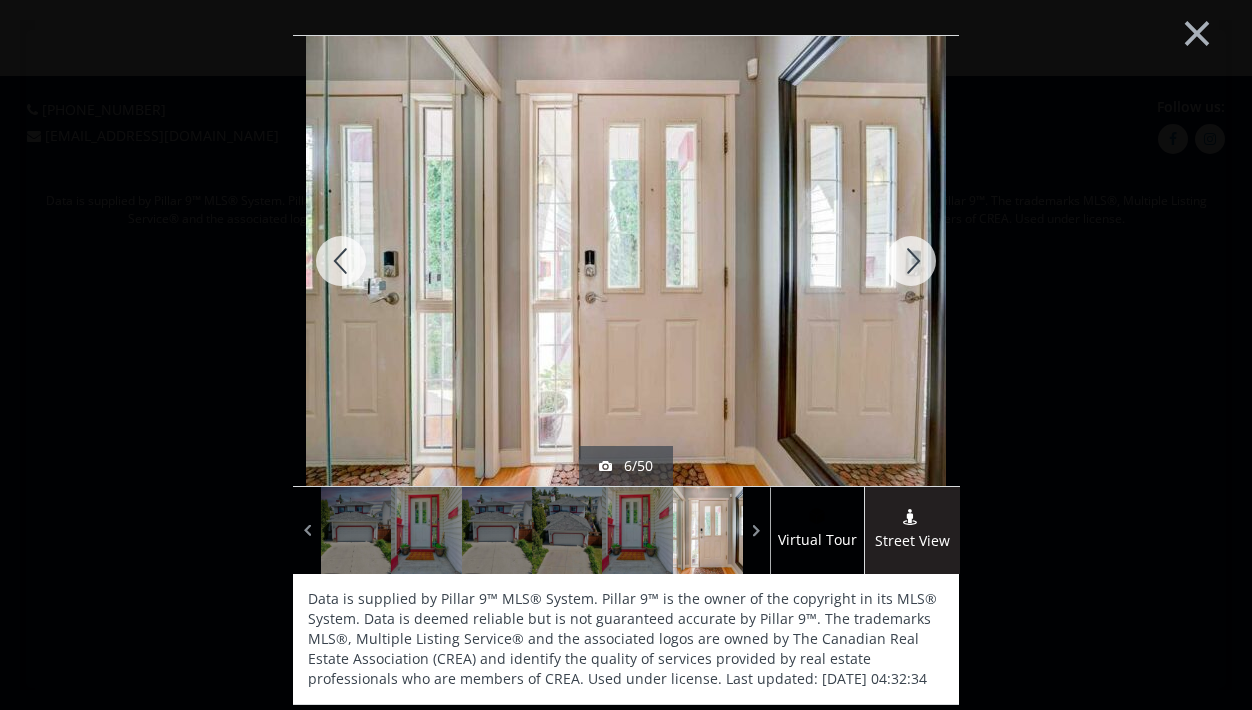 click at bounding box center (911, 261) 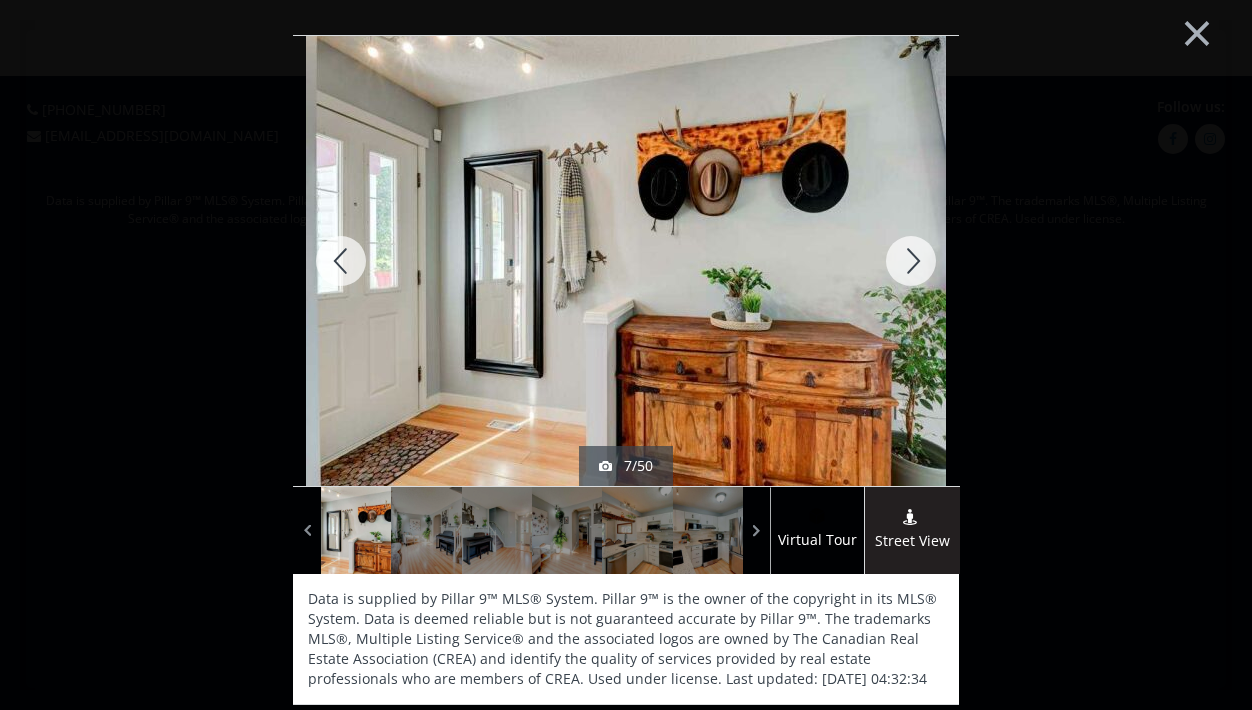 click at bounding box center (911, 261) 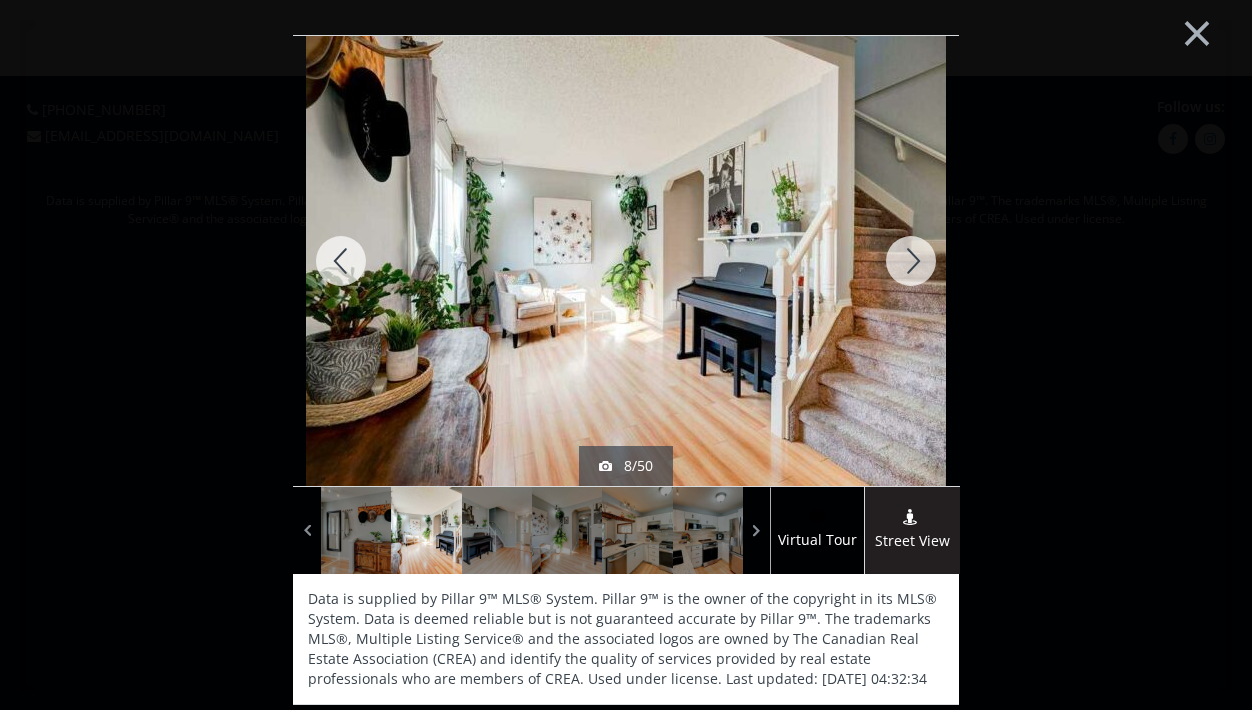 click at bounding box center (911, 261) 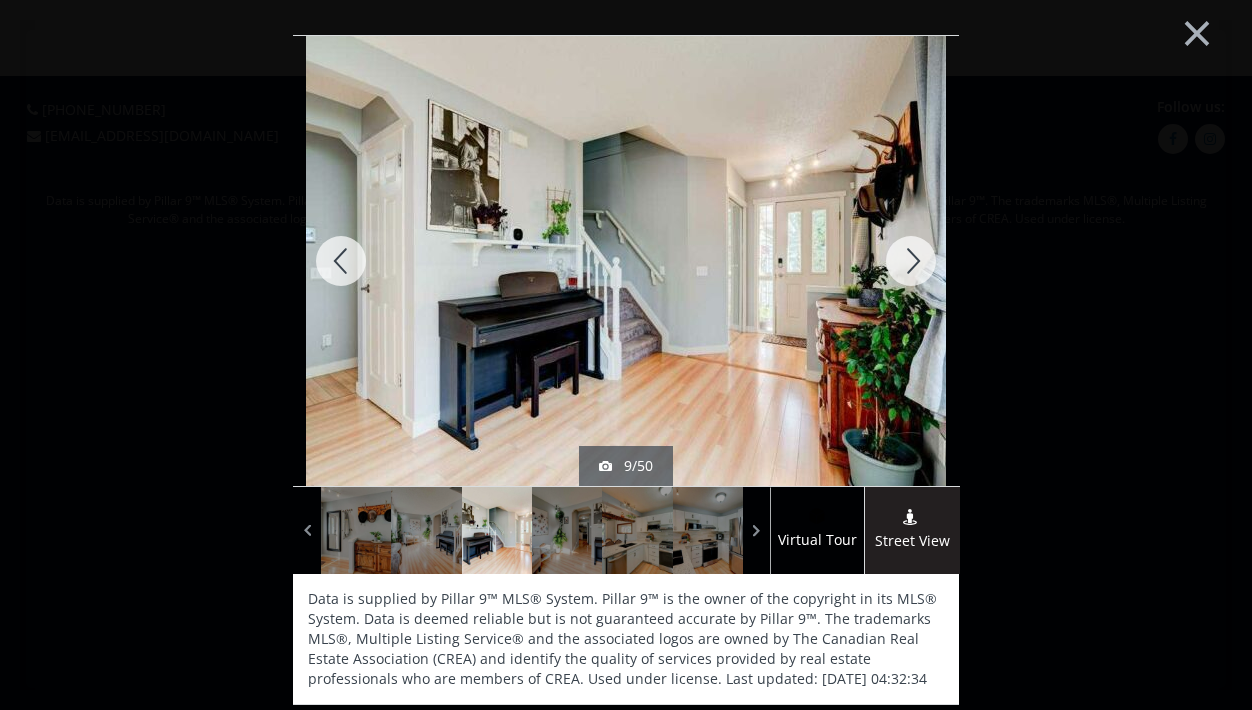 click at bounding box center (911, 261) 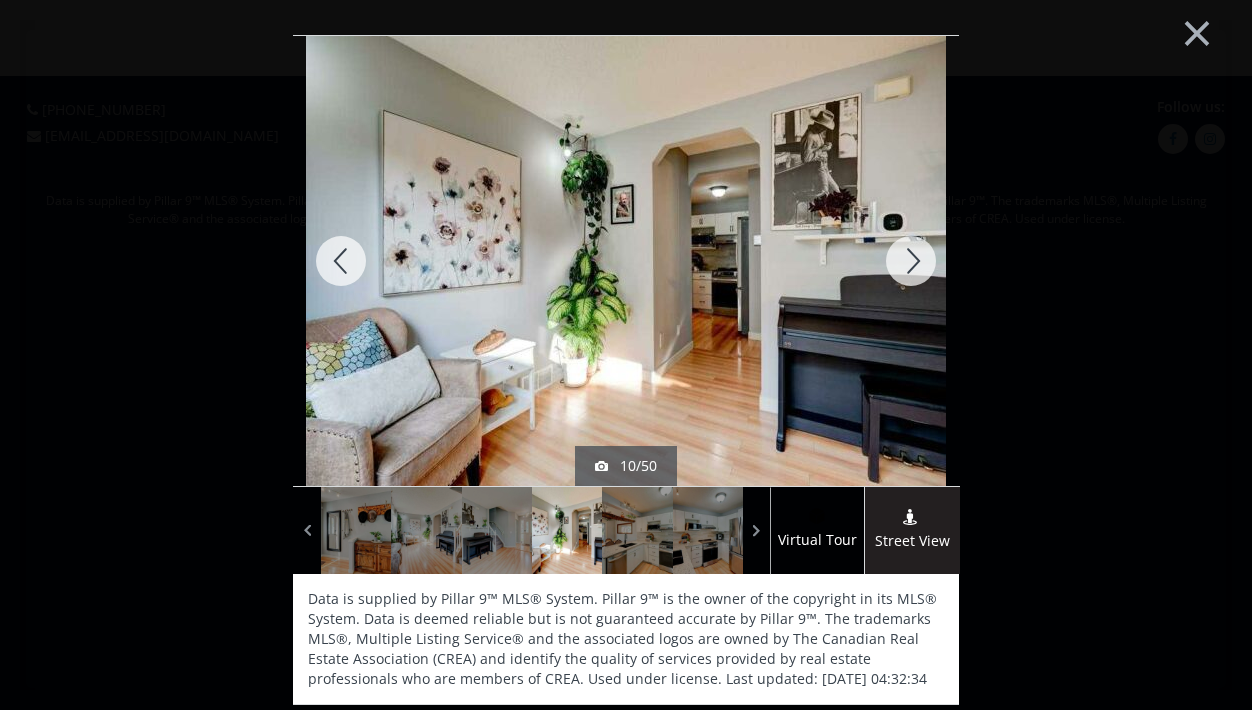 click at bounding box center [911, 261] 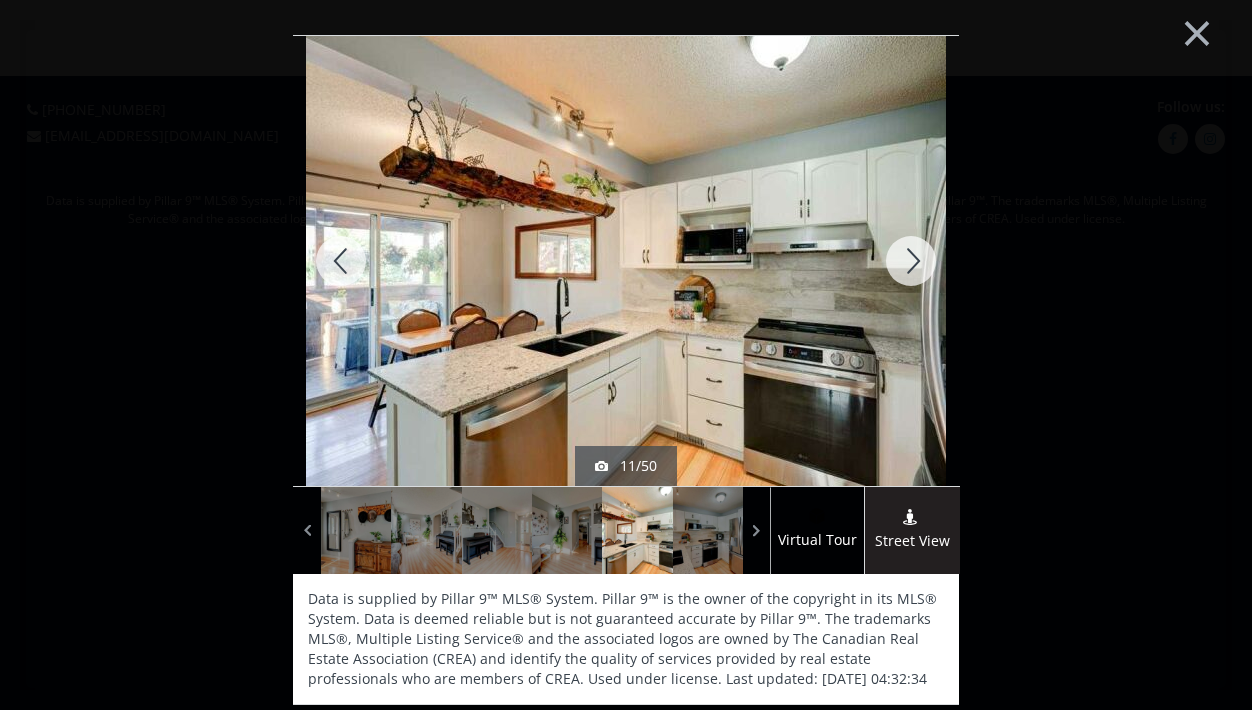 click at bounding box center [911, 261] 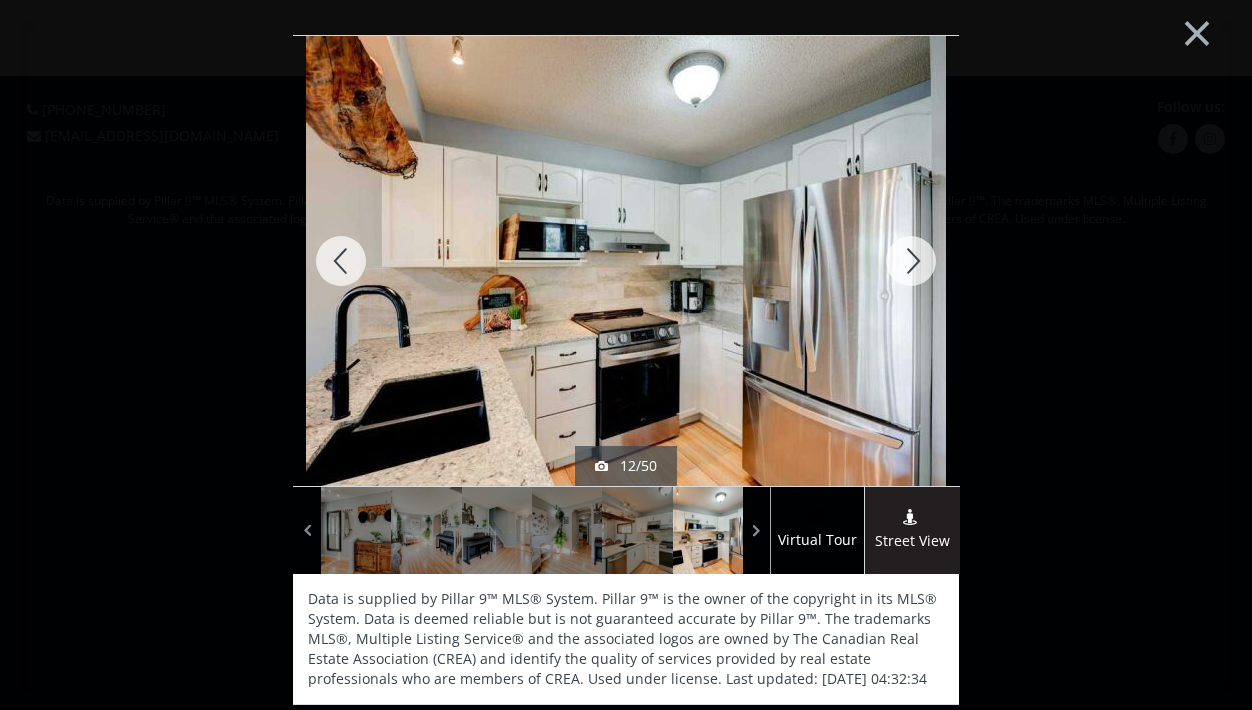 click at bounding box center [911, 261] 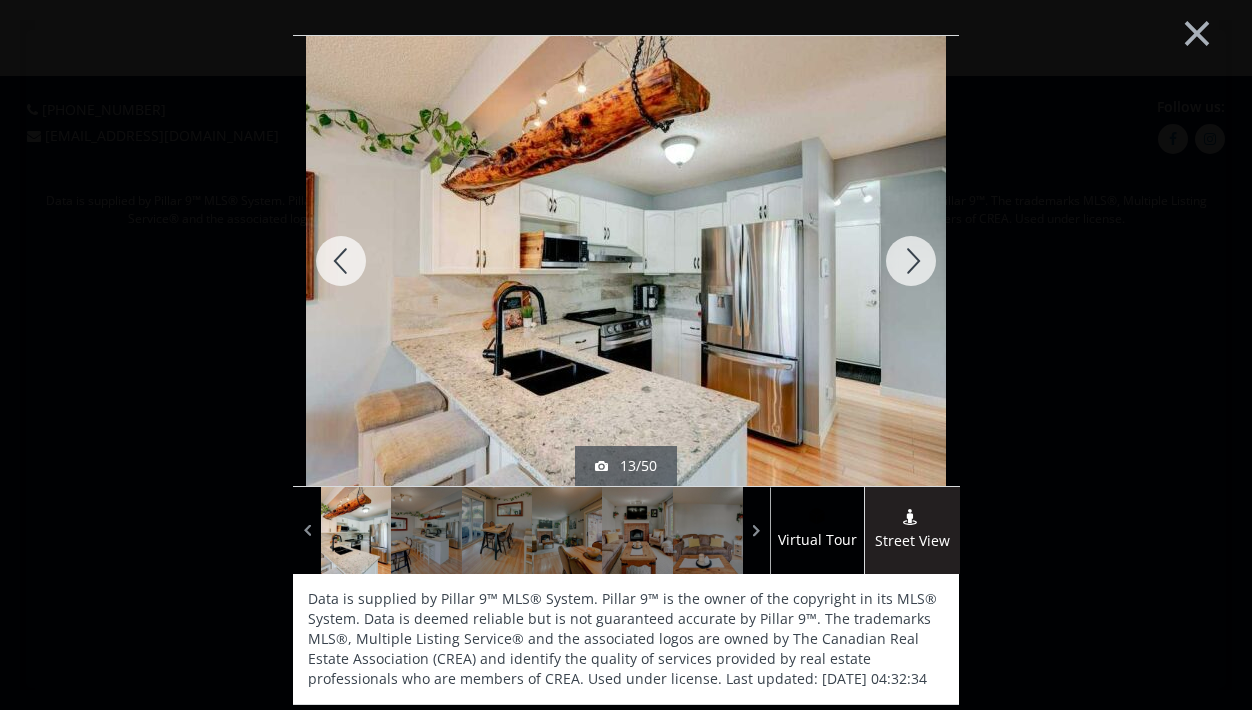 click at bounding box center (911, 261) 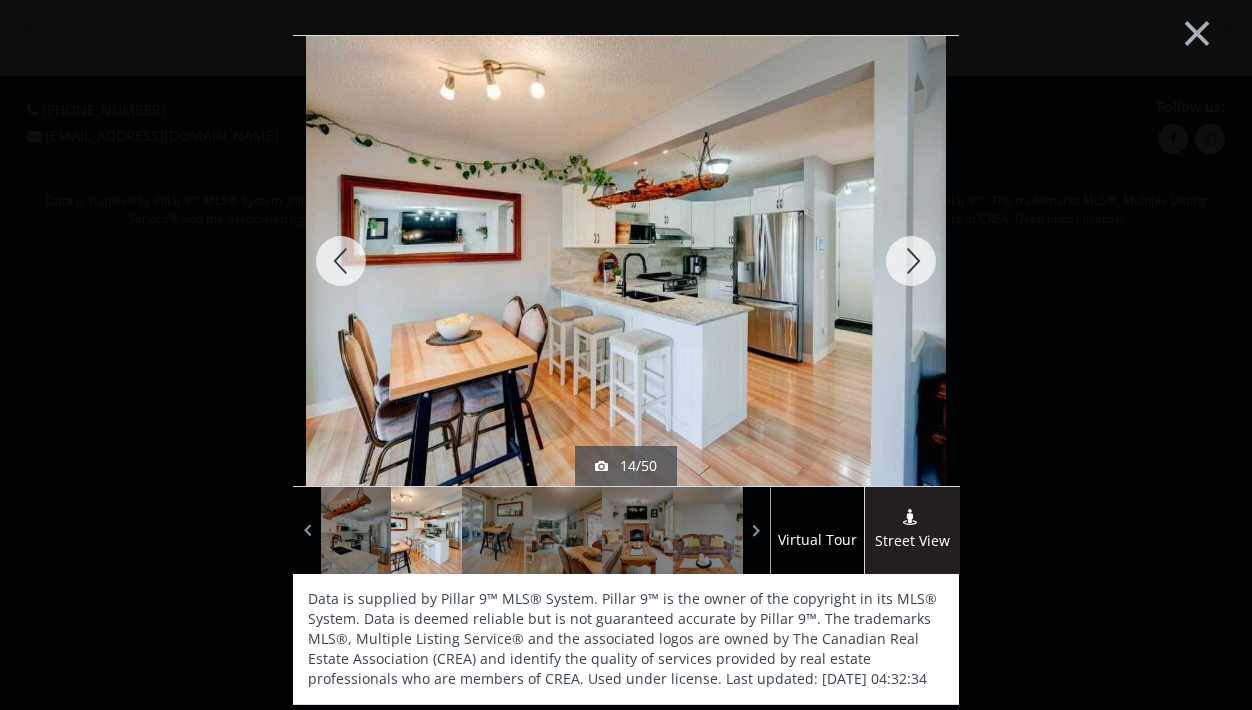 click at bounding box center [911, 261] 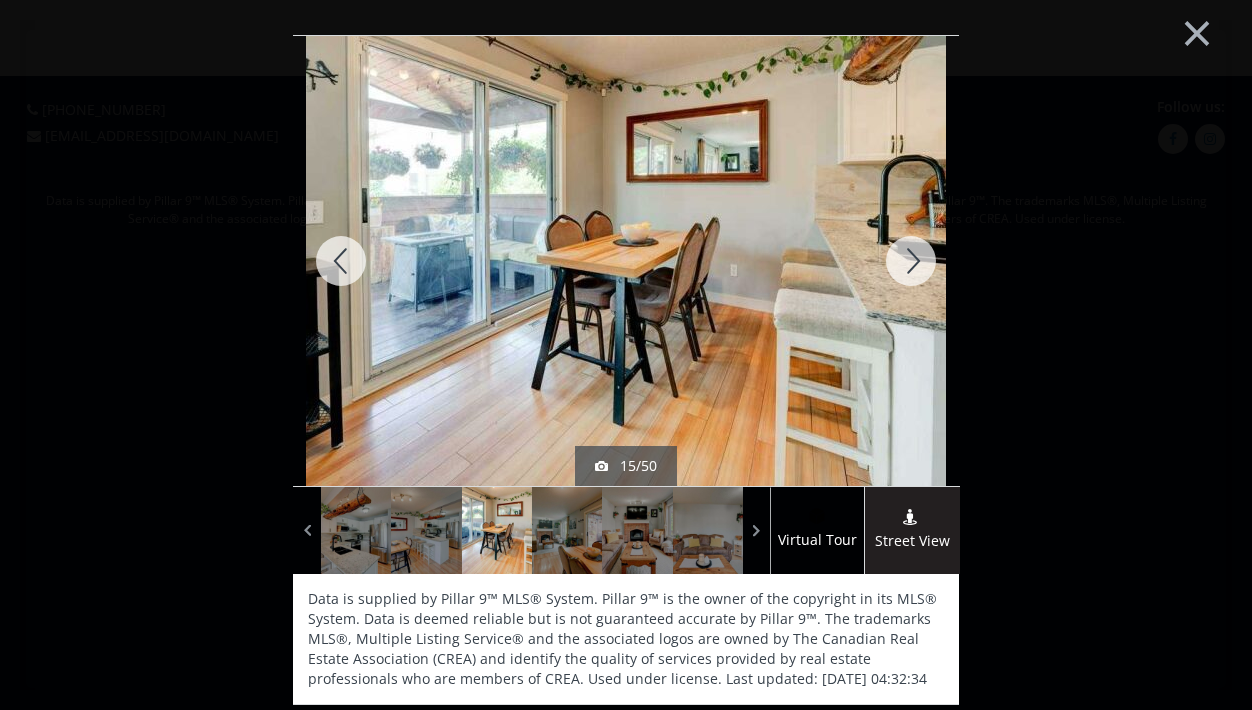 click at bounding box center [911, 261] 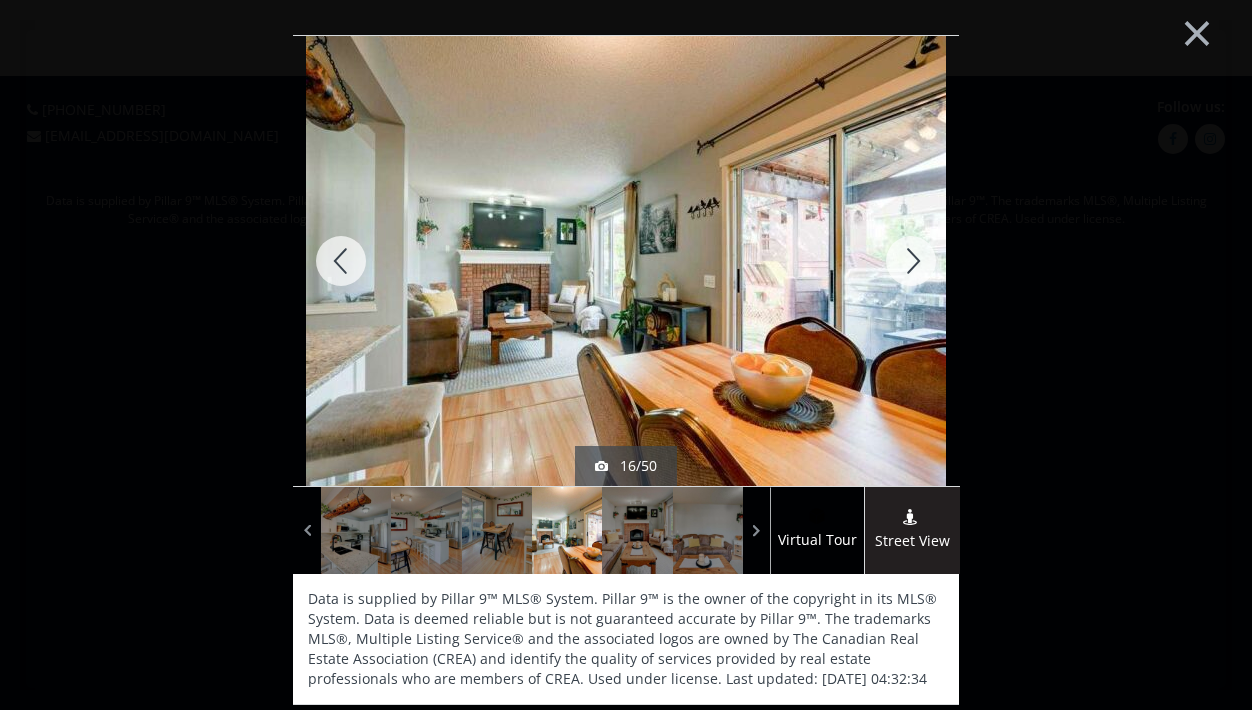 click at bounding box center [911, 261] 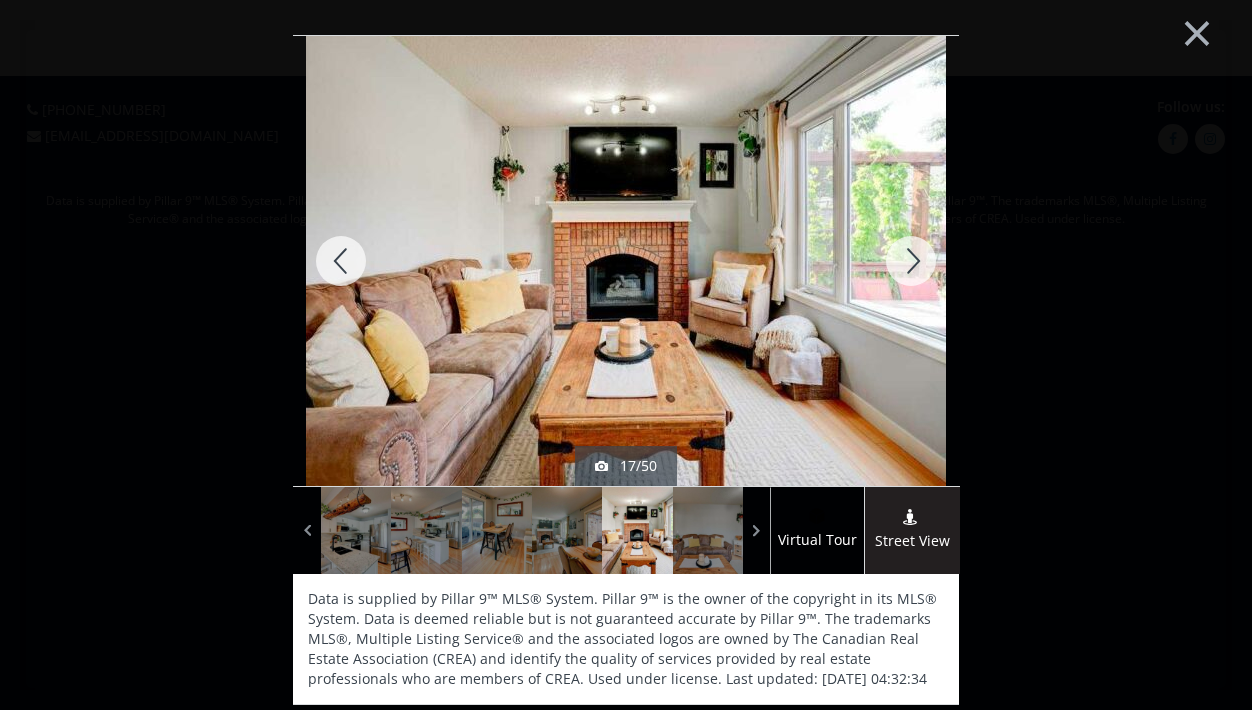 click at bounding box center [911, 261] 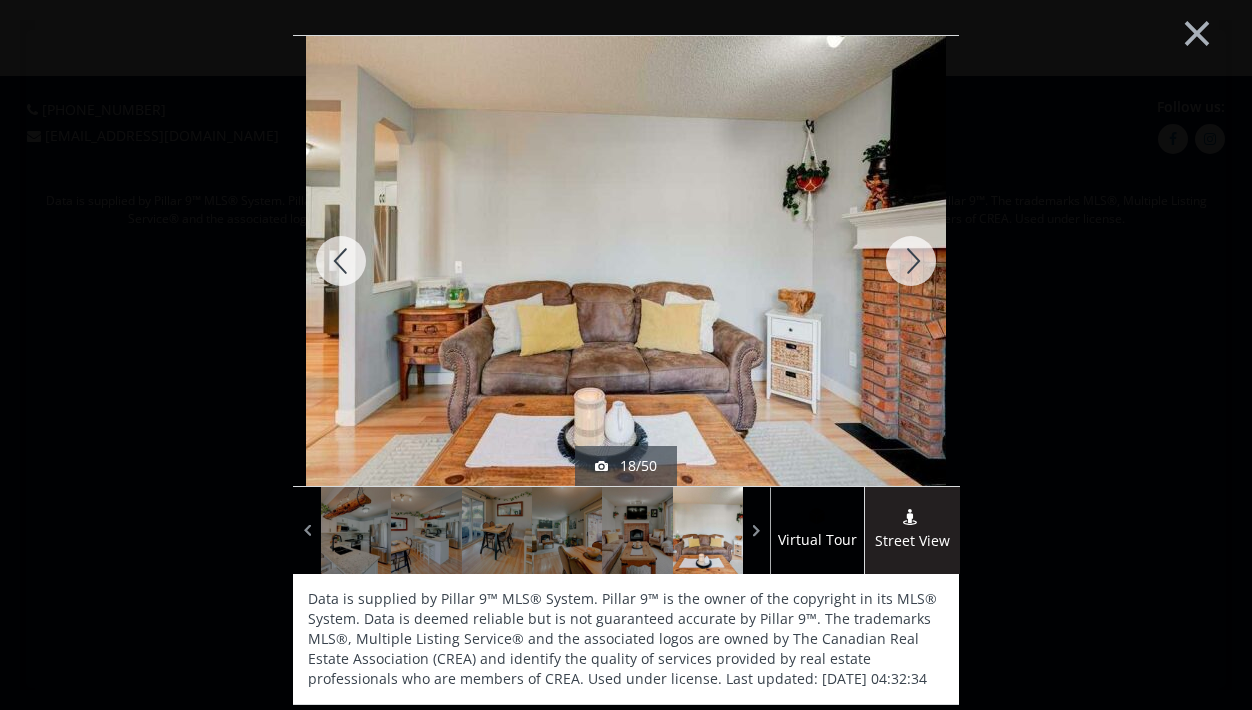 click at bounding box center [911, 261] 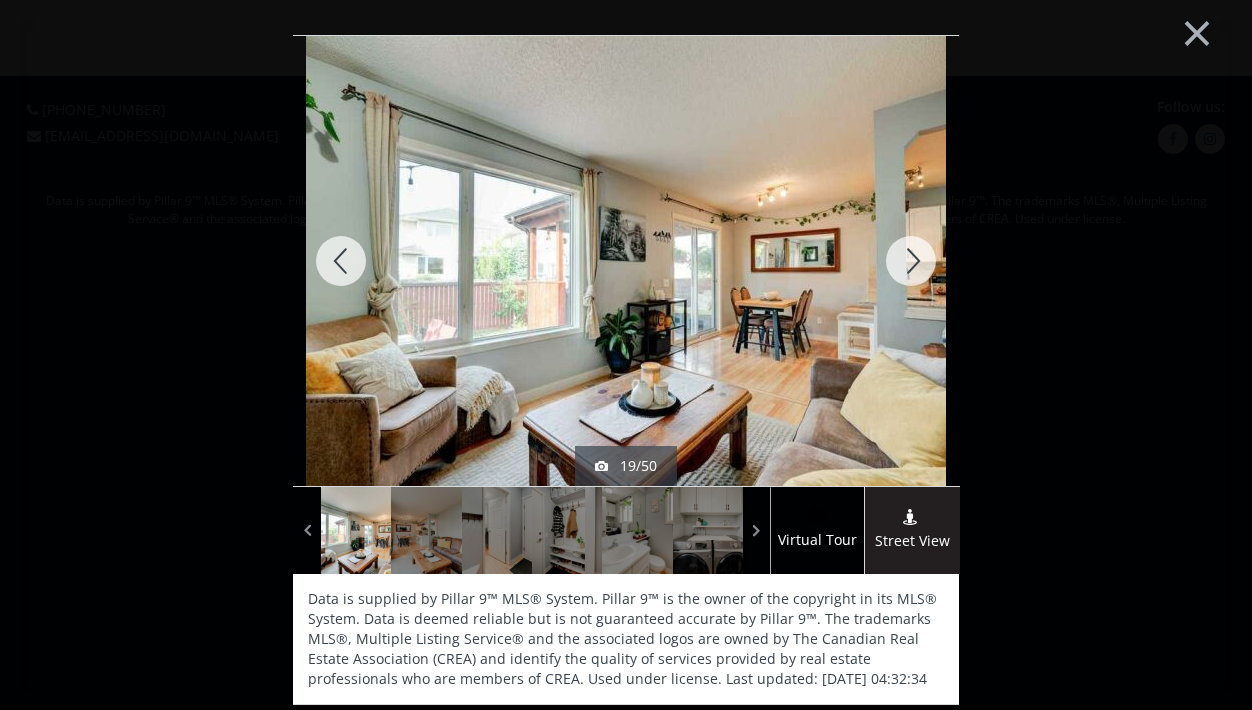 click at bounding box center [911, 261] 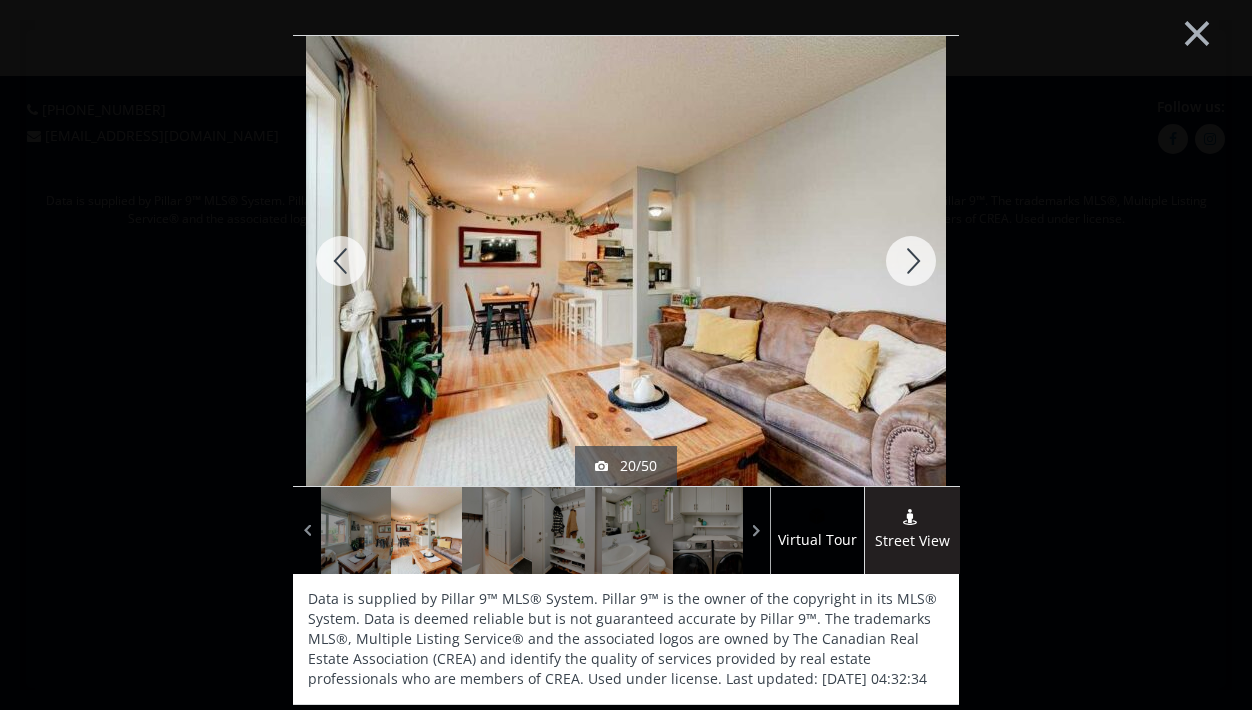 click at bounding box center [911, 261] 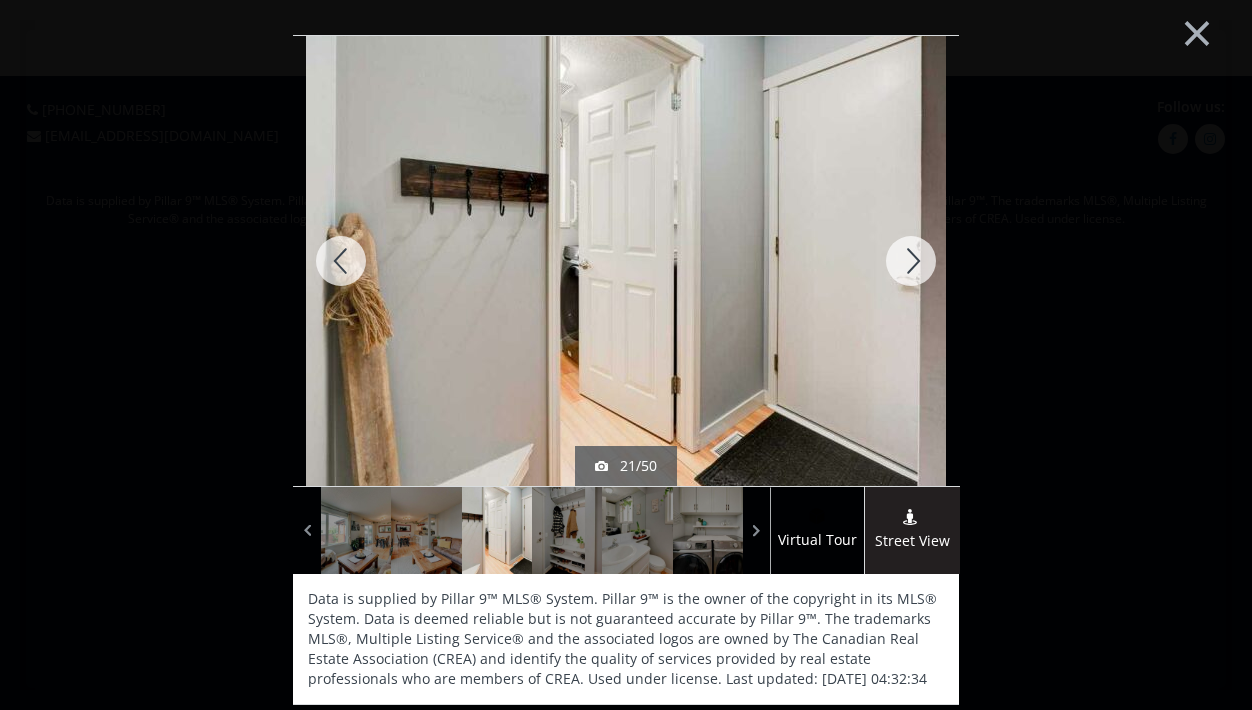 click at bounding box center [911, 261] 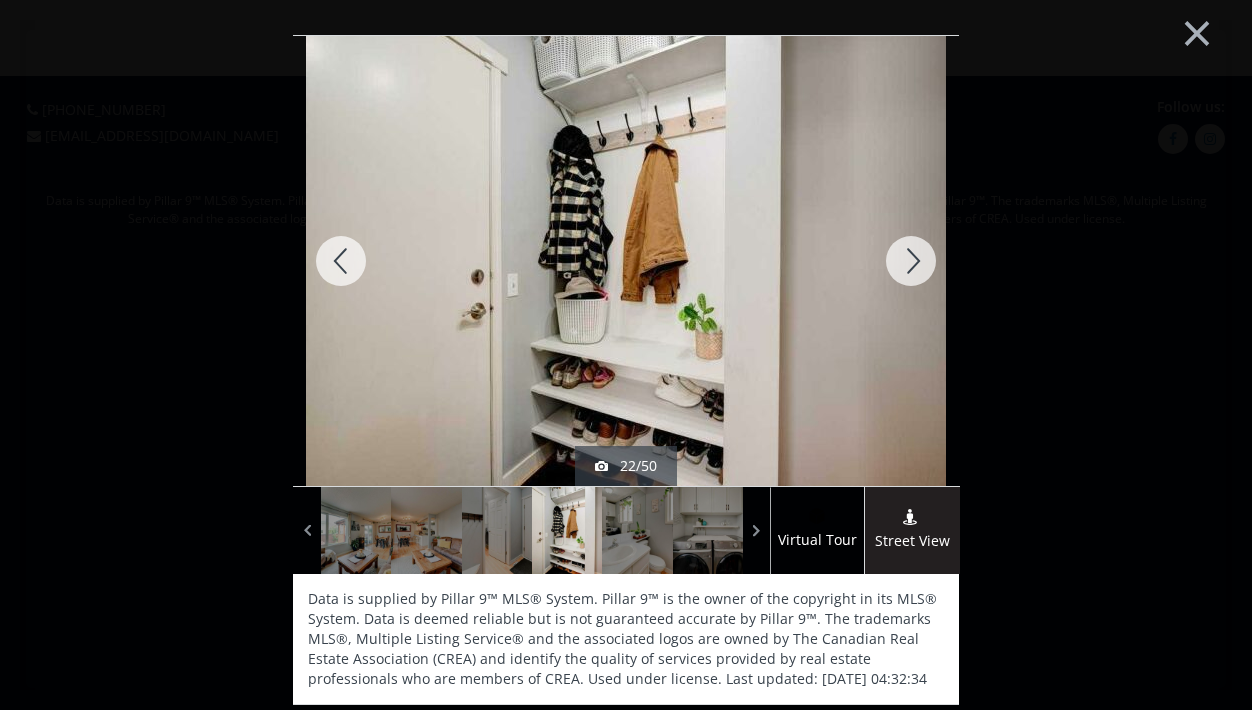 click at bounding box center (911, 261) 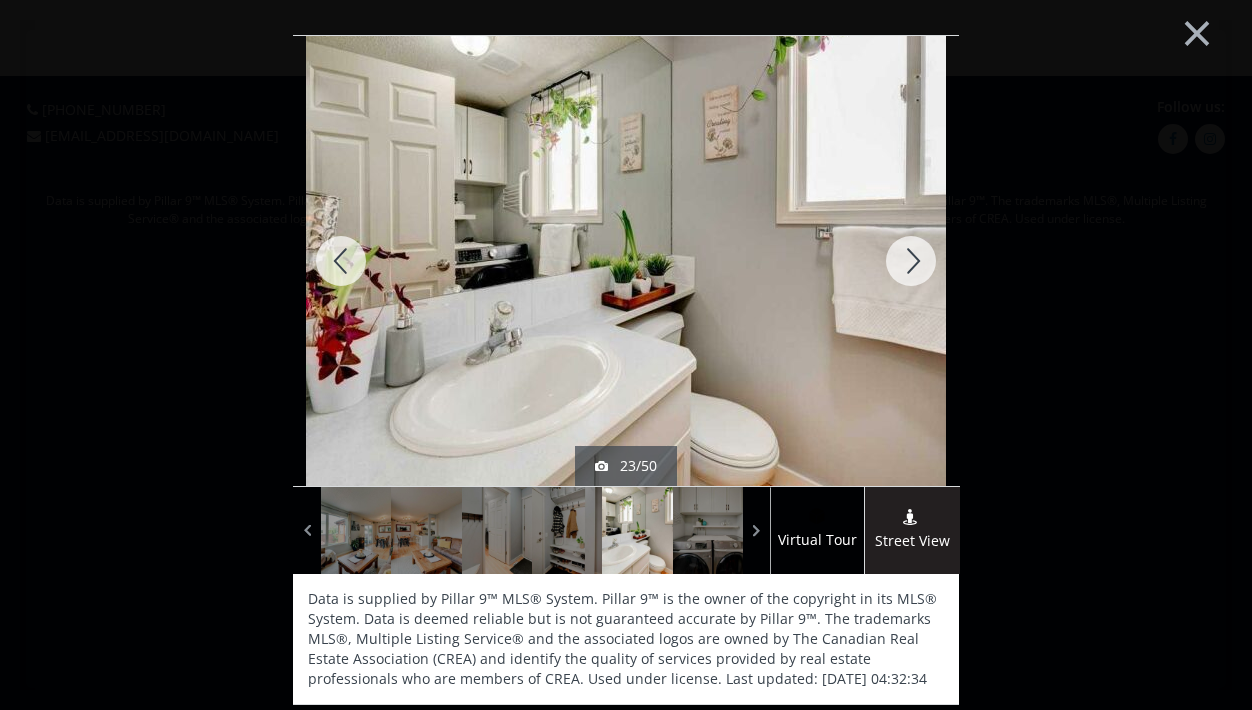 click at bounding box center (911, 261) 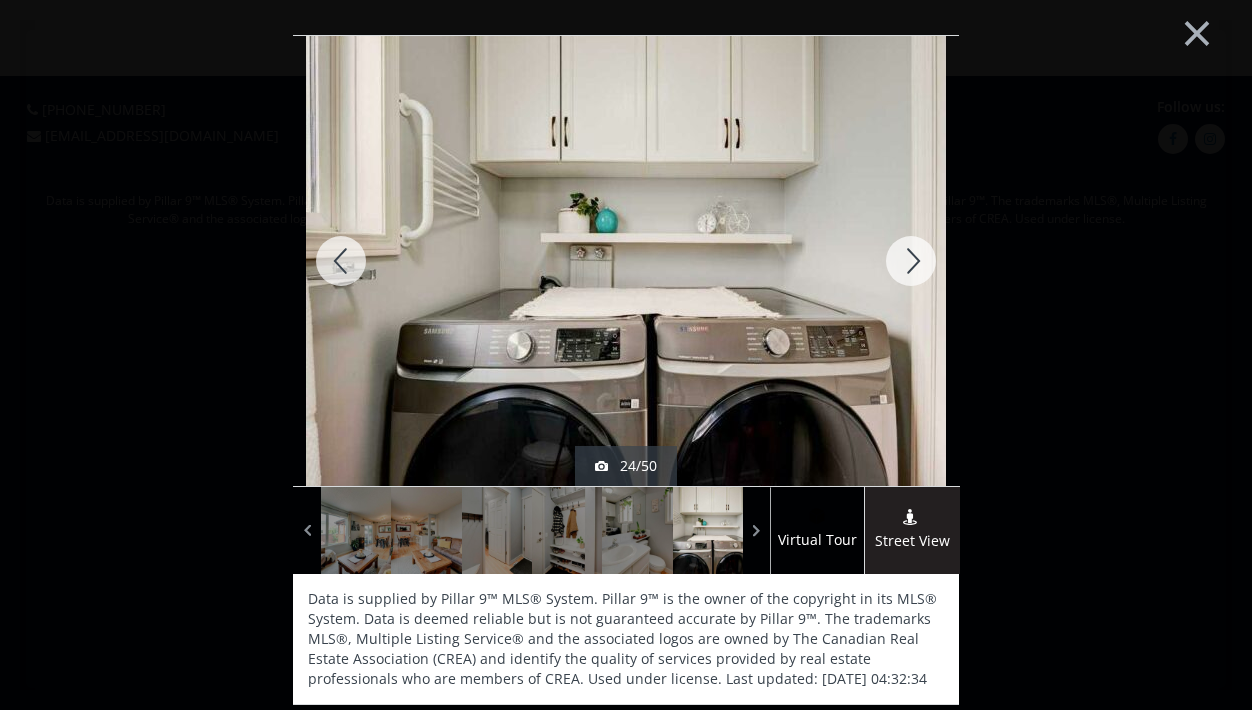 click at bounding box center (911, 261) 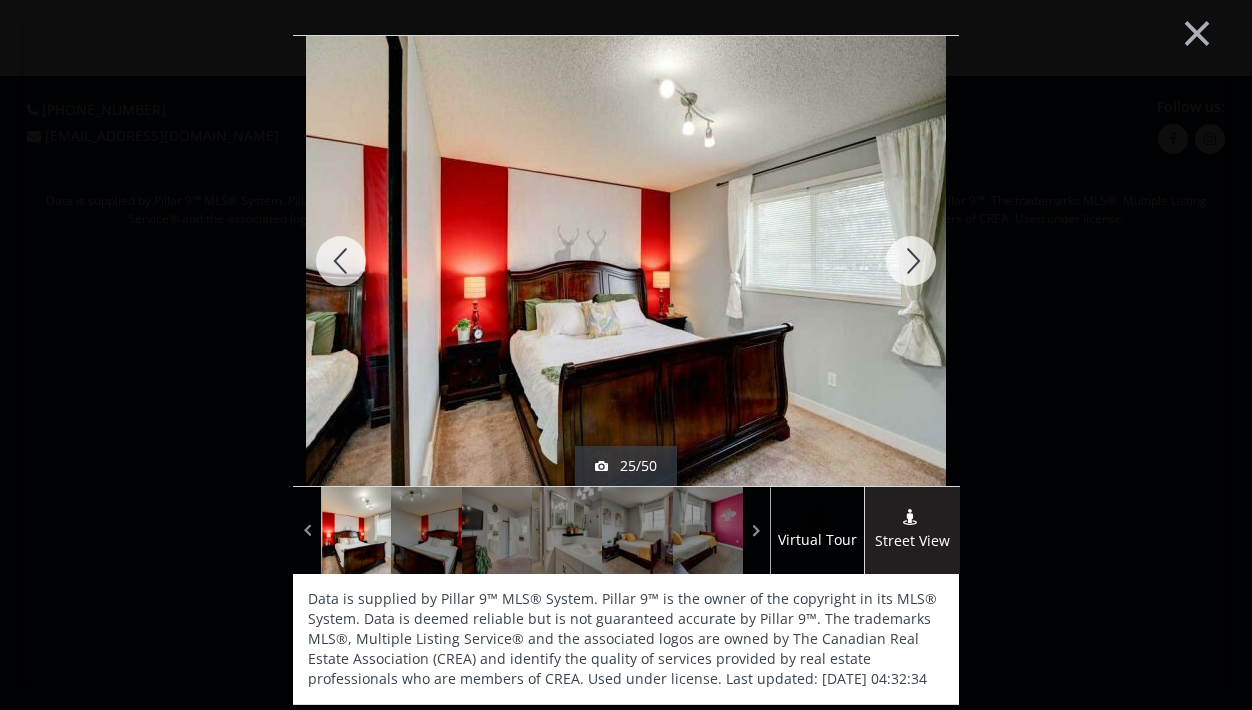 click at bounding box center (911, 261) 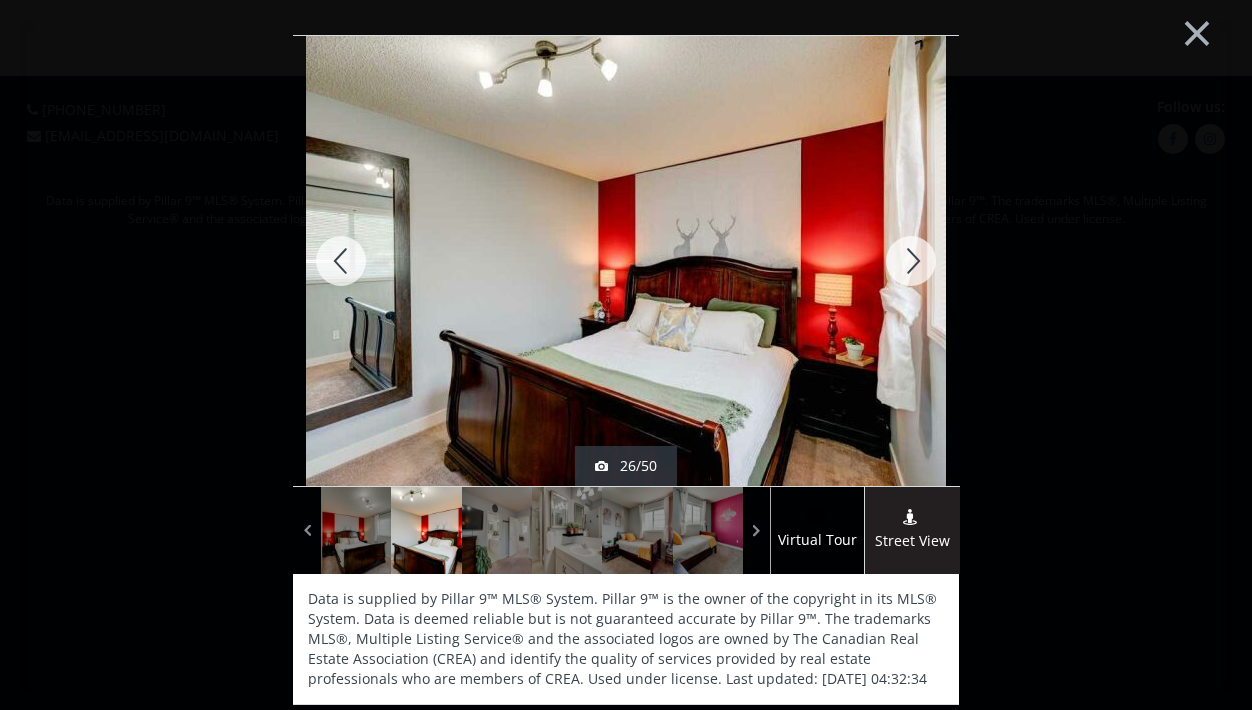click at bounding box center (911, 261) 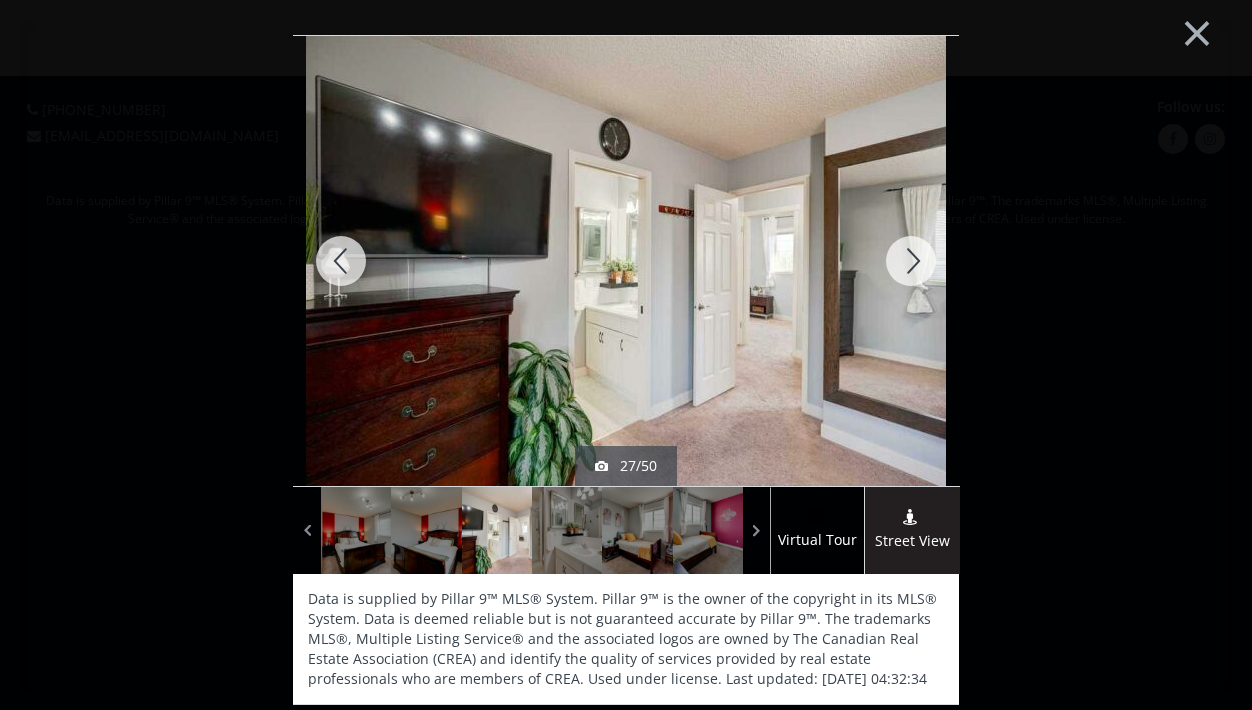 click at bounding box center [911, 261] 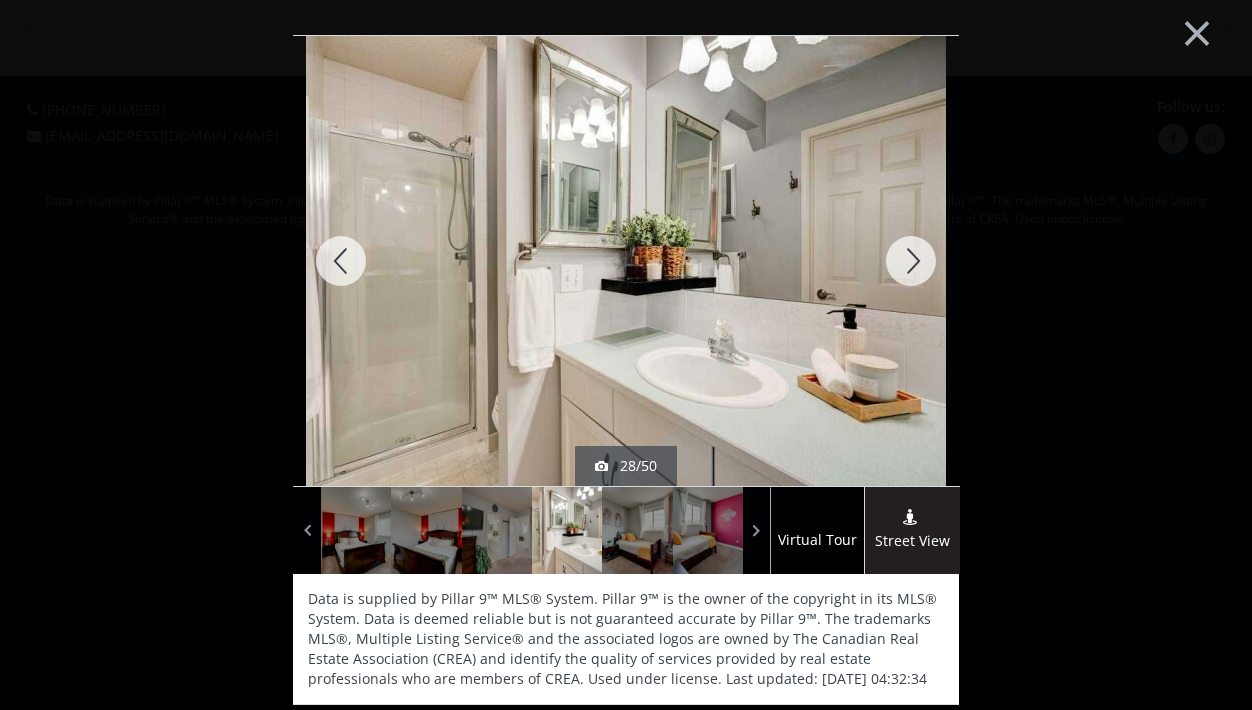 click at bounding box center (911, 261) 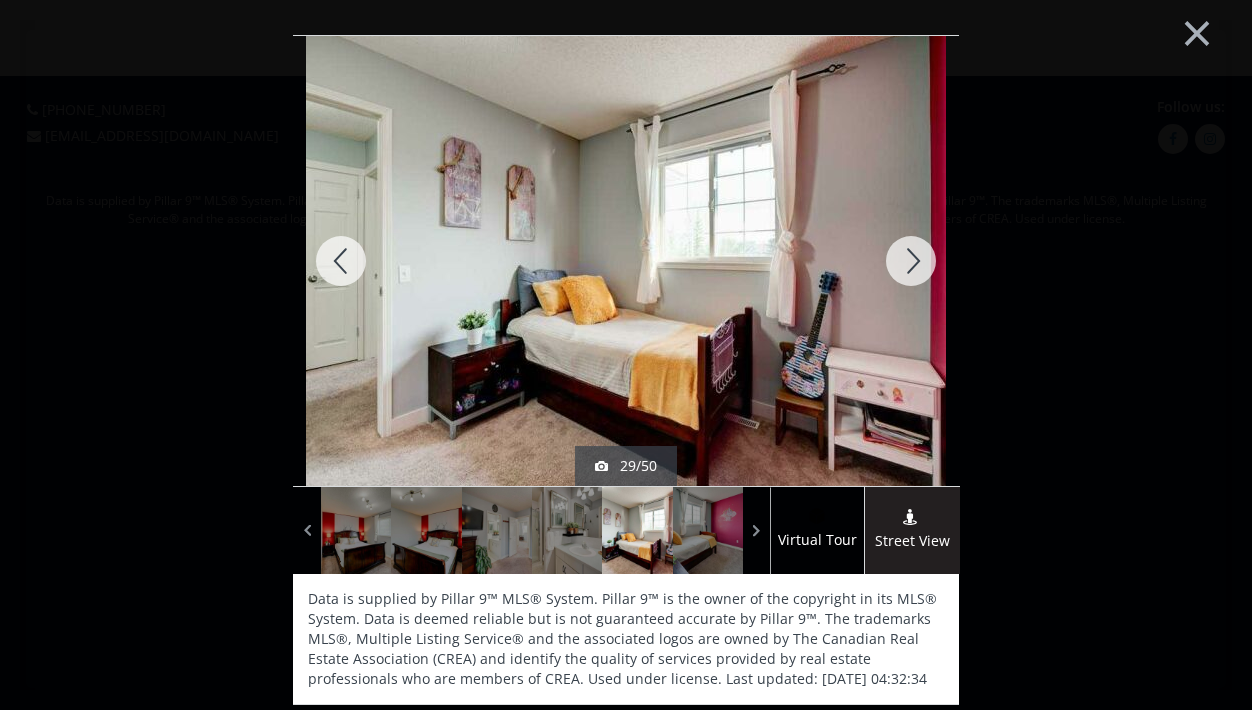 click at bounding box center [911, 261] 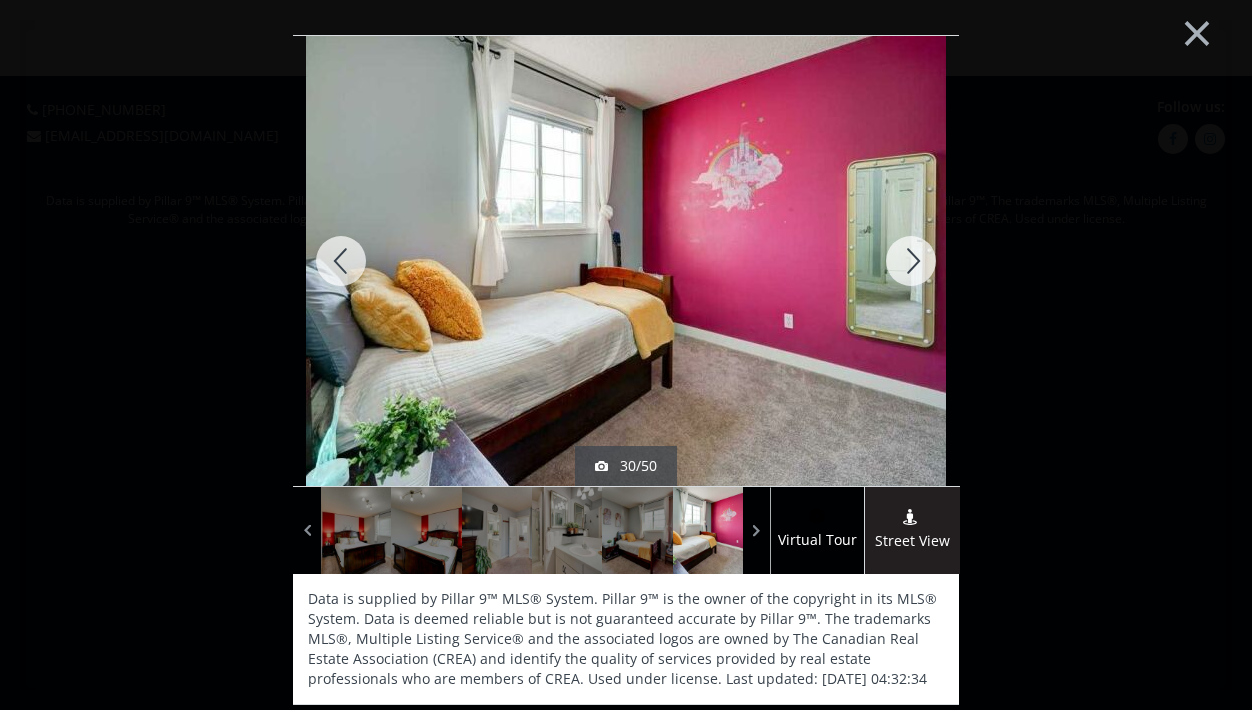 click at bounding box center [911, 261] 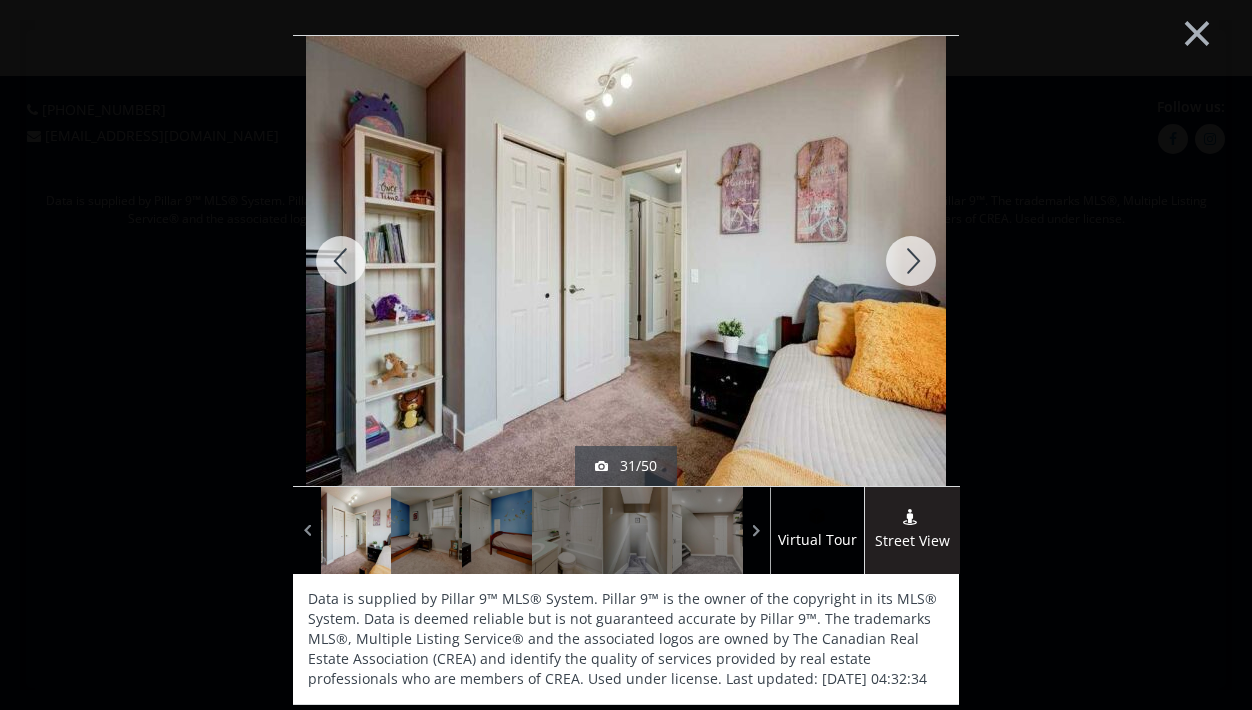 click at bounding box center [911, 261] 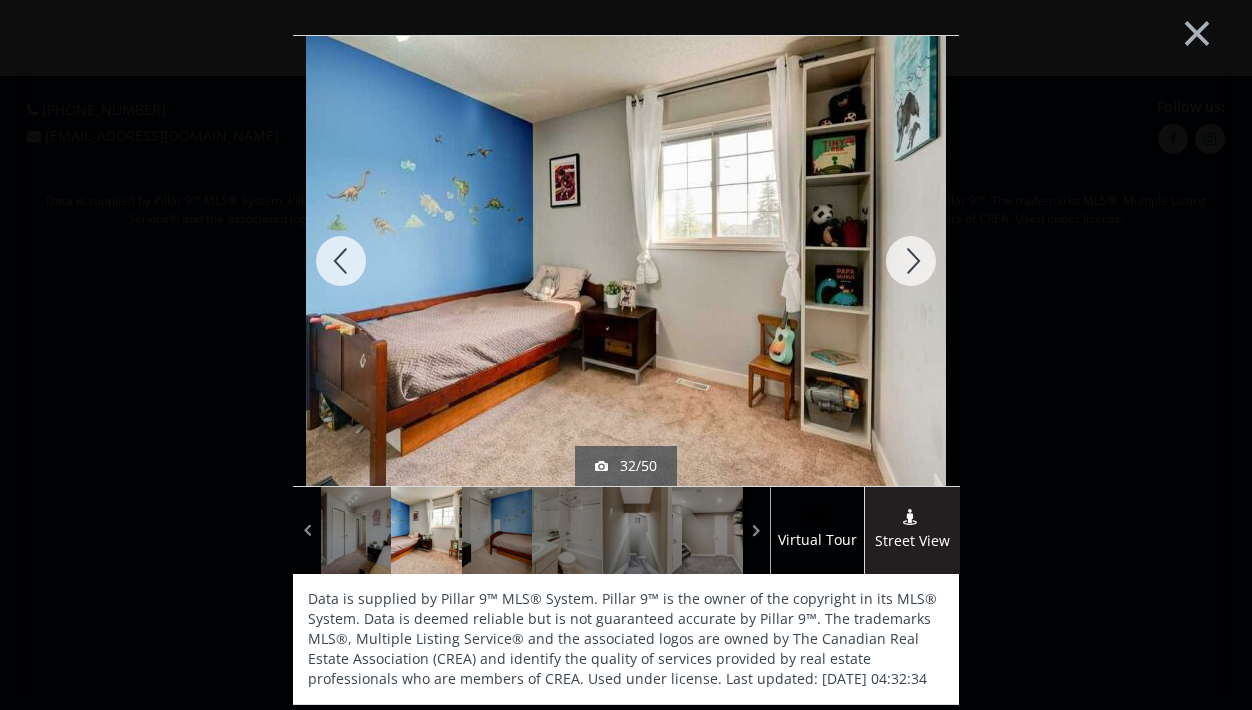 click at bounding box center (911, 261) 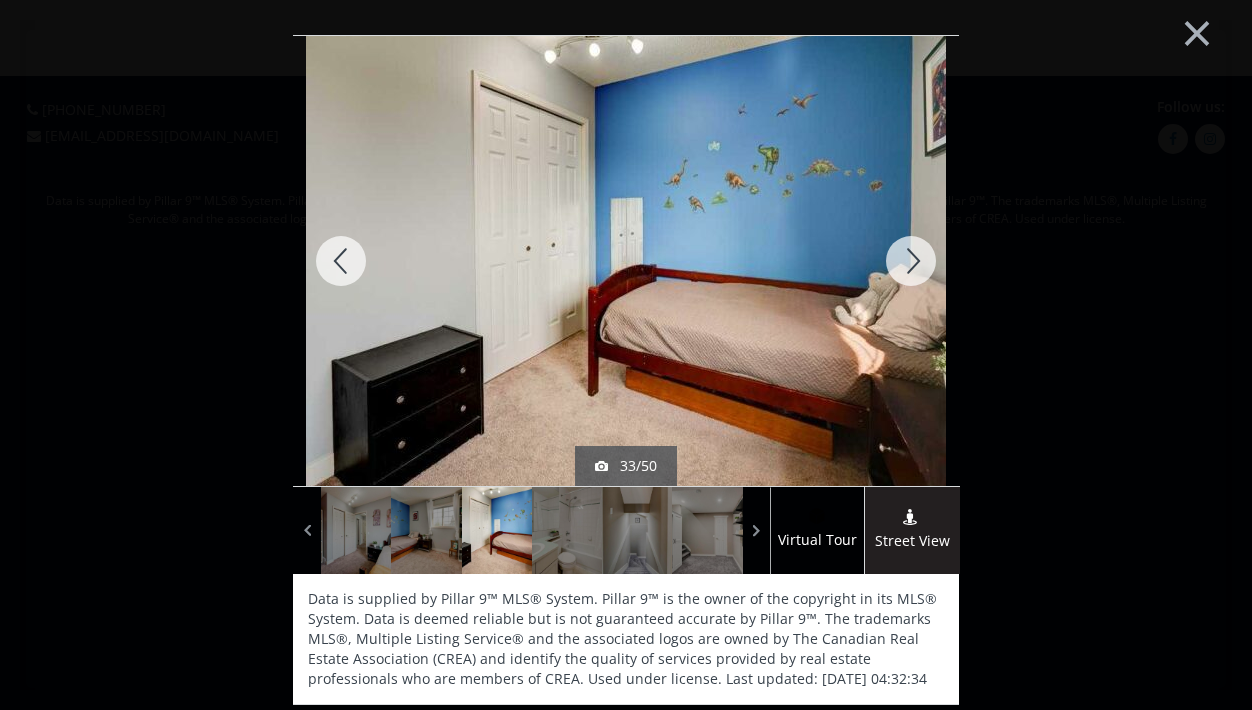 click at bounding box center [911, 261] 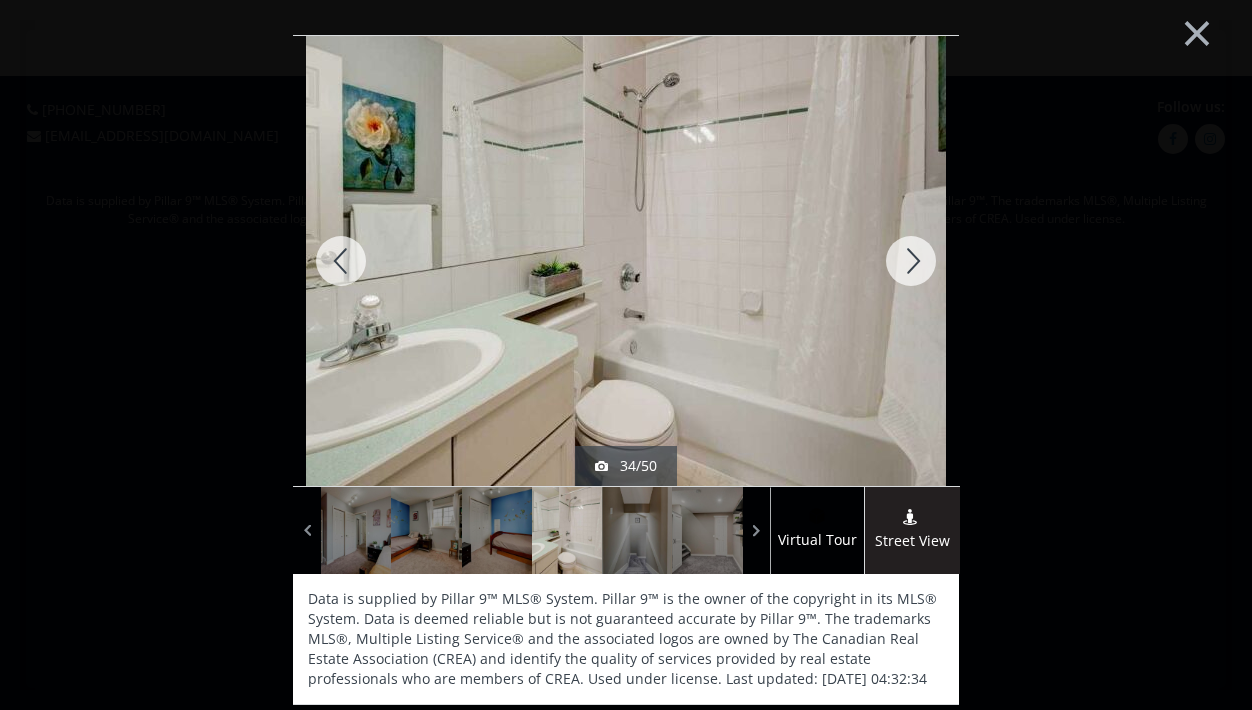 click at bounding box center (911, 261) 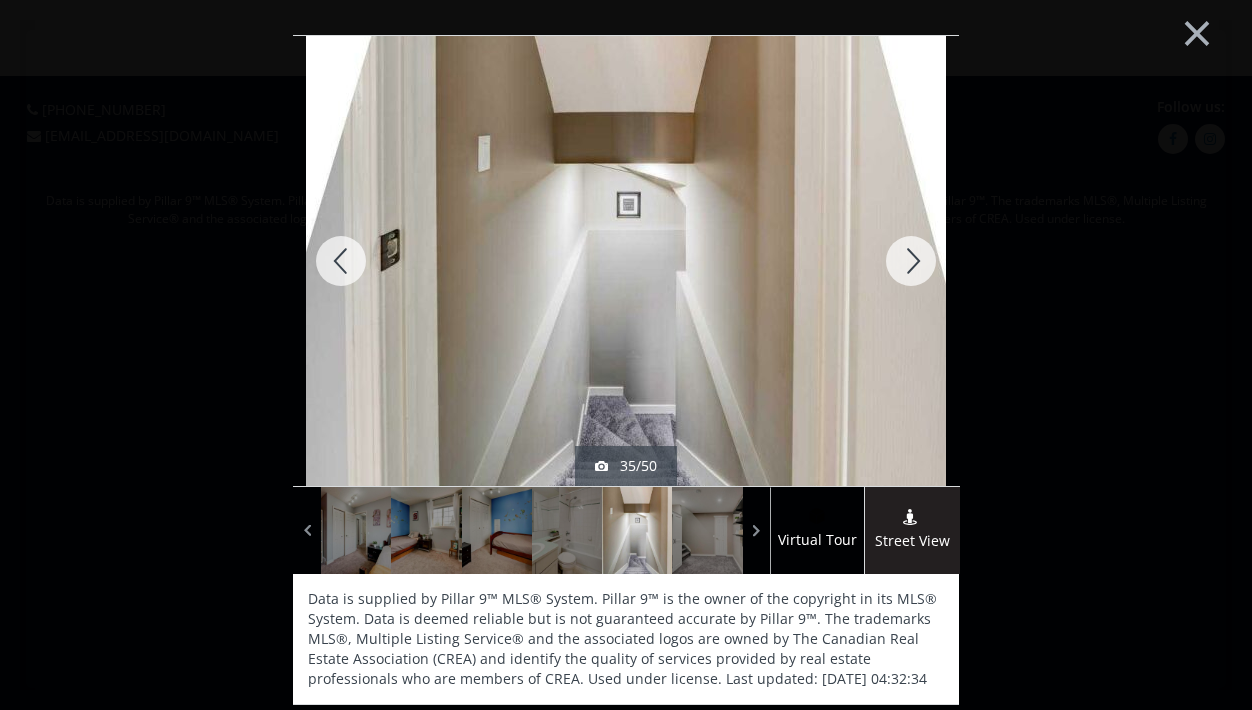 click at bounding box center (911, 261) 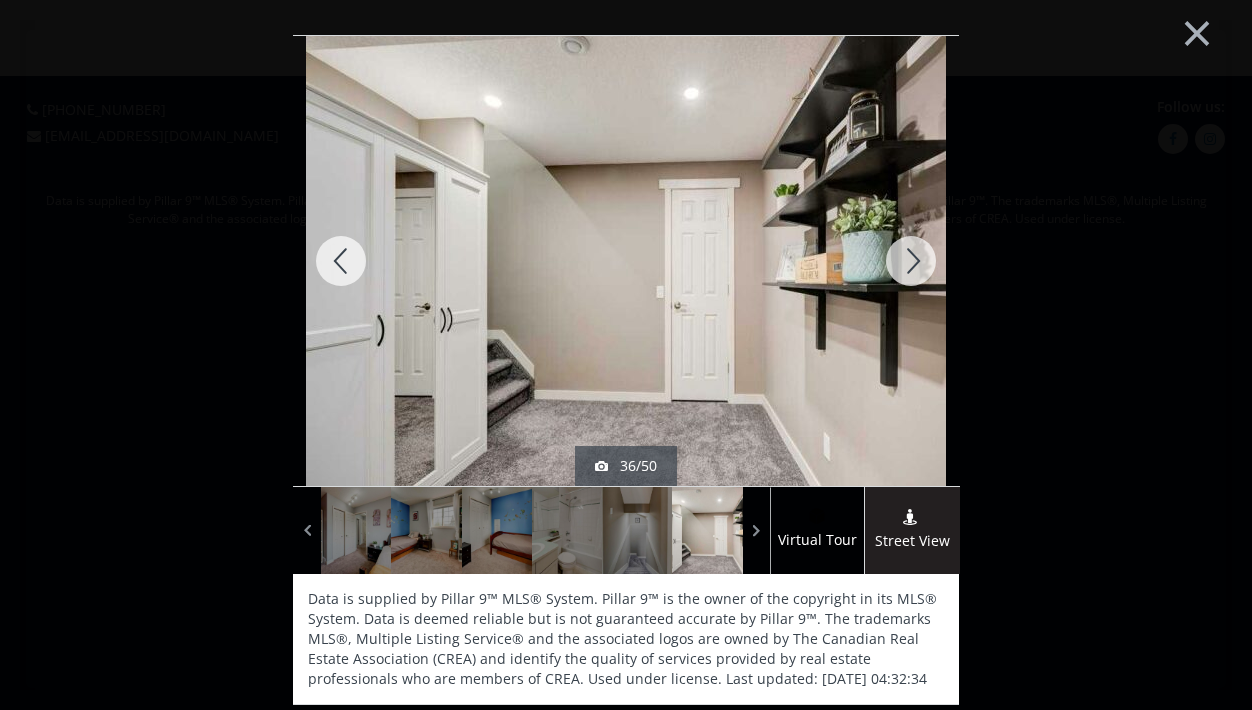 click at bounding box center (911, 261) 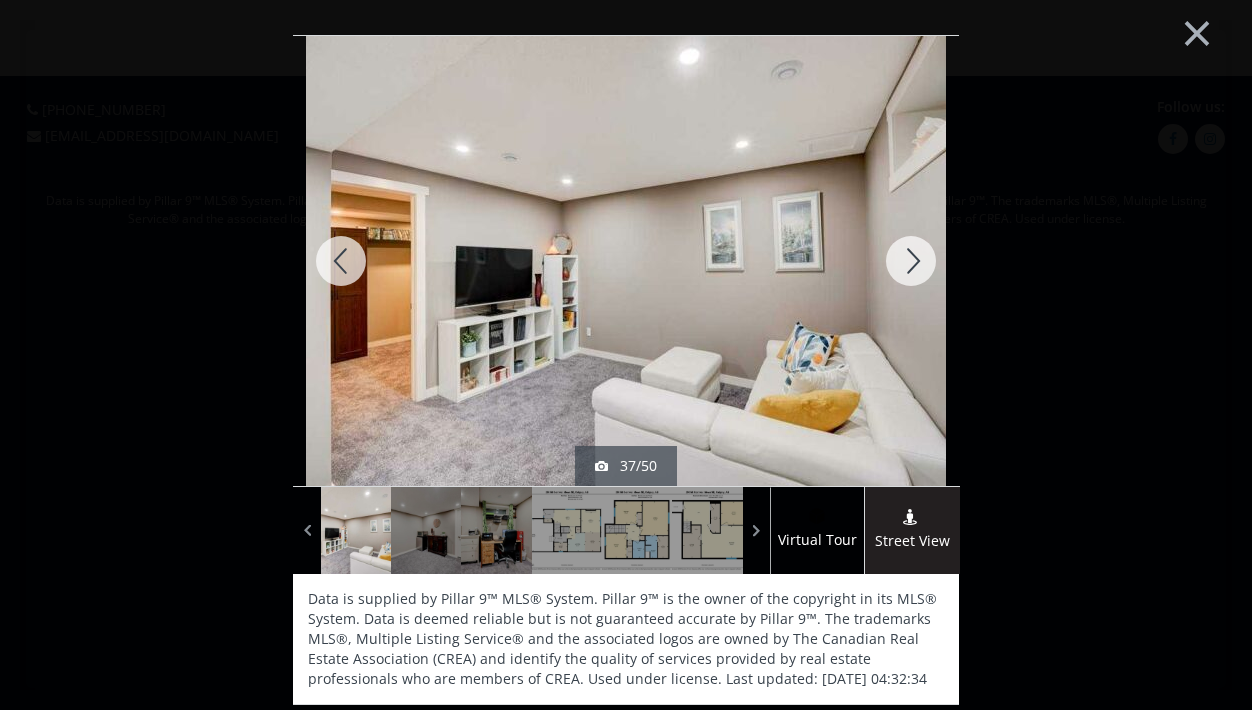 click at bounding box center [911, 261] 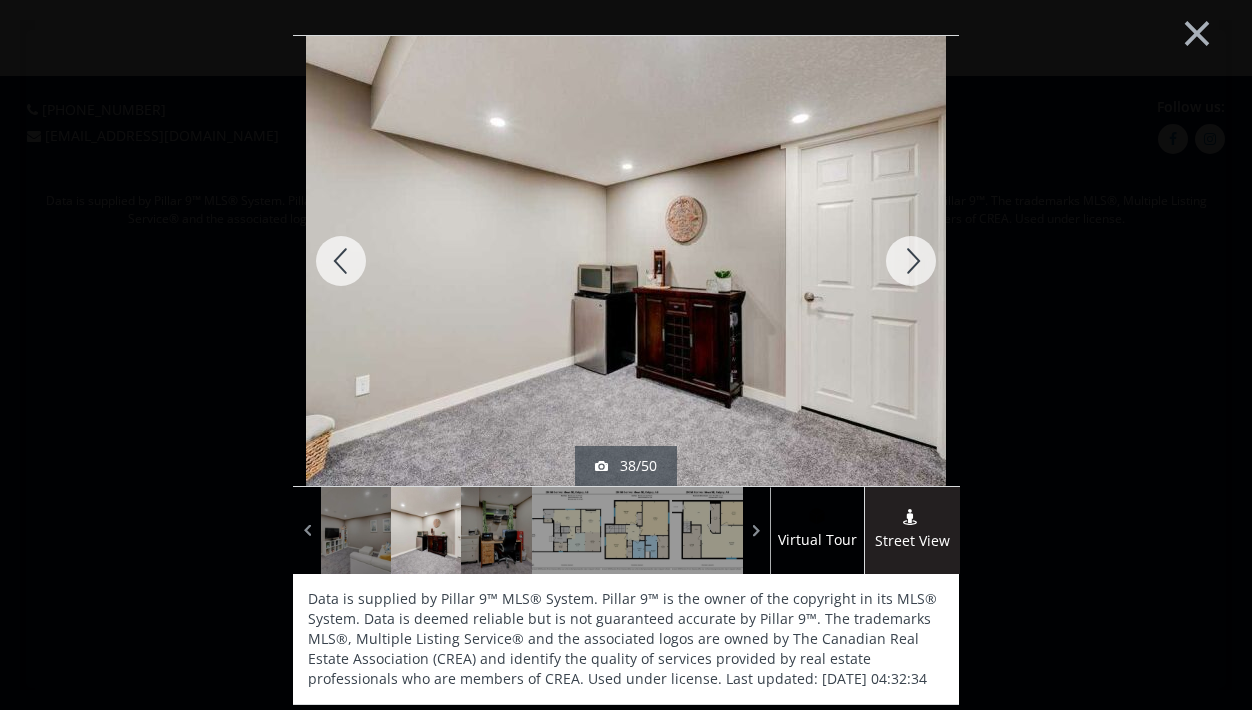 click at bounding box center [911, 261] 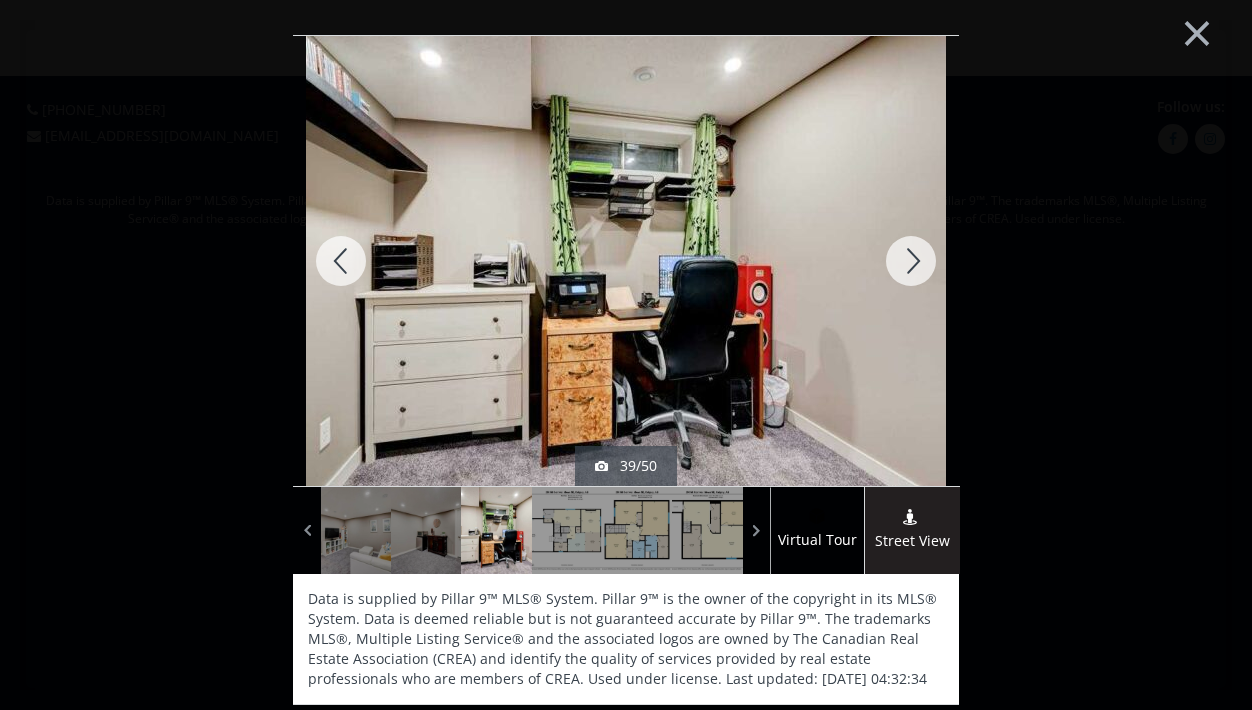 click at bounding box center [911, 261] 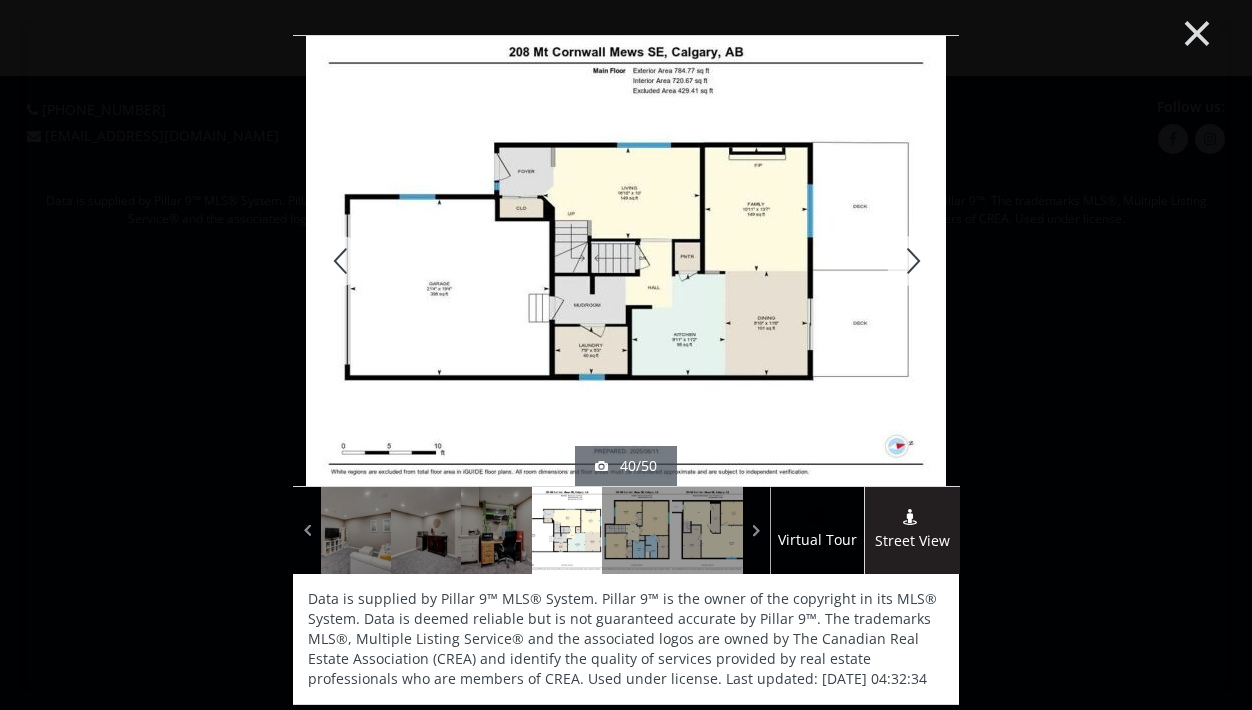 click on "×" at bounding box center (1197, 31) 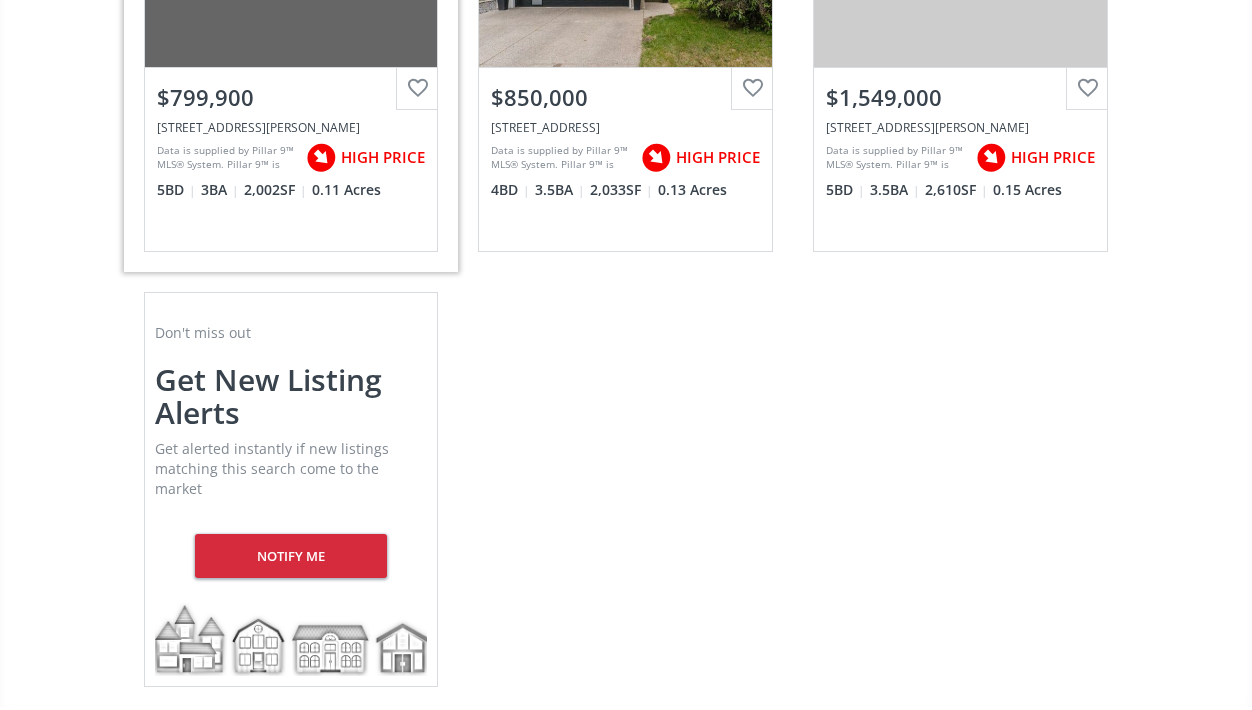 scroll, scrollTop: 3789, scrollLeft: 0, axis: vertical 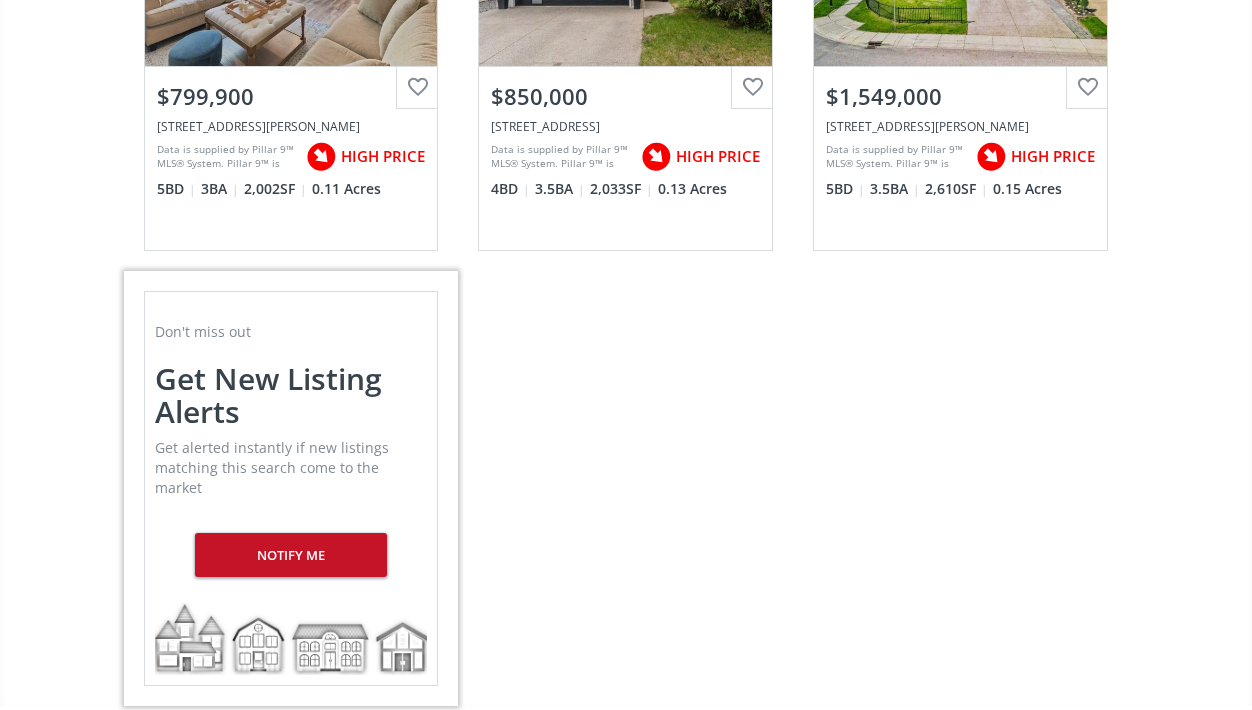 click on "Notify me" at bounding box center [290, 555] 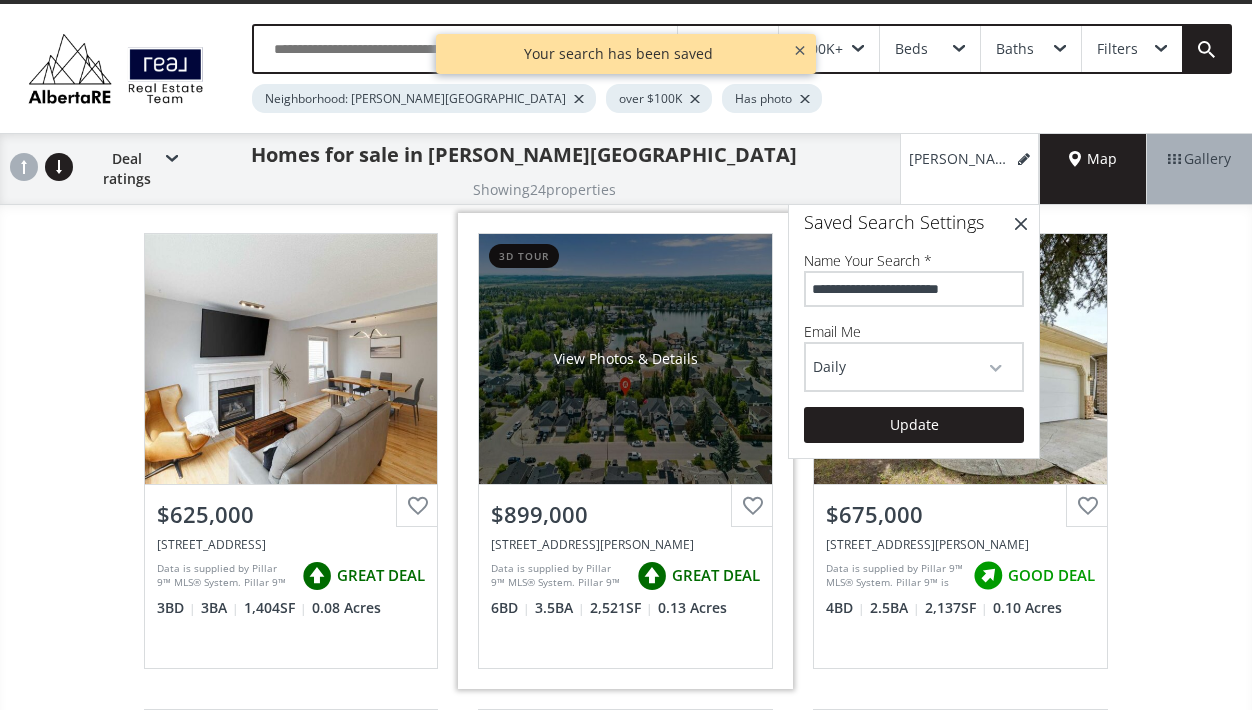 scroll, scrollTop: 38, scrollLeft: 0, axis: vertical 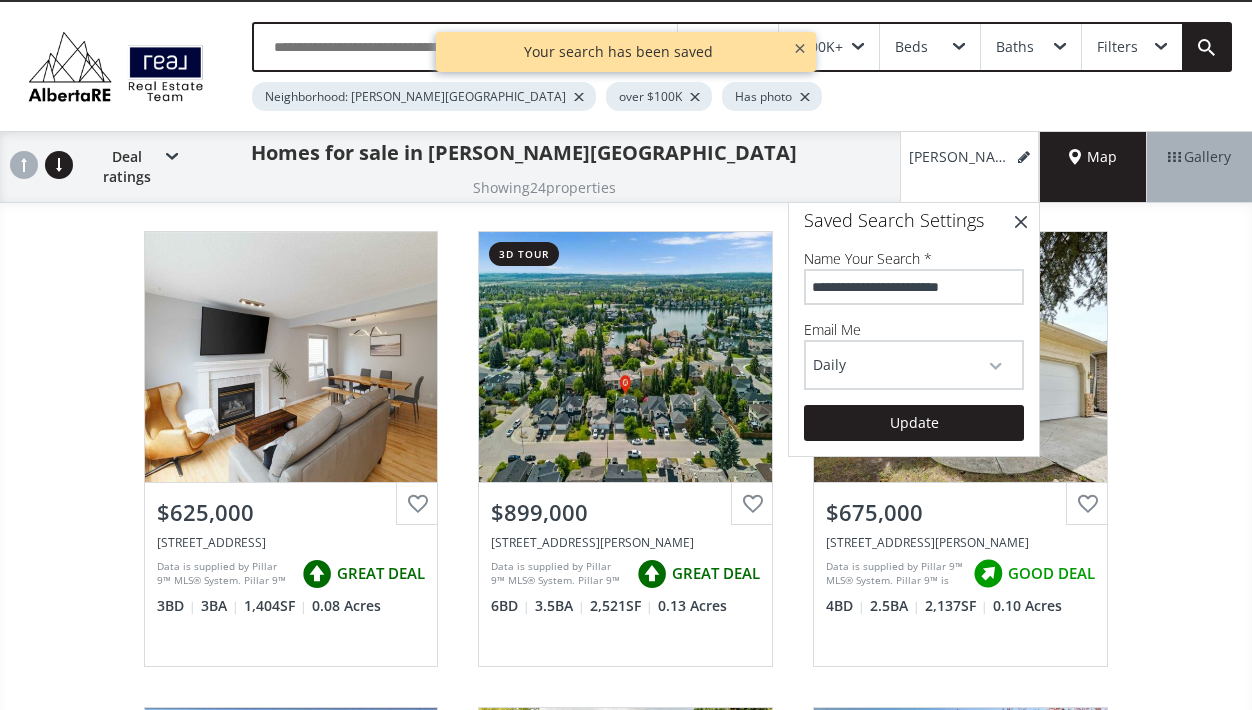 click on "**********" at bounding box center (914, 287) 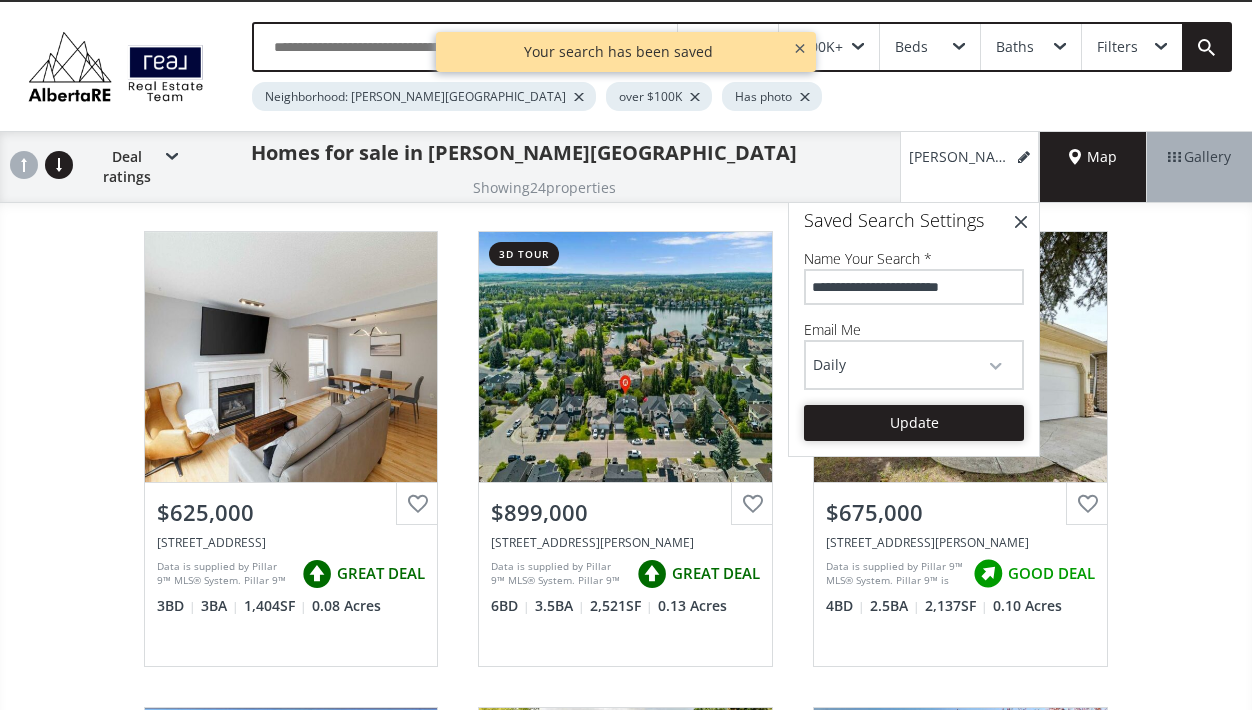 type on "**********" 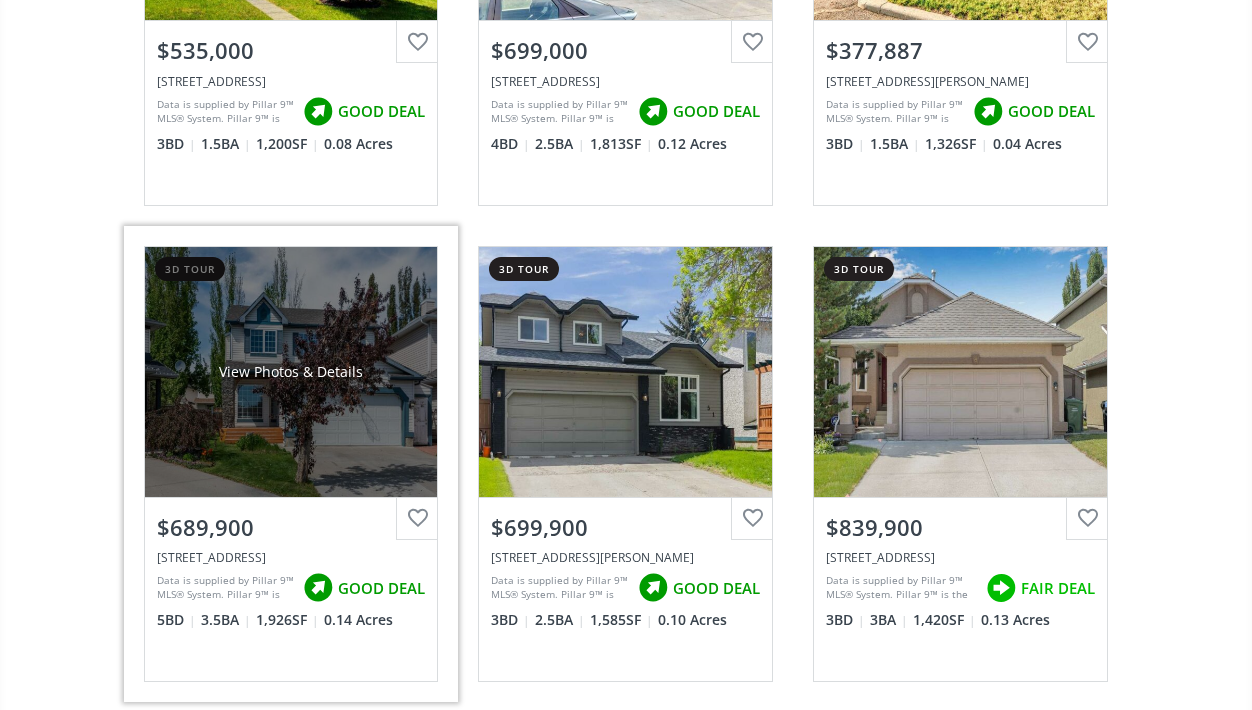 scroll, scrollTop: 985, scrollLeft: 0, axis: vertical 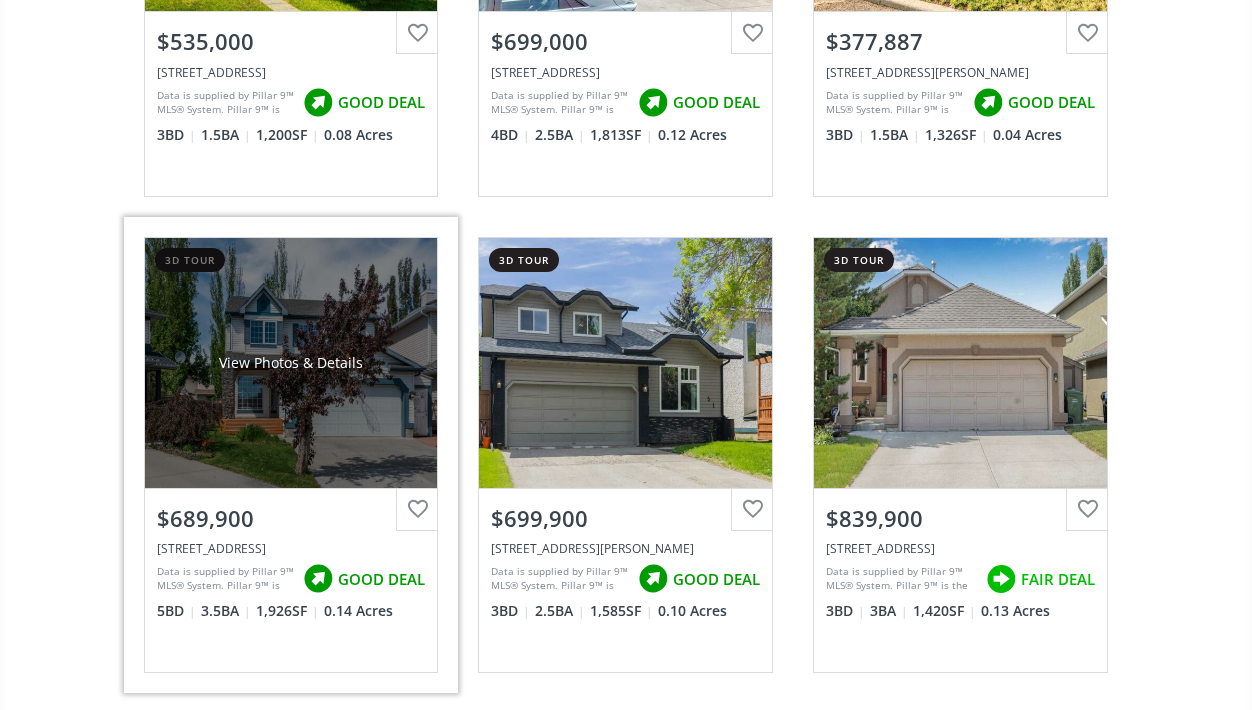 click on "View Photos & Details" at bounding box center (291, 363) 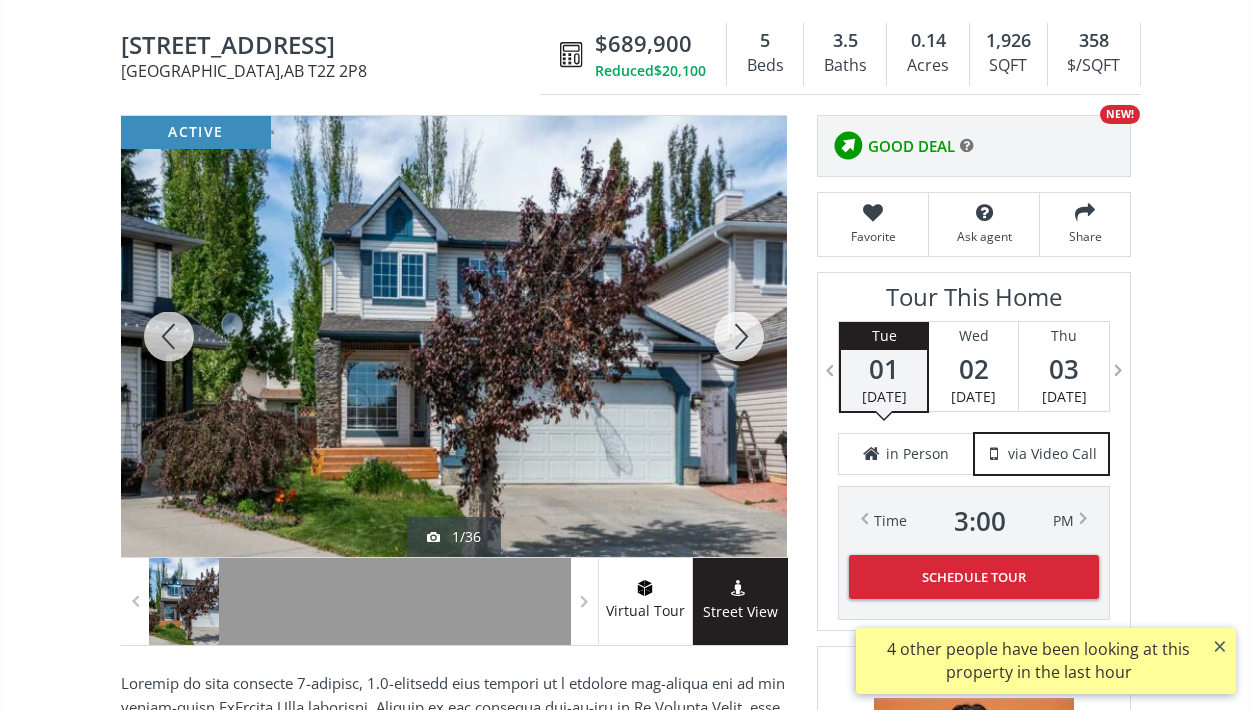 scroll, scrollTop: 180, scrollLeft: 0, axis: vertical 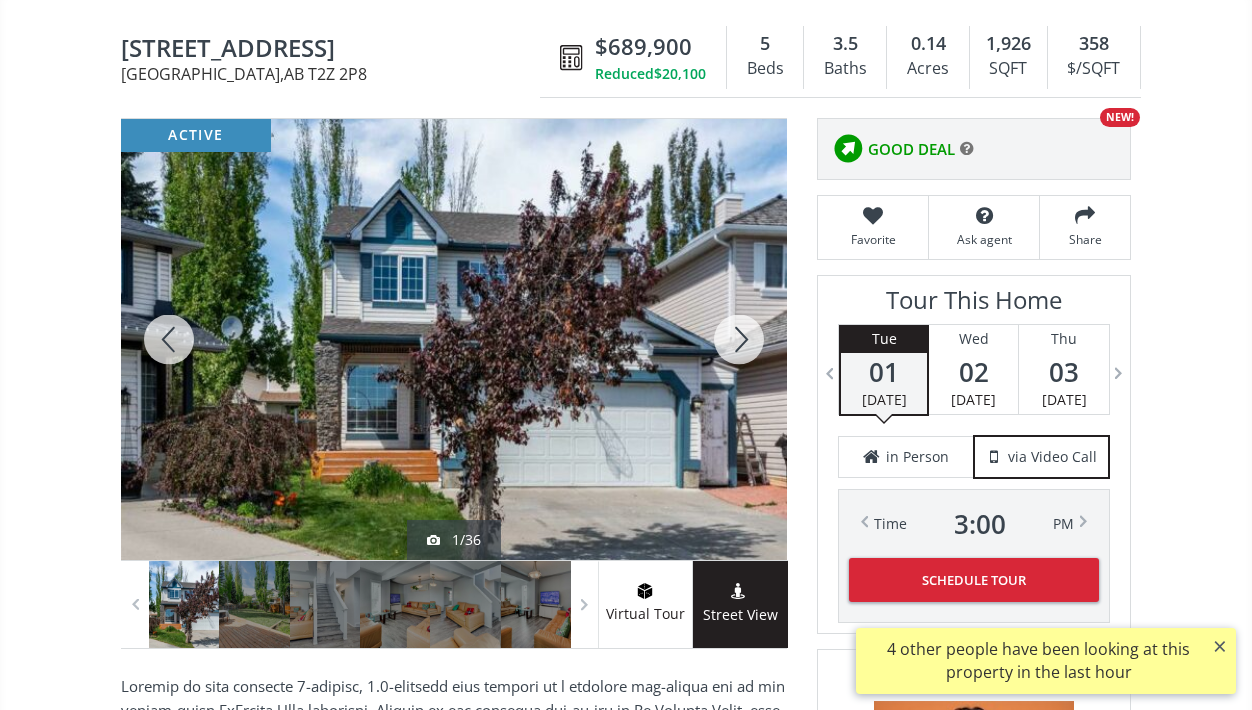 click at bounding box center [739, 339] 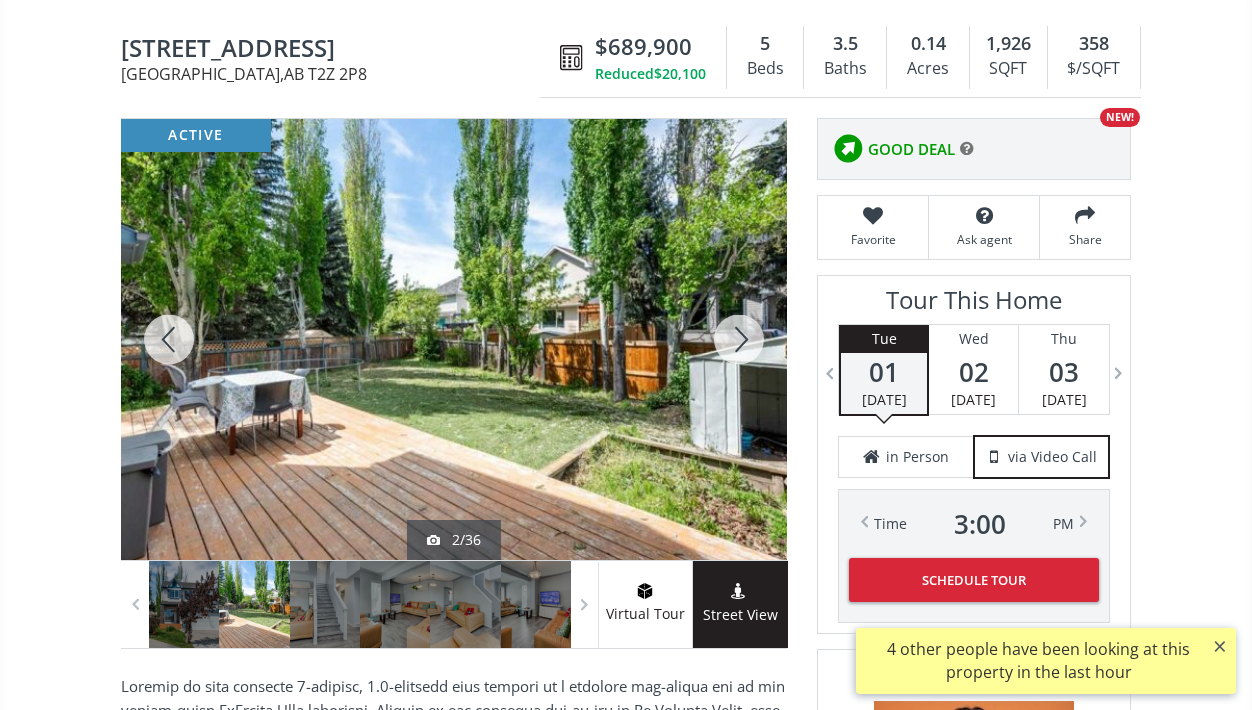 click at bounding box center (739, 339) 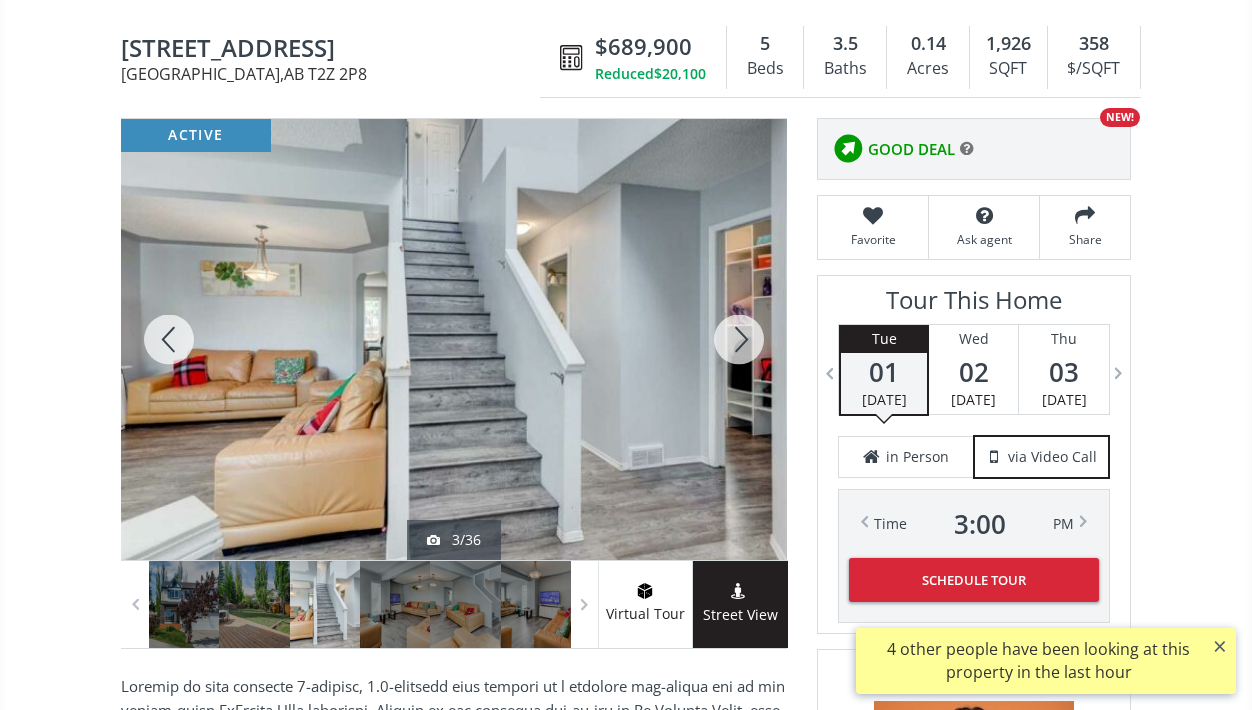 click at bounding box center (739, 339) 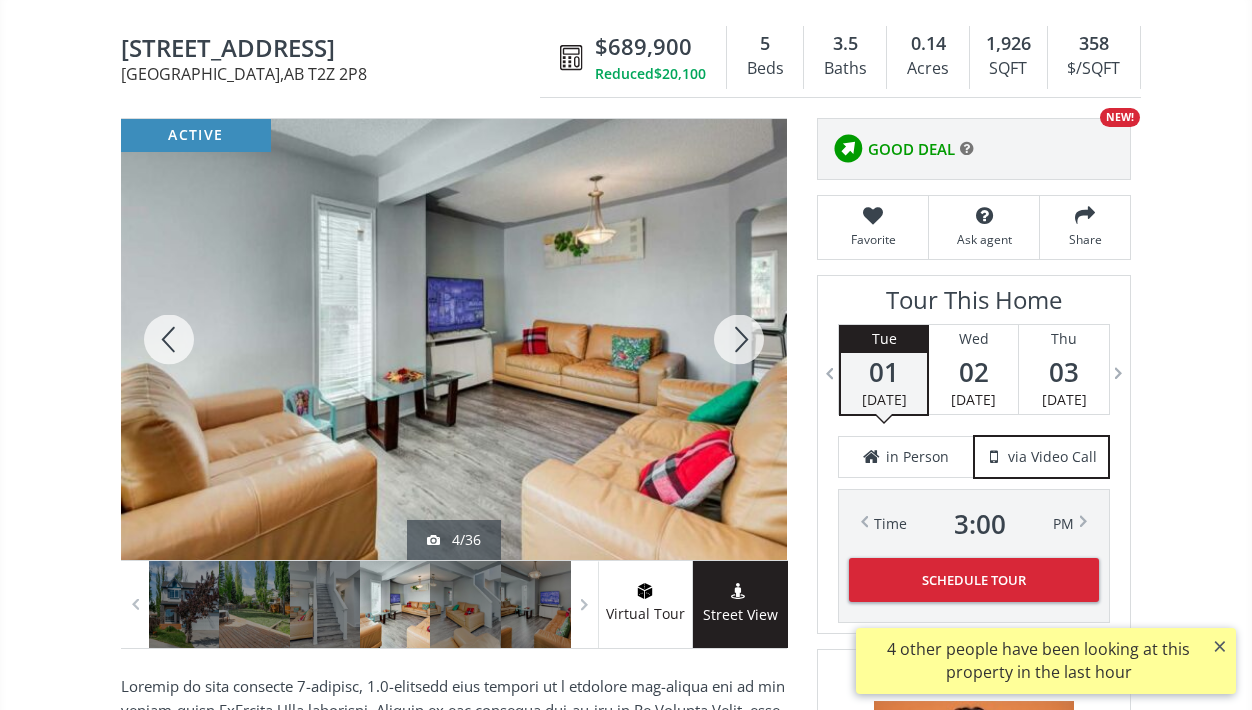 click at bounding box center [739, 339] 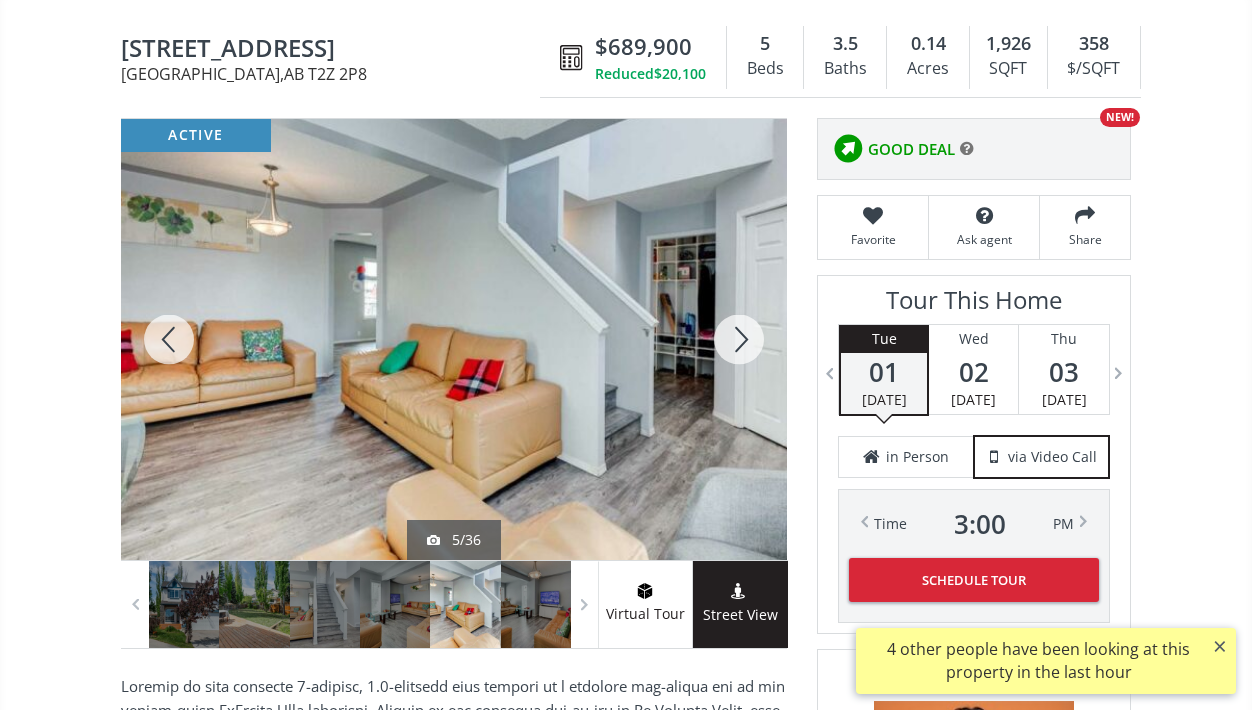 click at bounding box center [739, 339] 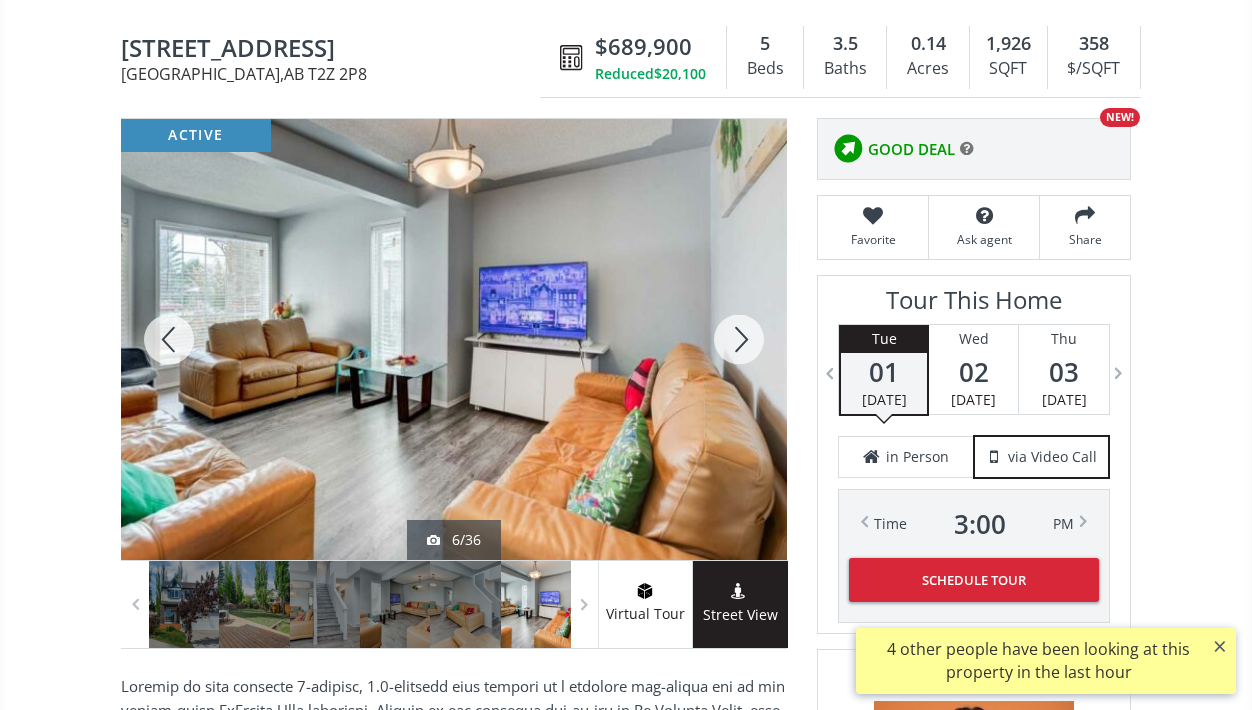 click at bounding box center (739, 339) 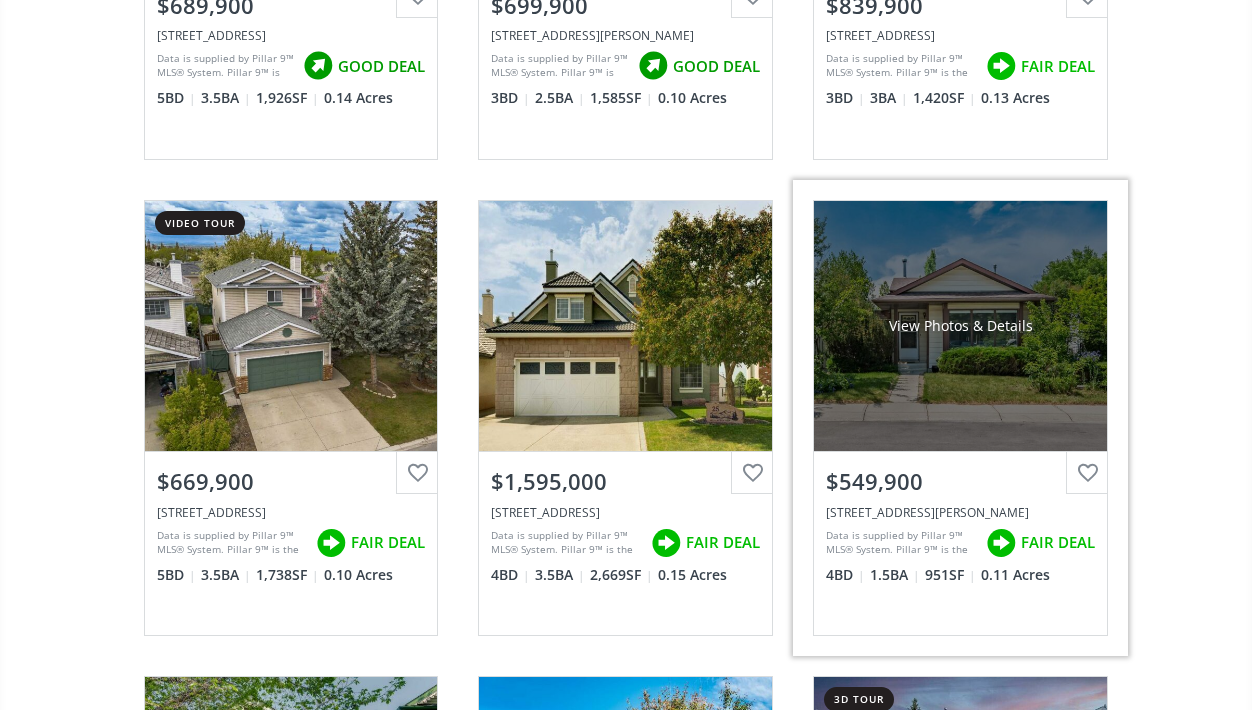 scroll, scrollTop: 1513, scrollLeft: 0, axis: vertical 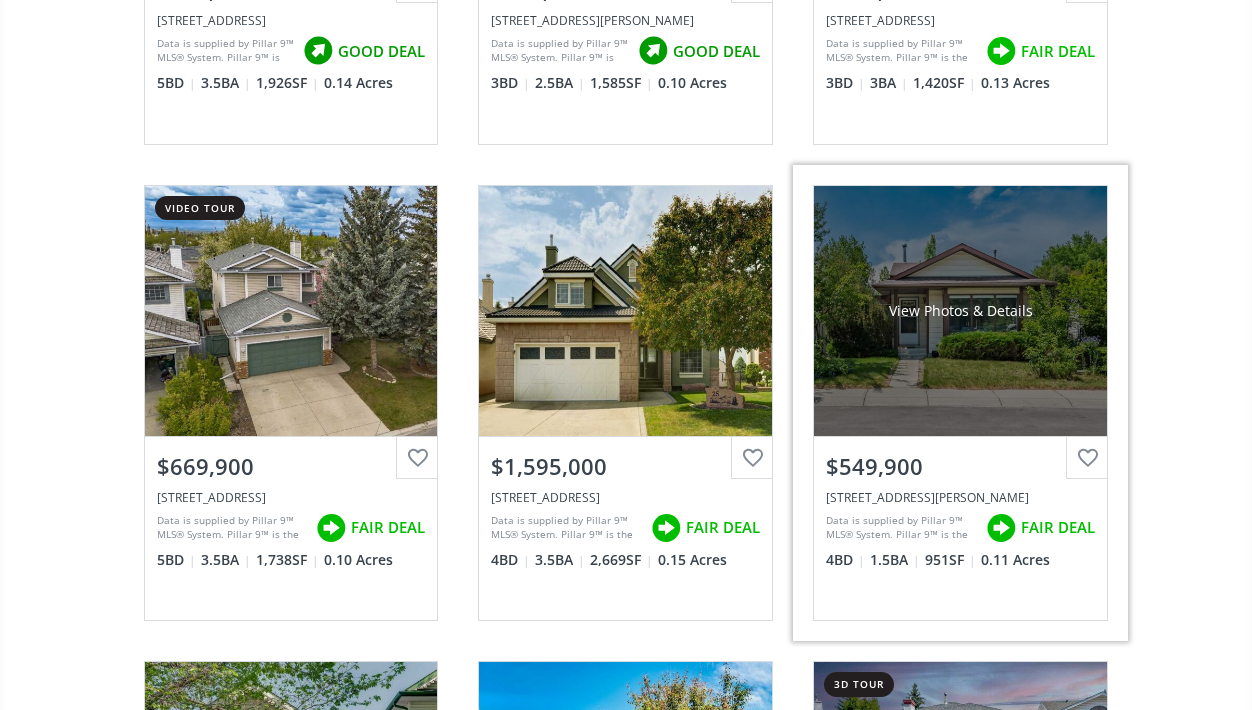 click on "View Photos & Details" at bounding box center (960, 311) 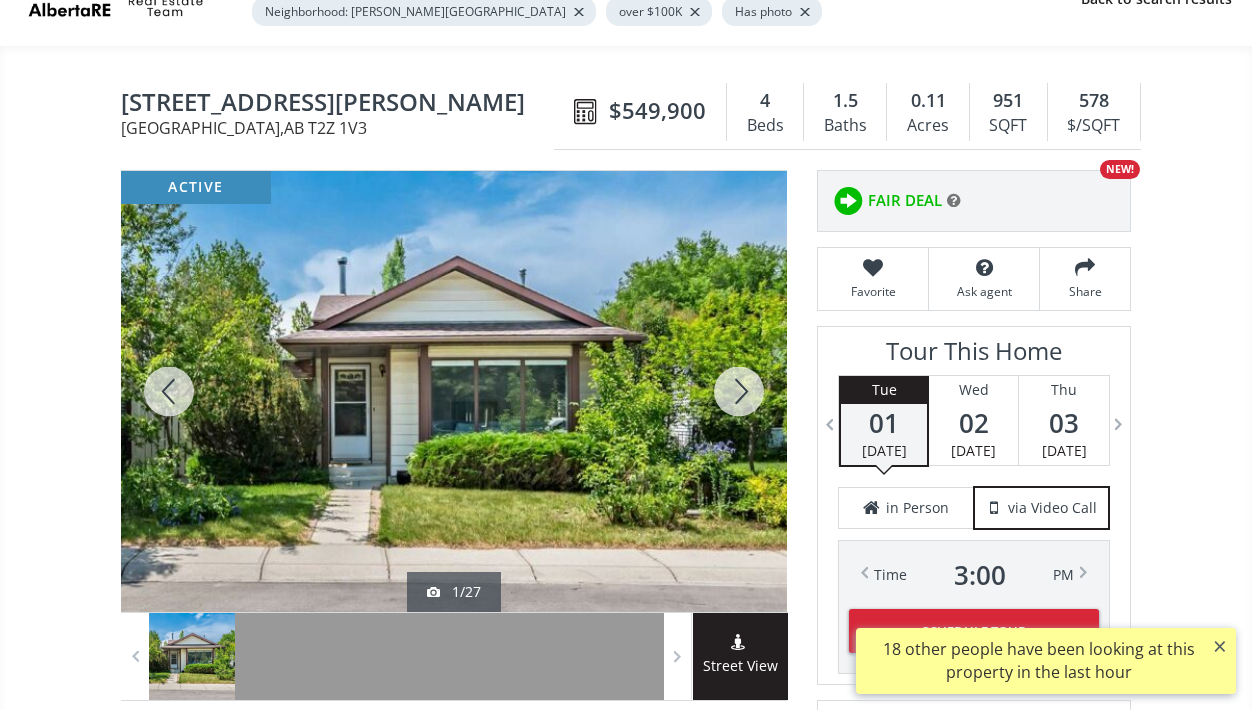 scroll, scrollTop: 125, scrollLeft: 0, axis: vertical 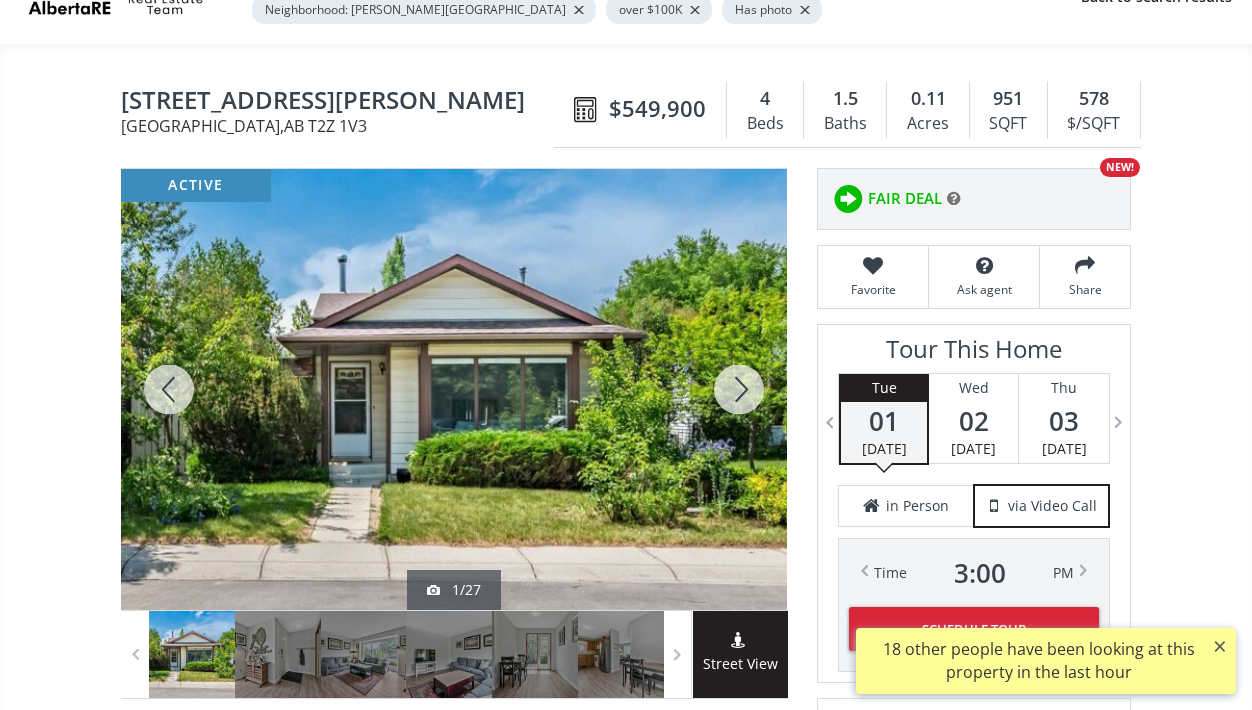 click at bounding box center [739, 389] 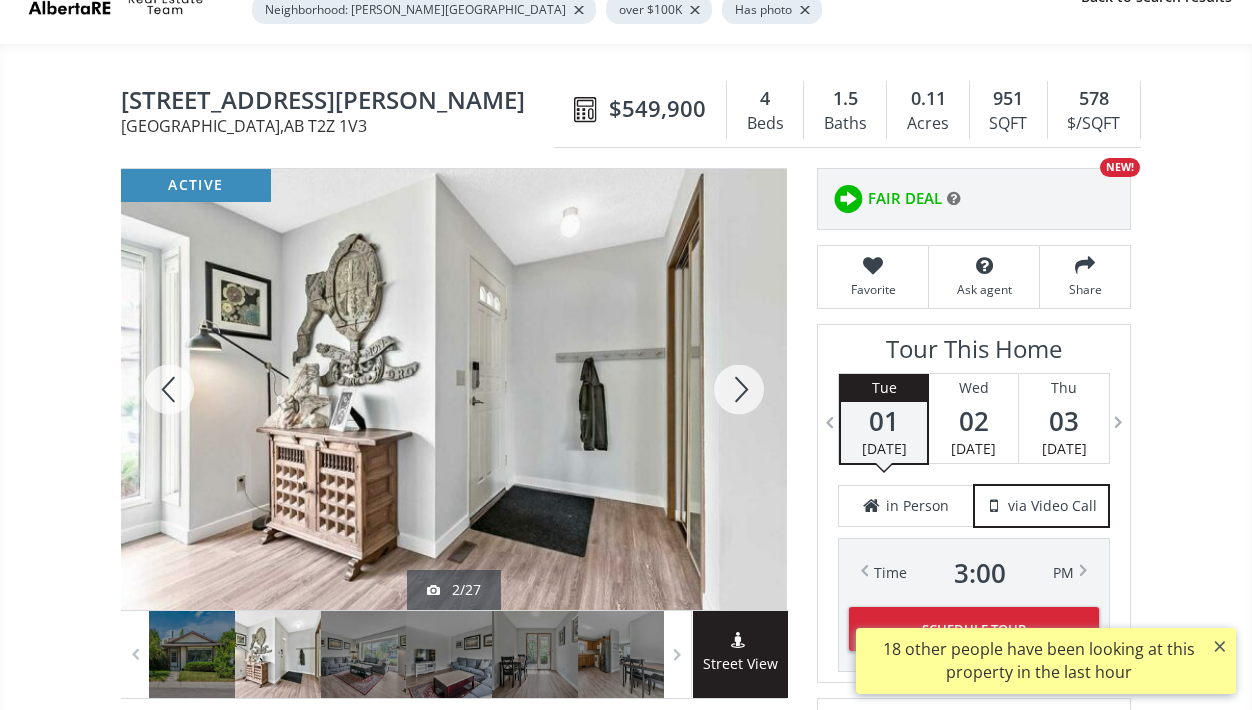 click at bounding box center (739, 389) 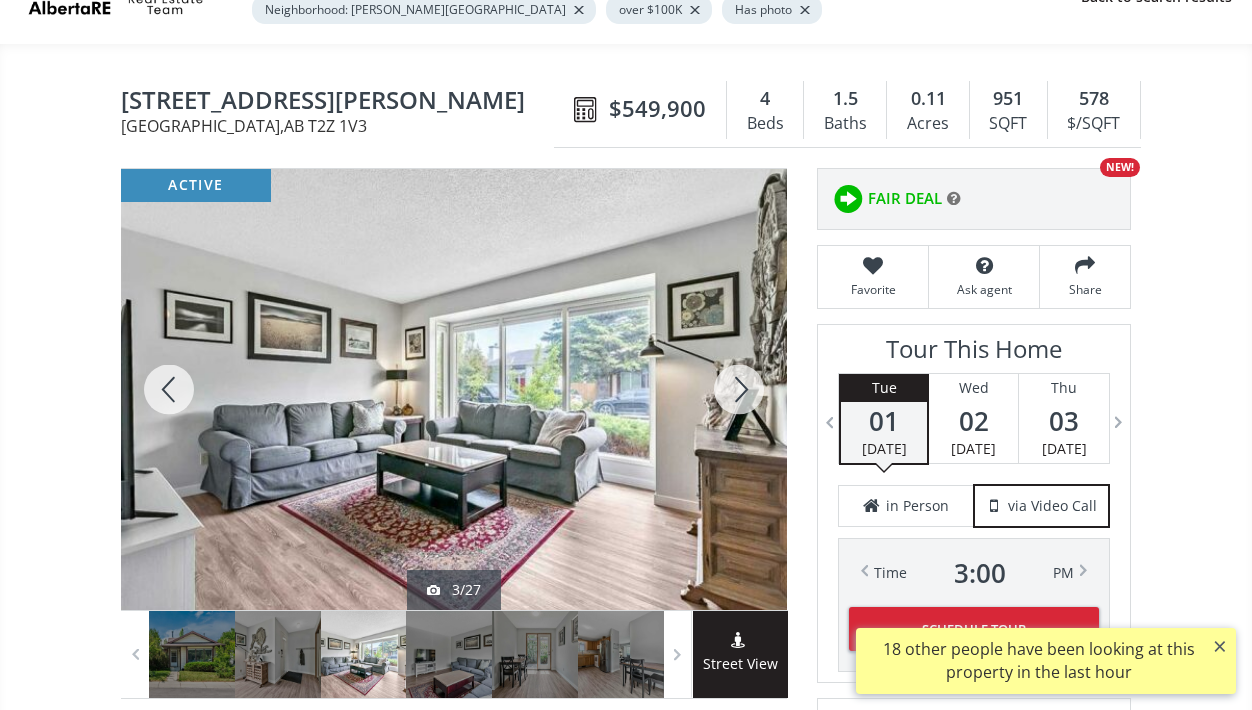 click at bounding box center (739, 389) 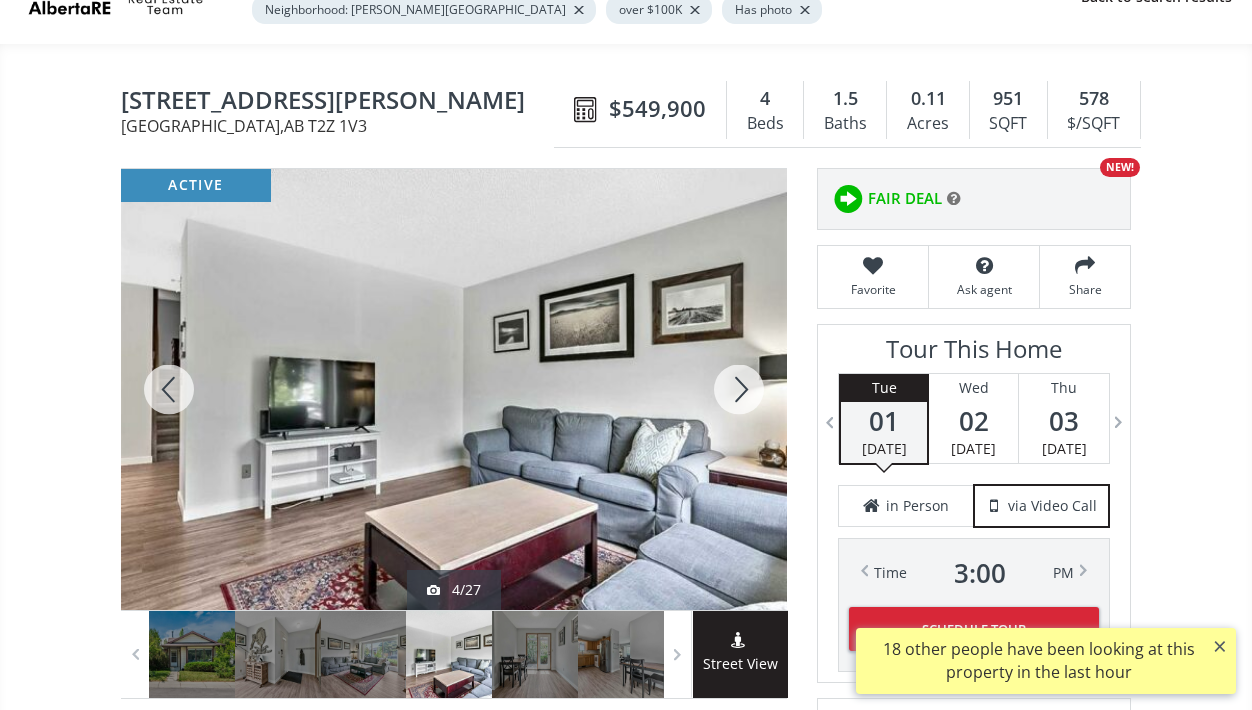 click at bounding box center [739, 389] 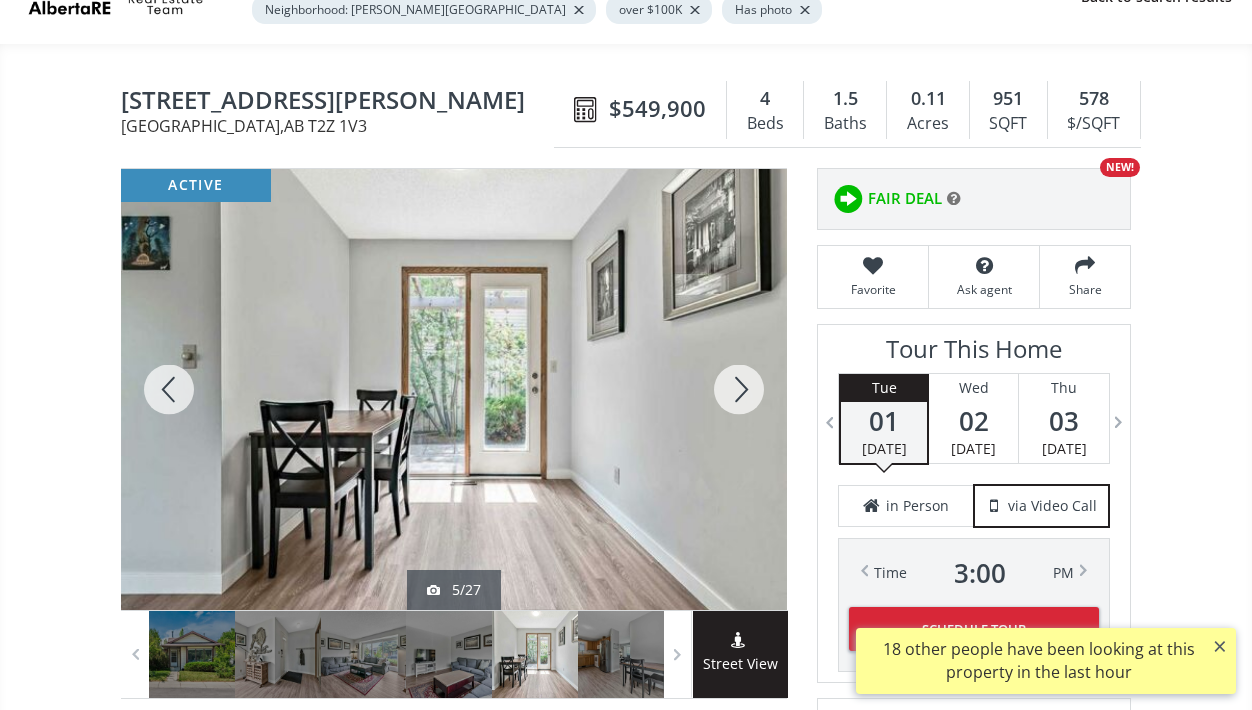 click at bounding box center (739, 389) 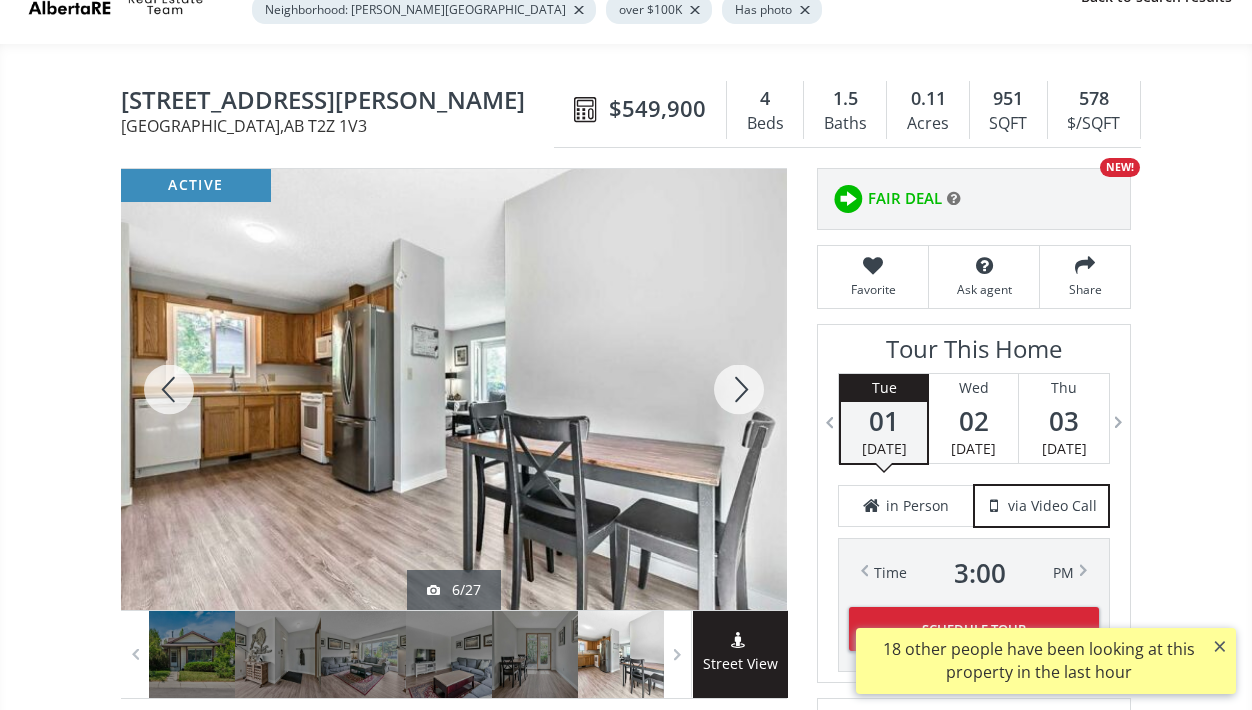 click at bounding box center [739, 389] 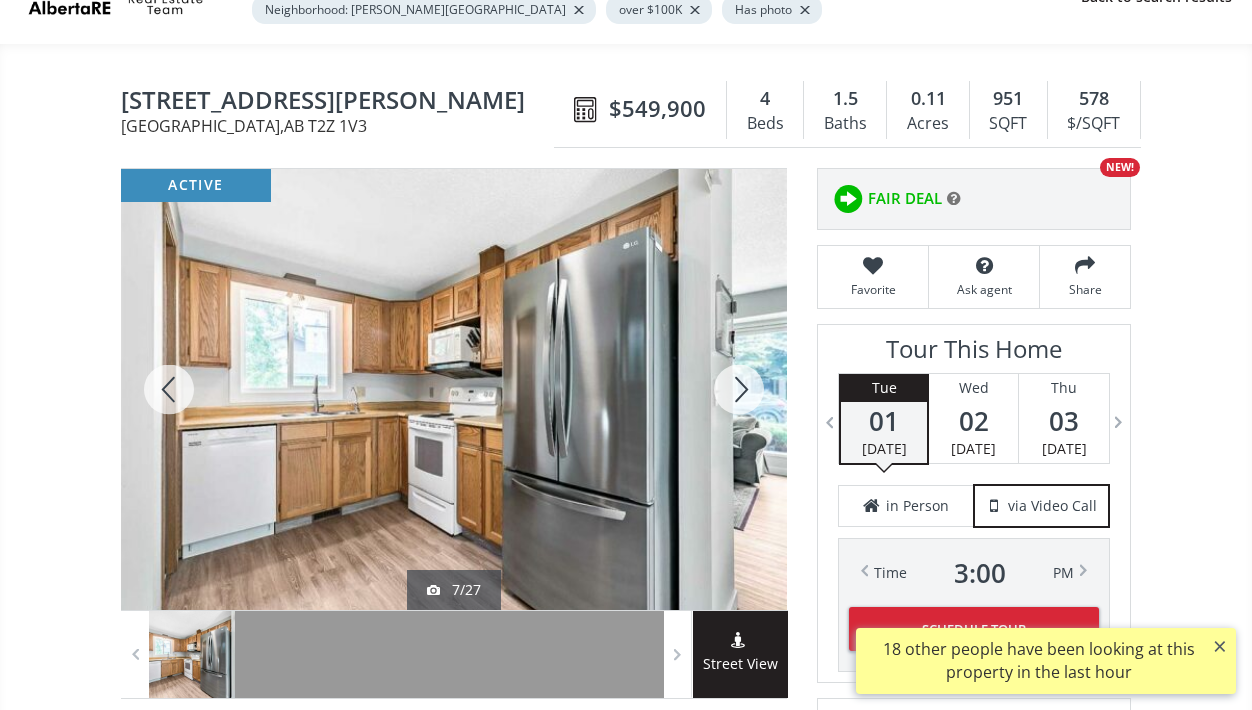 click at bounding box center (739, 389) 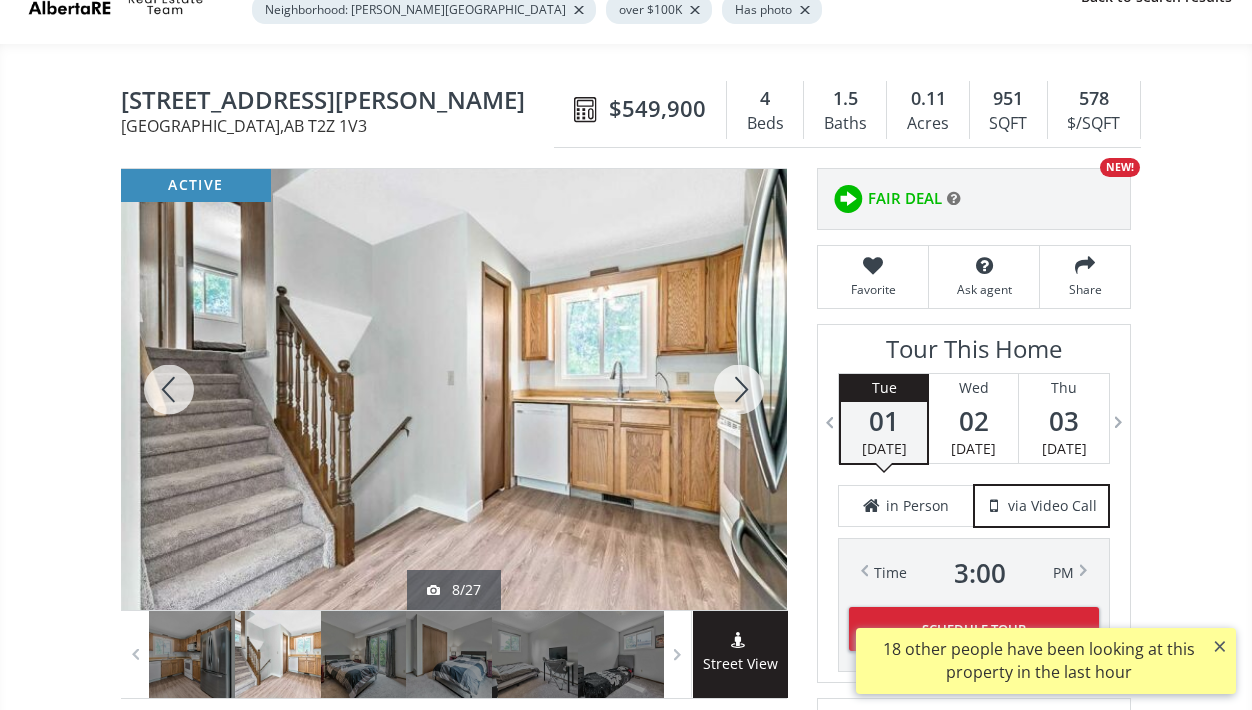 click at bounding box center (739, 389) 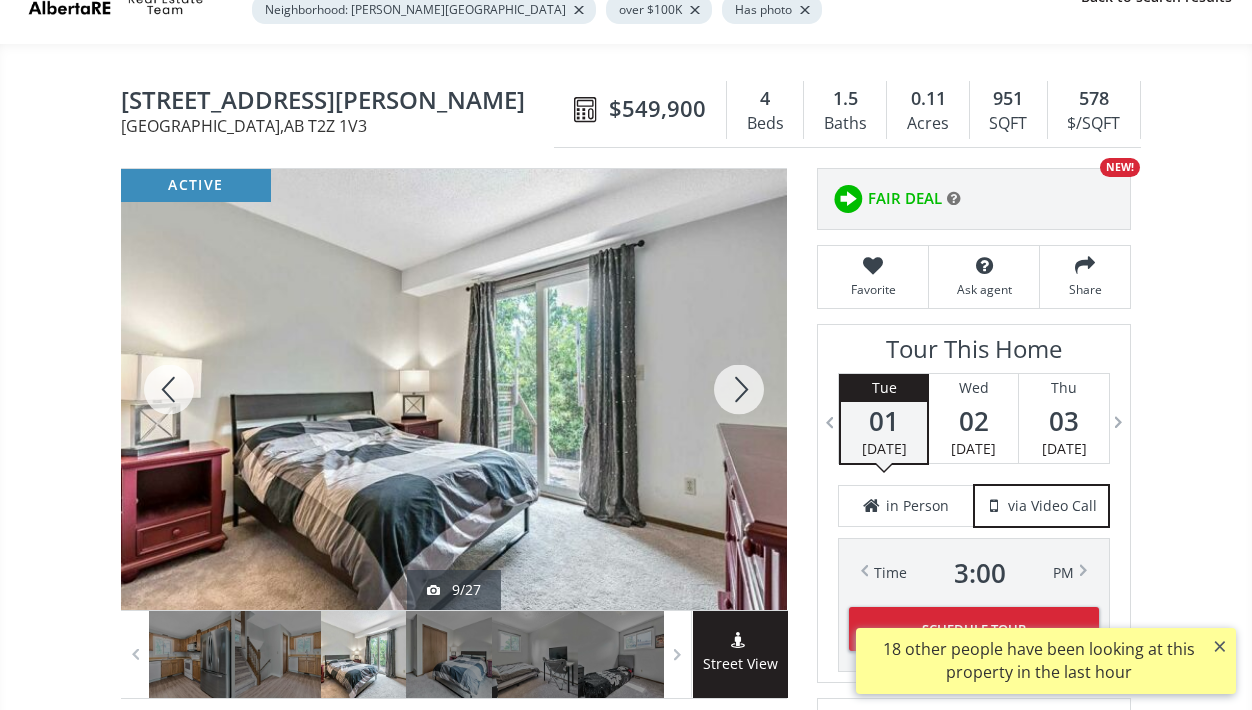 click at bounding box center [739, 389] 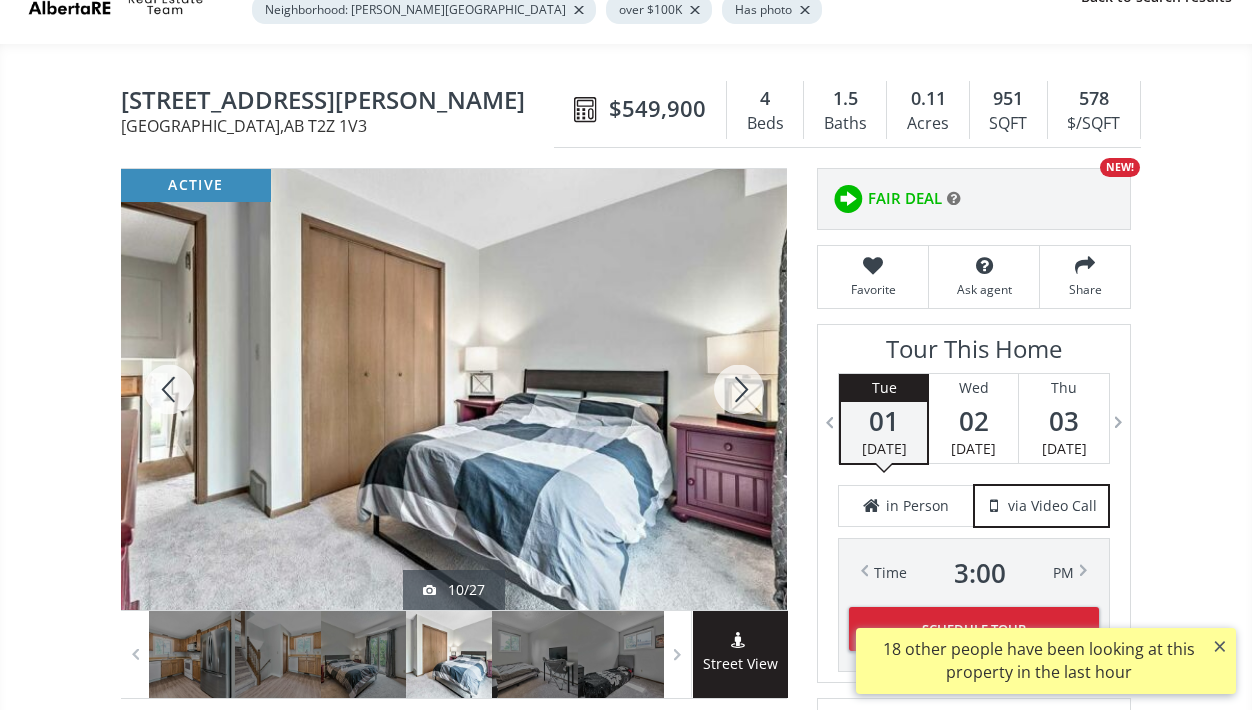 click at bounding box center [739, 389] 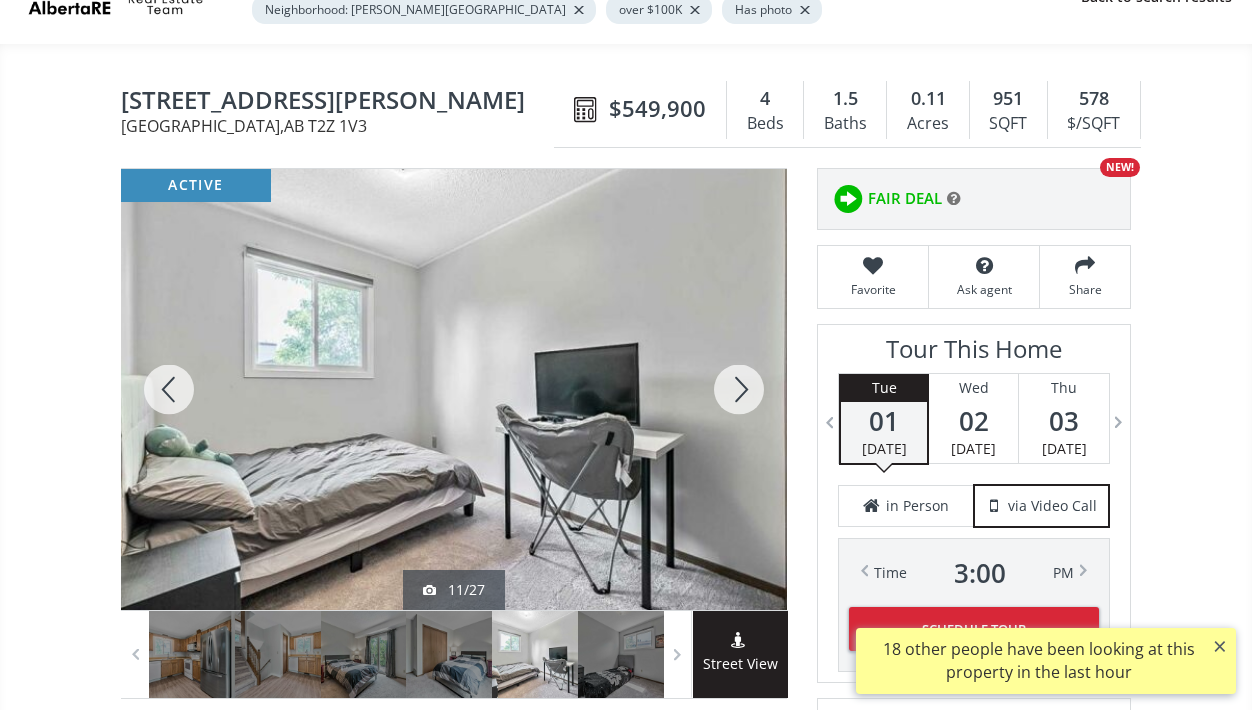 click at bounding box center (739, 389) 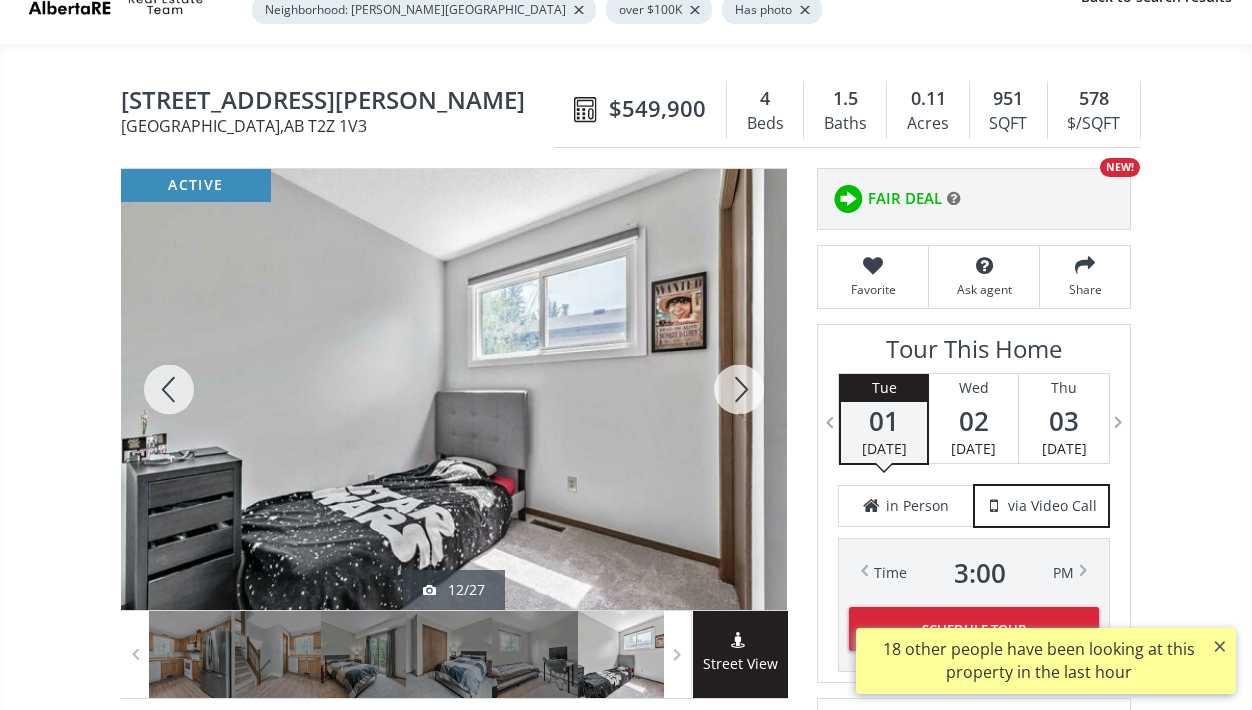 click at bounding box center [739, 389] 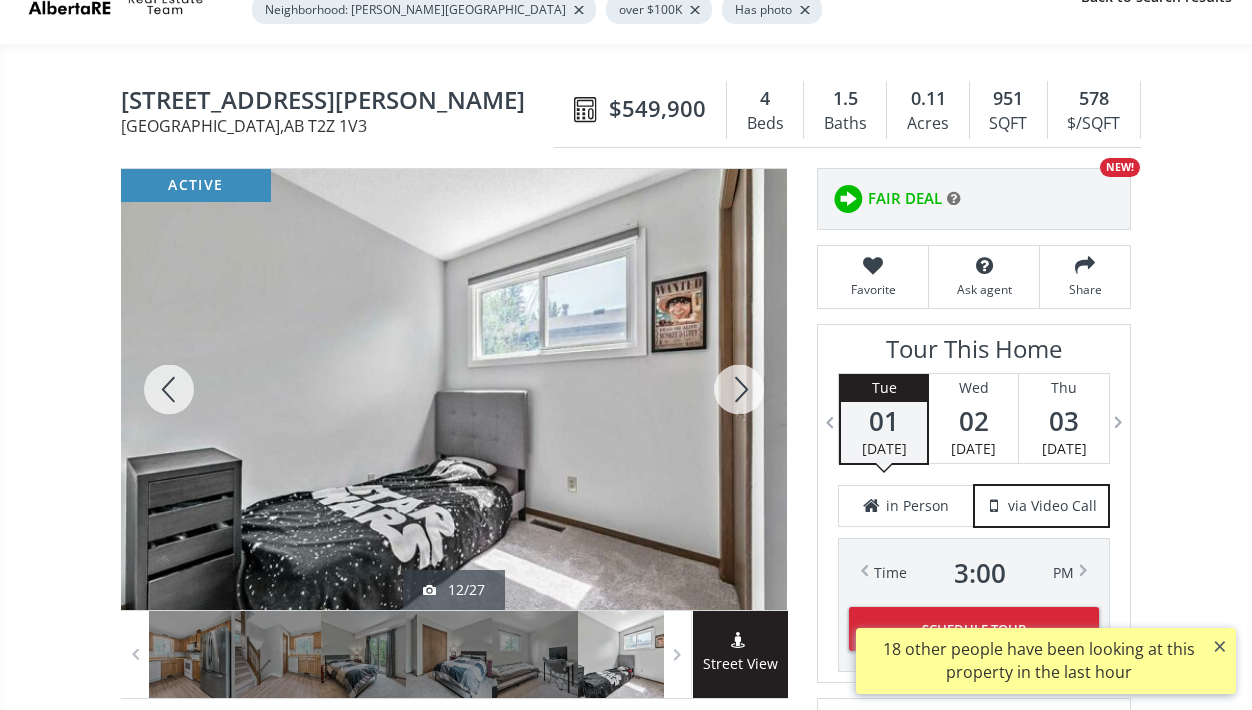click at bounding box center [739, 389] 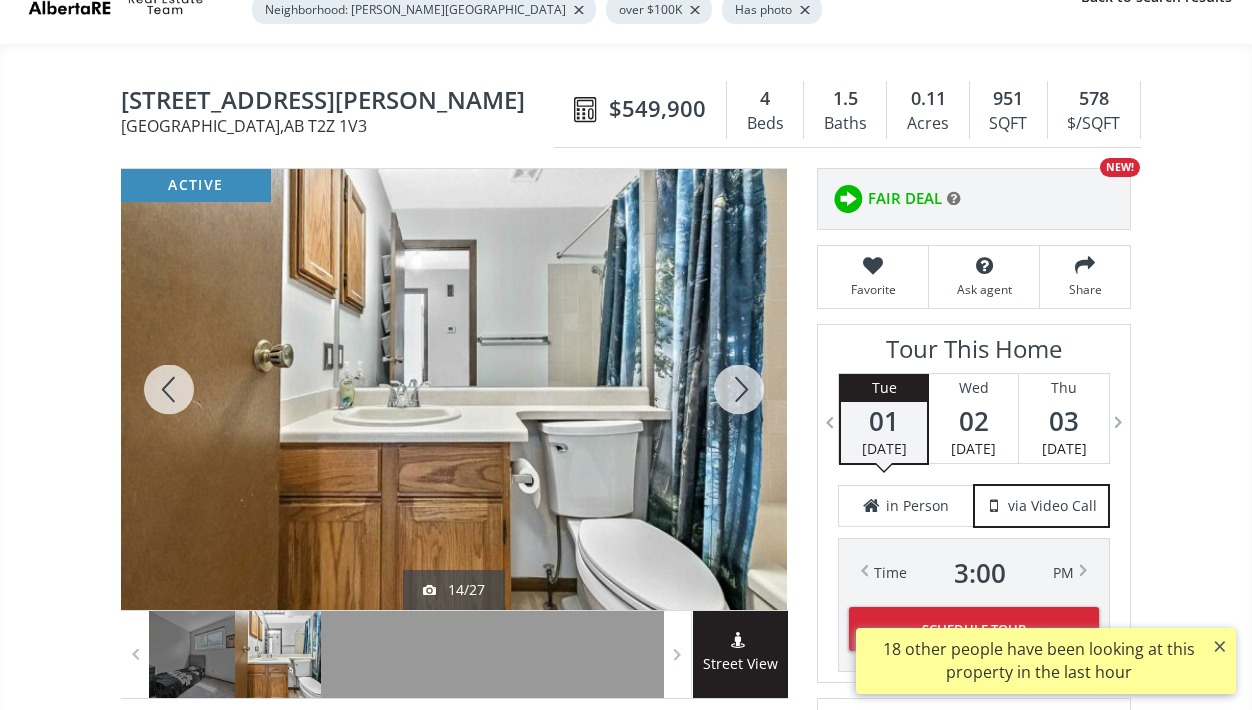 click at bounding box center [739, 389] 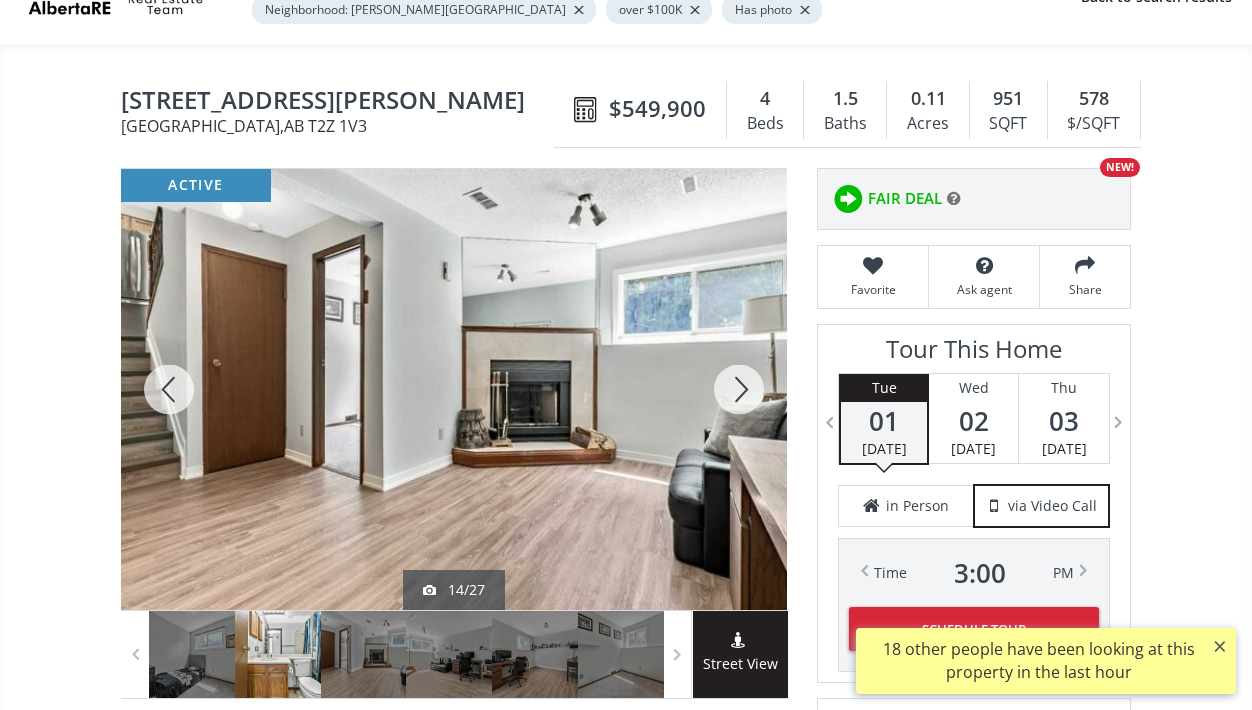 click at bounding box center (739, 389) 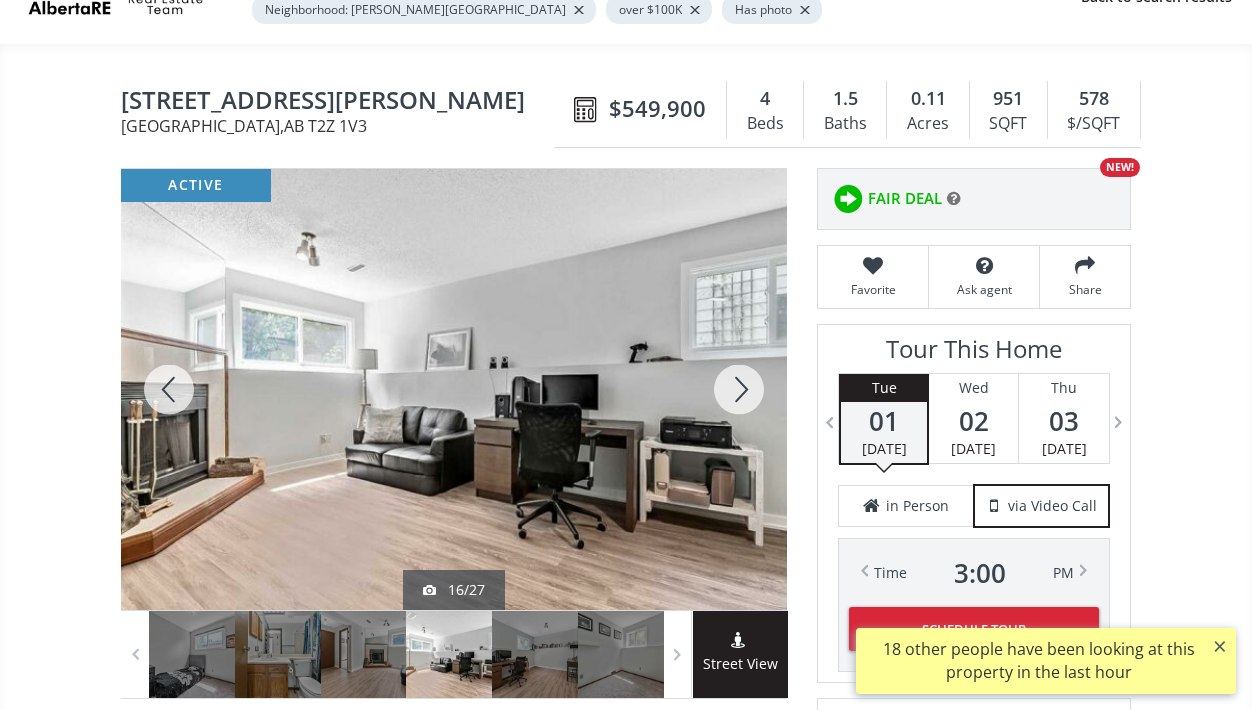 click at bounding box center [739, 389] 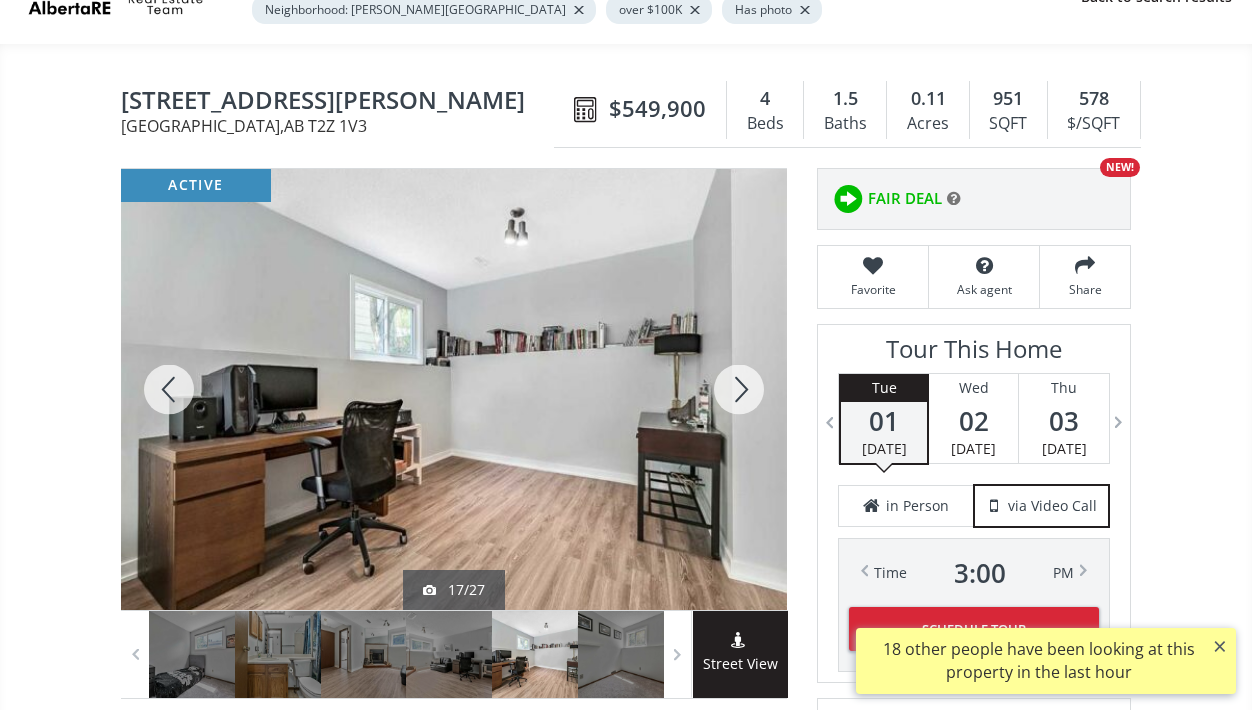 click at bounding box center [739, 389] 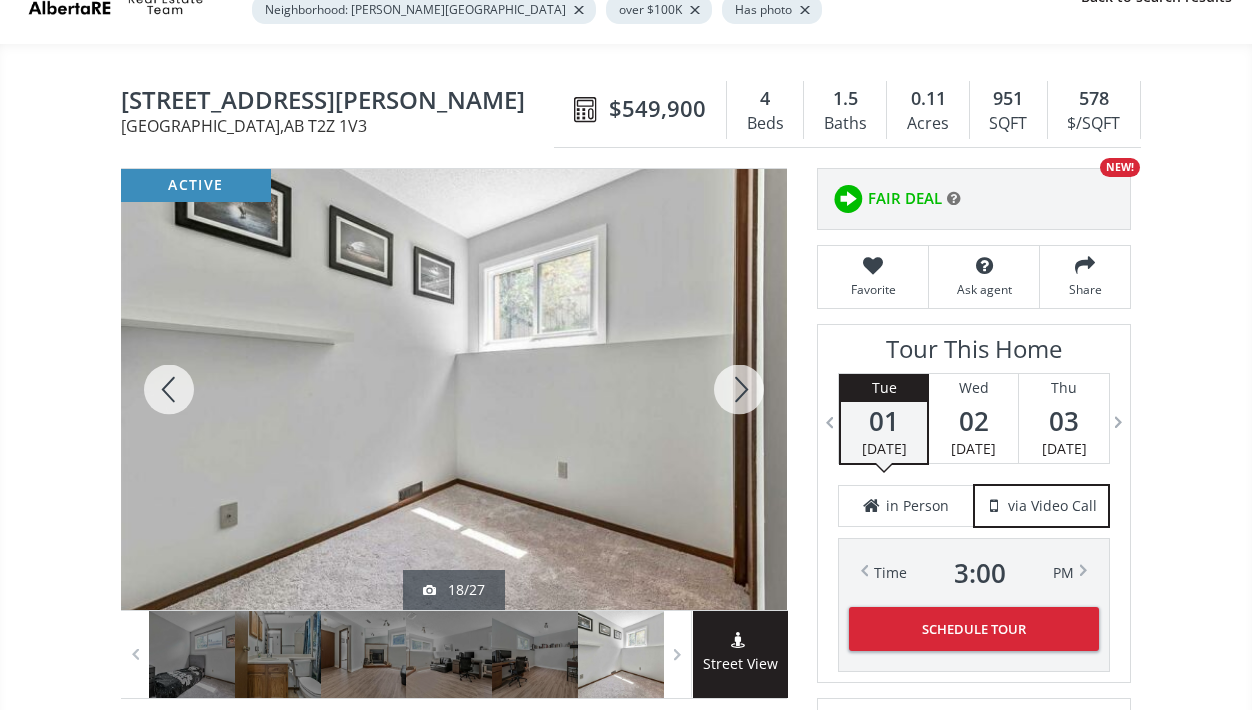 click at bounding box center [739, 389] 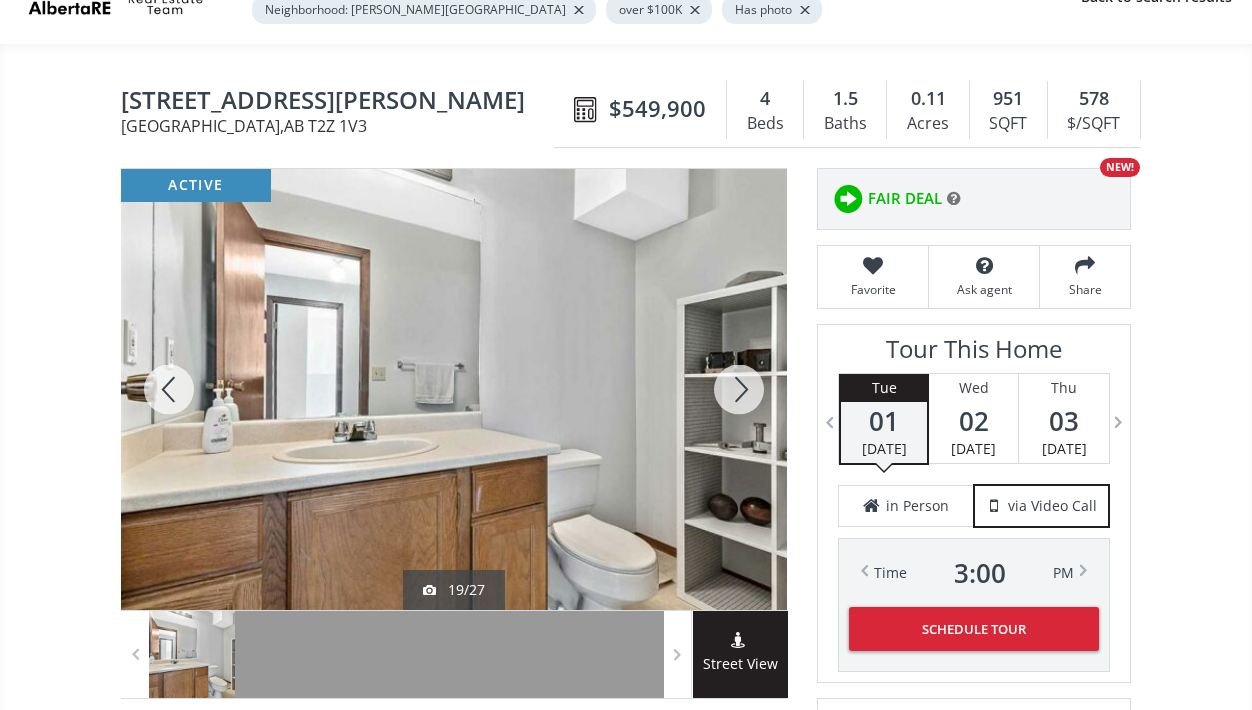 click at bounding box center (739, 389) 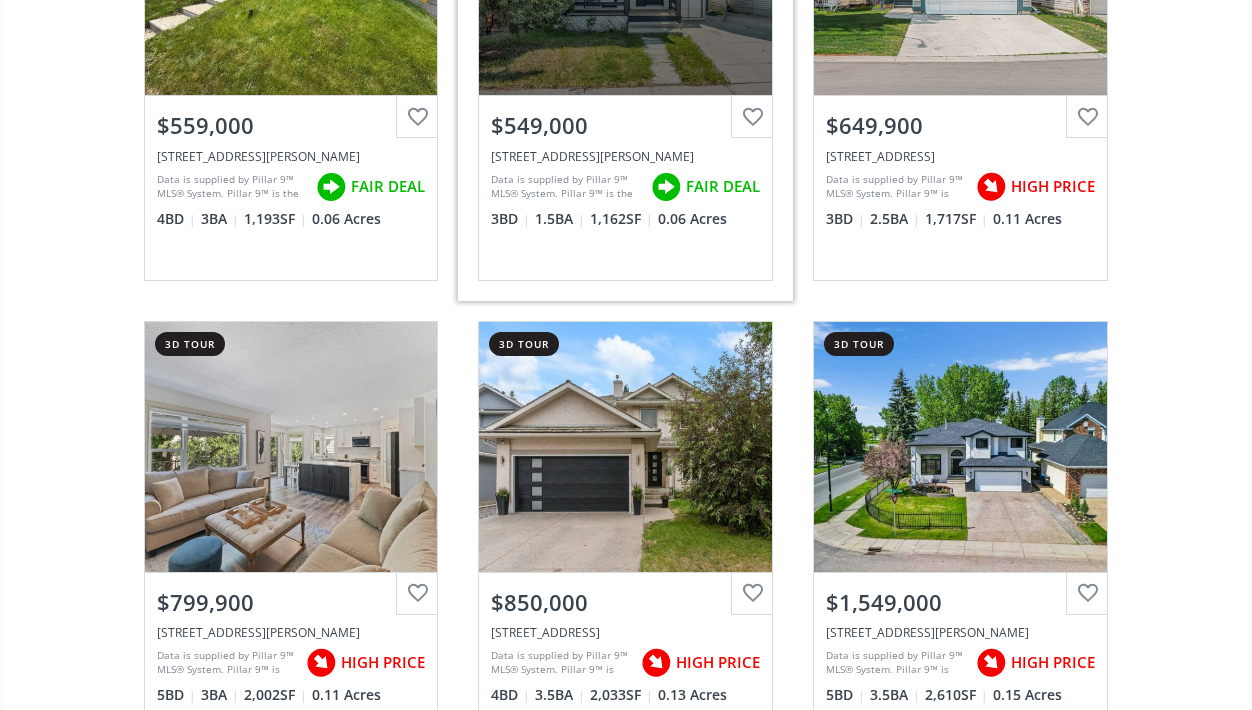scroll, scrollTop: 3285, scrollLeft: 0, axis: vertical 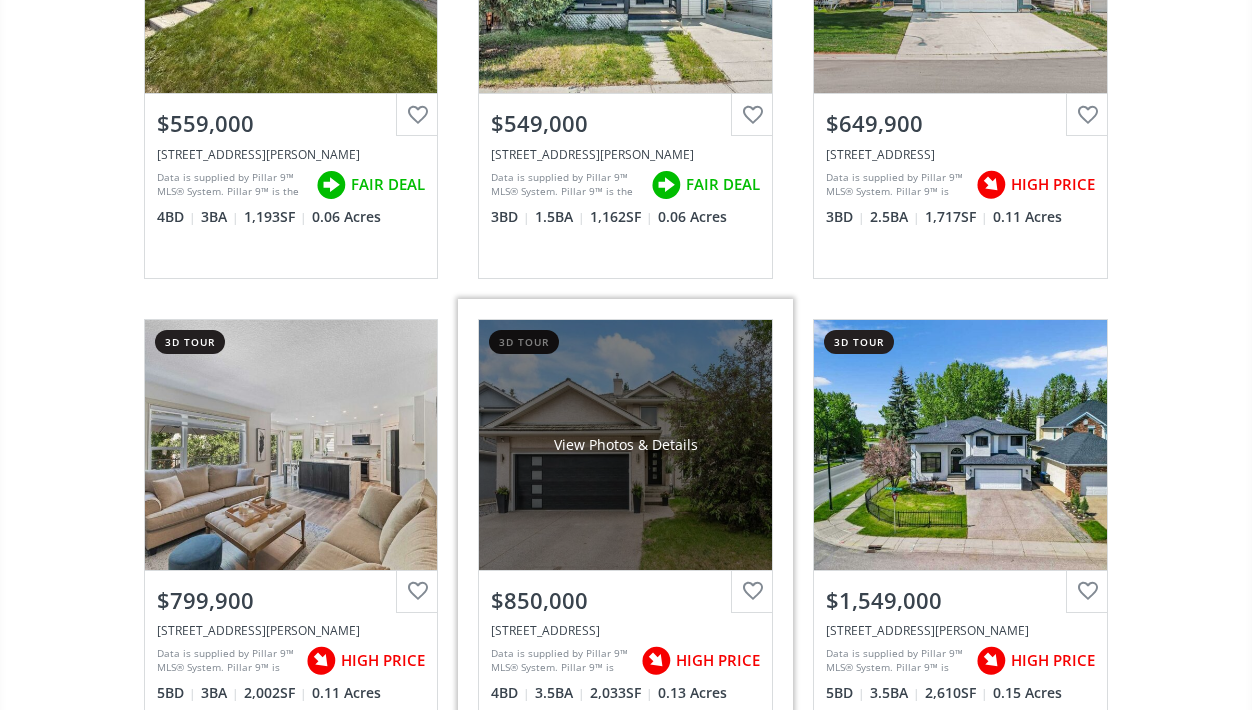 click on "View Photos & Details" at bounding box center (625, 445) 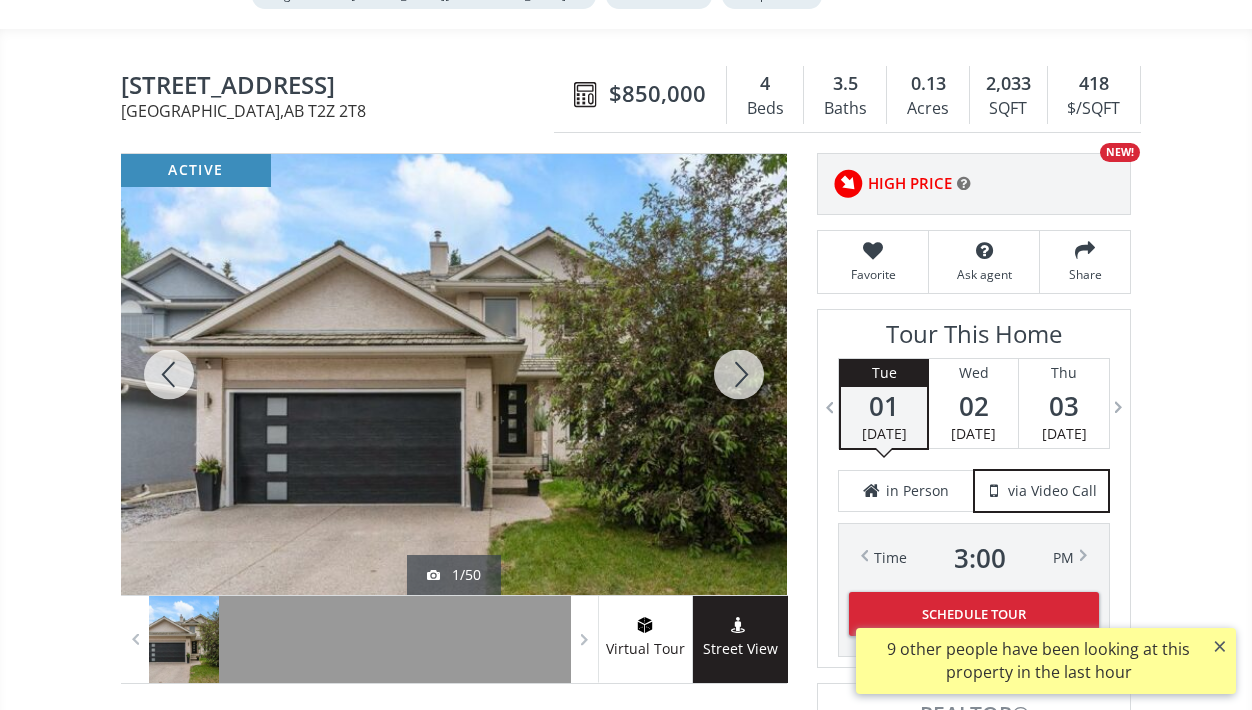scroll, scrollTop: 145, scrollLeft: 0, axis: vertical 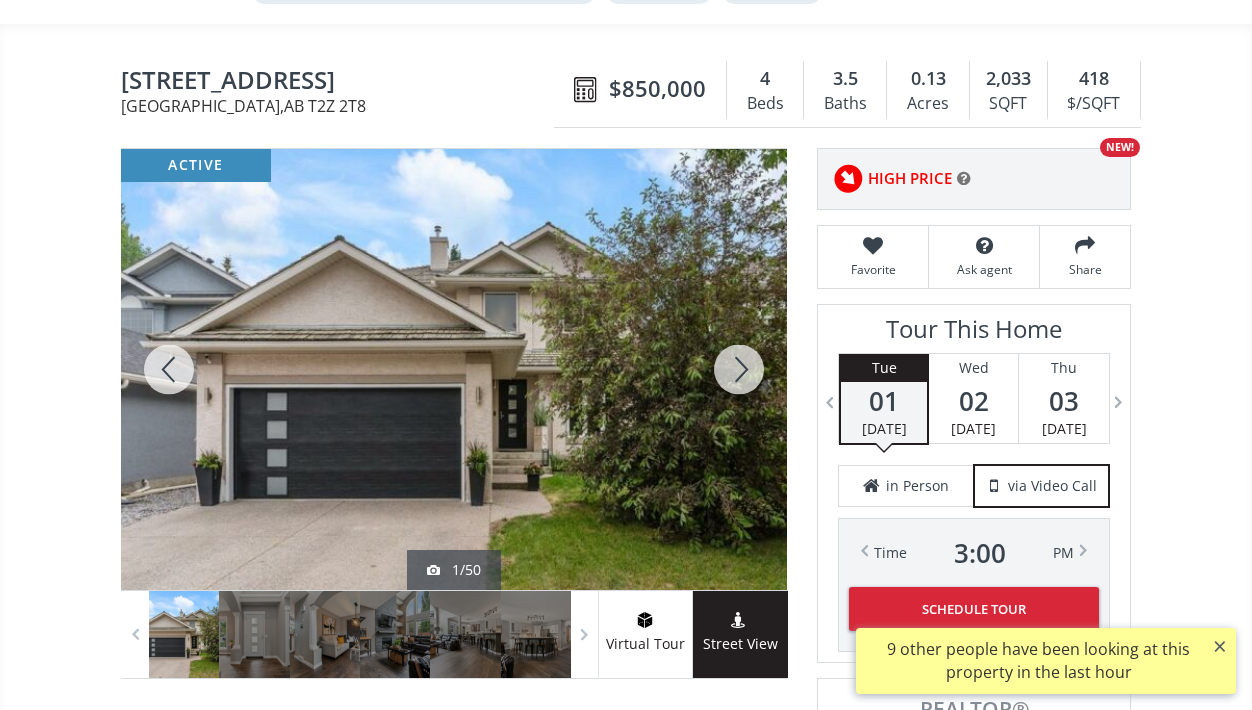 click at bounding box center [739, 369] 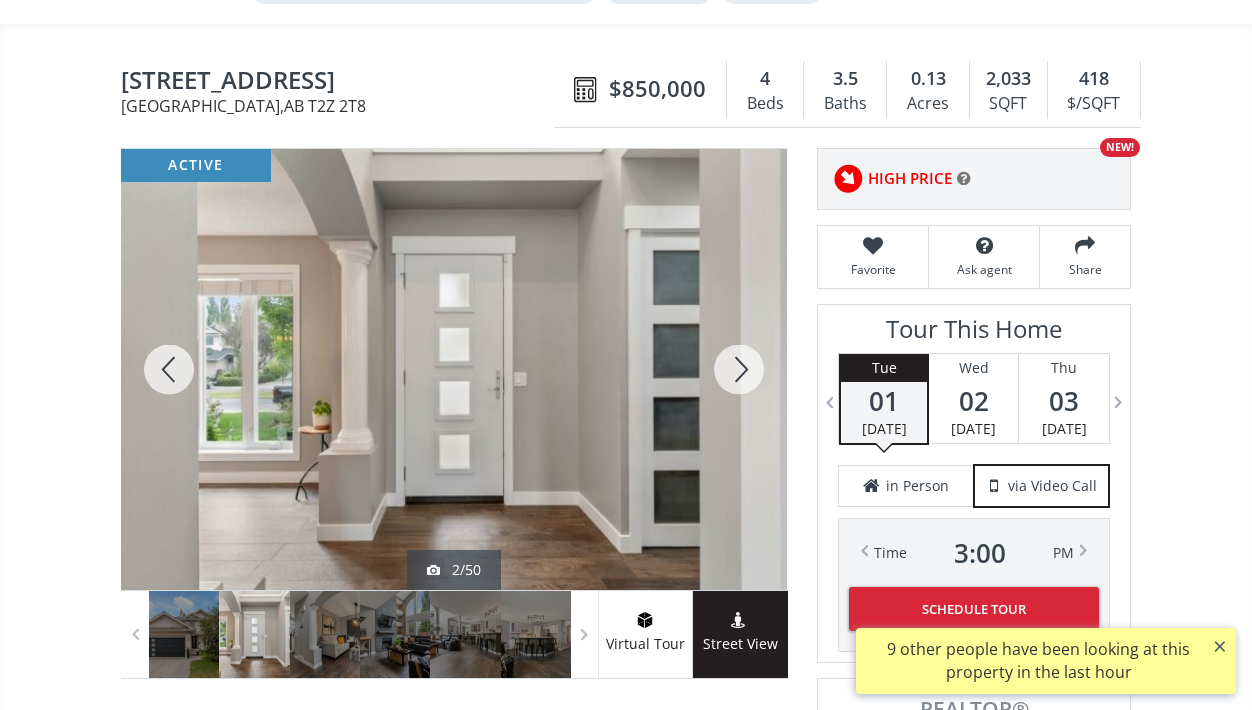 click at bounding box center [739, 369] 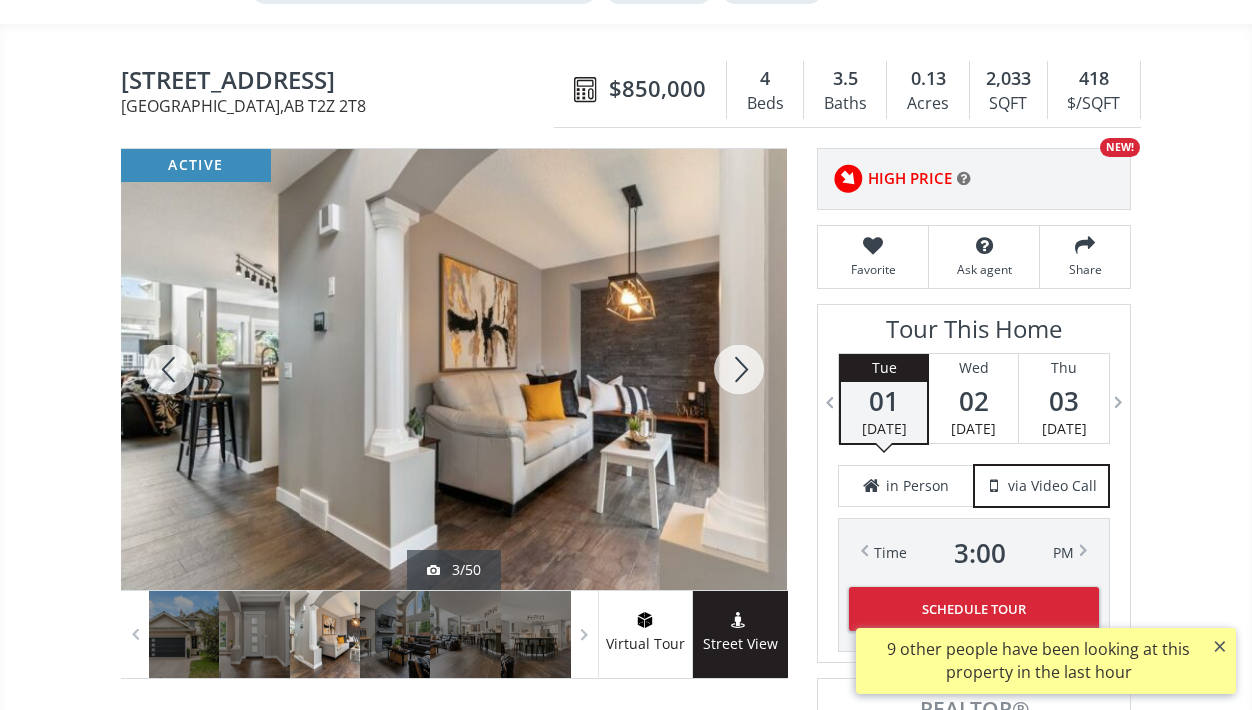 click at bounding box center (739, 369) 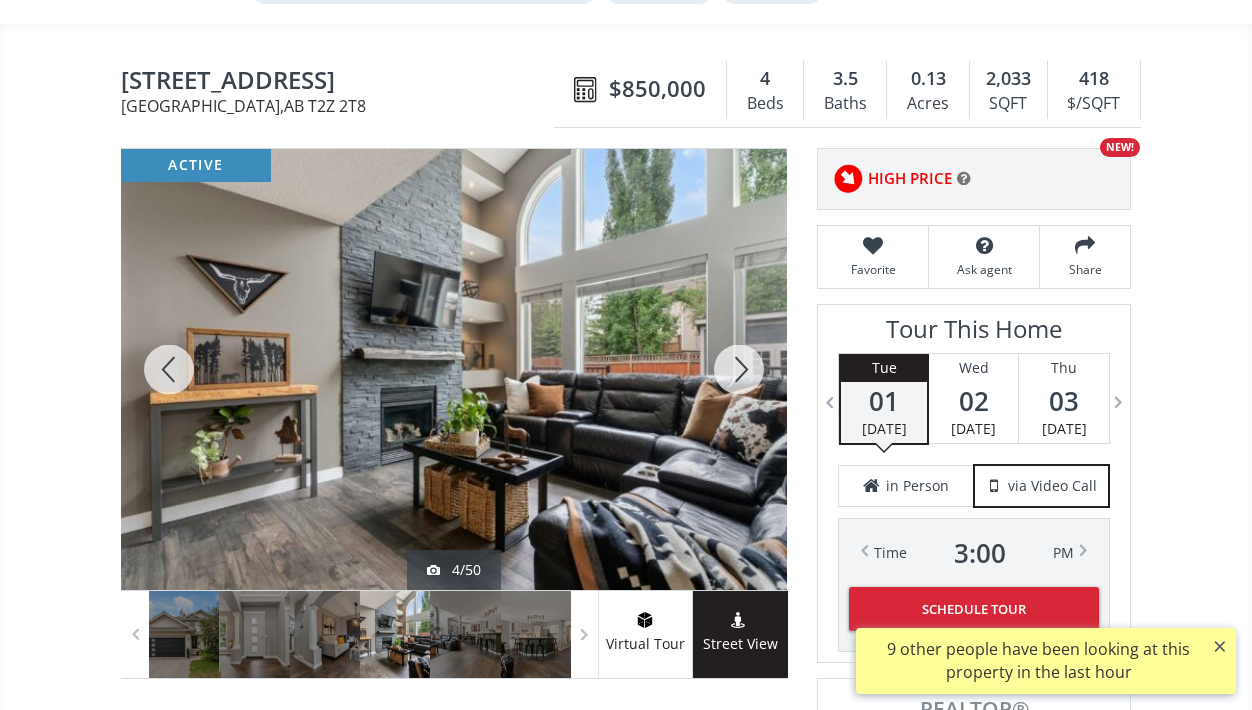 click at bounding box center (739, 369) 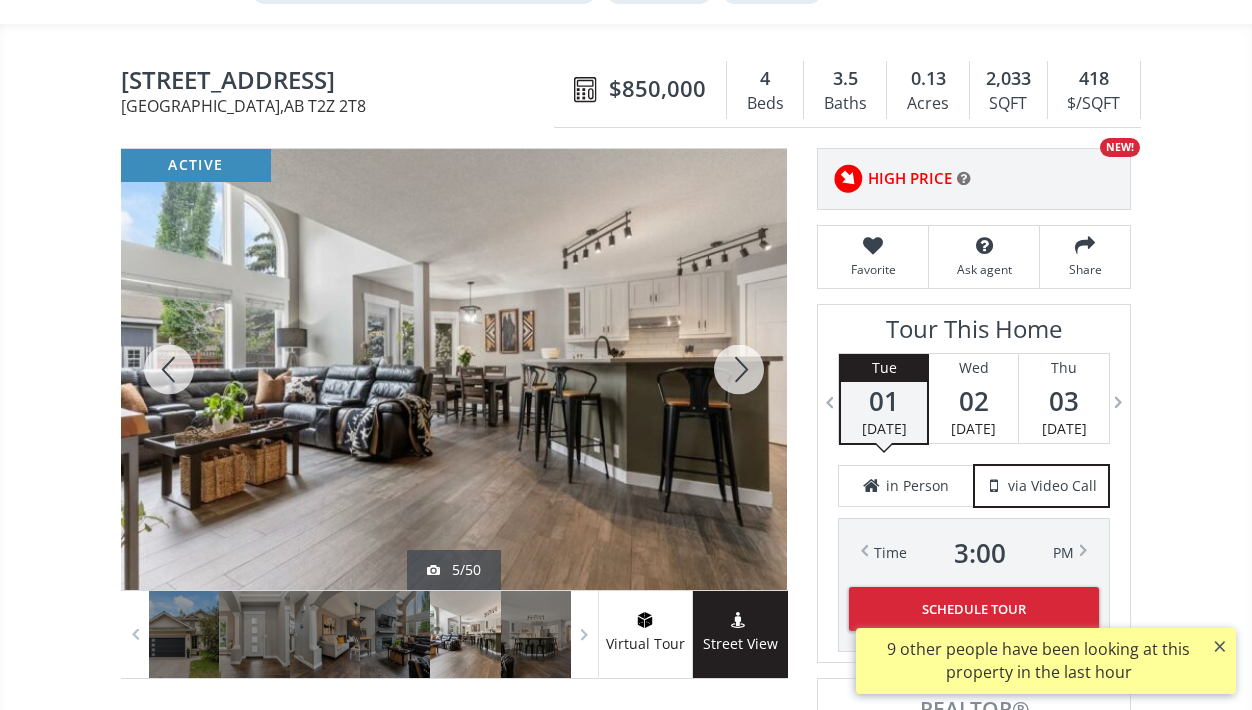 click at bounding box center (739, 369) 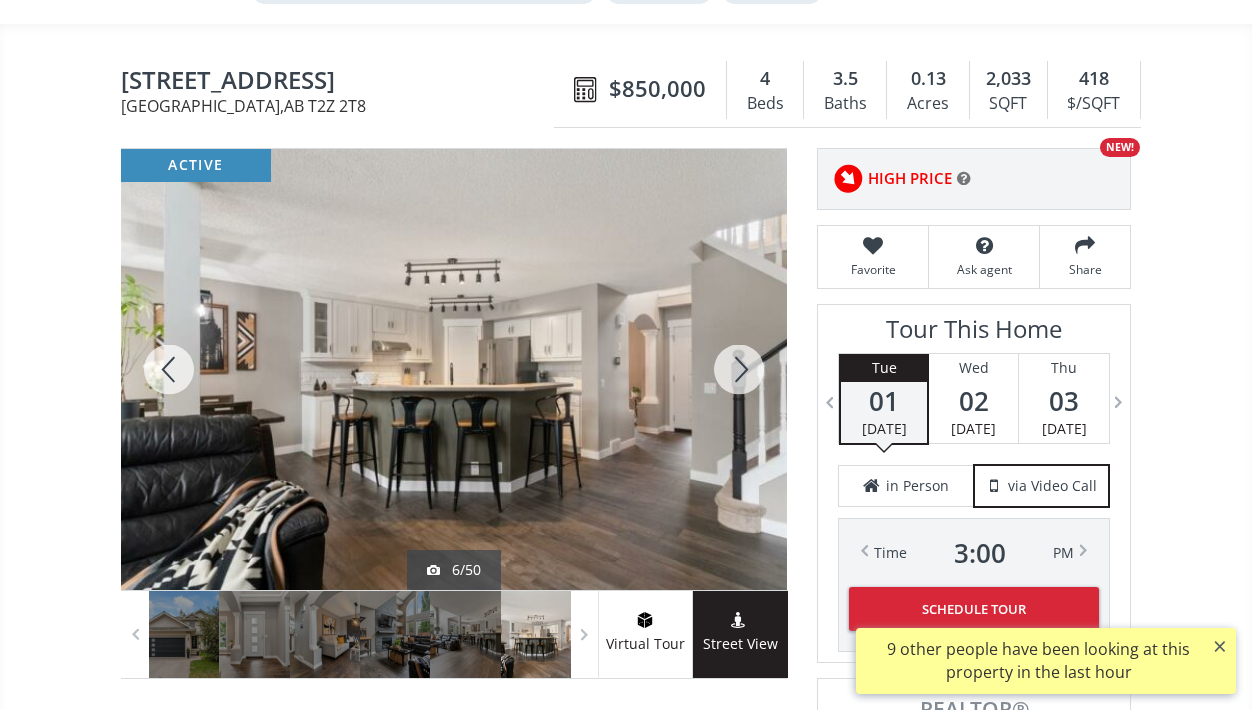 click at bounding box center (739, 369) 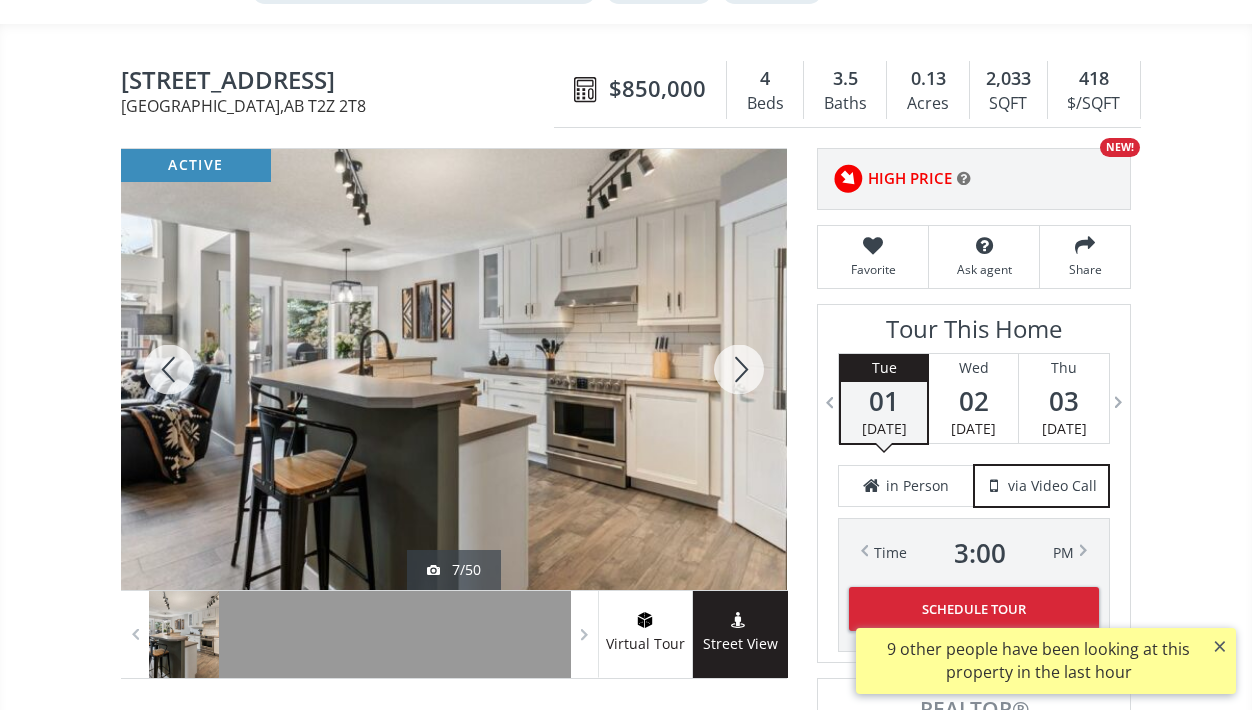 click at bounding box center [739, 369] 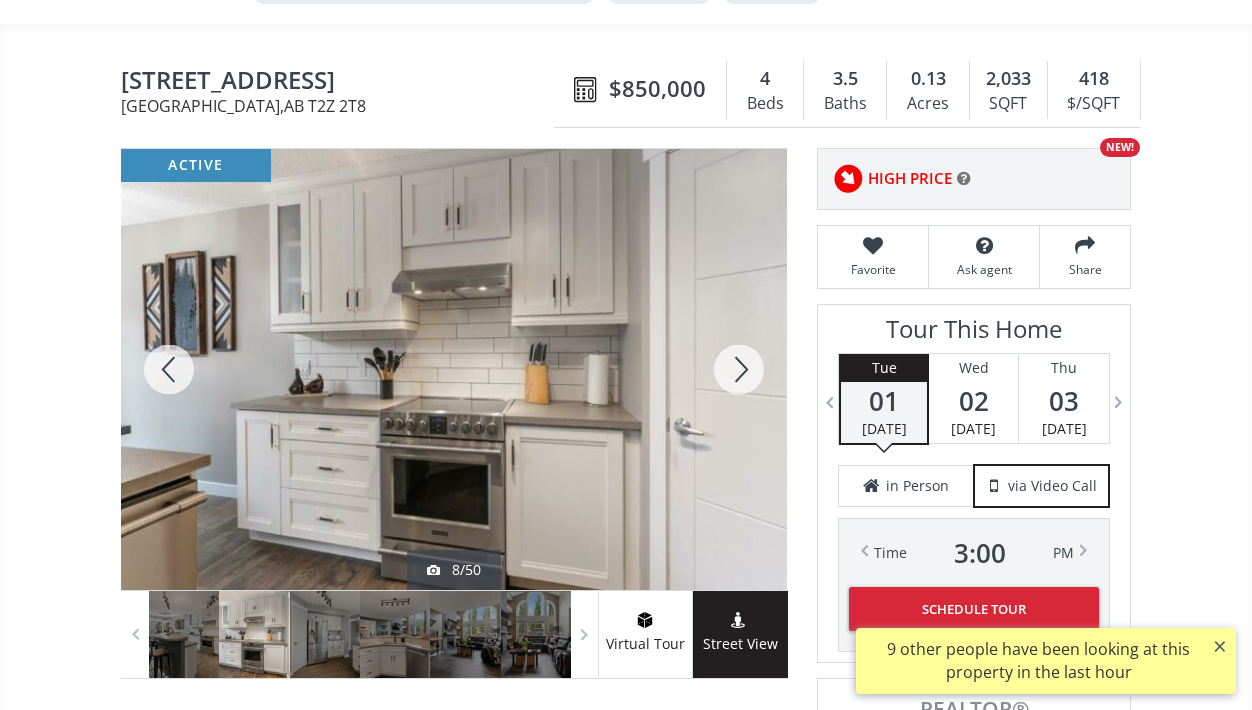 click at bounding box center [169, 369] 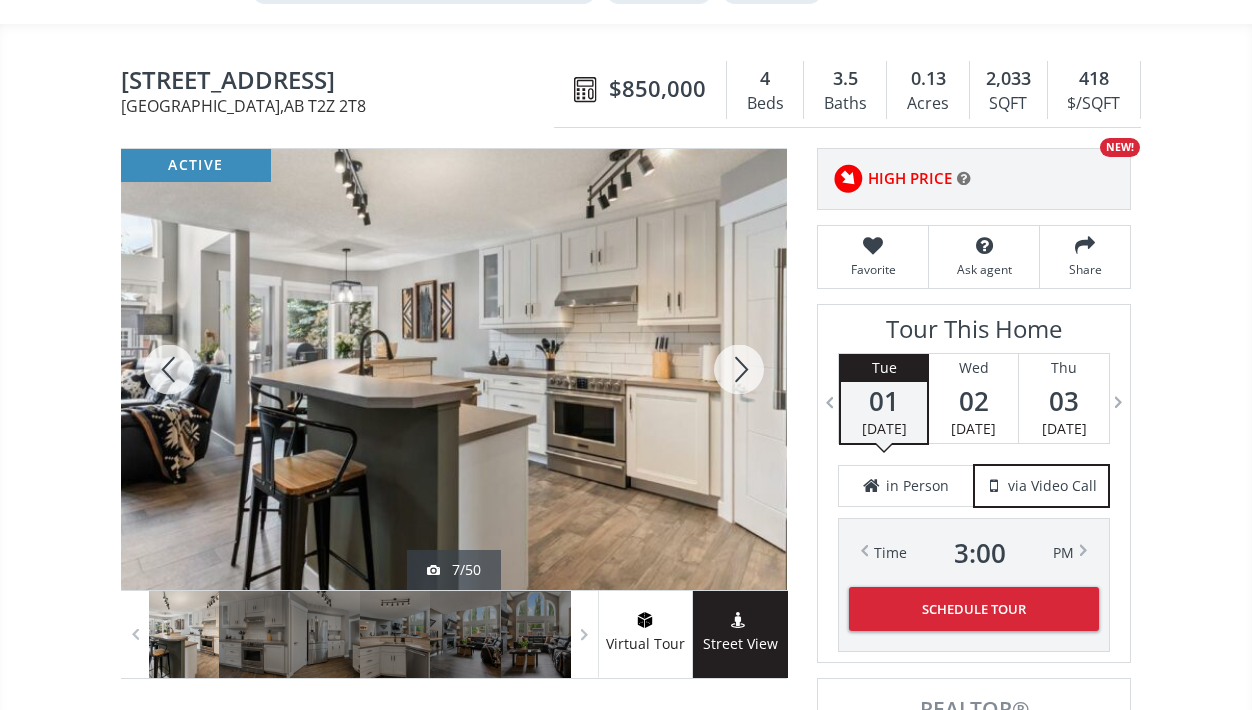 click at bounding box center (739, 369) 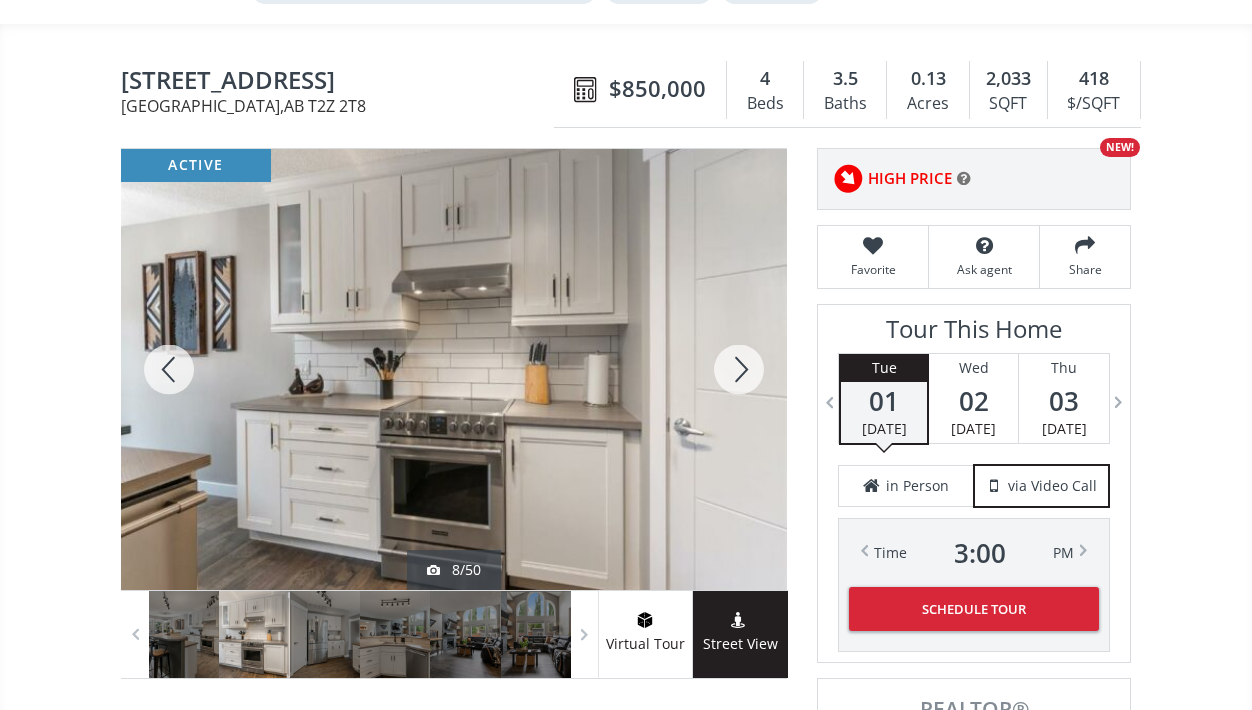 click at bounding box center (739, 369) 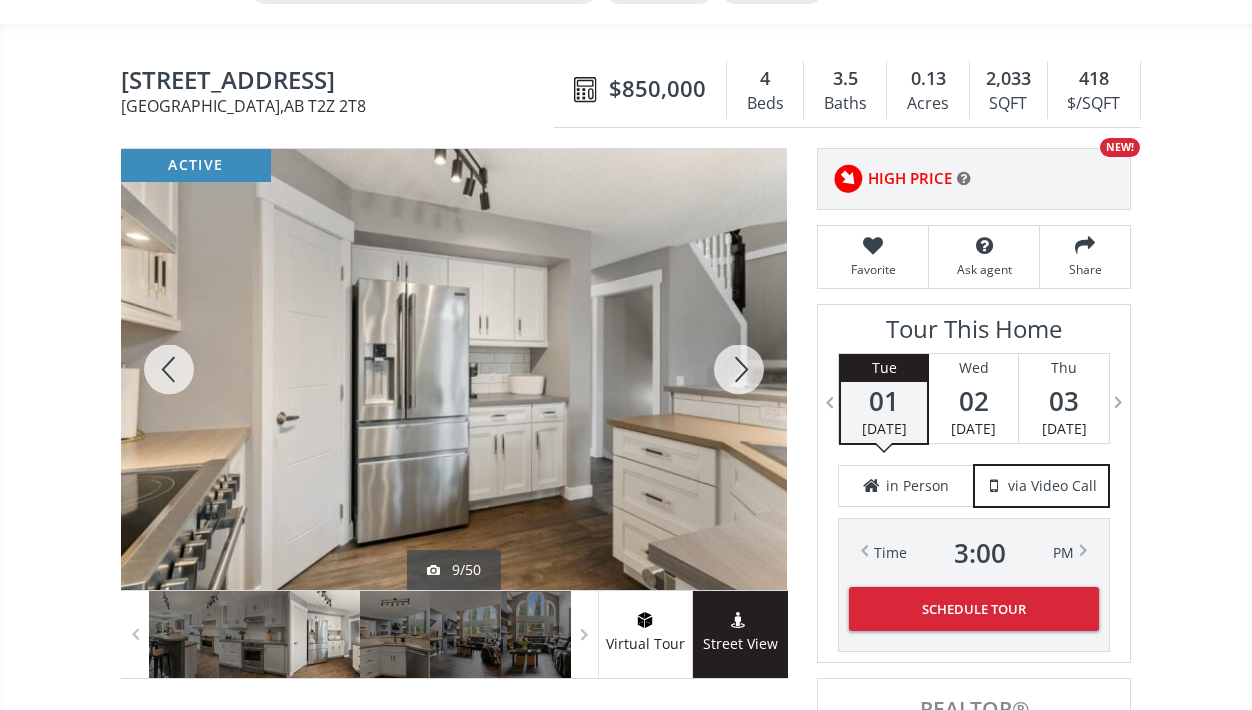 click at bounding box center (739, 369) 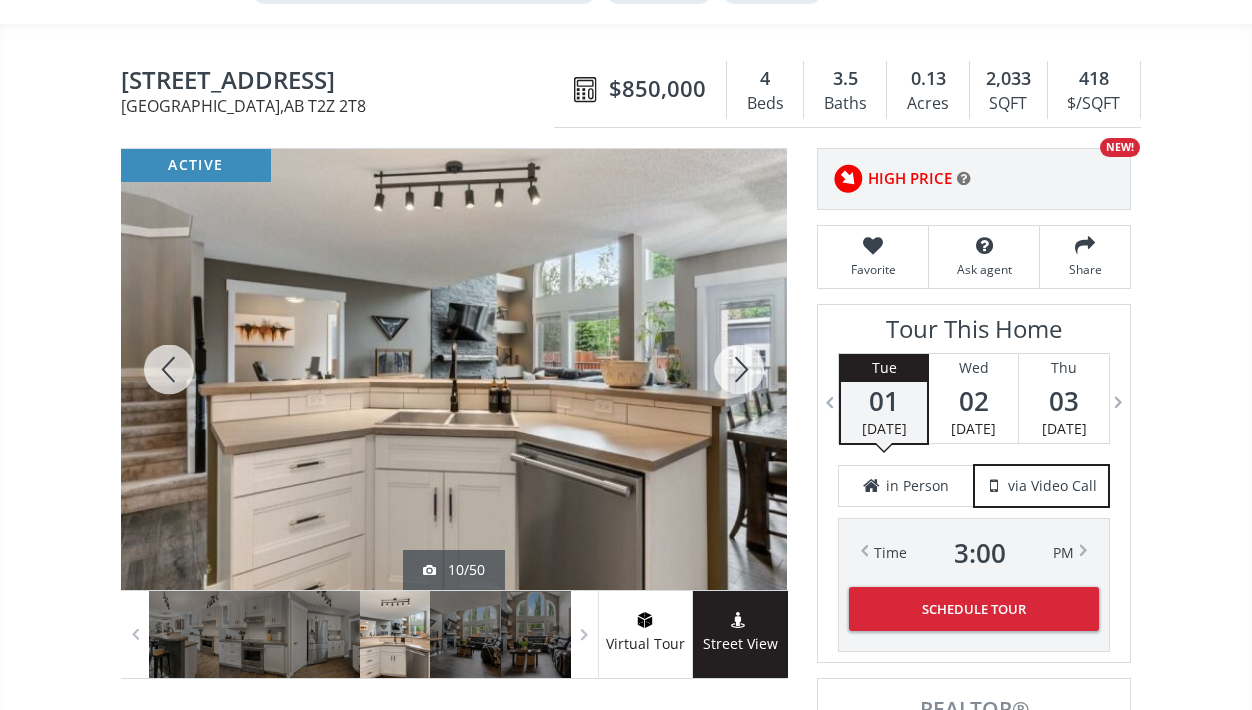 click at bounding box center [169, 369] 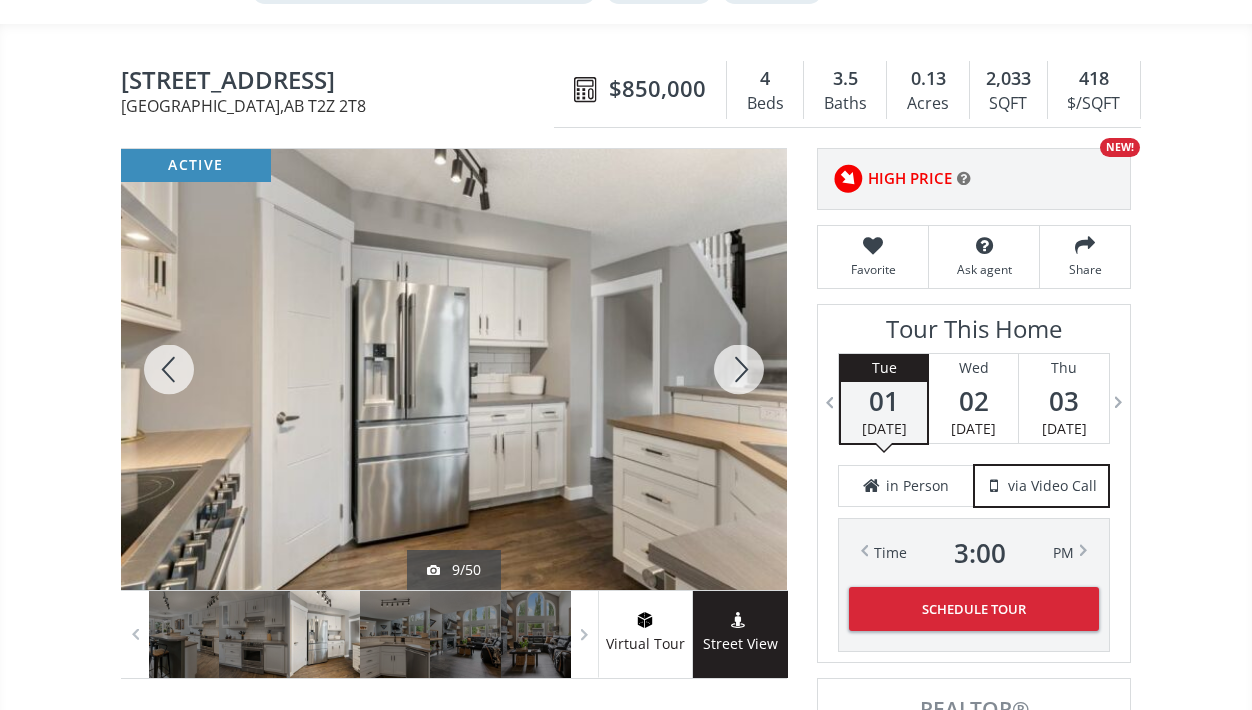 click at bounding box center (739, 369) 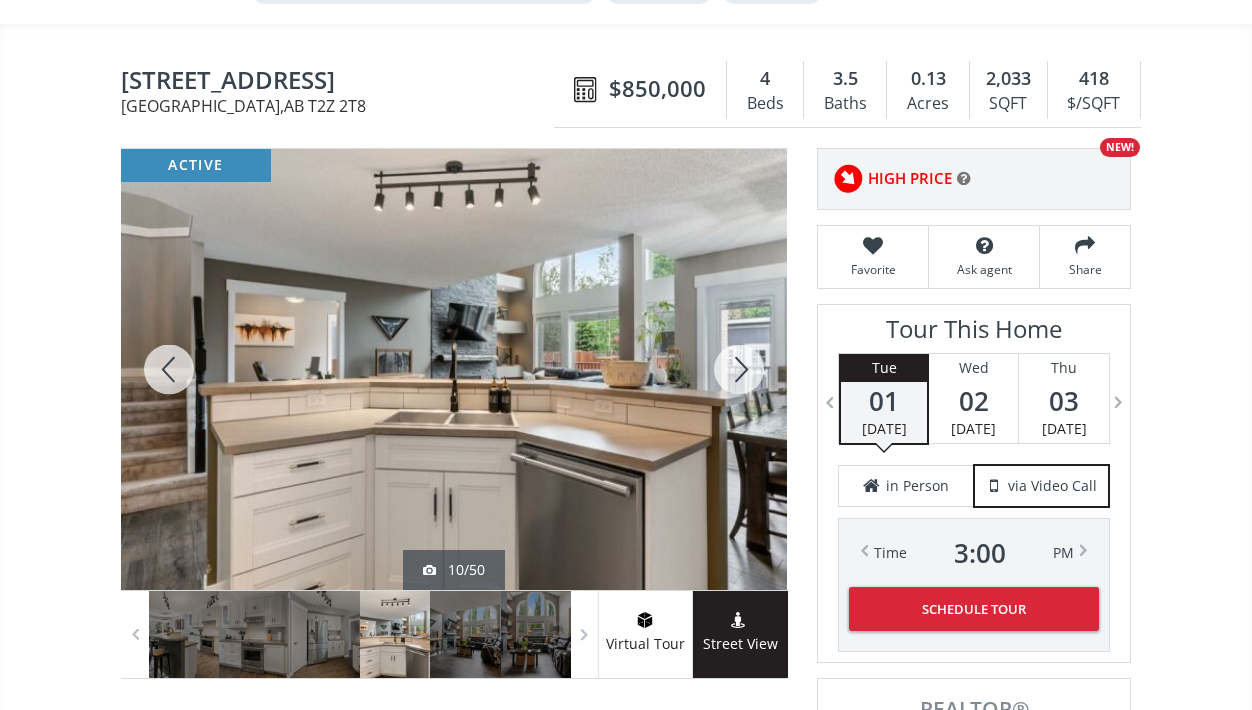click at bounding box center [739, 369] 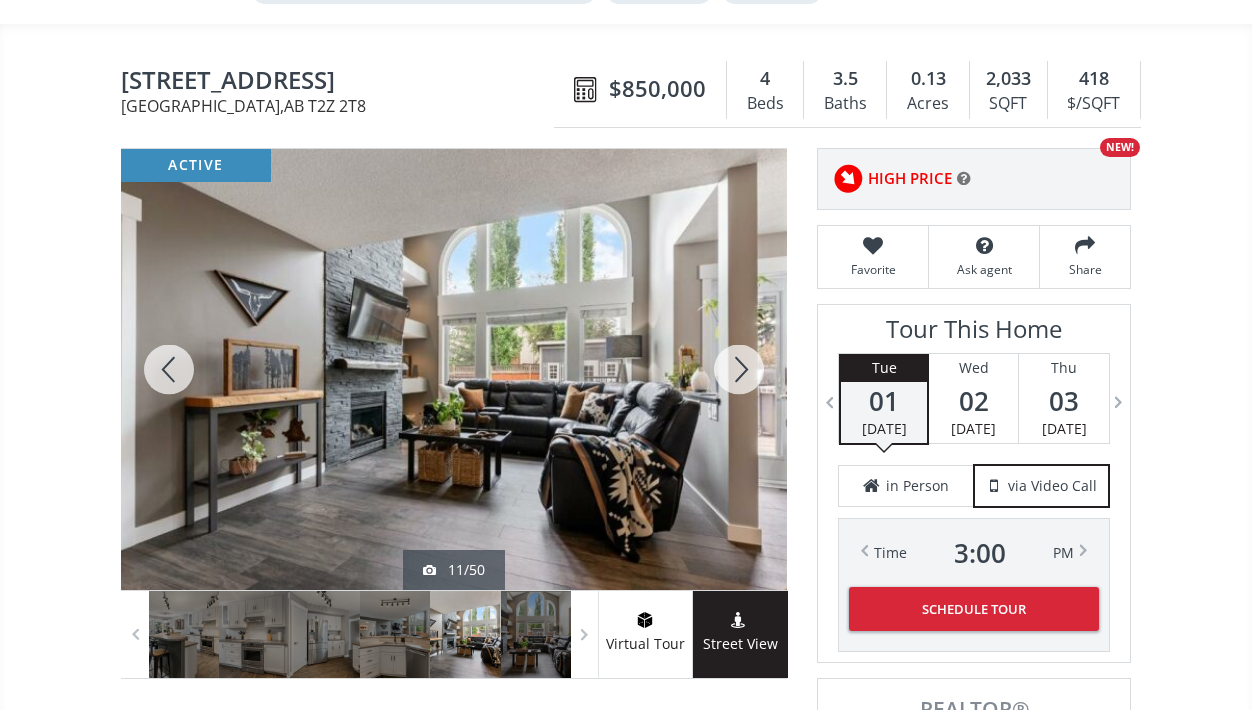click at bounding box center [739, 369] 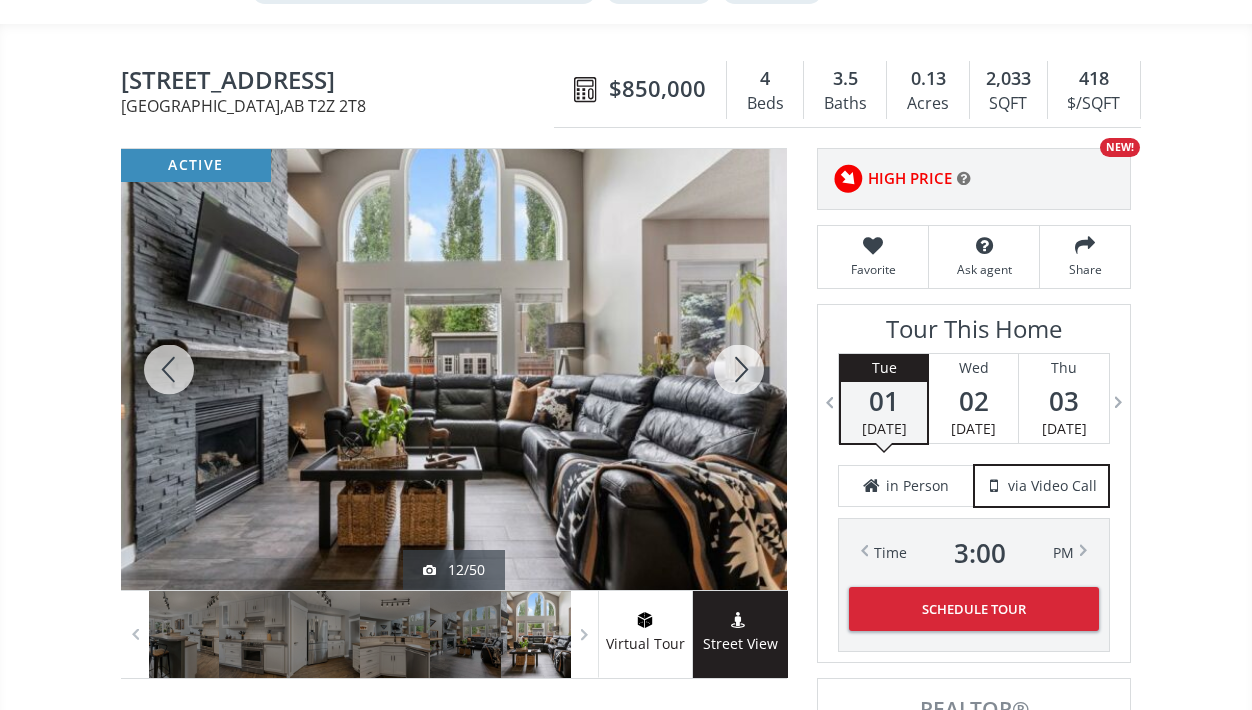 click at bounding box center (739, 369) 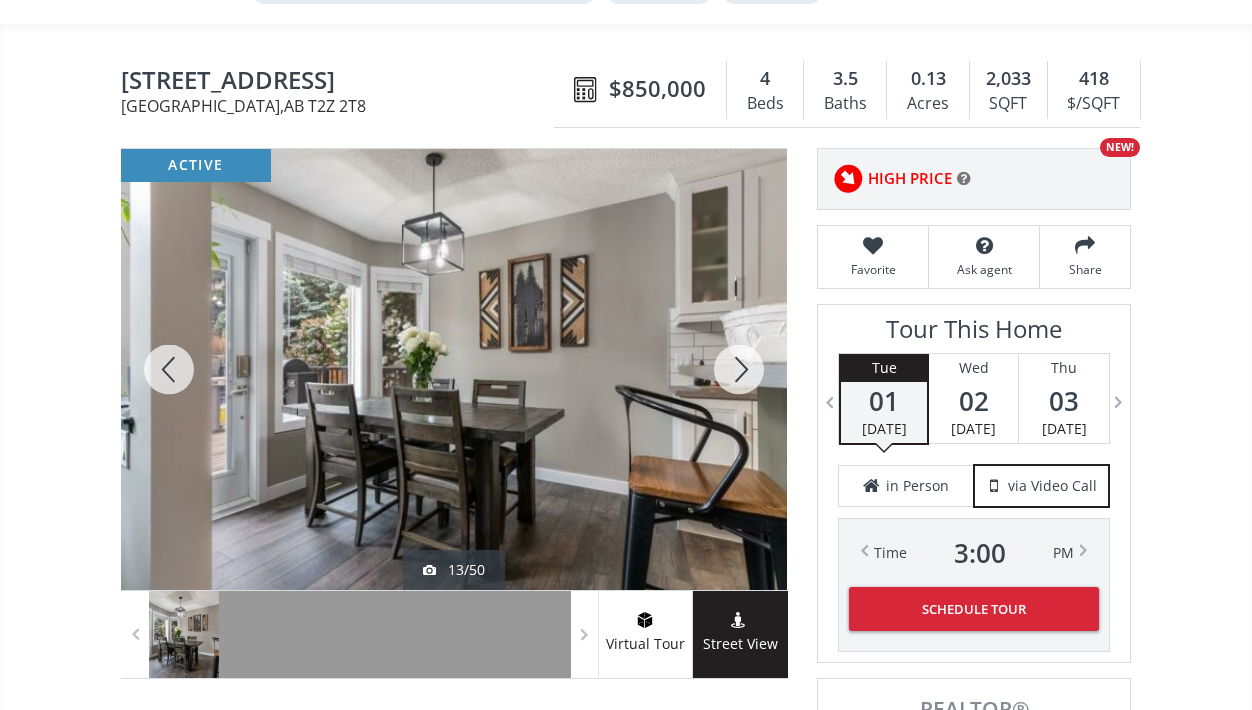 click at bounding box center [739, 369] 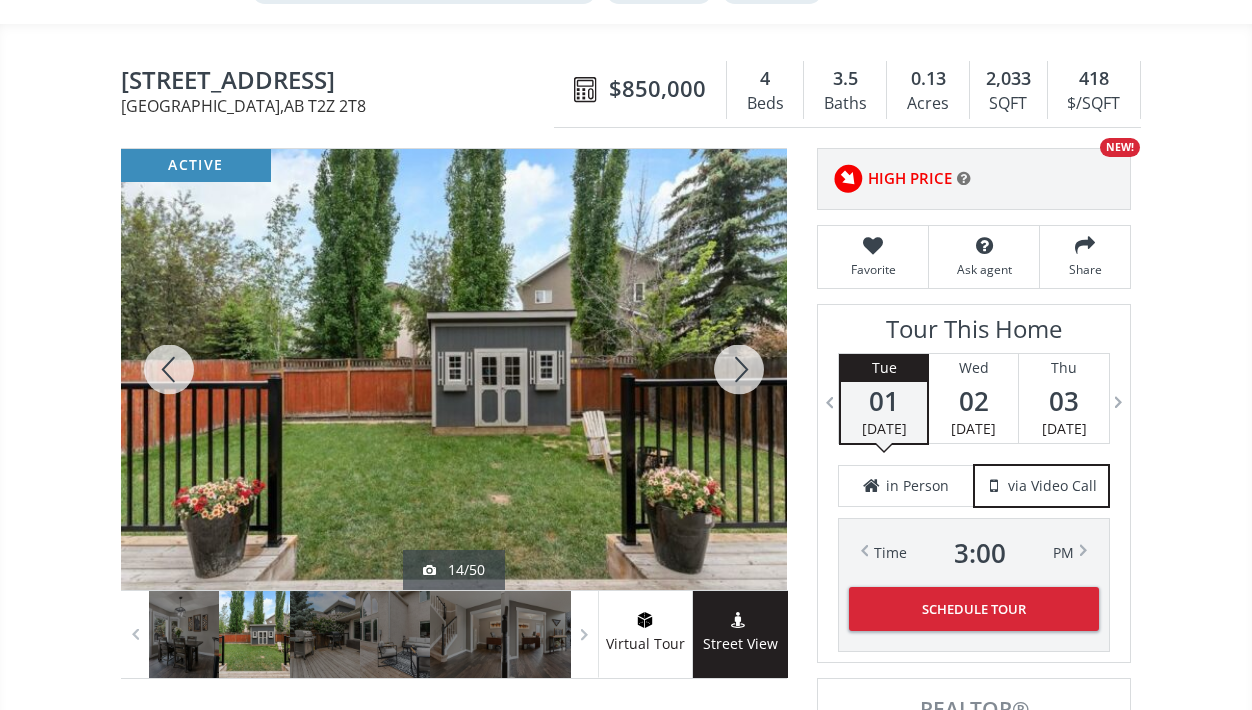 click at bounding box center [739, 369] 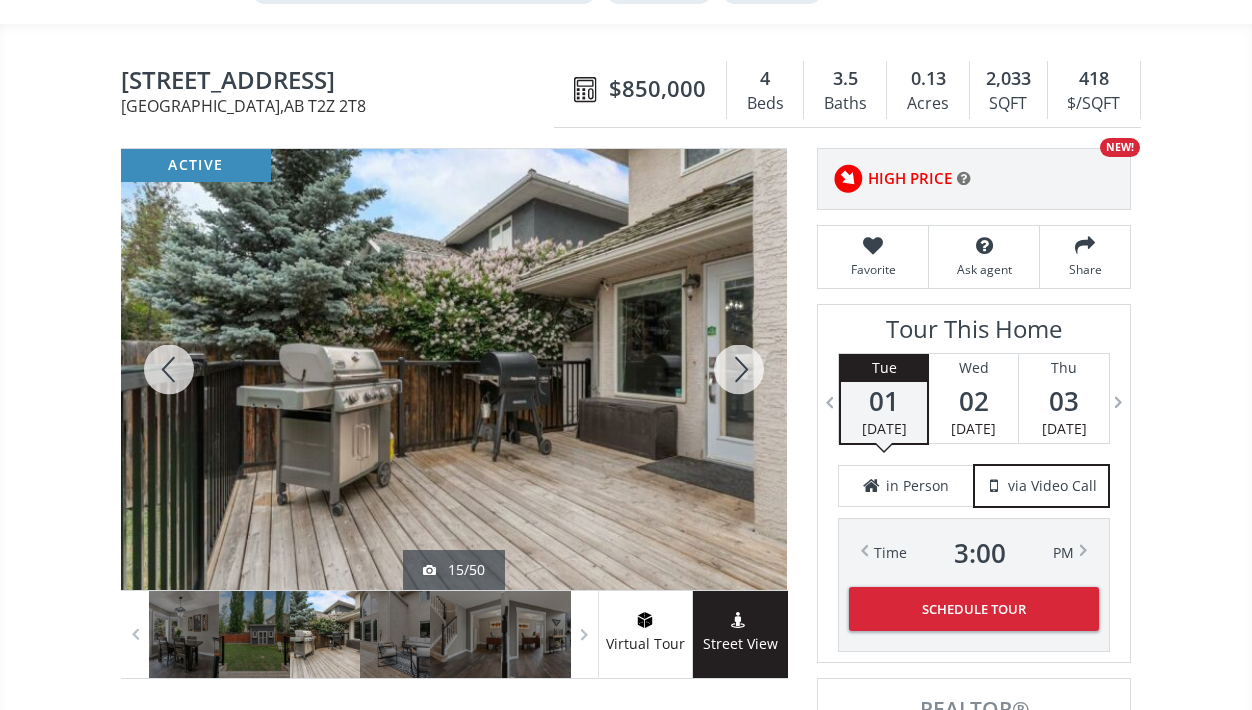 click at bounding box center (739, 369) 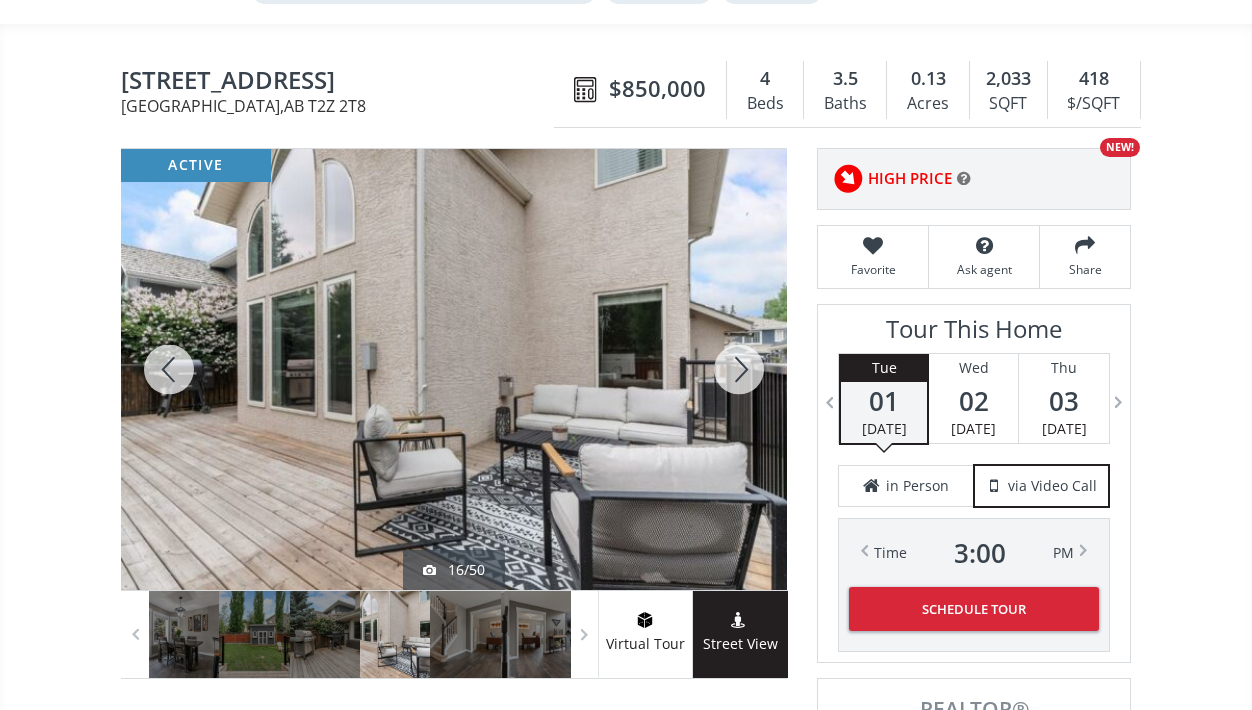 click at bounding box center [739, 369] 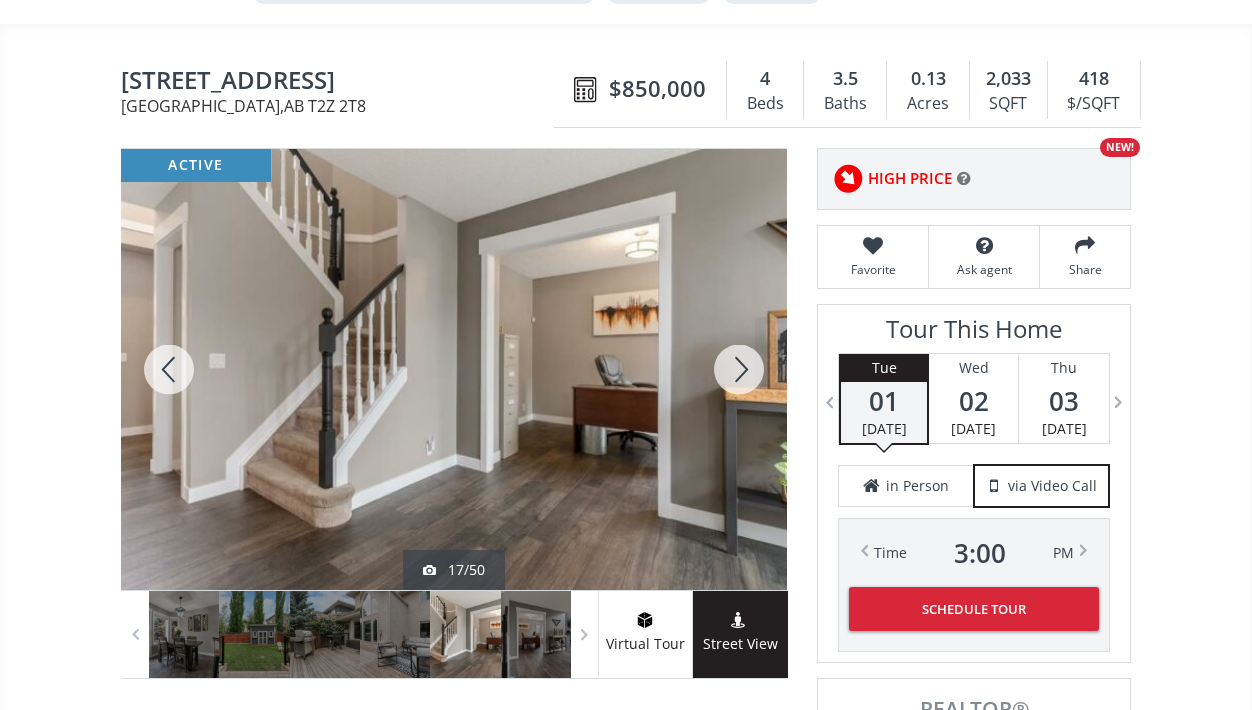 click at bounding box center (739, 369) 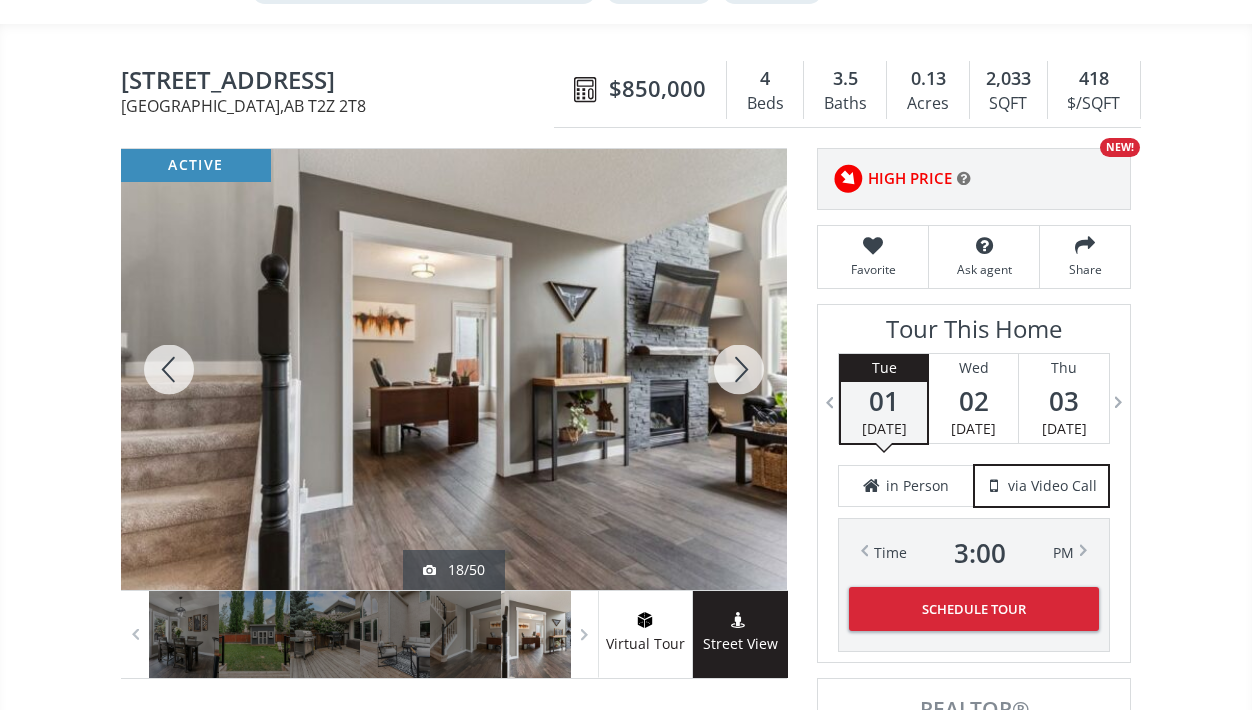 click at bounding box center [739, 369] 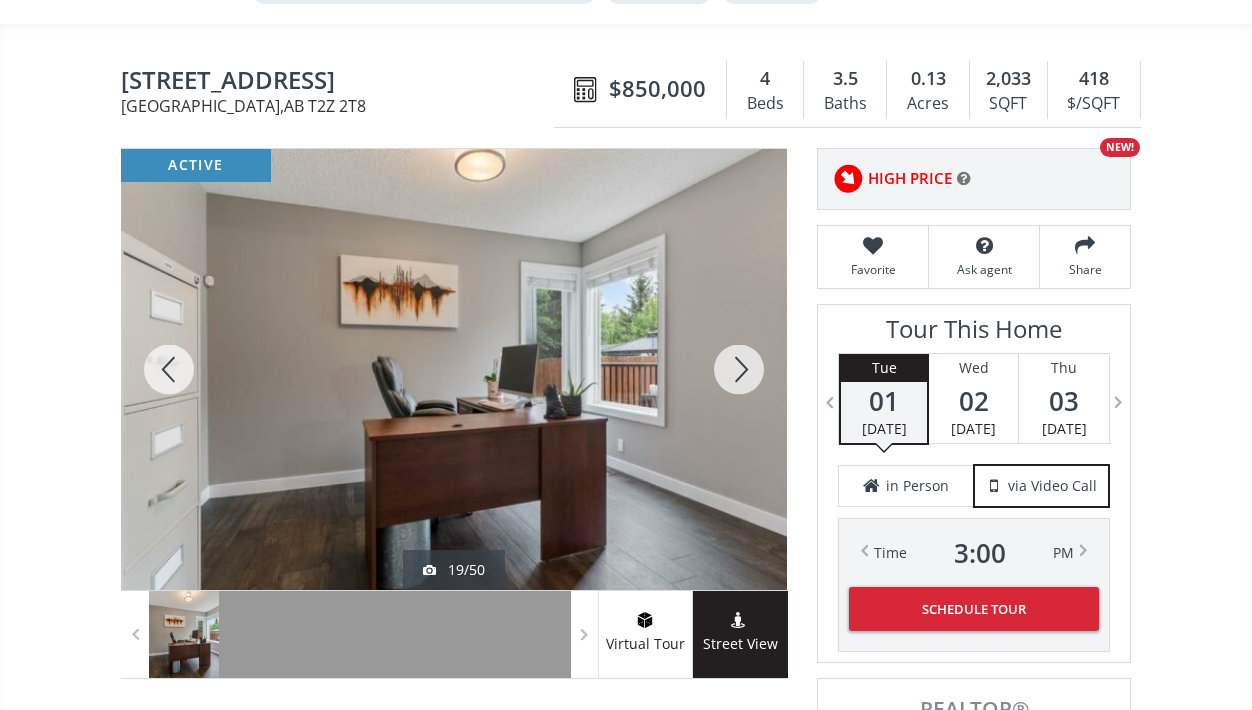 click at bounding box center [739, 369] 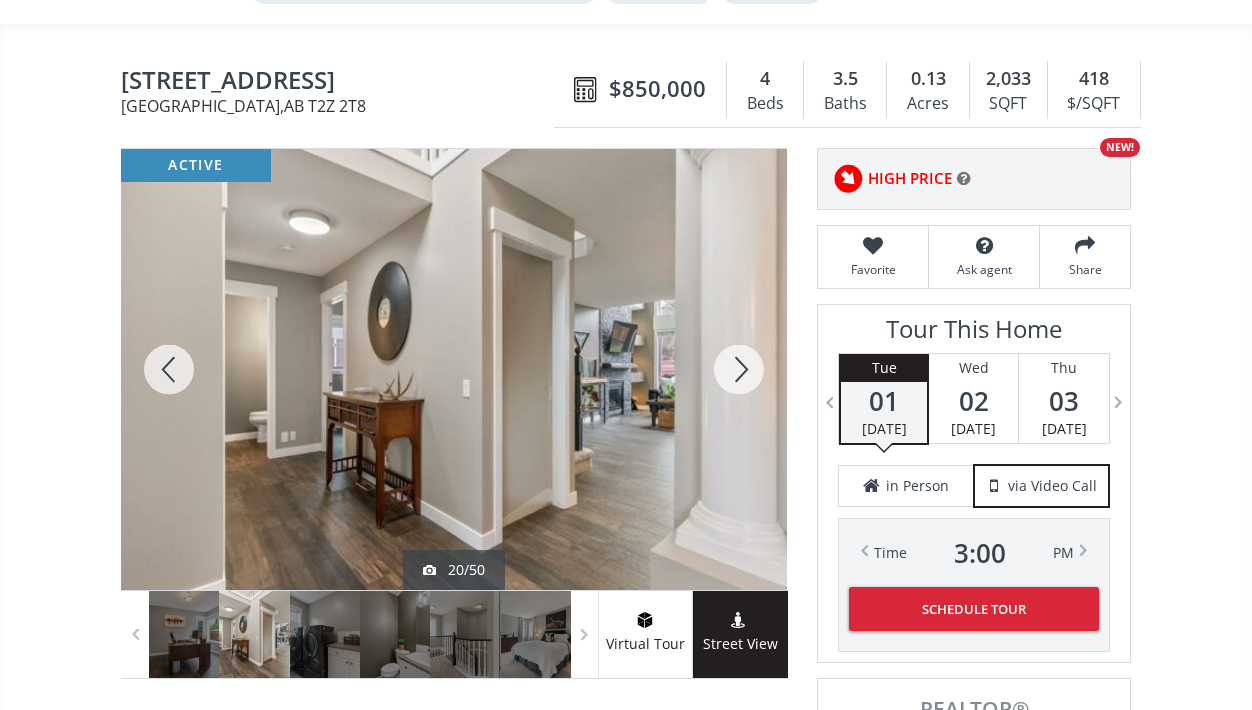 click at bounding box center [739, 369] 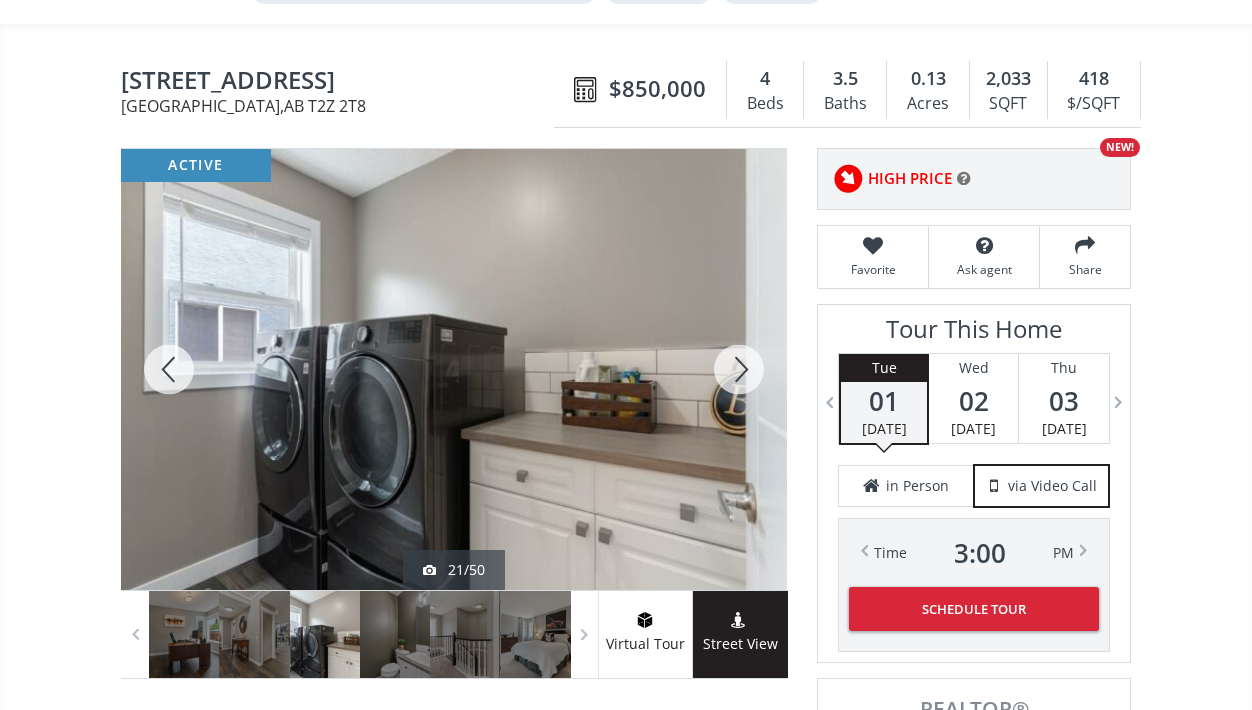 click at bounding box center (739, 369) 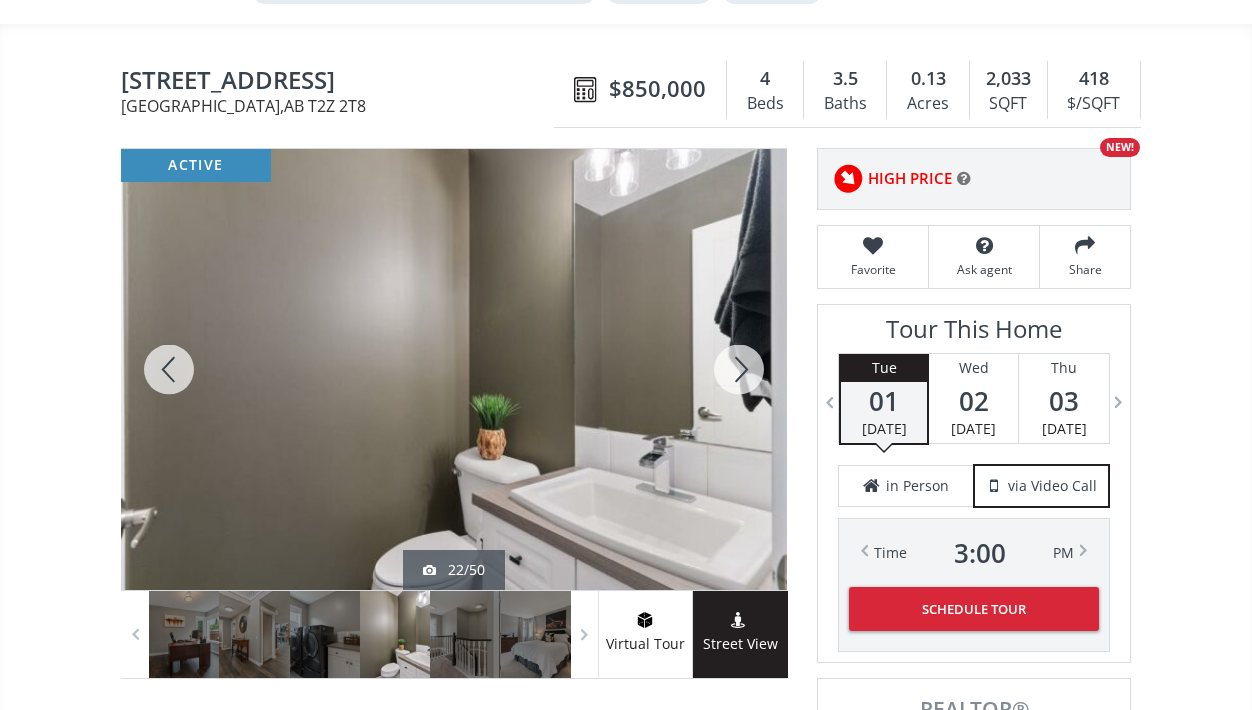 click at bounding box center (739, 369) 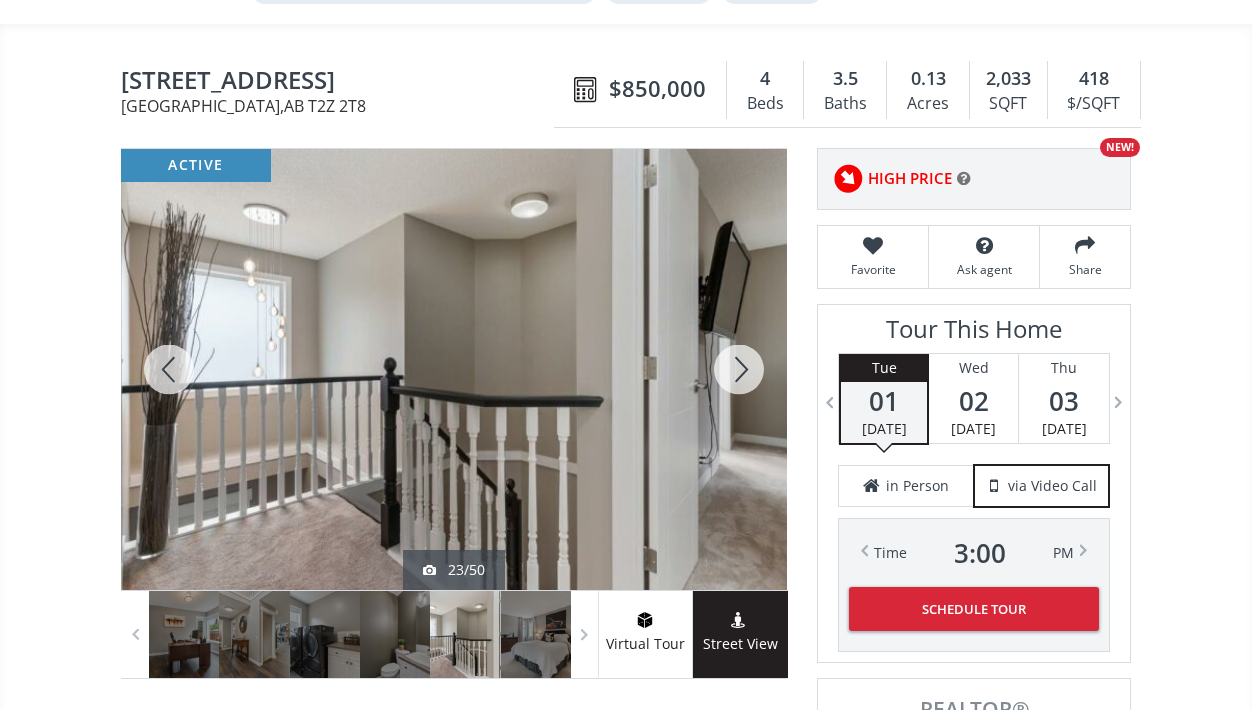 click at bounding box center (739, 369) 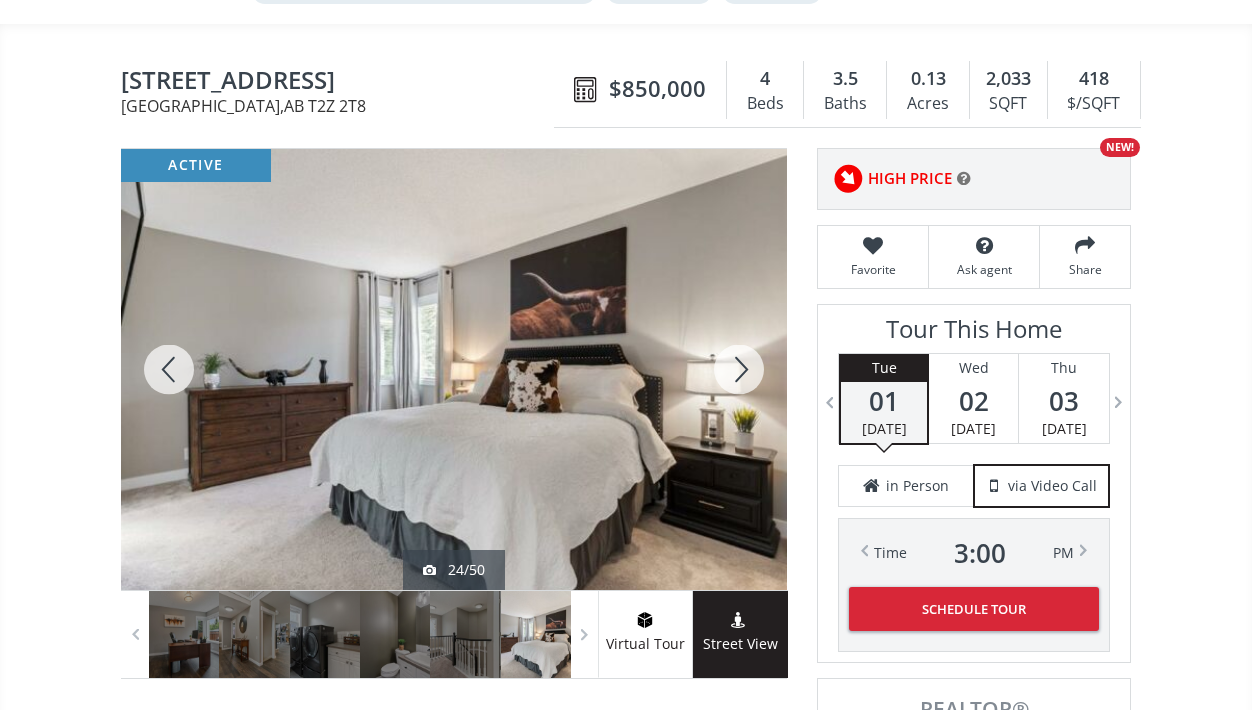 click at bounding box center (739, 369) 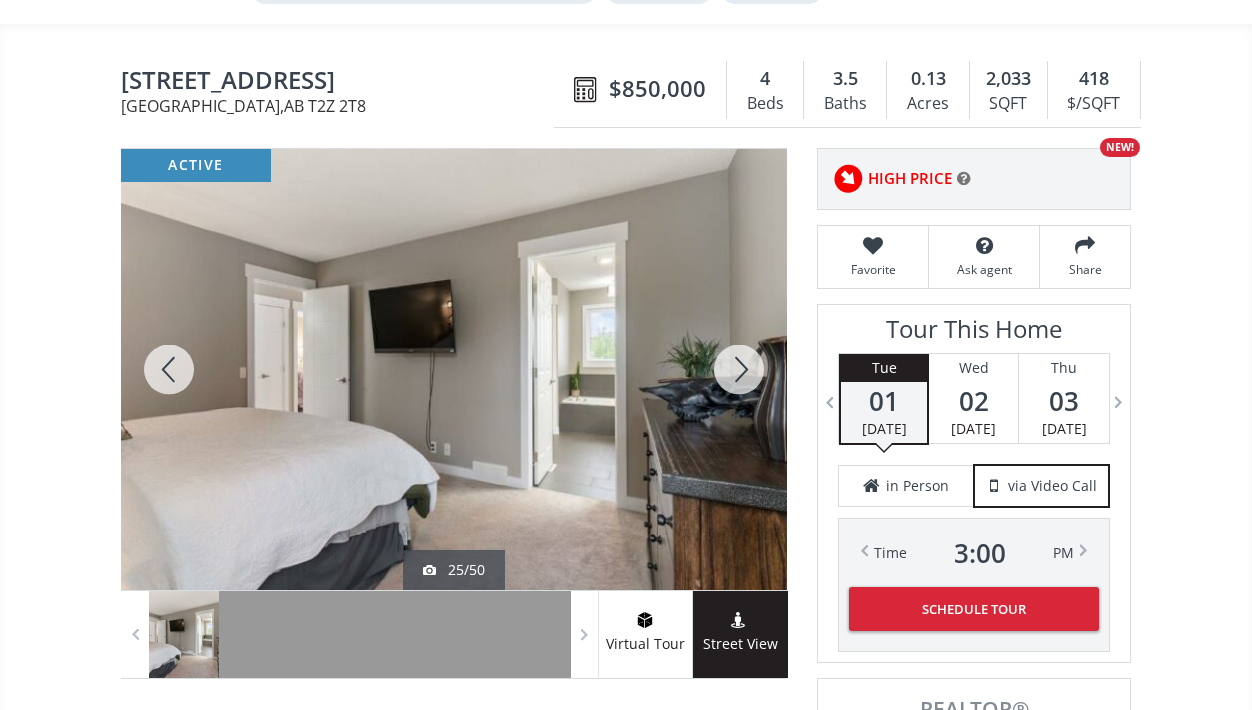 click at bounding box center (739, 369) 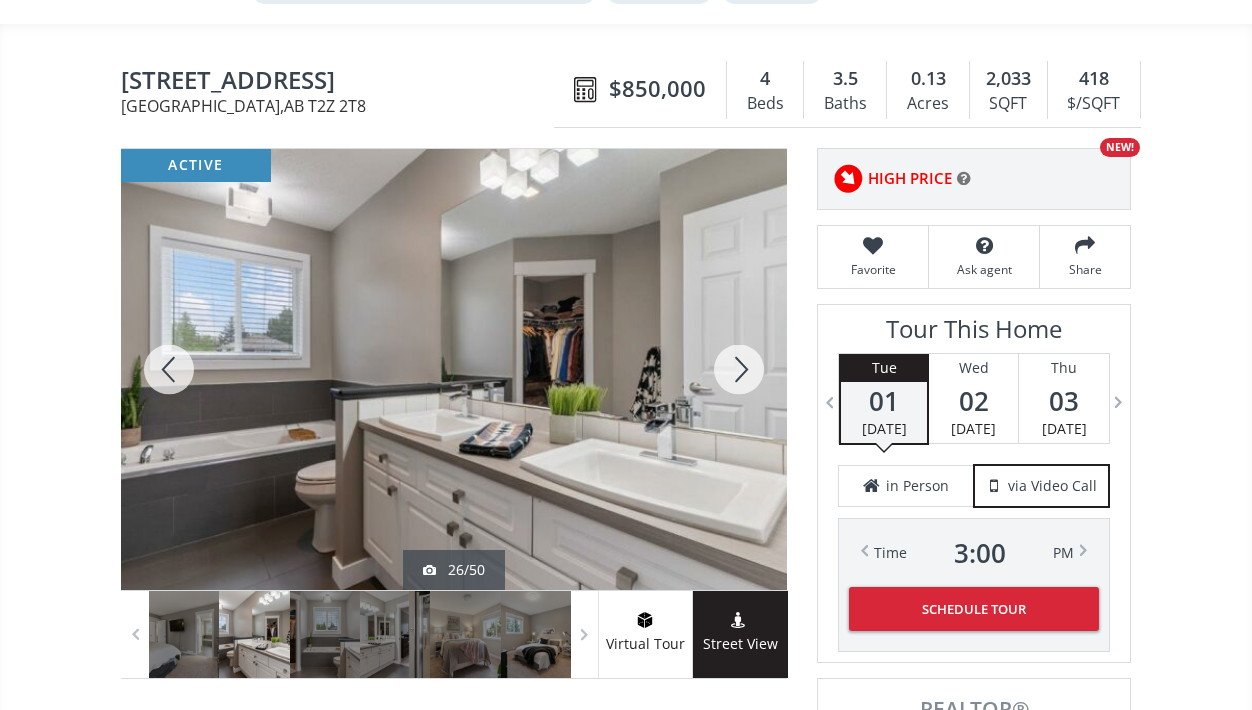 click at bounding box center [739, 369] 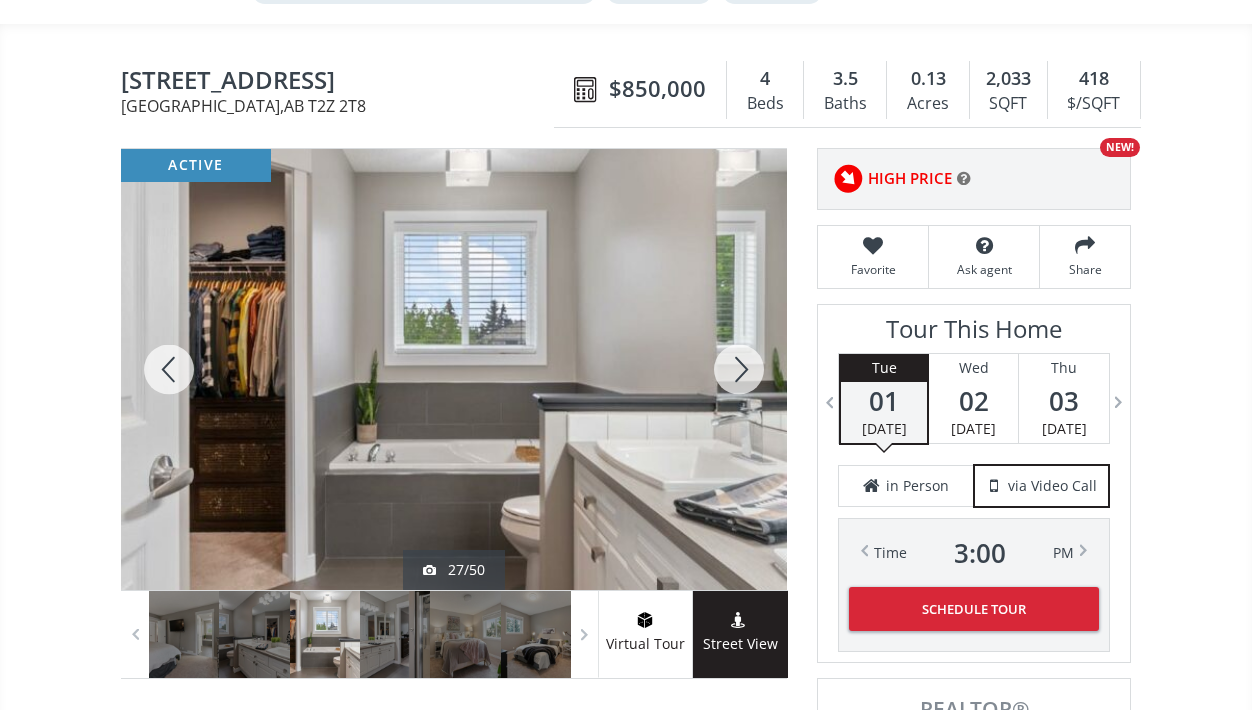 click at bounding box center [739, 369] 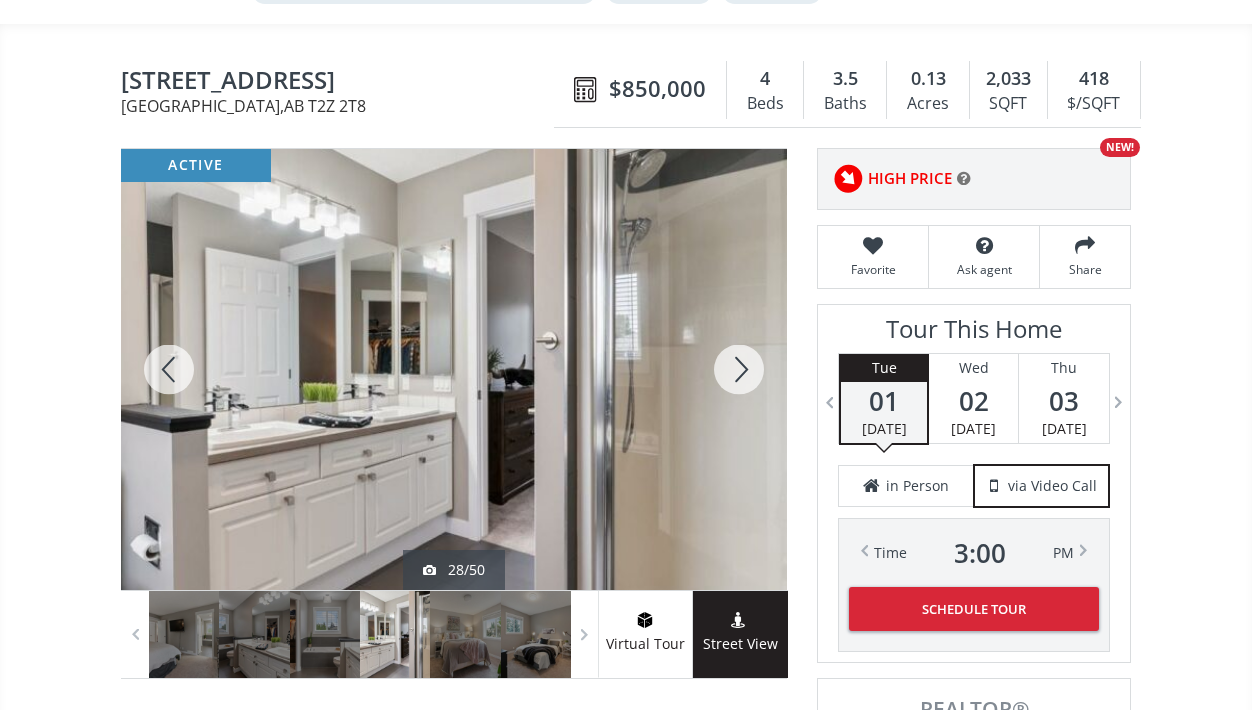 click at bounding box center [739, 369] 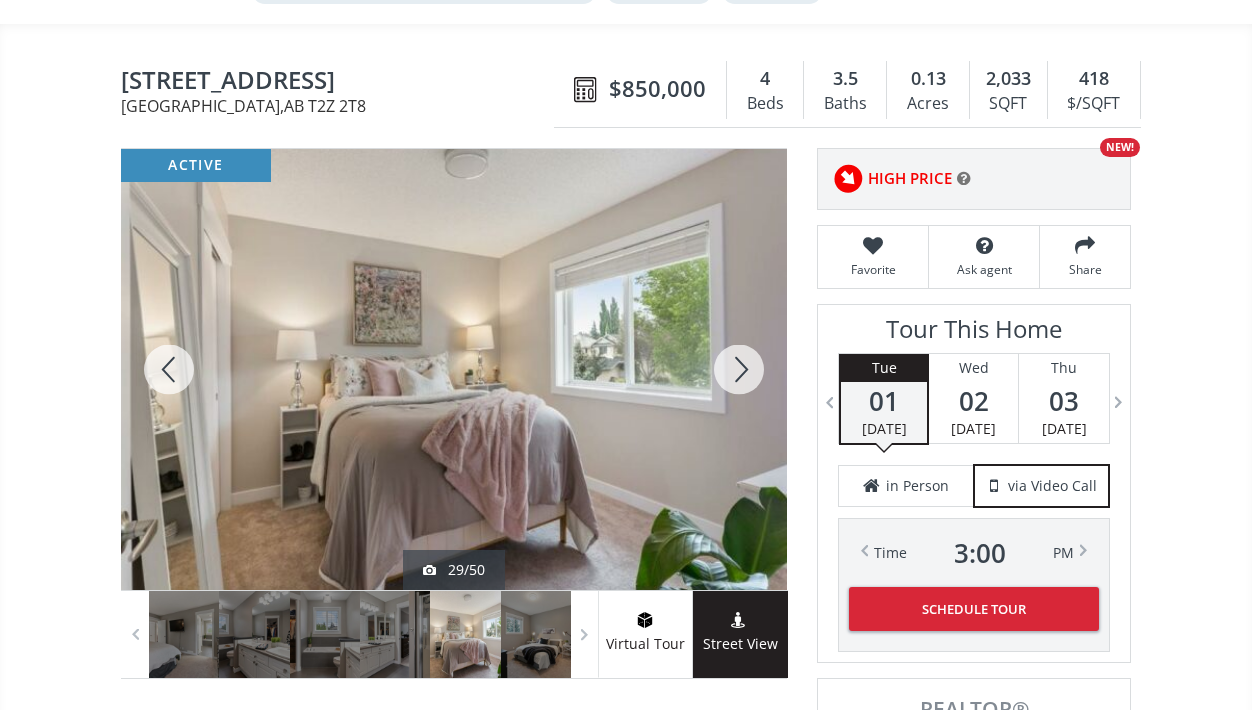 click at bounding box center [739, 369] 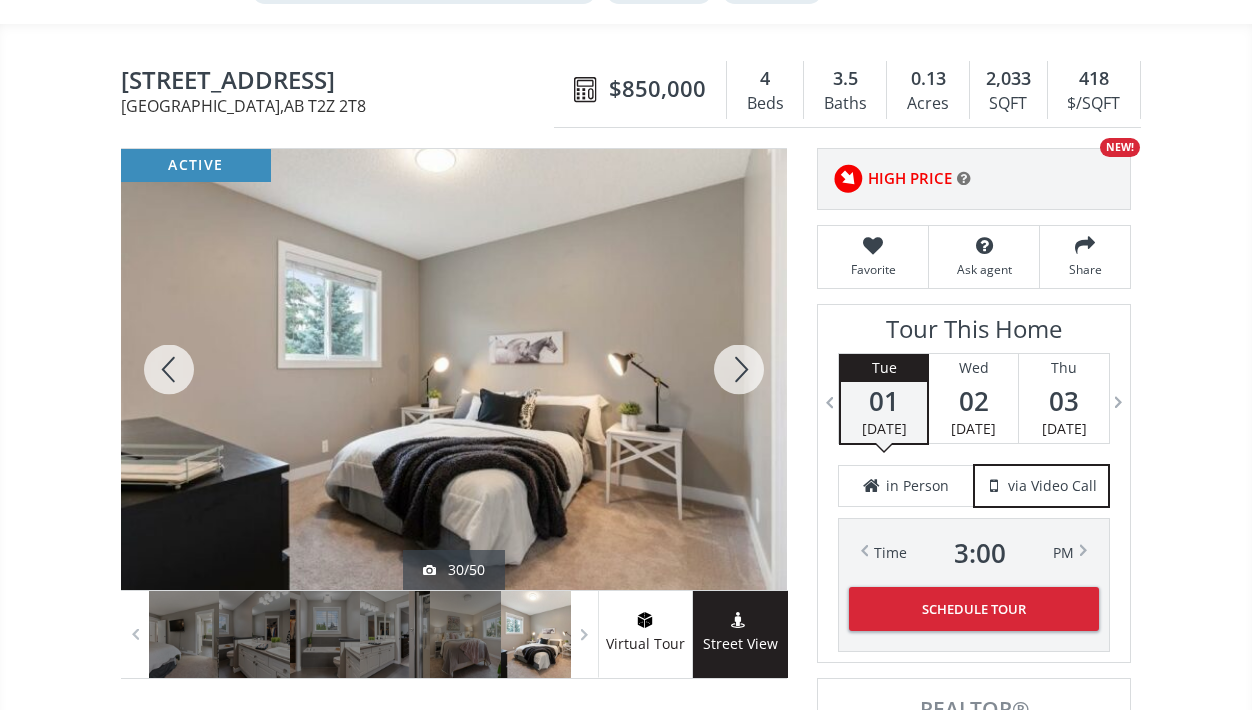 click at bounding box center (739, 369) 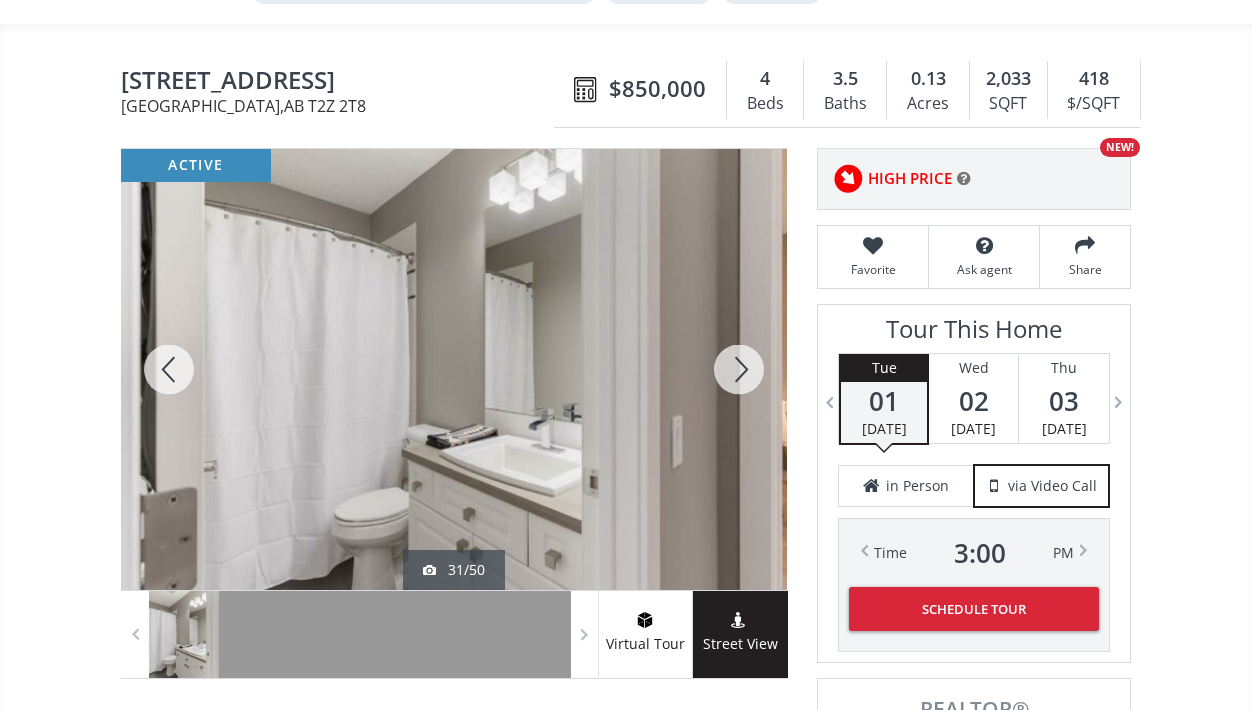 click at bounding box center [739, 369] 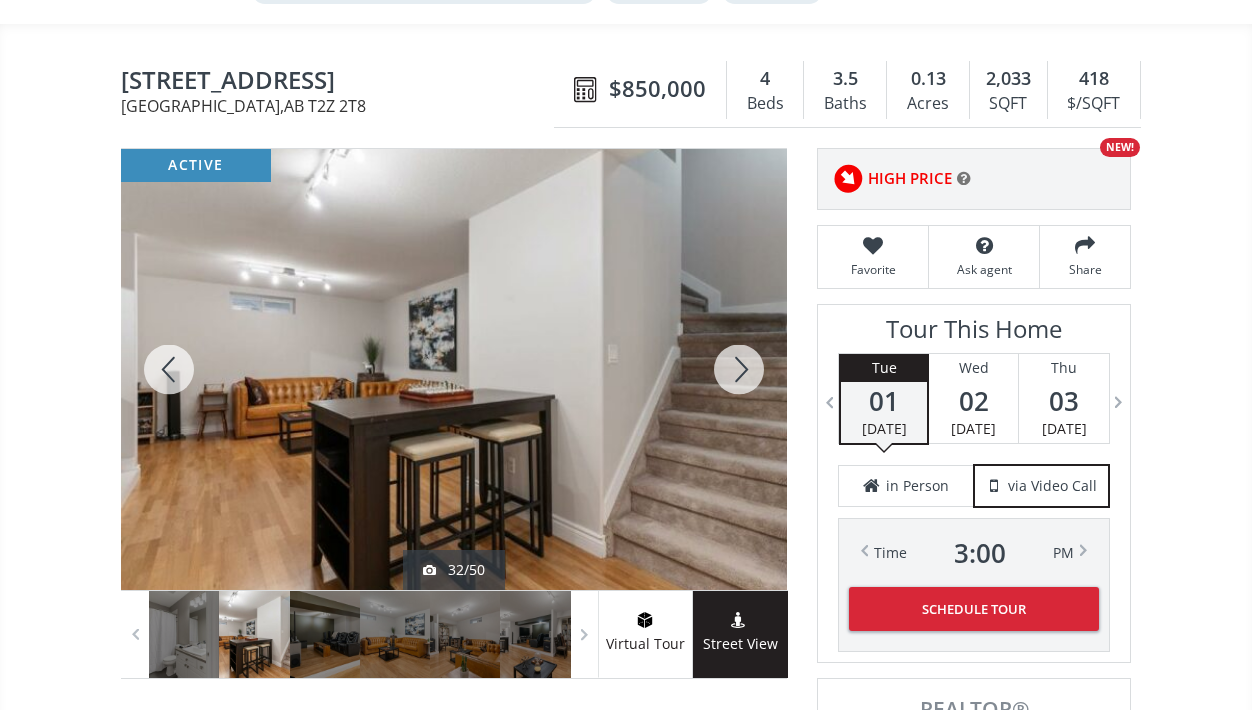 click at bounding box center [739, 369] 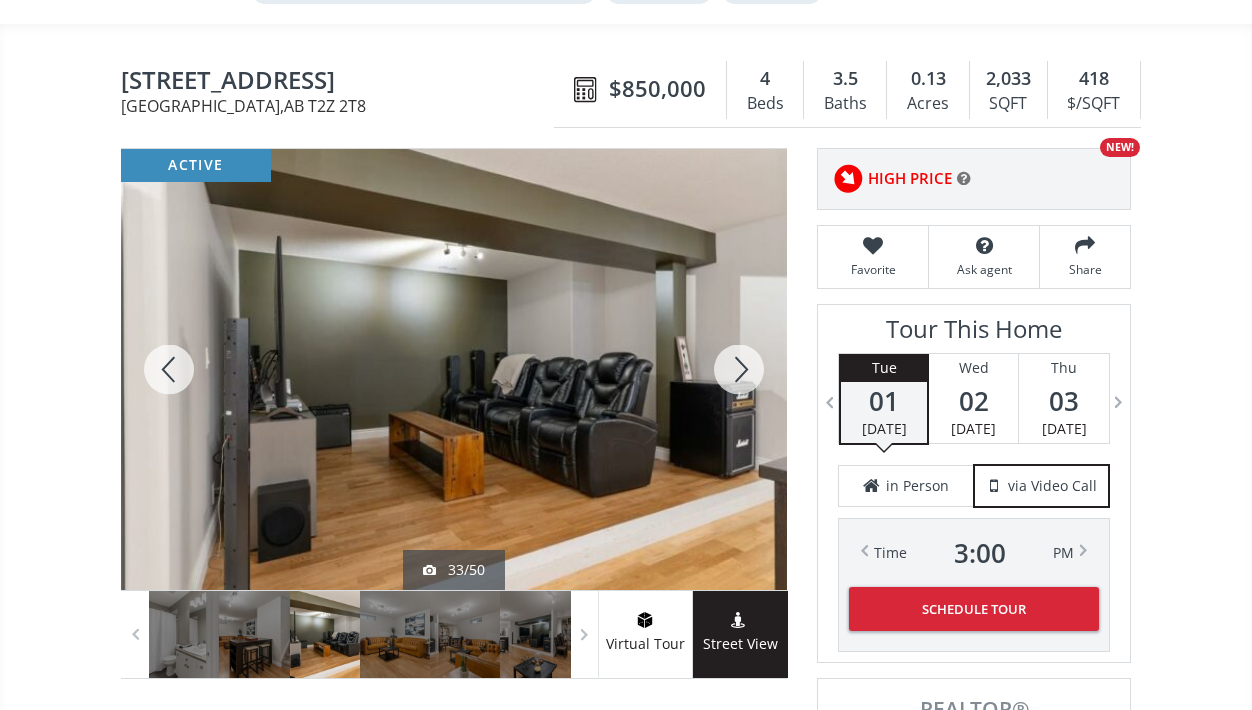 click at bounding box center (739, 369) 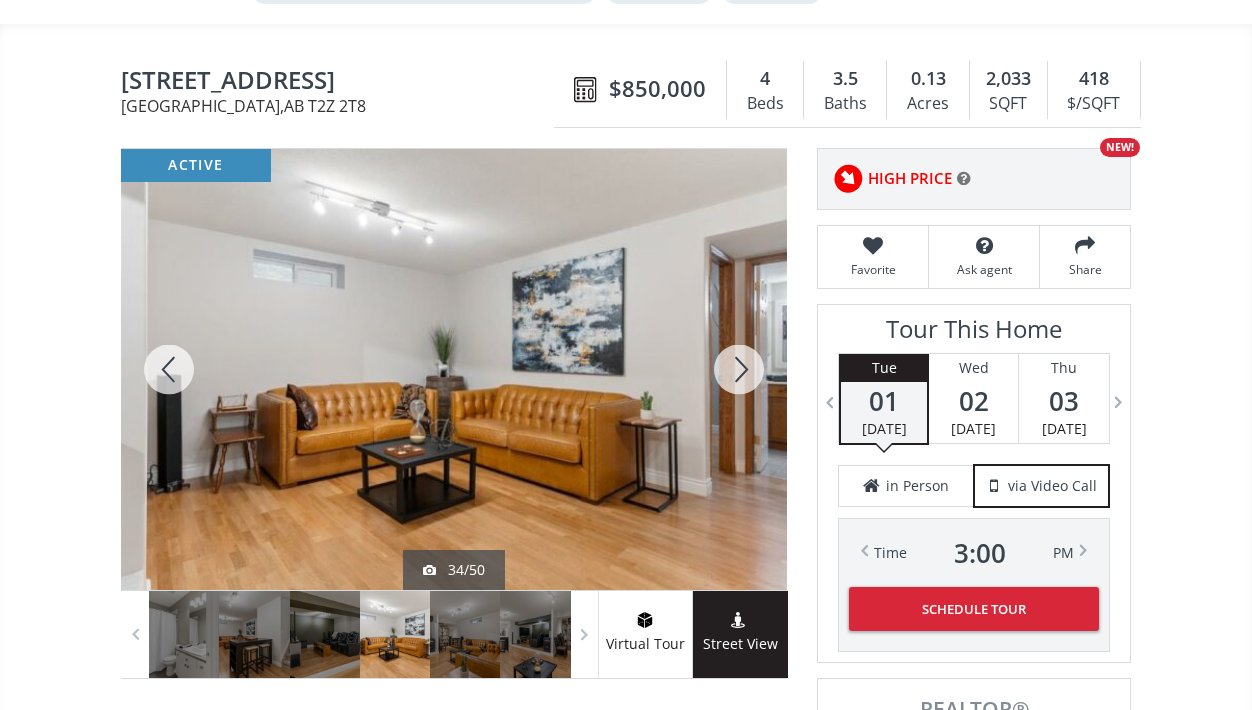 click at bounding box center (739, 369) 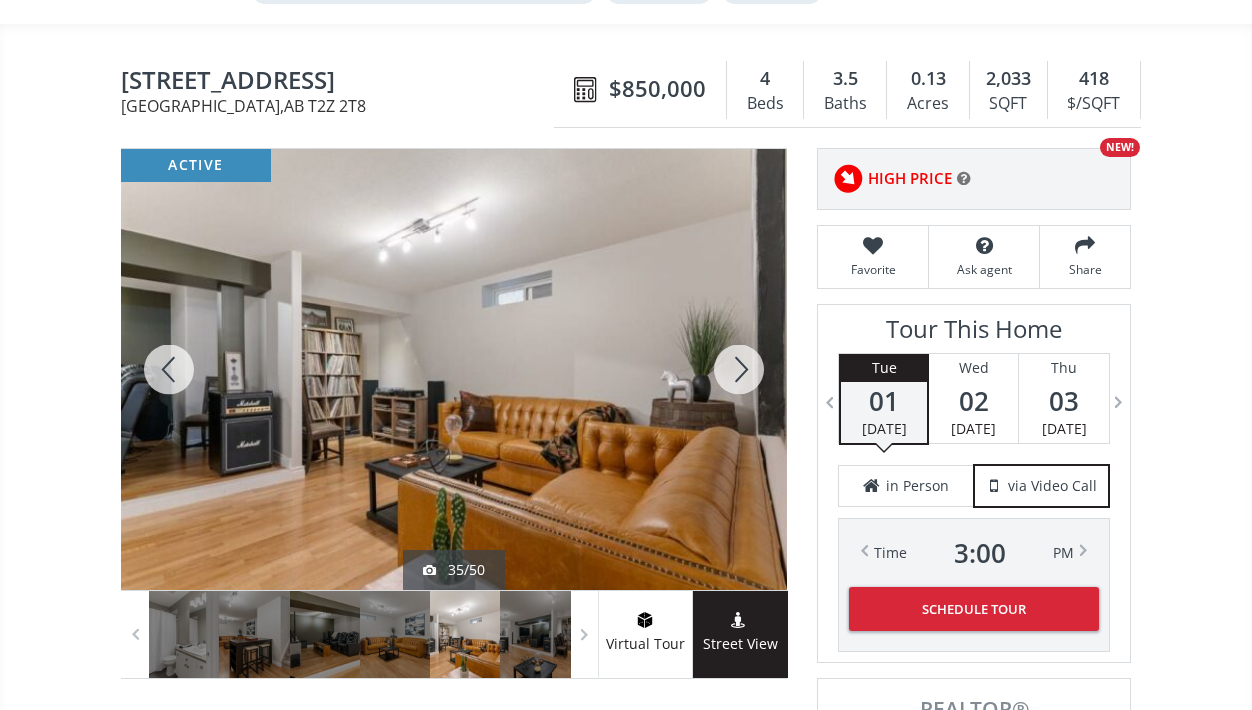 click at bounding box center [739, 369] 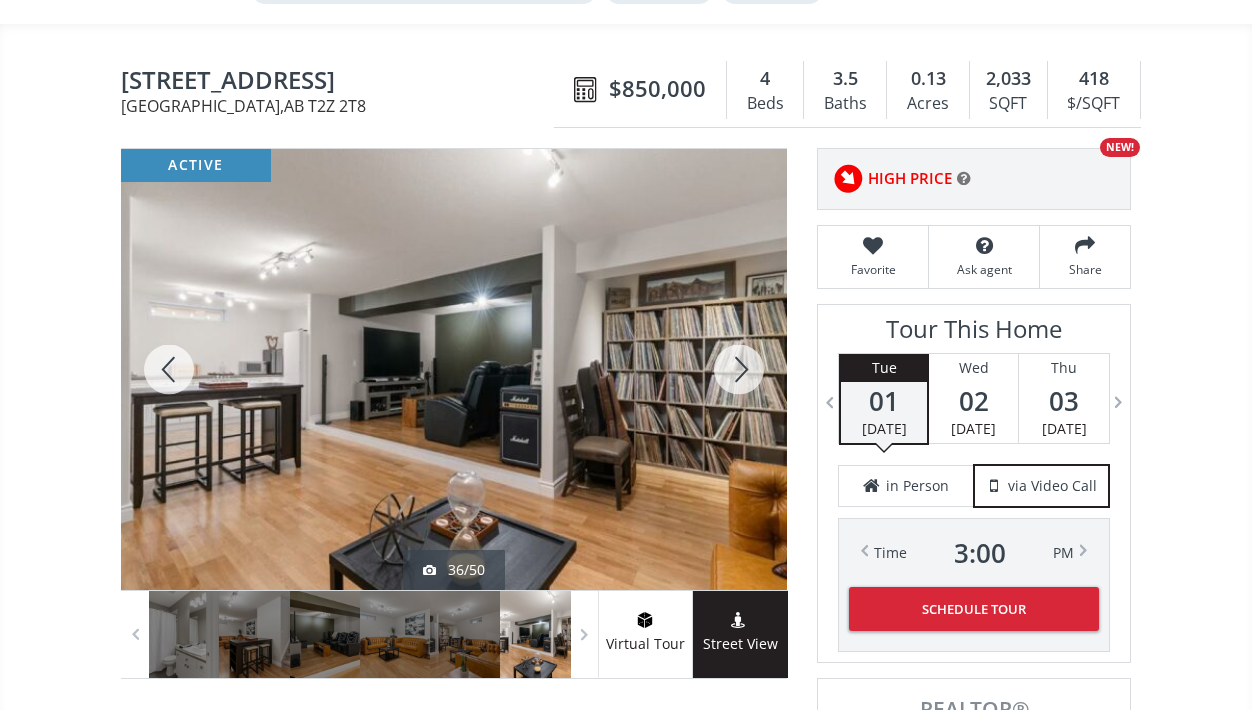 click at bounding box center (739, 369) 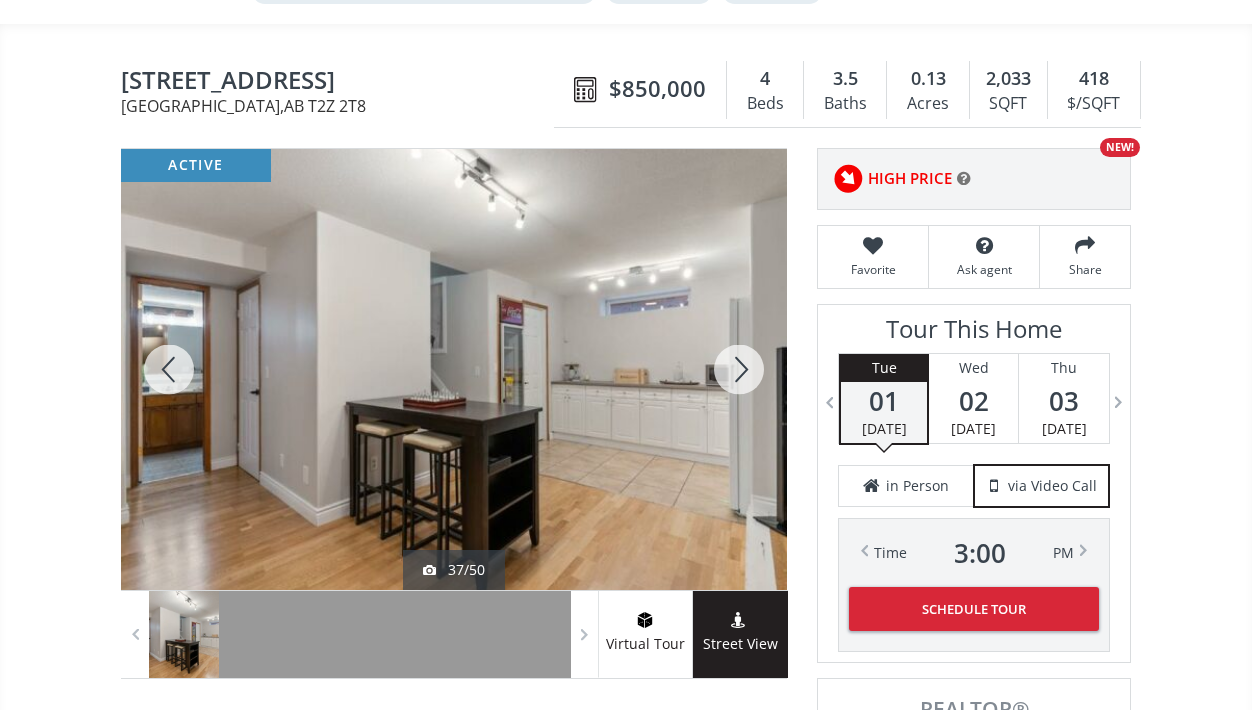 click at bounding box center (739, 369) 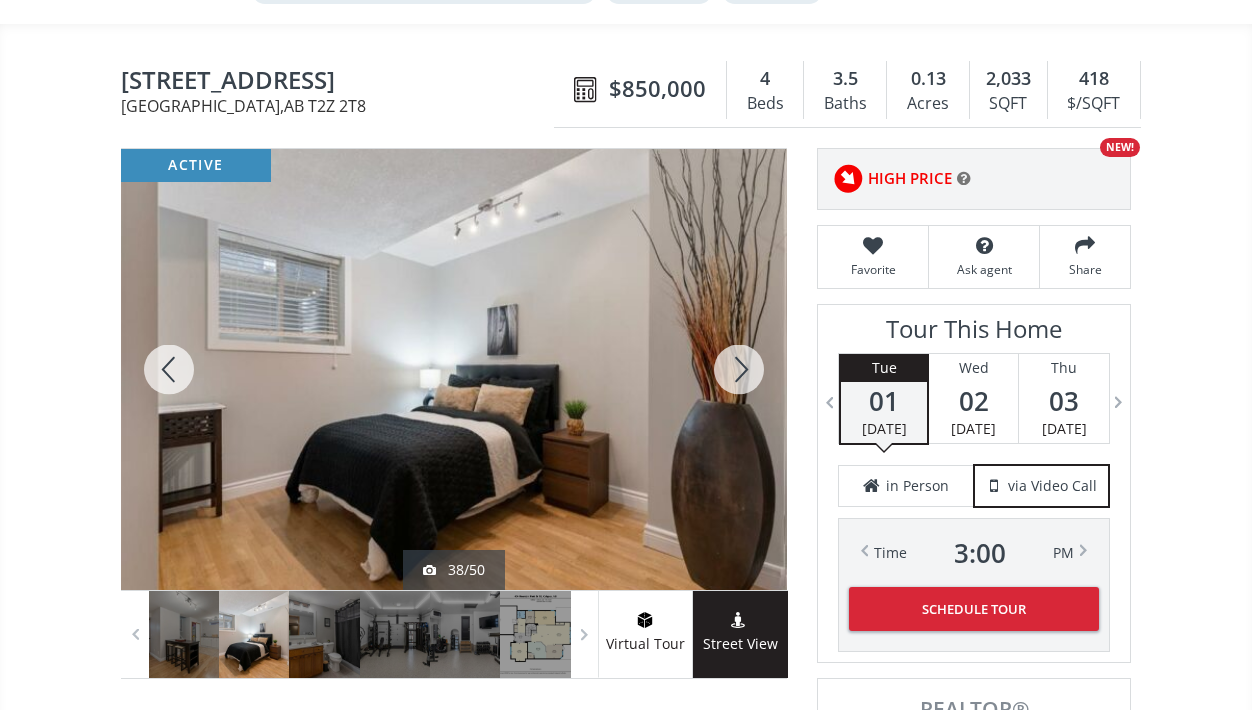 click at bounding box center (739, 369) 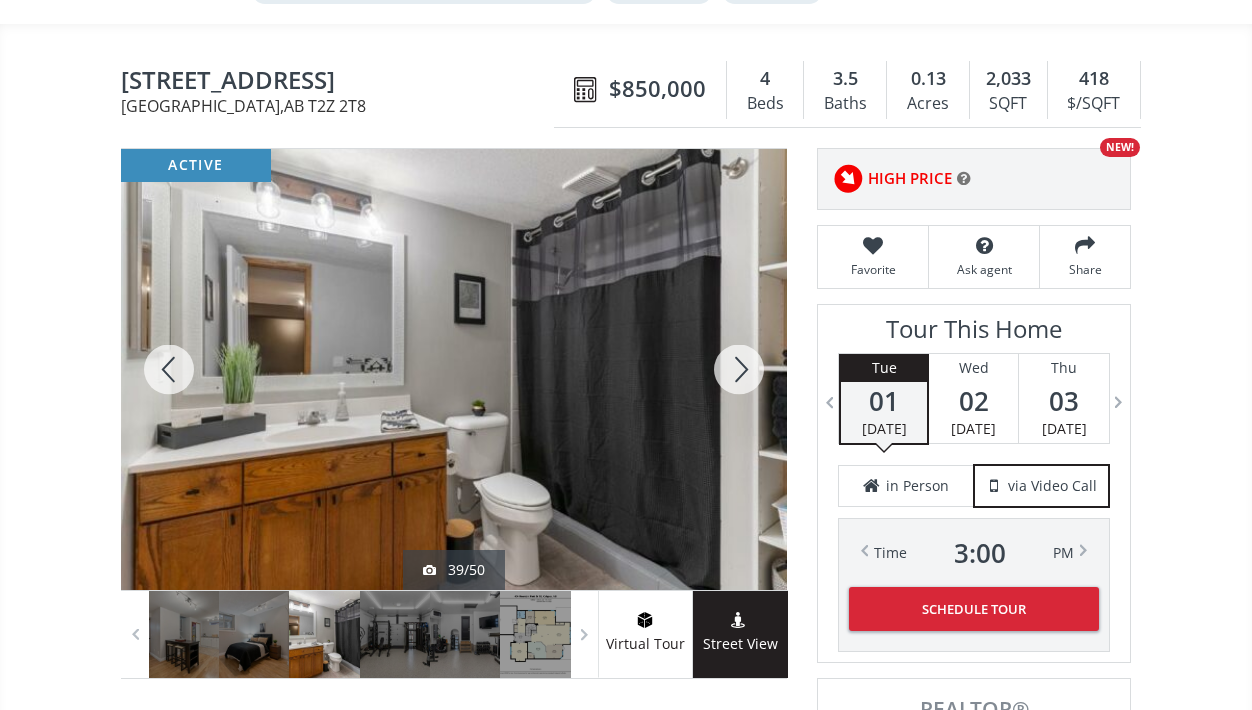 click at bounding box center (739, 369) 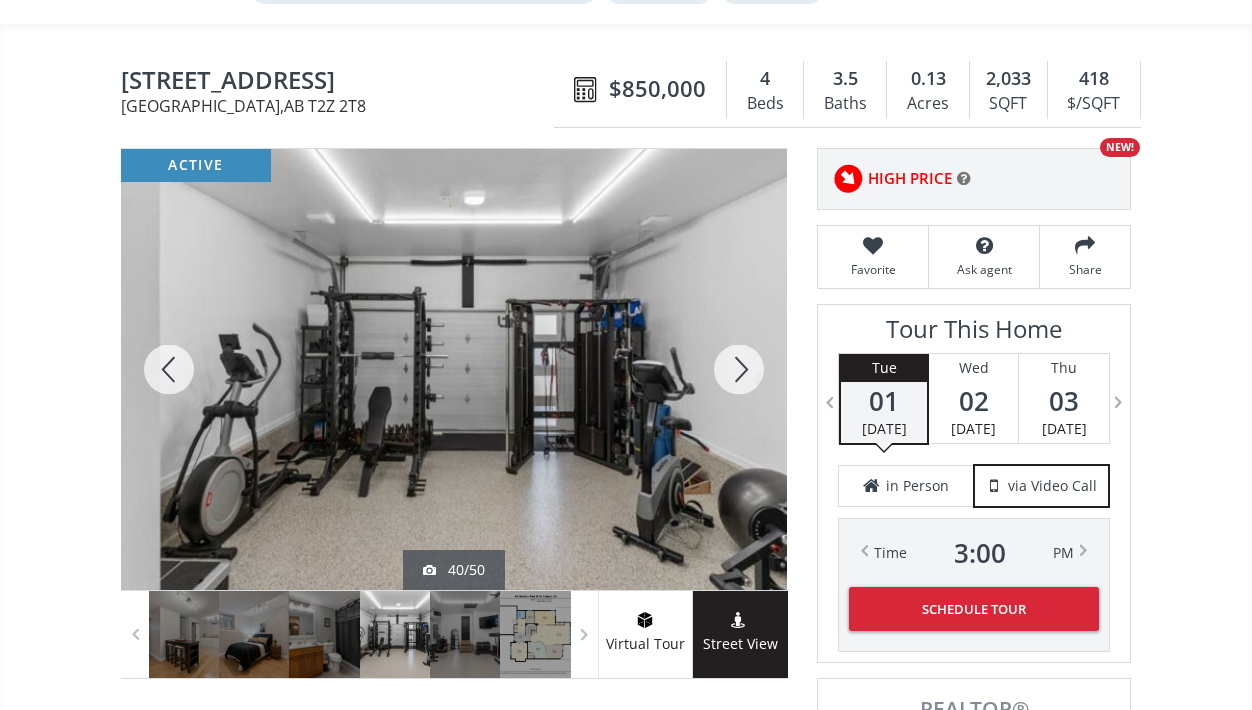 click at bounding box center [739, 369] 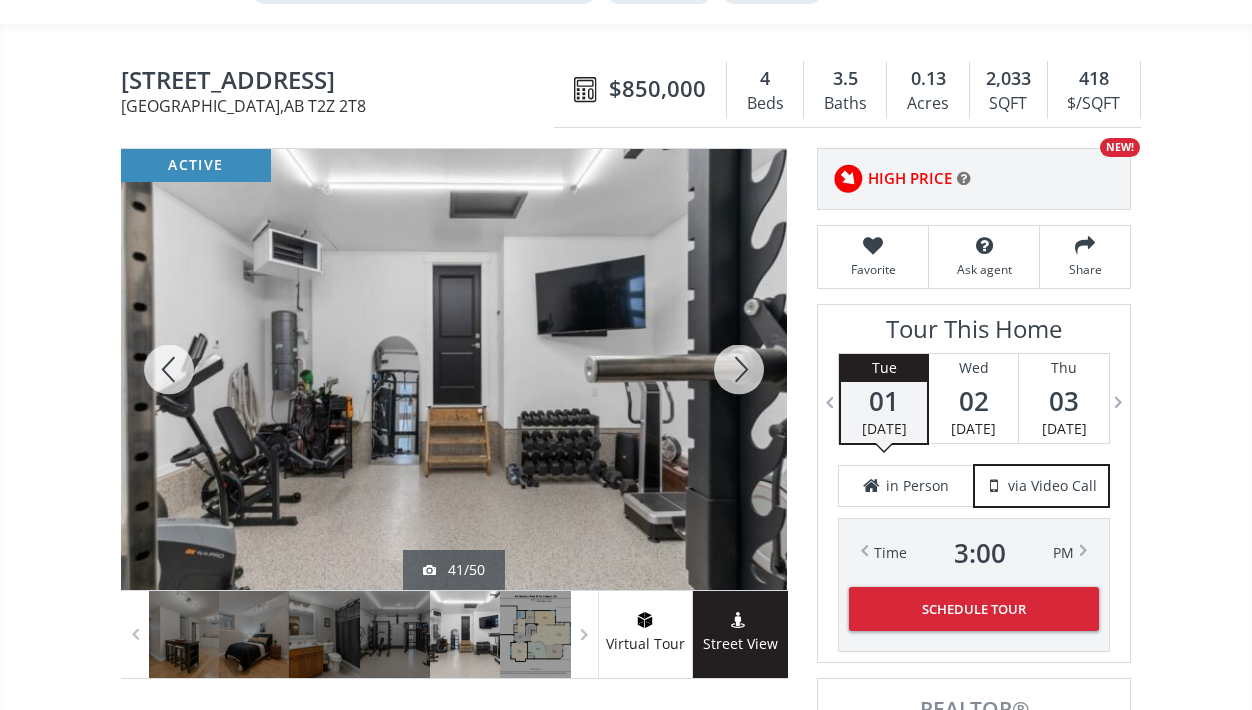 click at bounding box center [739, 369] 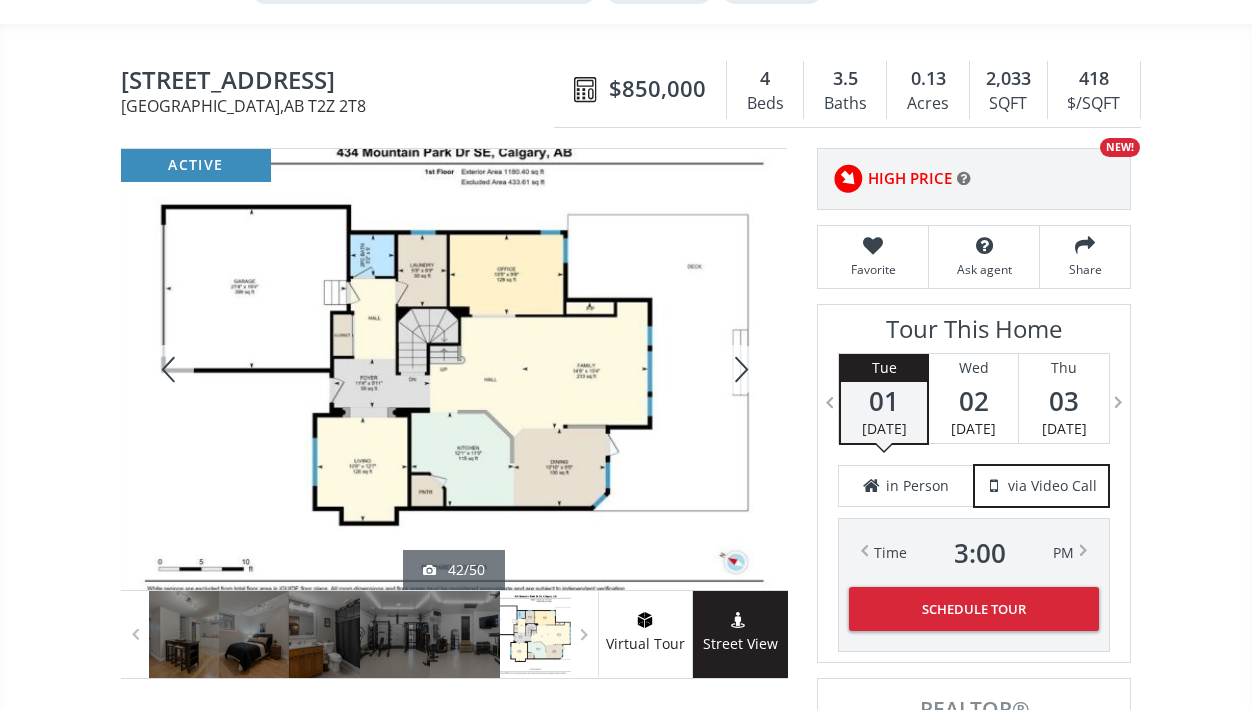 click at bounding box center (739, 369) 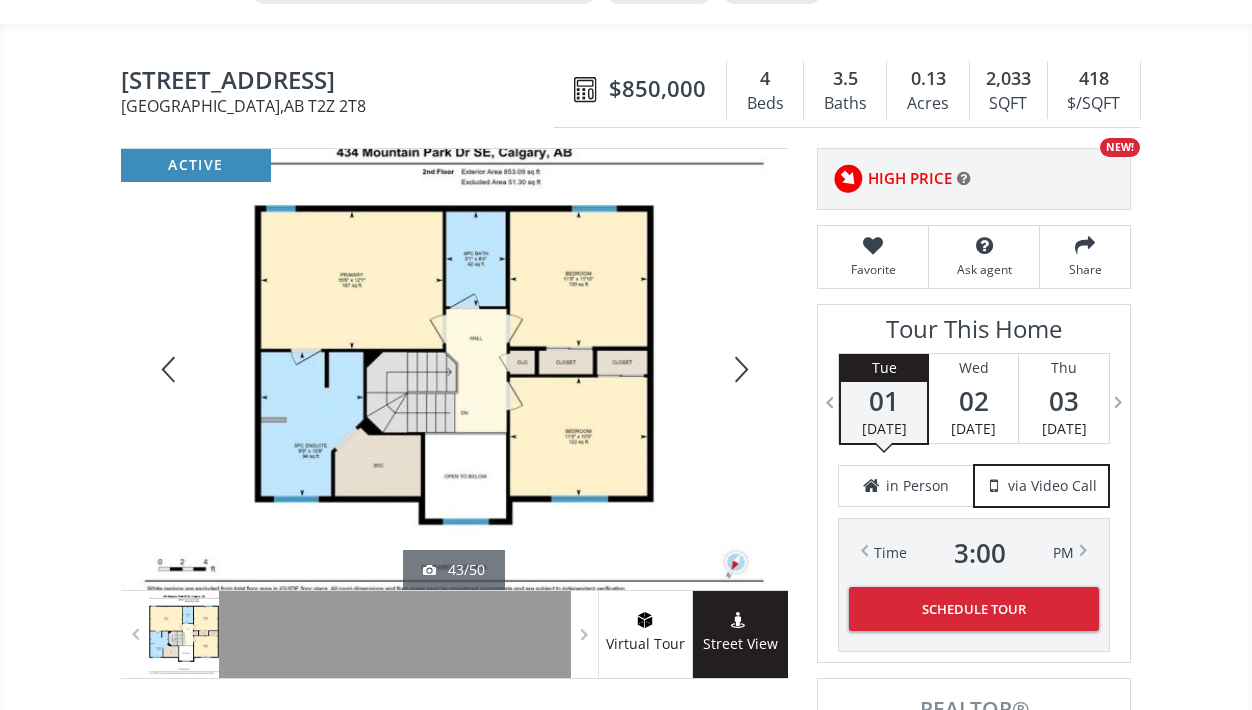 click at bounding box center (739, 369) 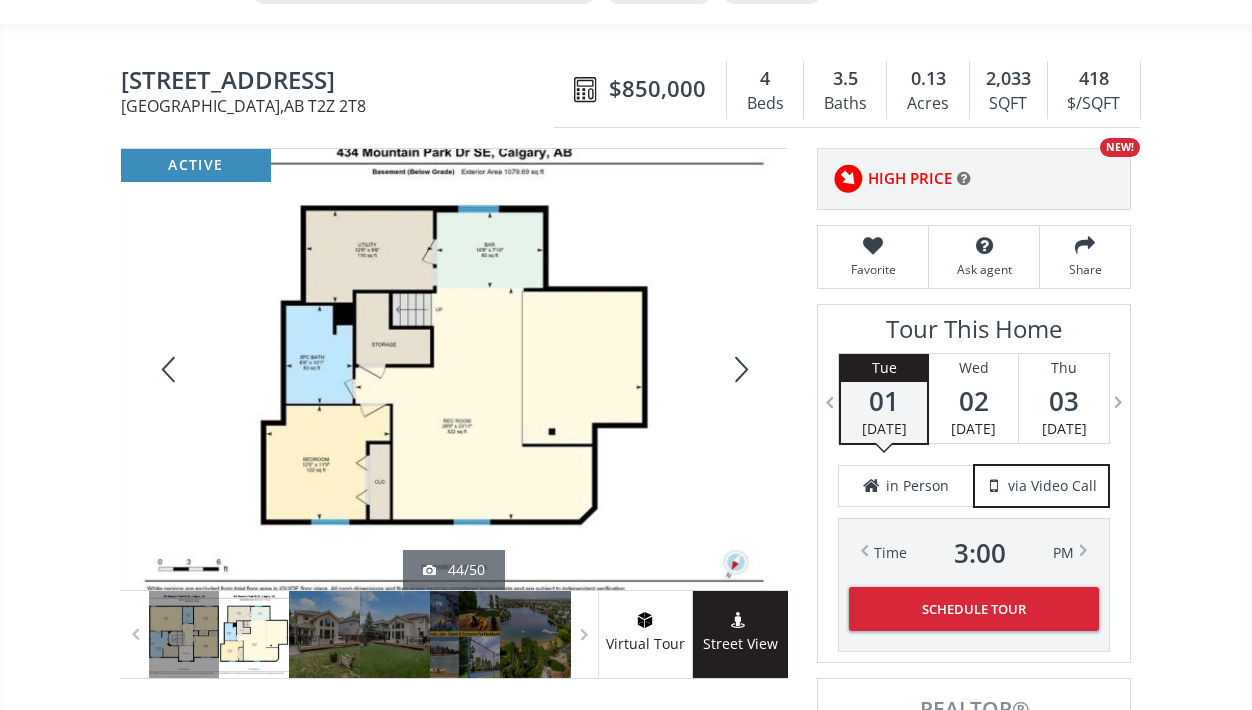 click at bounding box center (739, 369) 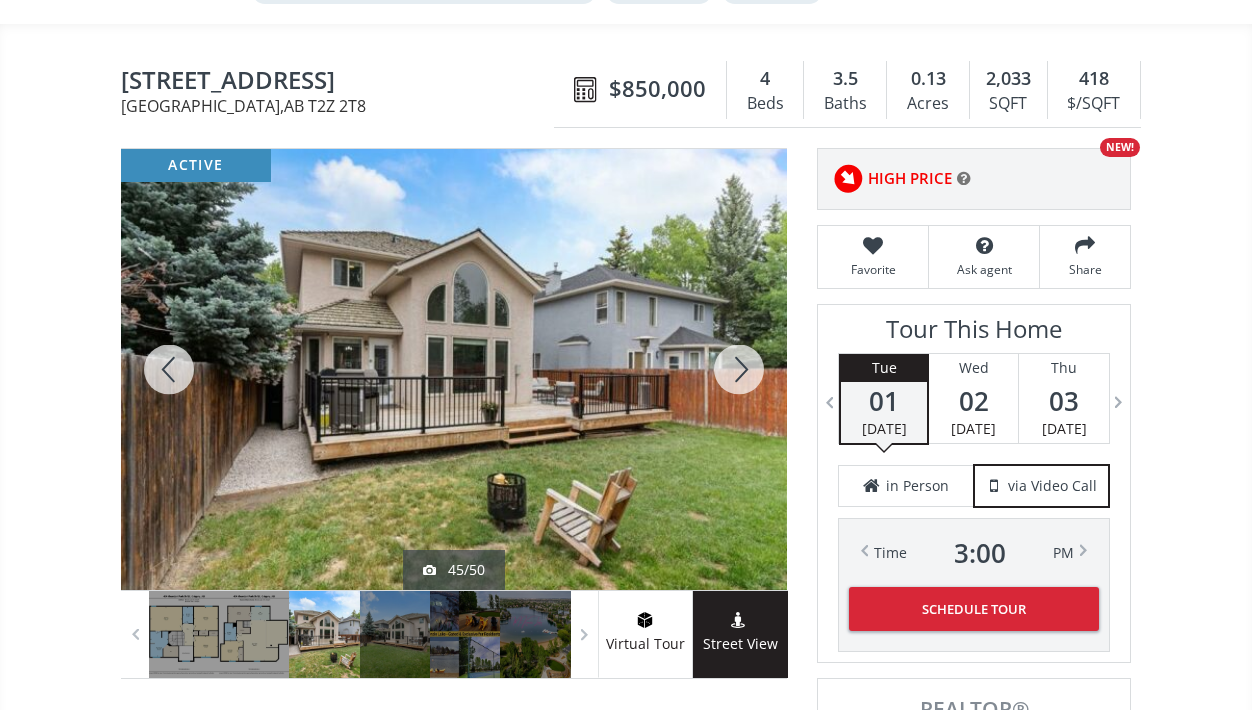 click at bounding box center [739, 369] 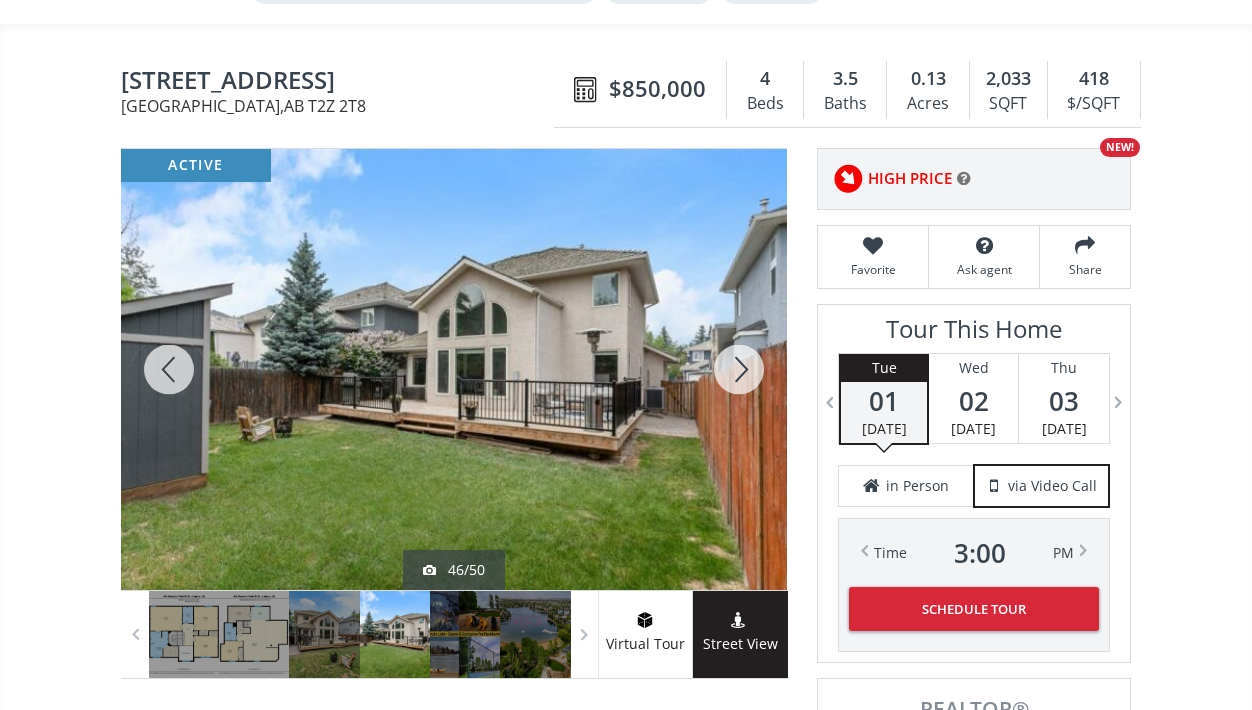 click at bounding box center [739, 369] 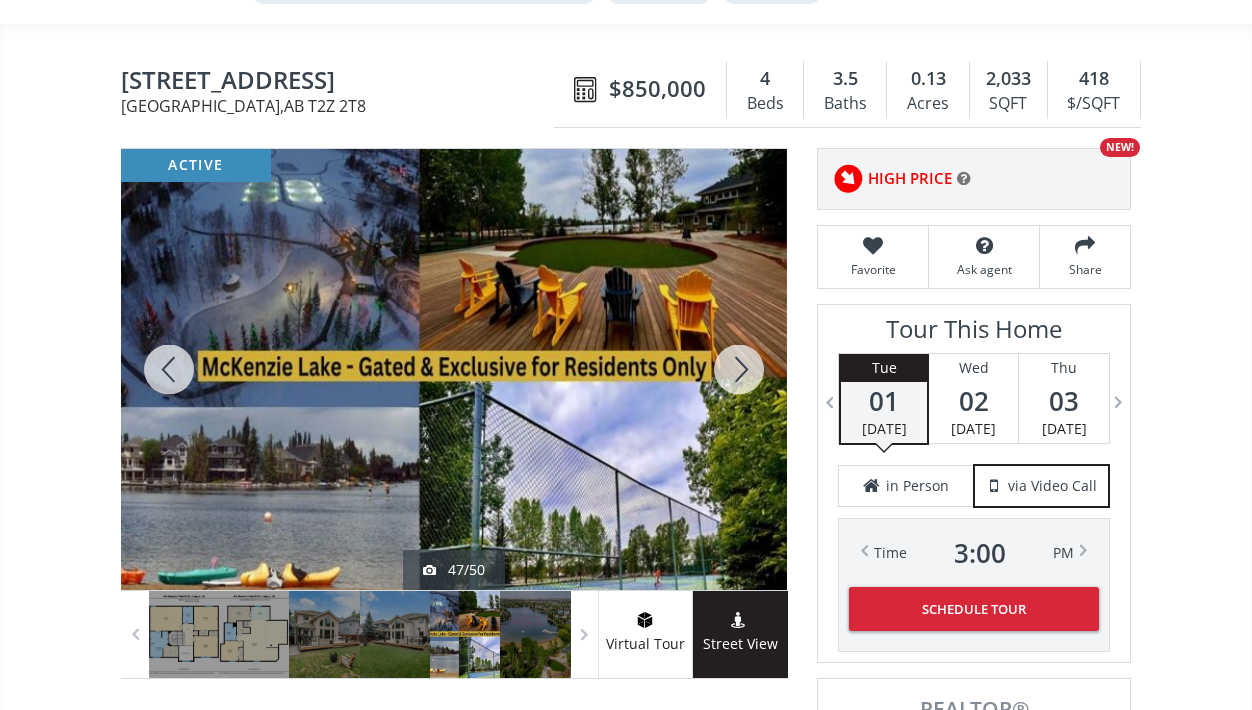 click at bounding box center [739, 369] 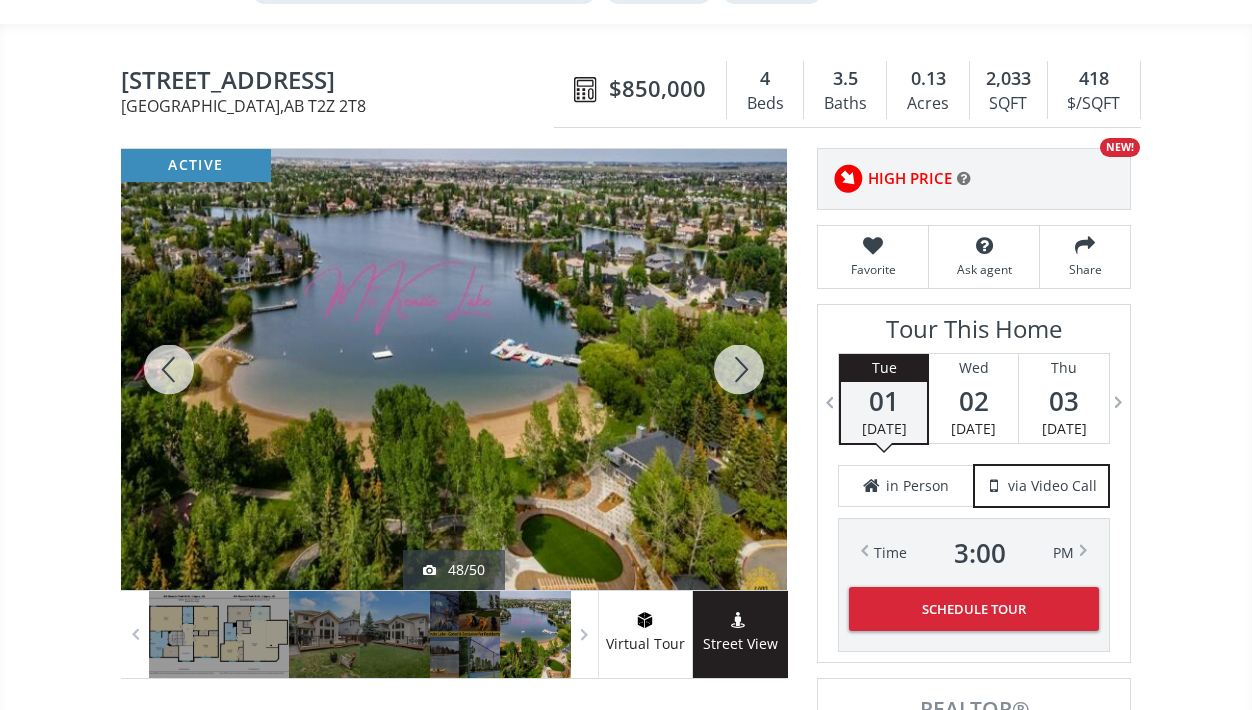click at bounding box center (739, 369) 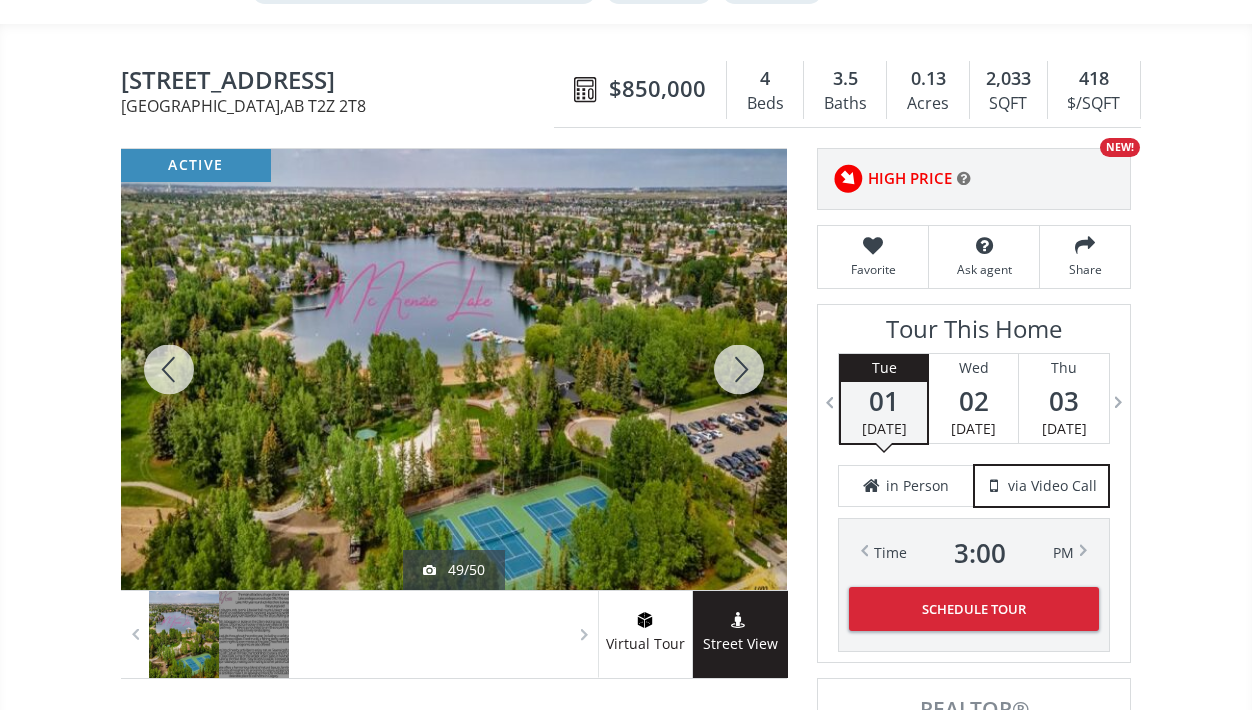 click at bounding box center (739, 369) 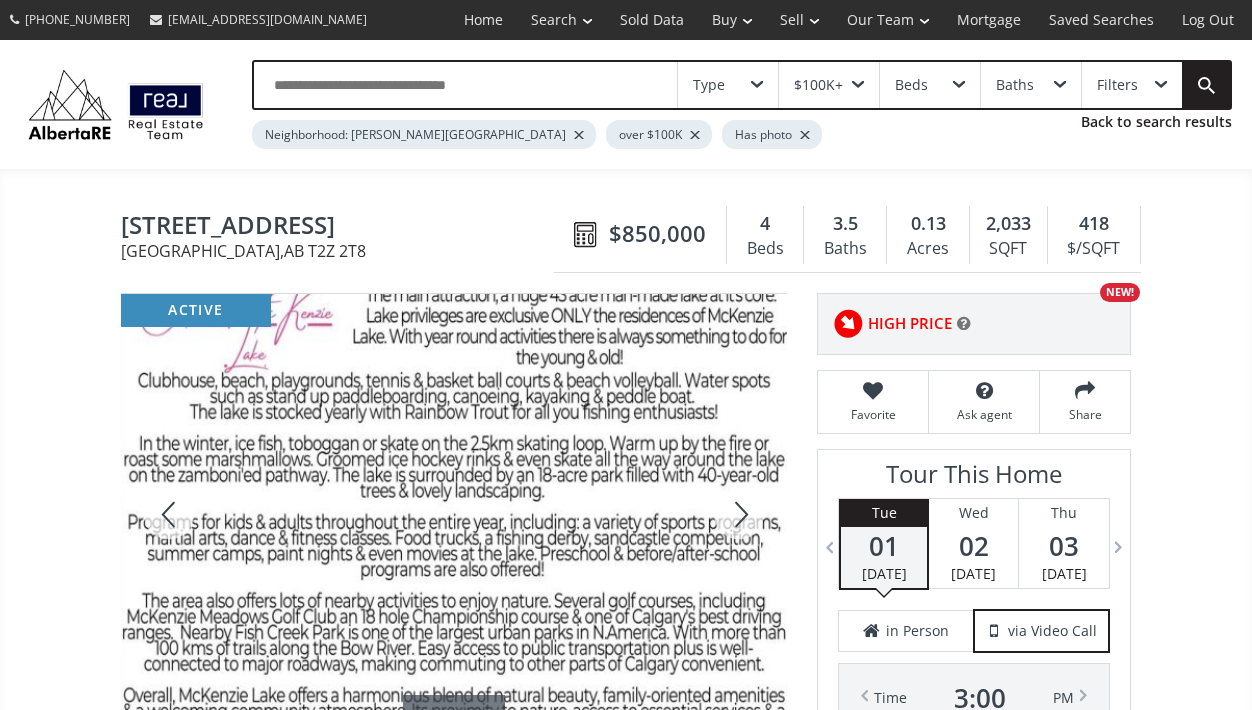 scroll, scrollTop: 0, scrollLeft: 0, axis: both 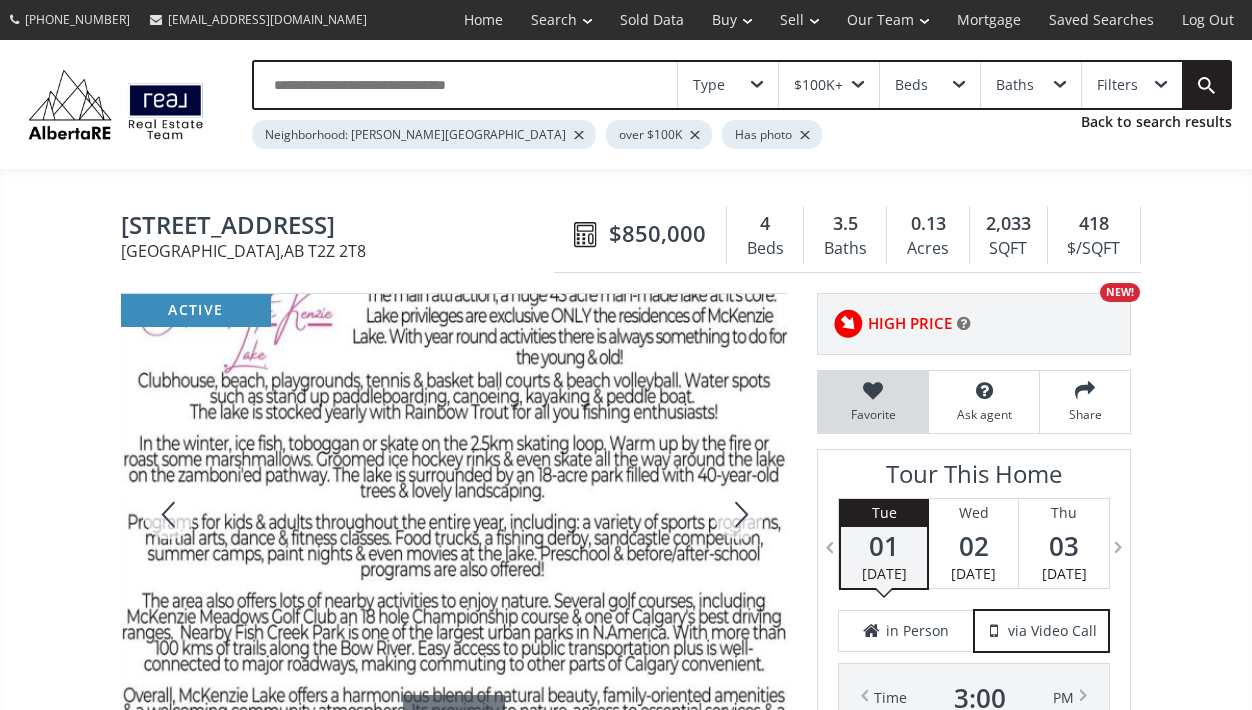 click at bounding box center [873, 391] 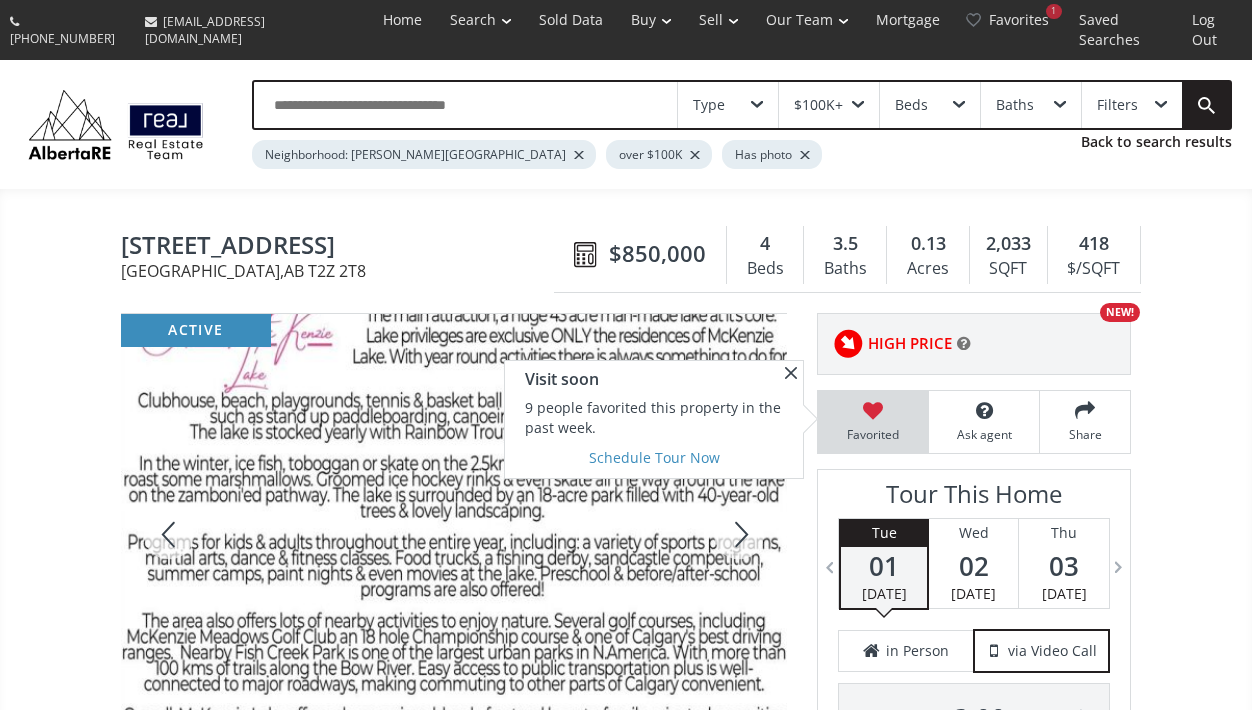 click at bounding box center [791, 373] 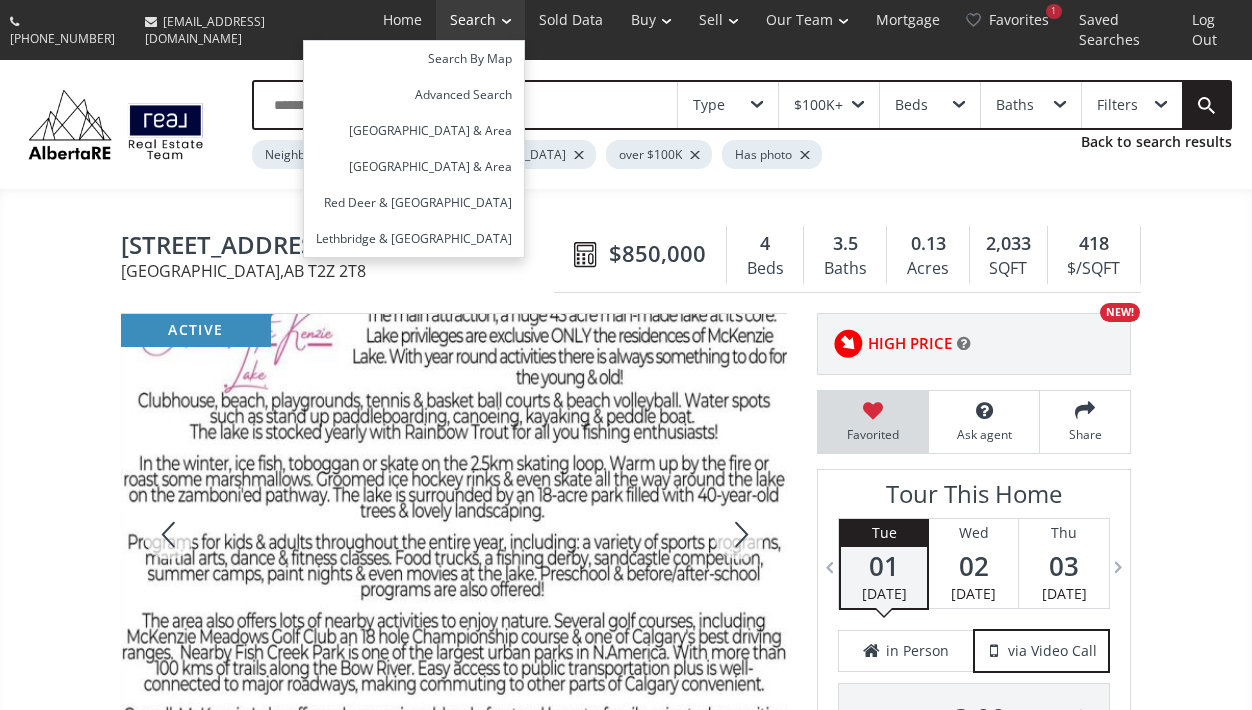 scroll, scrollTop: 0, scrollLeft: 0, axis: both 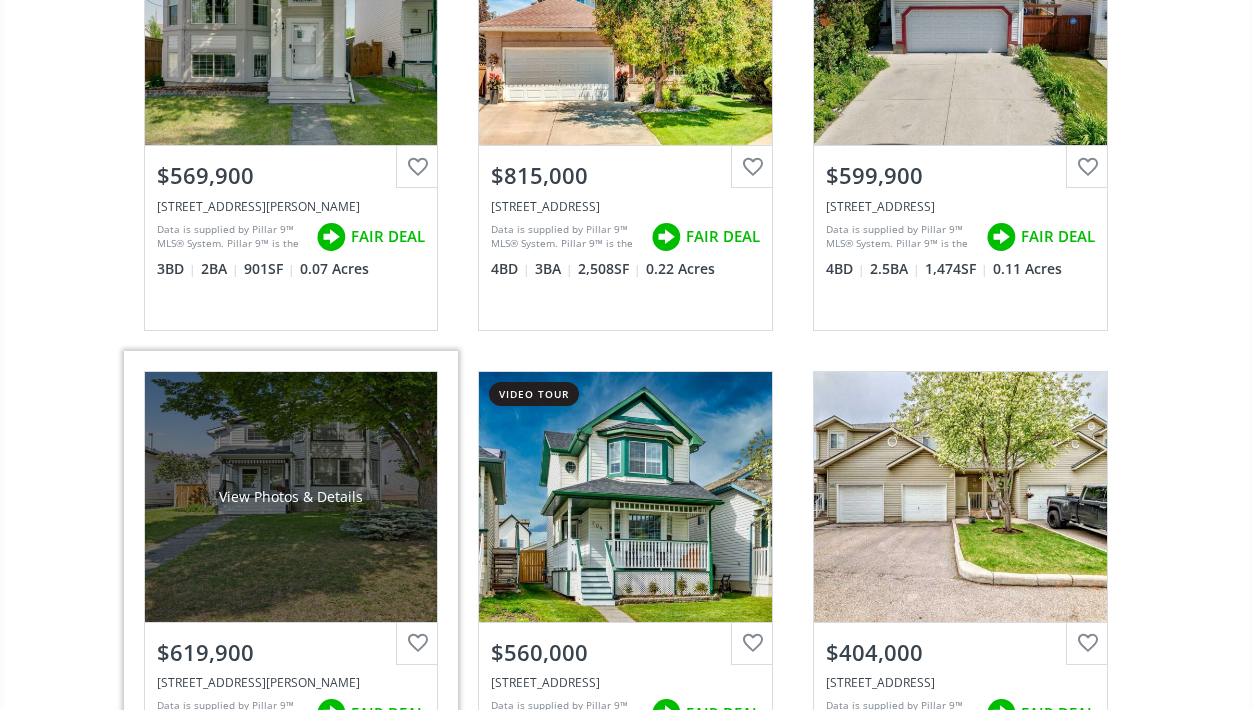 click on "View Photos & Details" at bounding box center [291, 497] 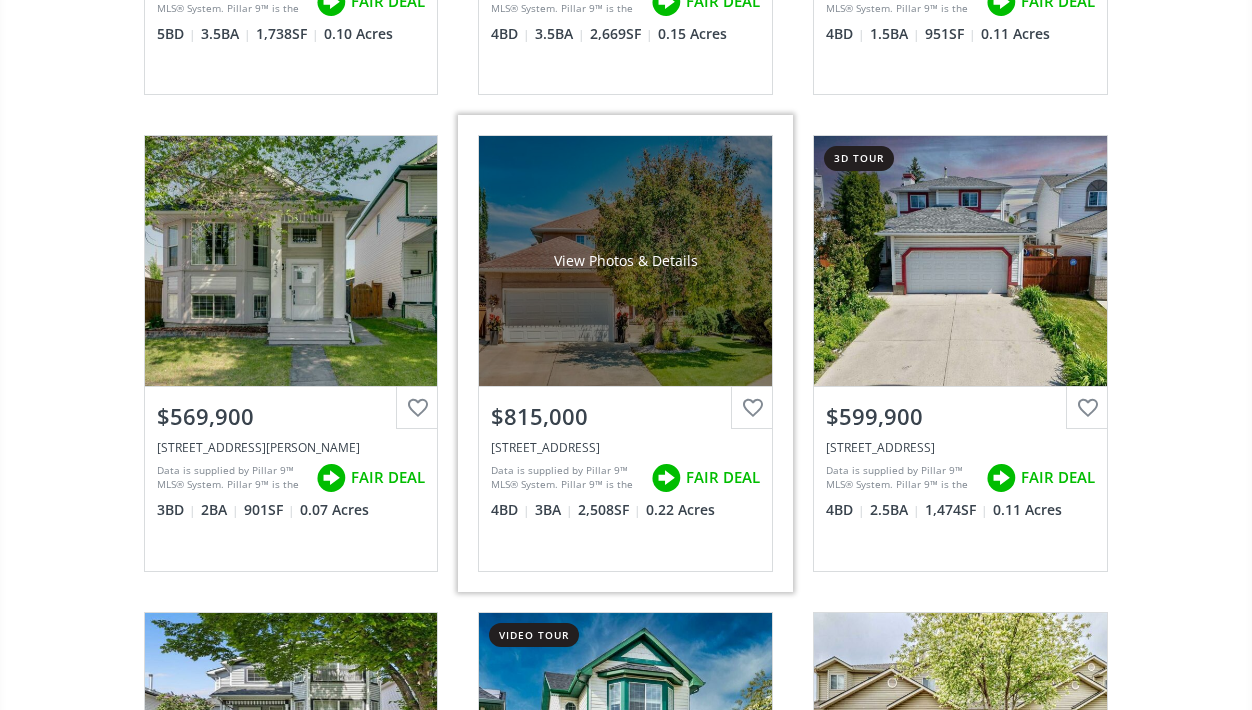 scroll, scrollTop: 2056, scrollLeft: 0, axis: vertical 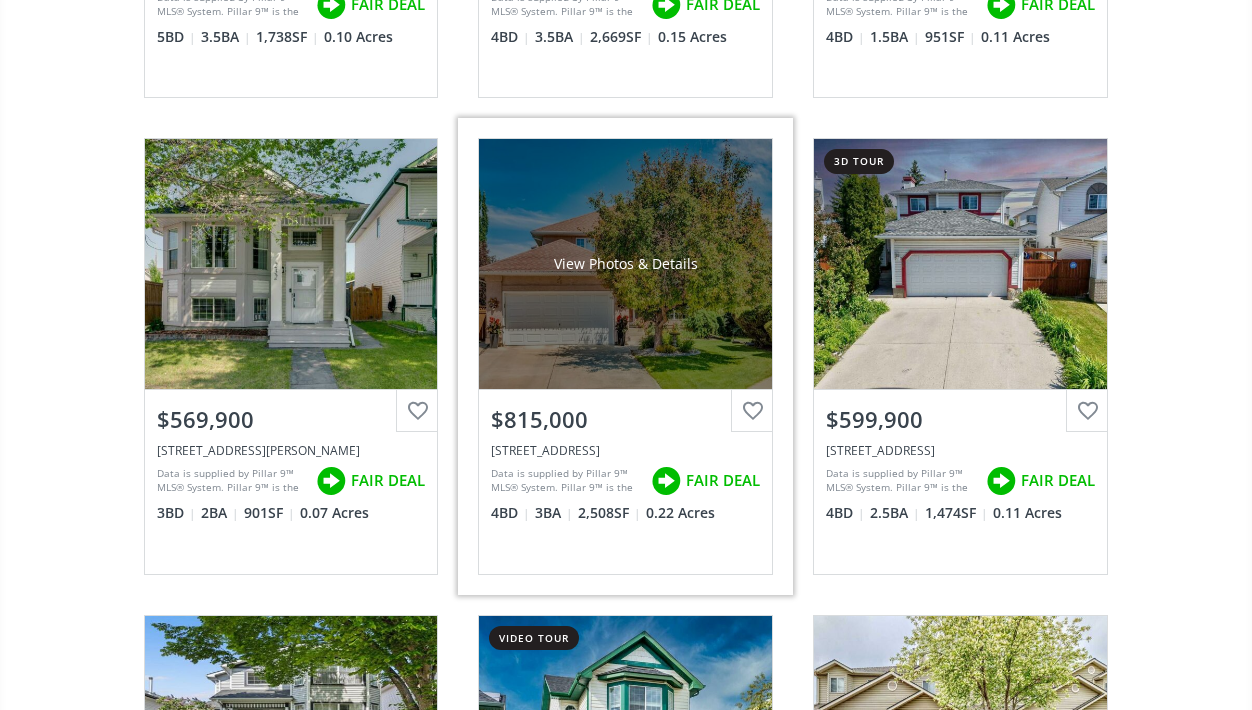 click on "$815,000" at bounding box center [625, 419] 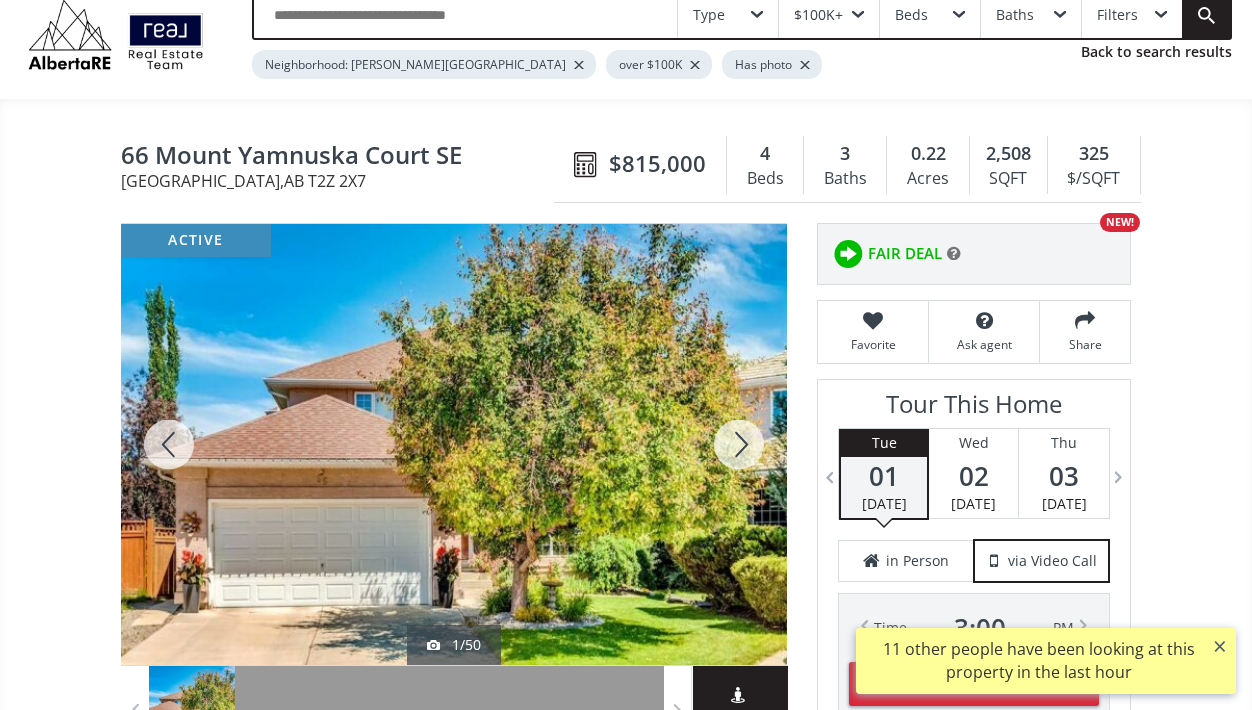 scroll, scrollTop: 126, scrollLeft: 0, axis: vertical 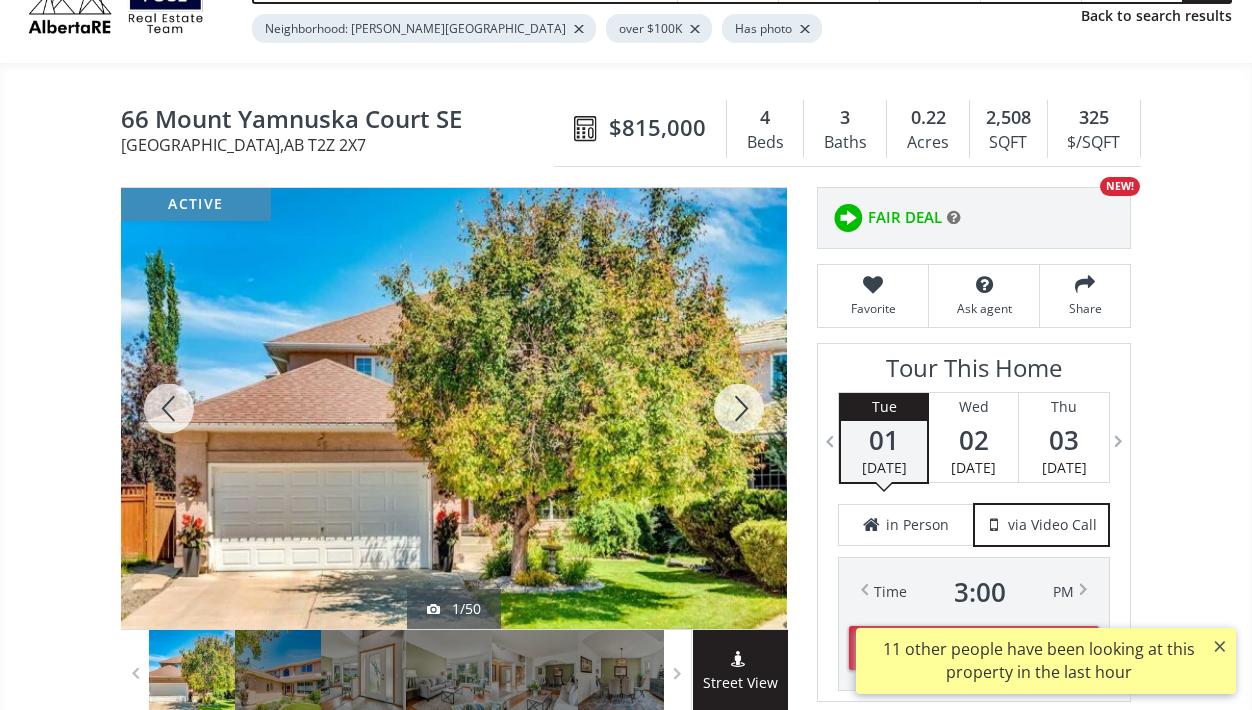 click at bounding box center (739, 408) 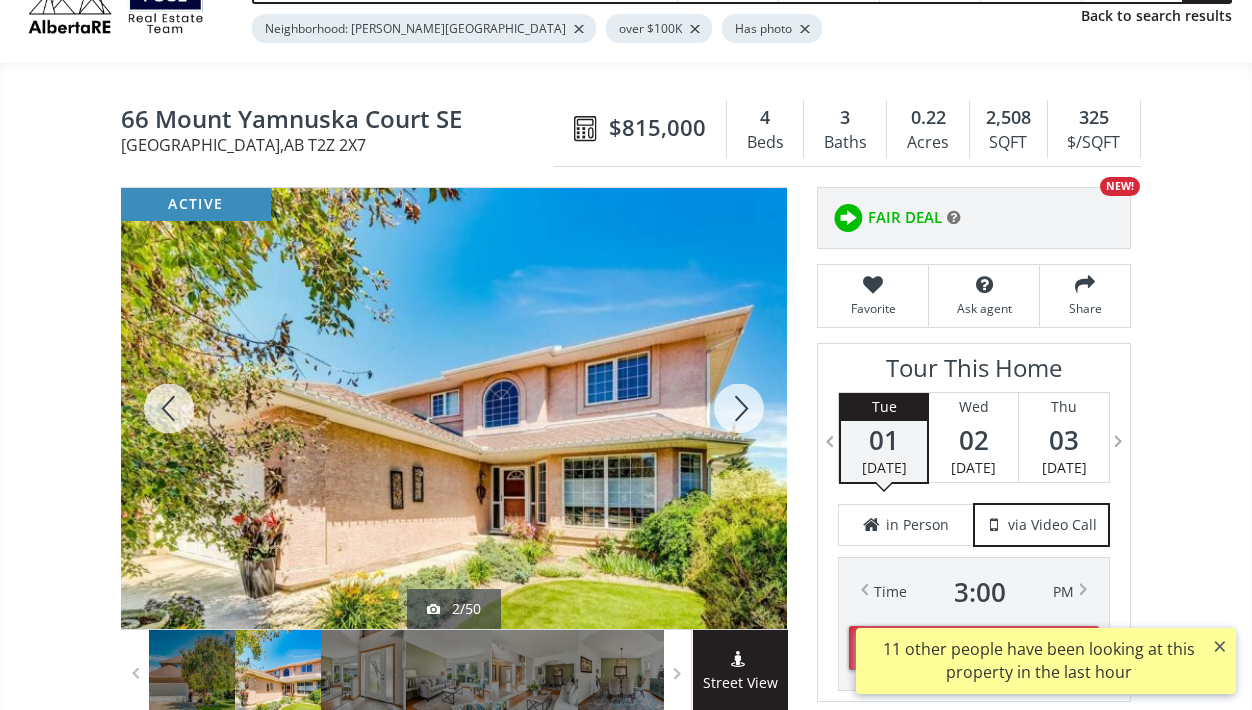 click at bounding box center (739, 408) 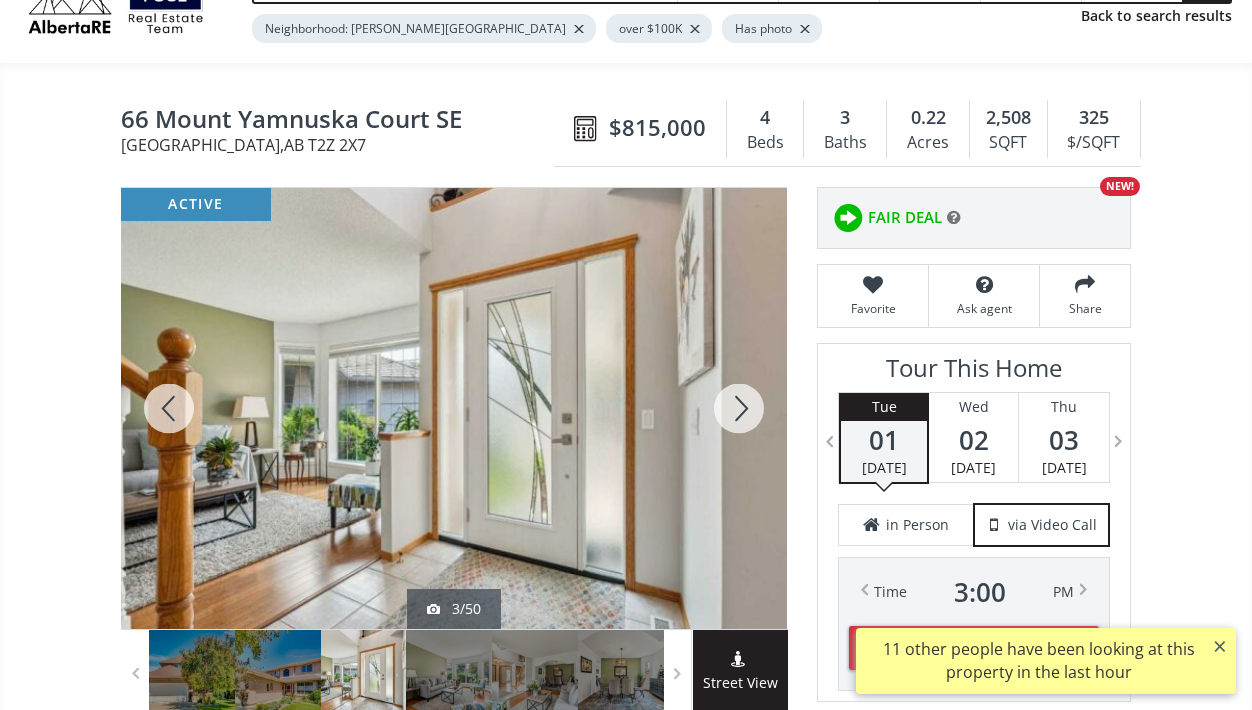 click at bounding box center [739, 408] 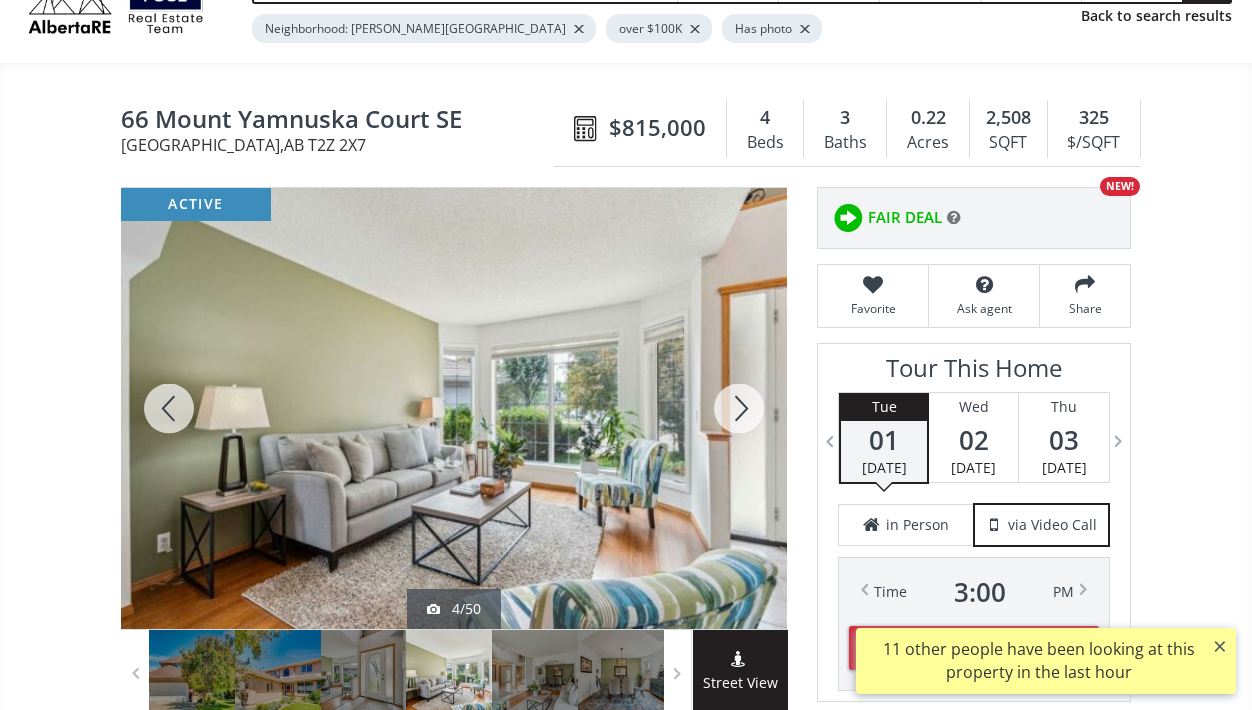 click at bounding box center [739, 408] 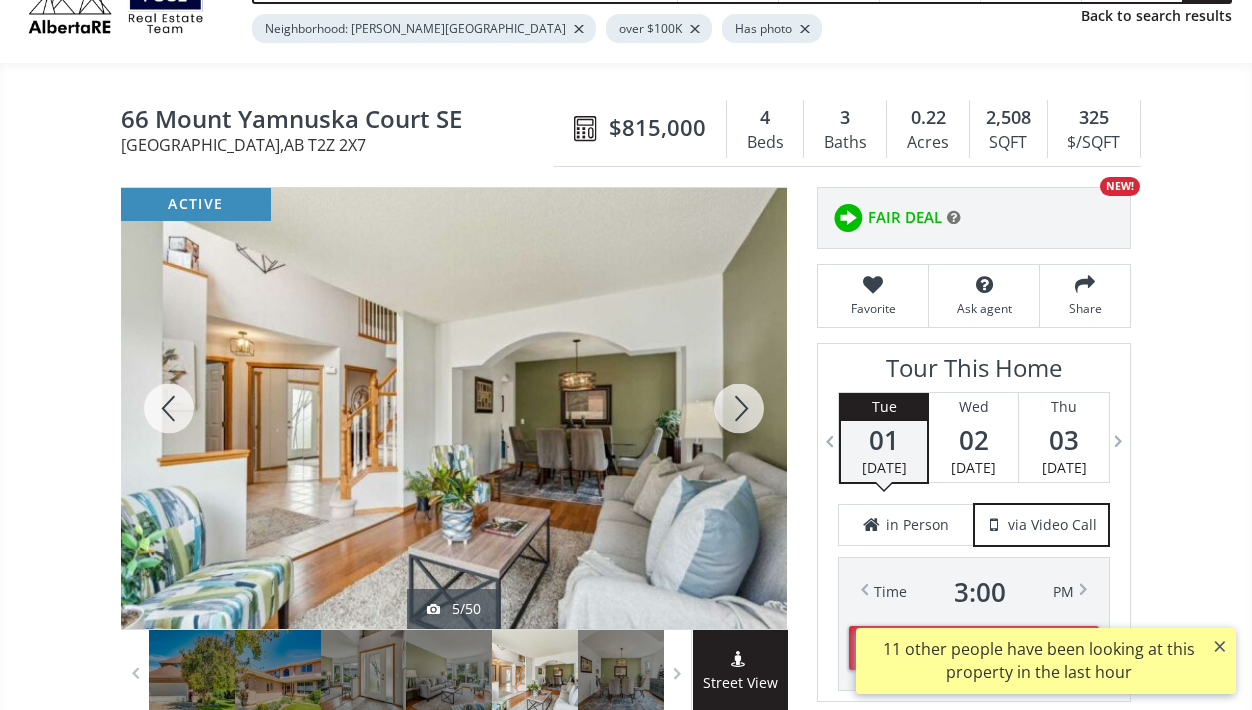 click at bounding box center [739, 408] 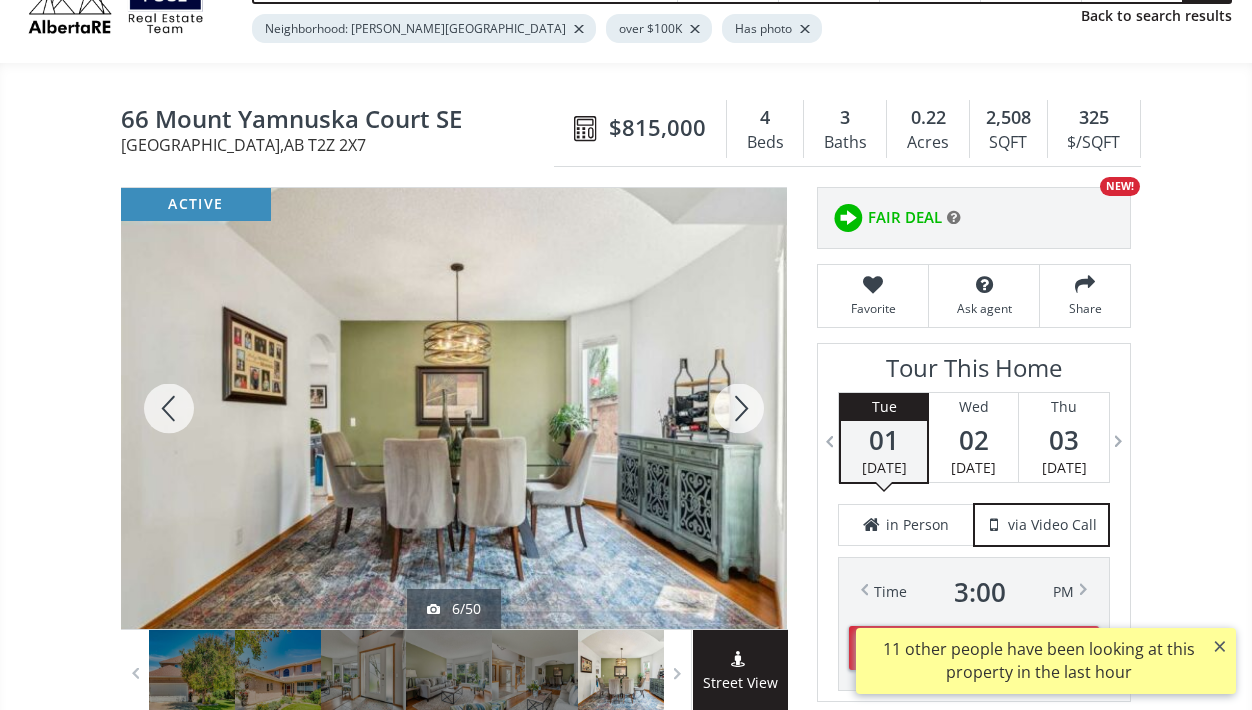 click at bounding box center [739, 408] 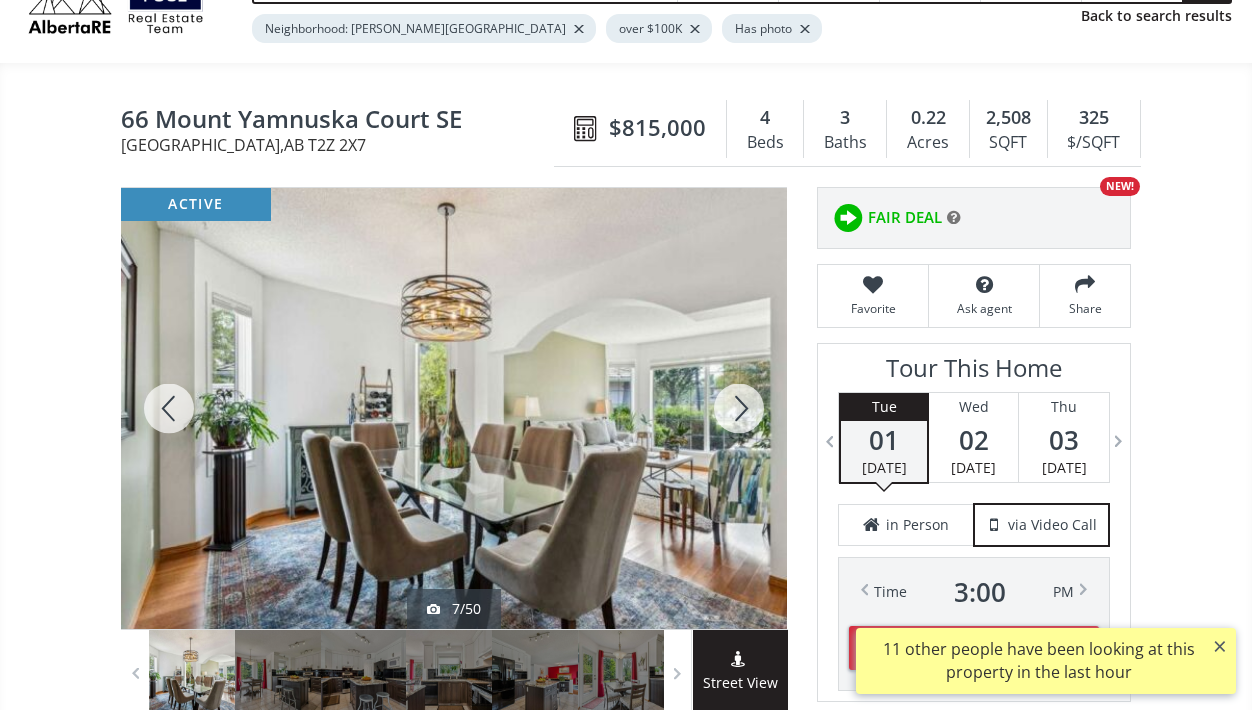 click at bounding box center [739, 408] 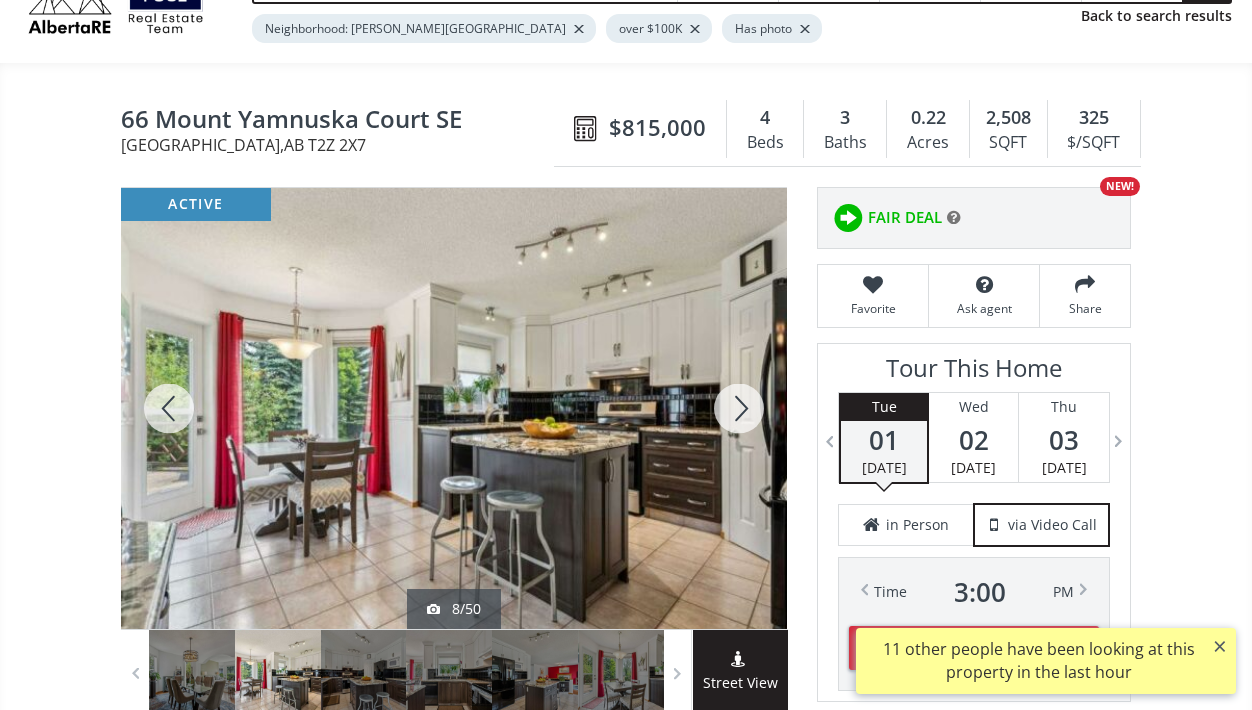 click at bounding box center [739, 408] 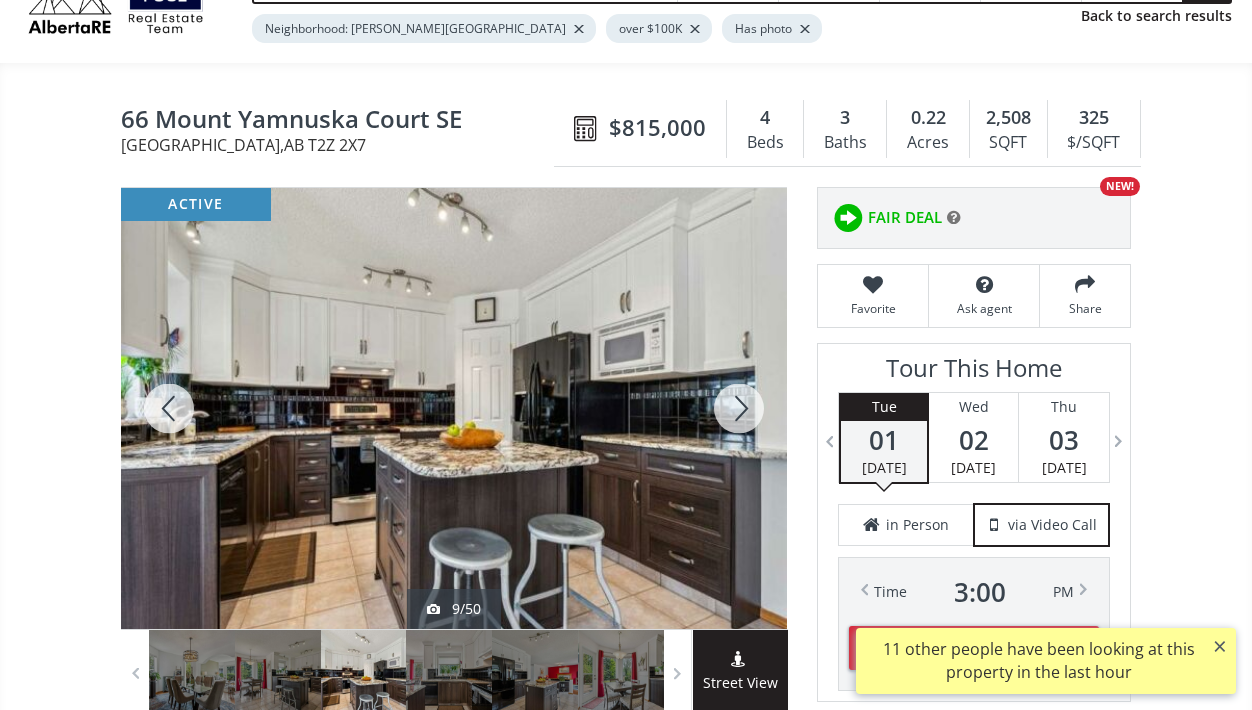 click at bounding box center (739, 408) 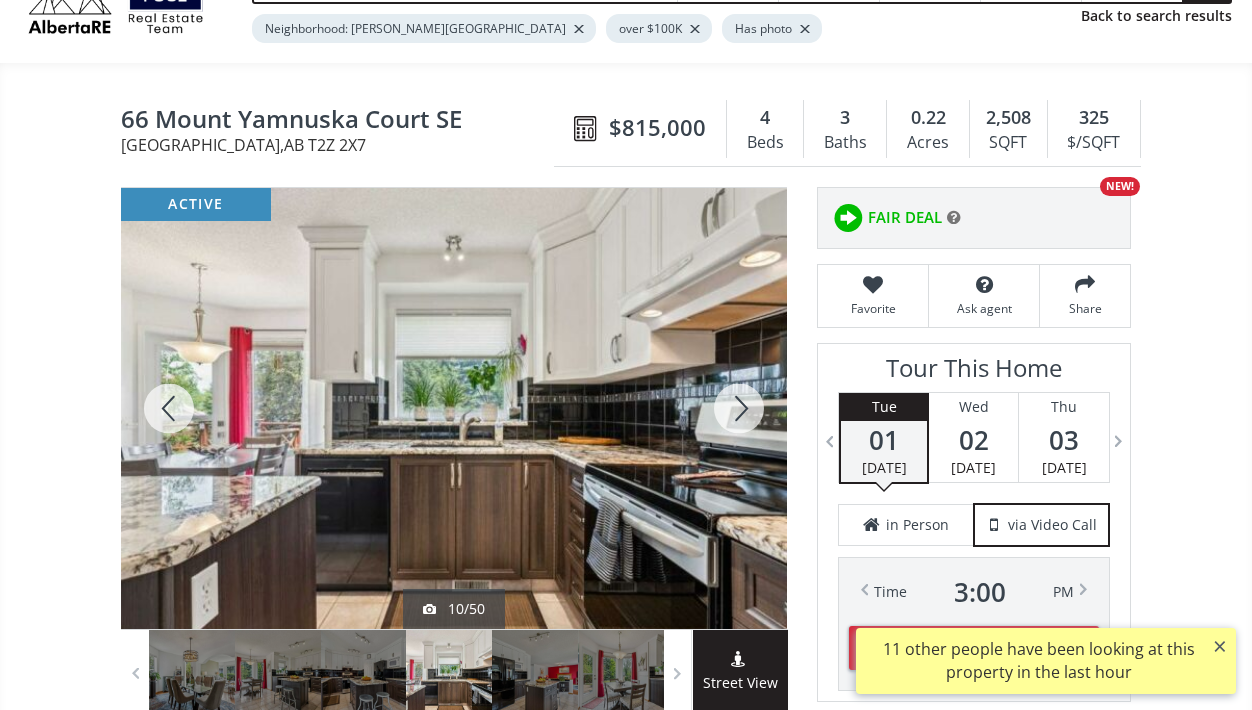 click at bounding box center (739, 408) 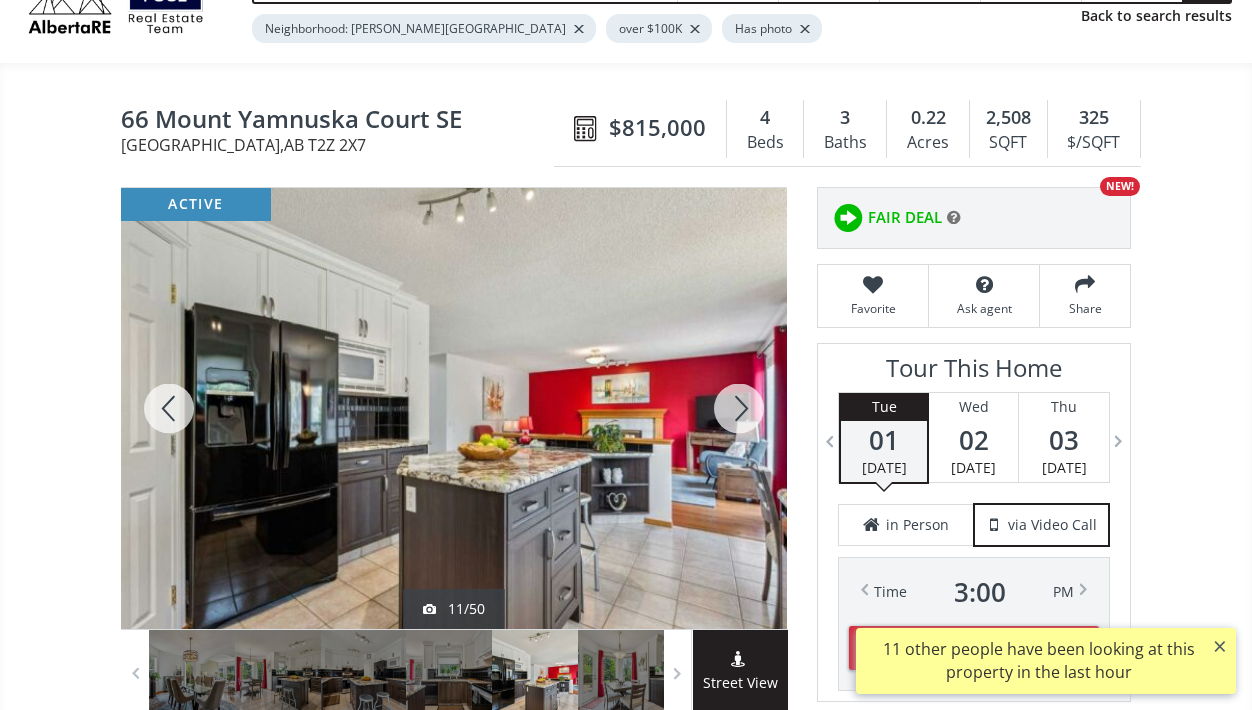 click at bounding box center (739, 408) 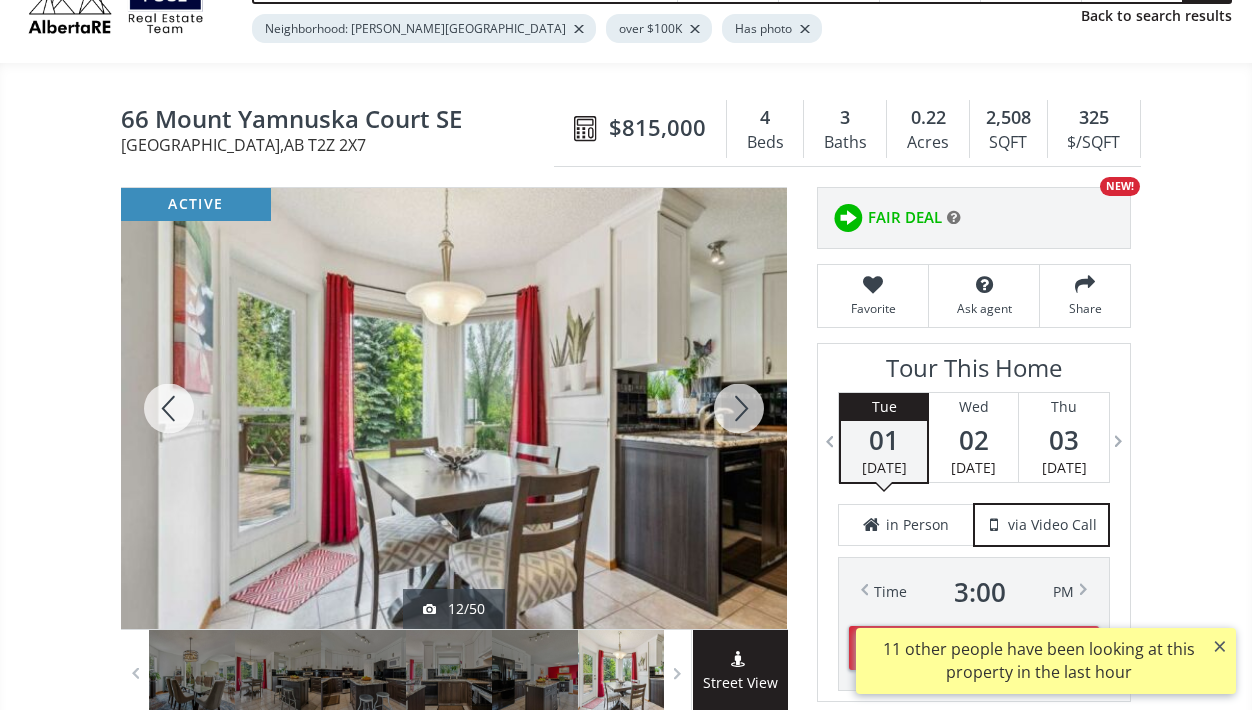 click at bounding box center [739, 408] 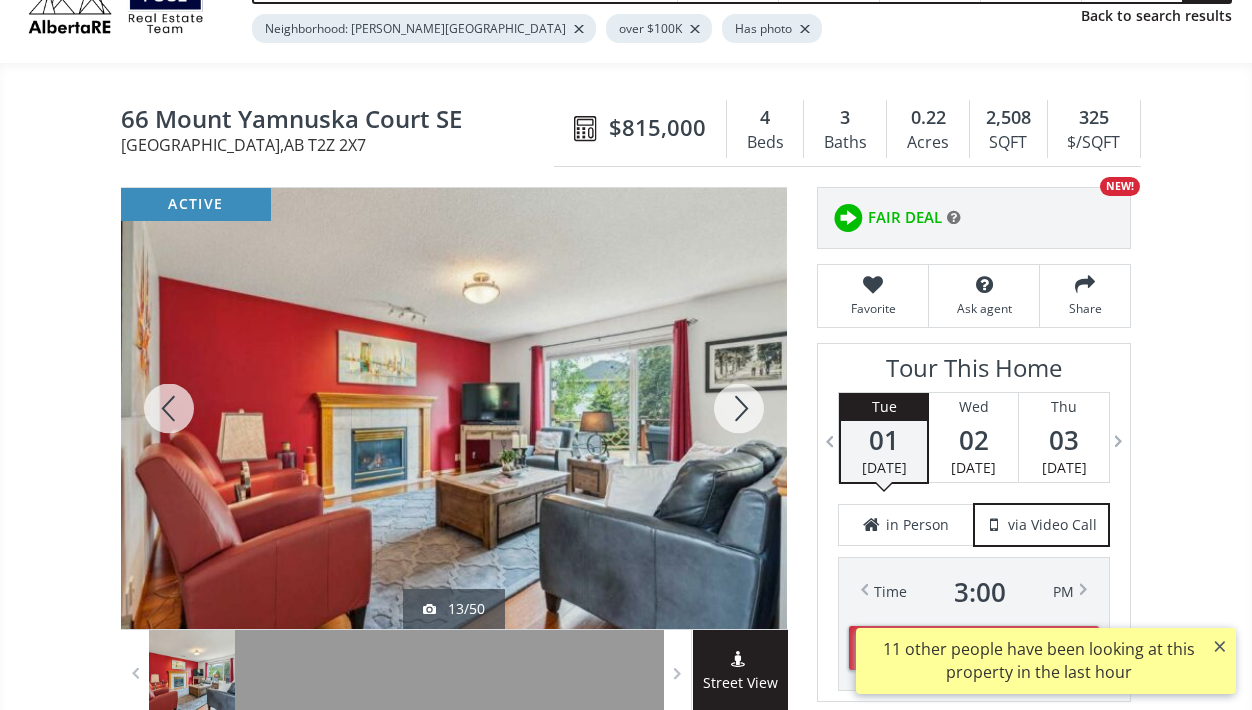 click at bounding box center [739, 408] 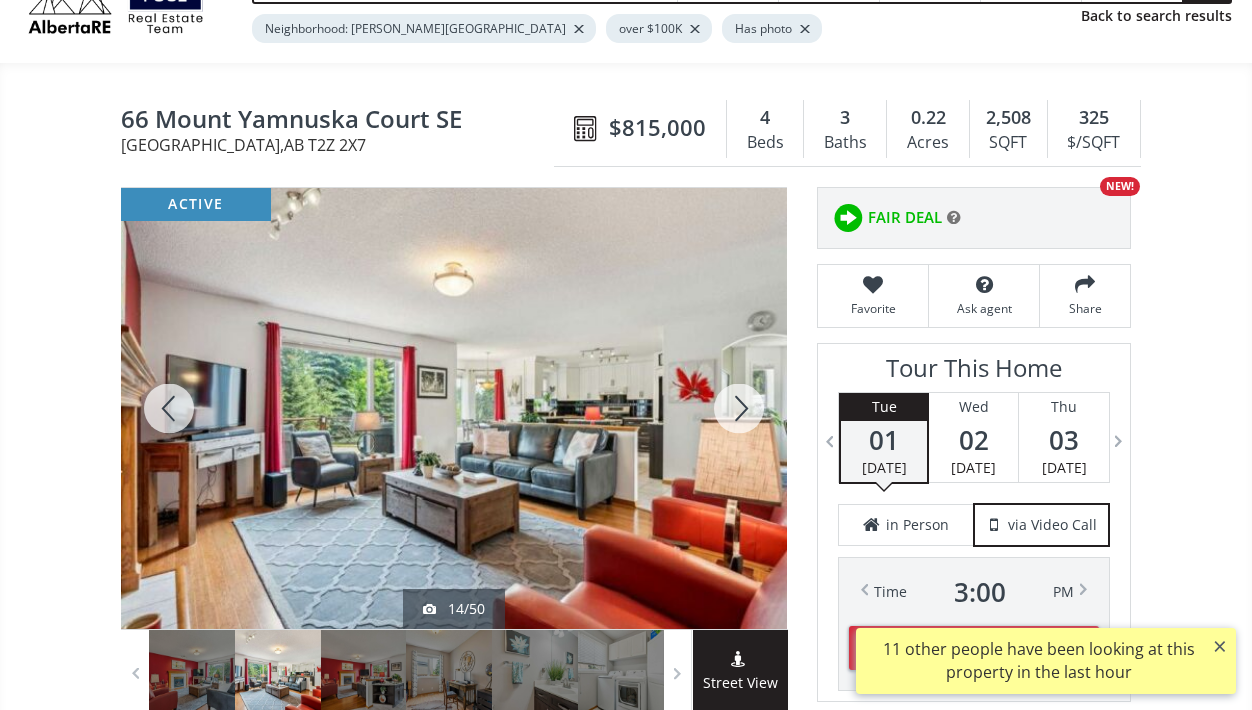 click at bounding box center [739, 408] 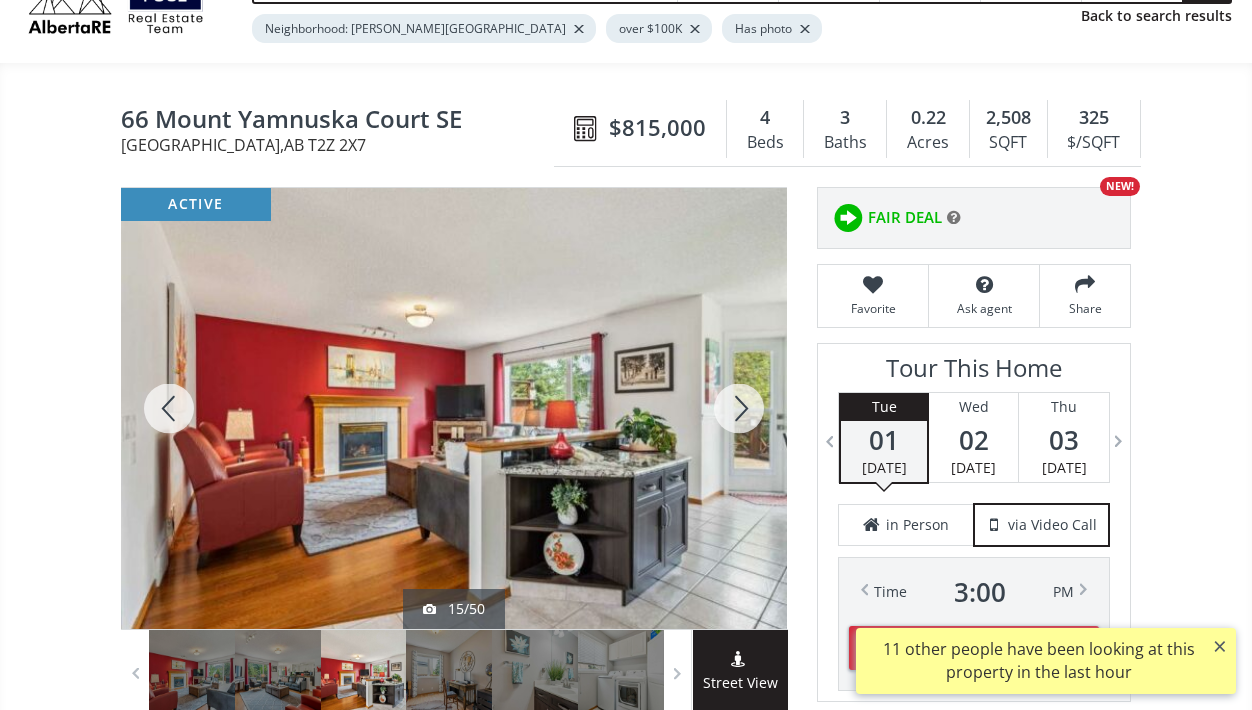 click at bounding box center [739, 408] 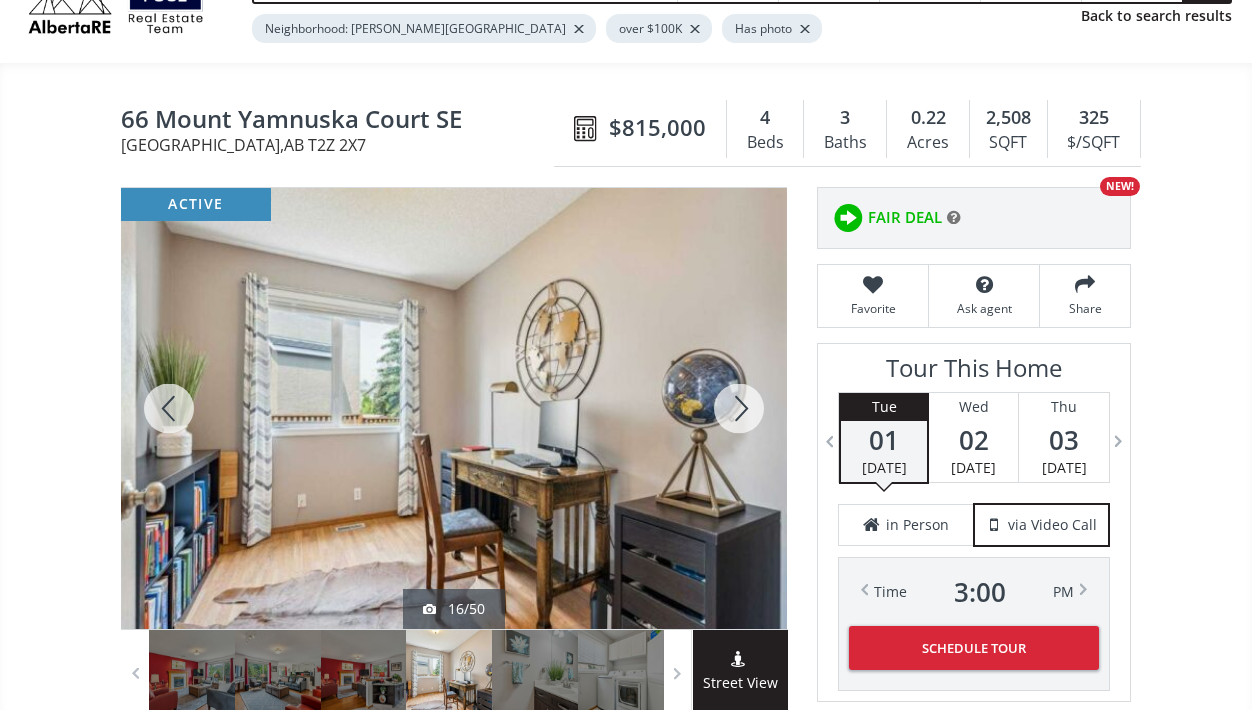 click at bounding box center (739, 408) 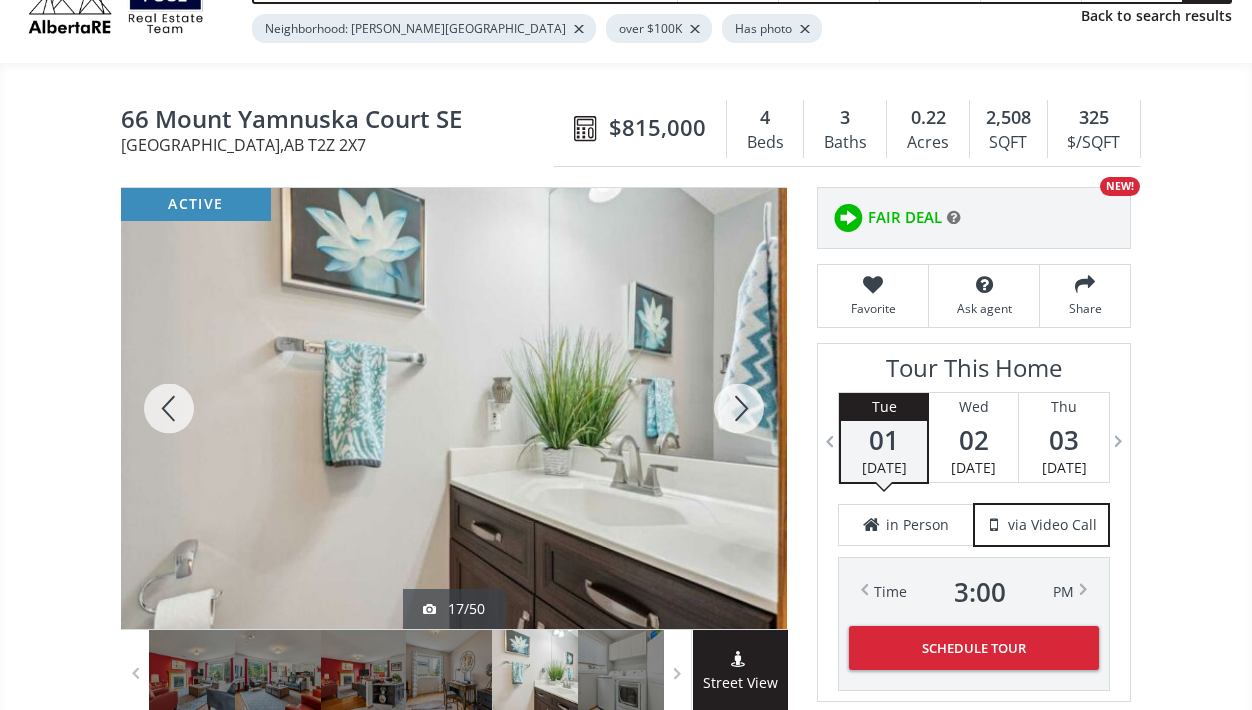 click at bounding box center [739, 408] 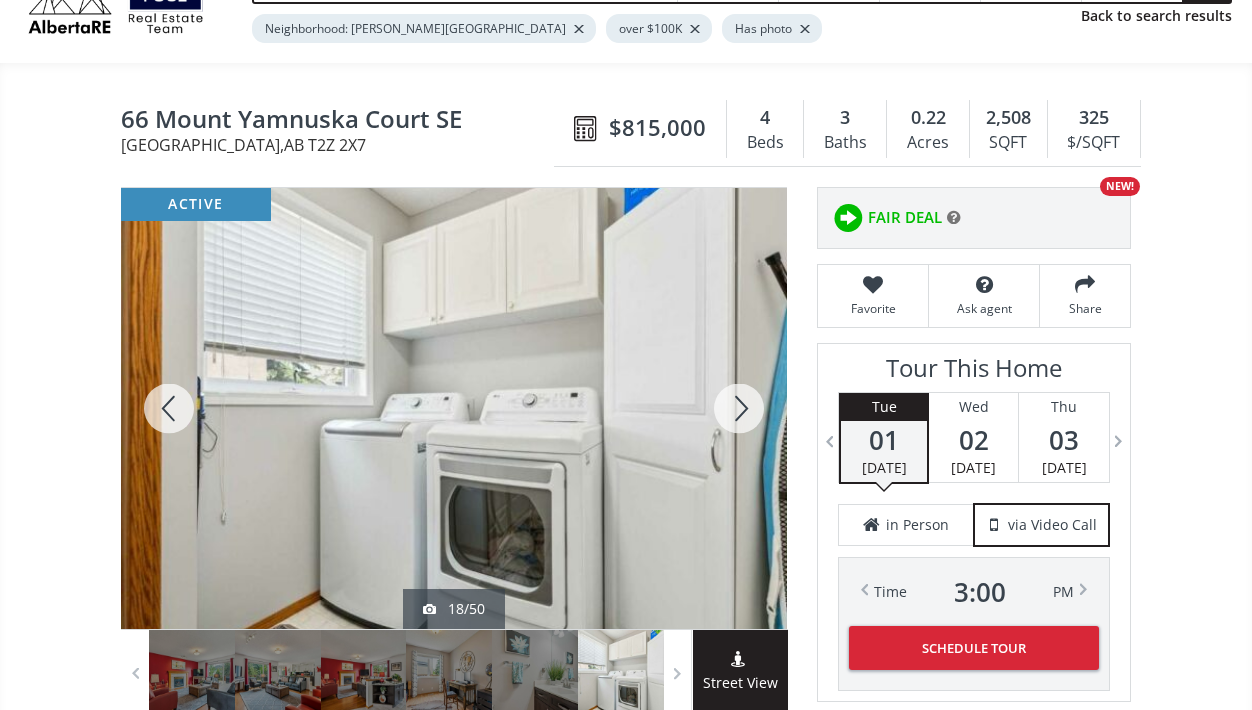 click at bounding box center [739, 408] 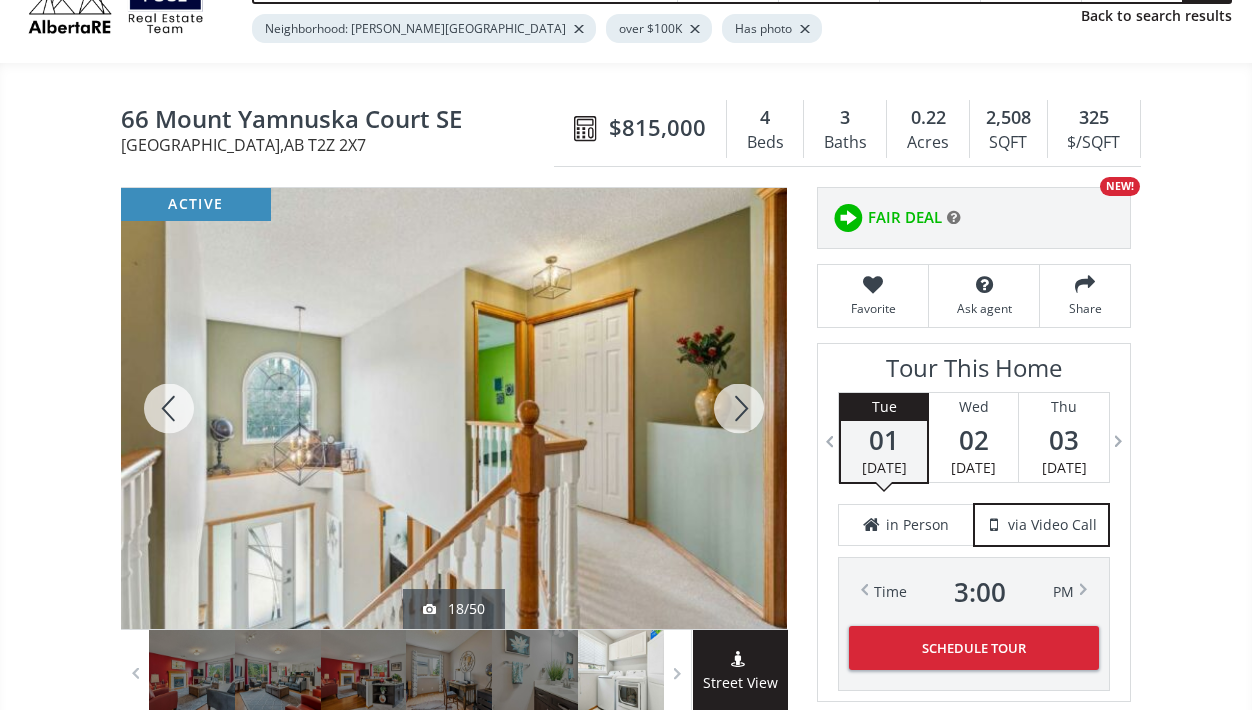 click at bounding box center [739, 408] 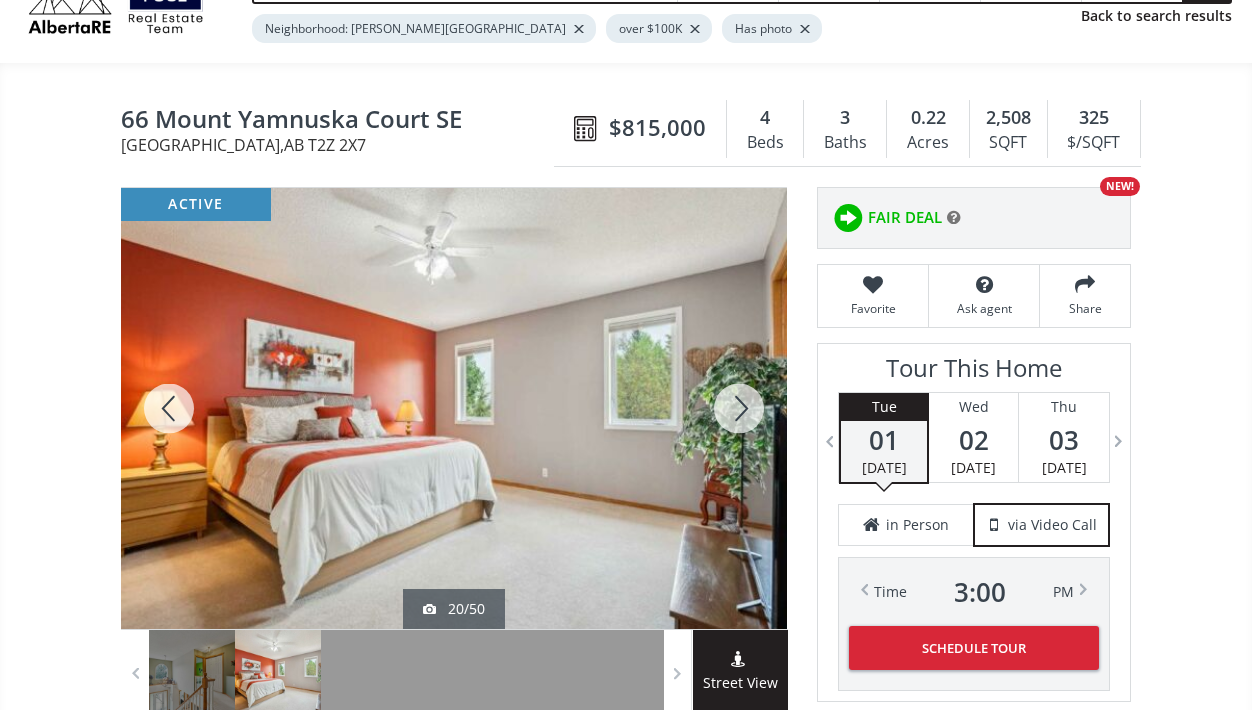 click at bounding box center (739, 408) 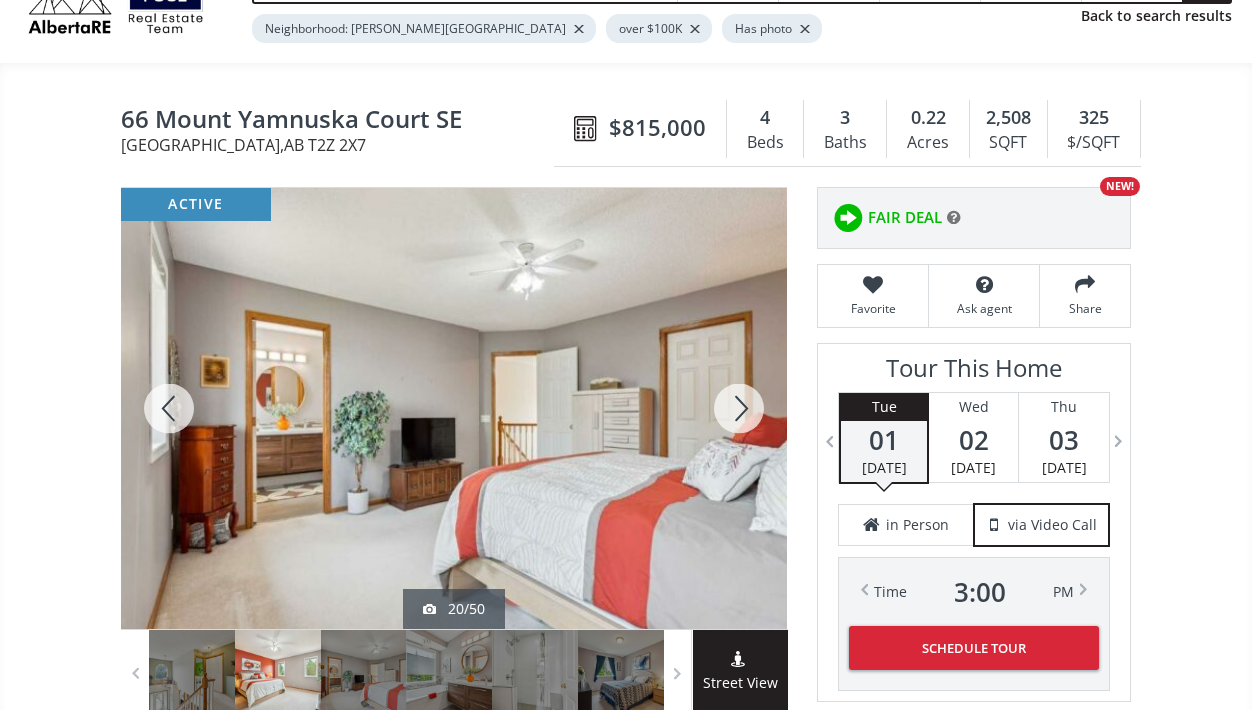 click at bounding box center (739, 408) 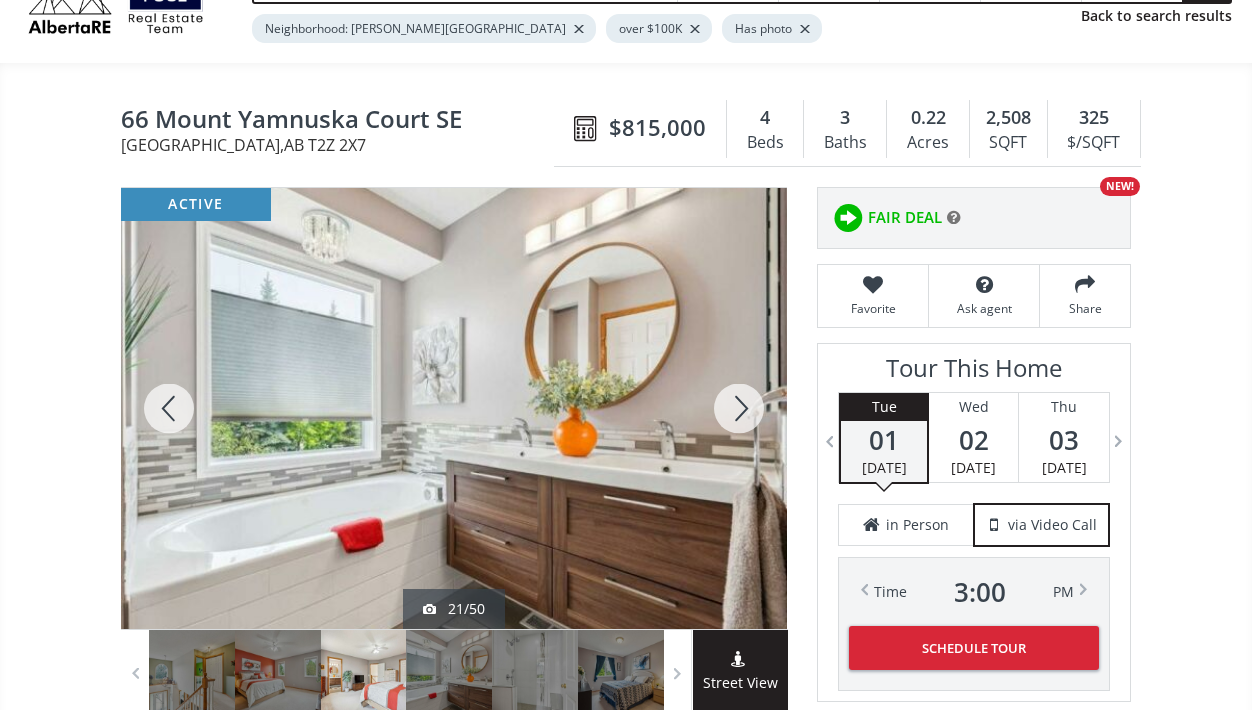 click at bounding box center (739, 408) 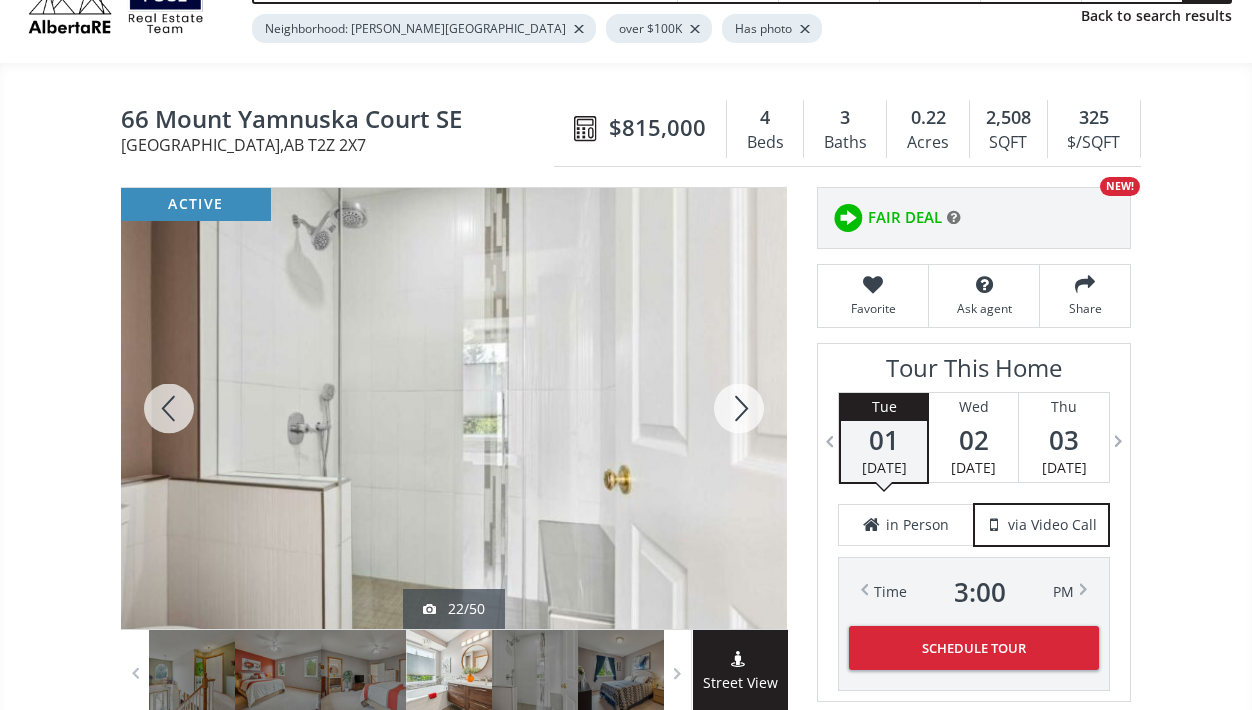 click at bounding box center (739, 408) 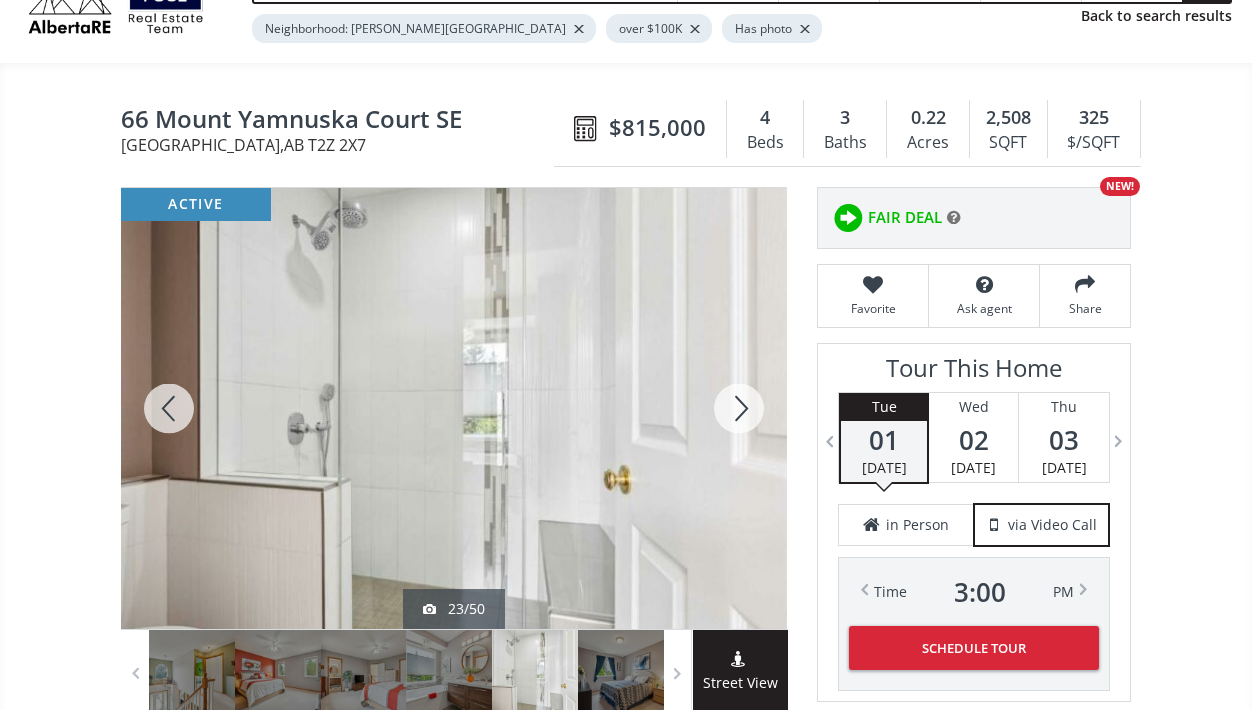click at bounding box center (739, 408) 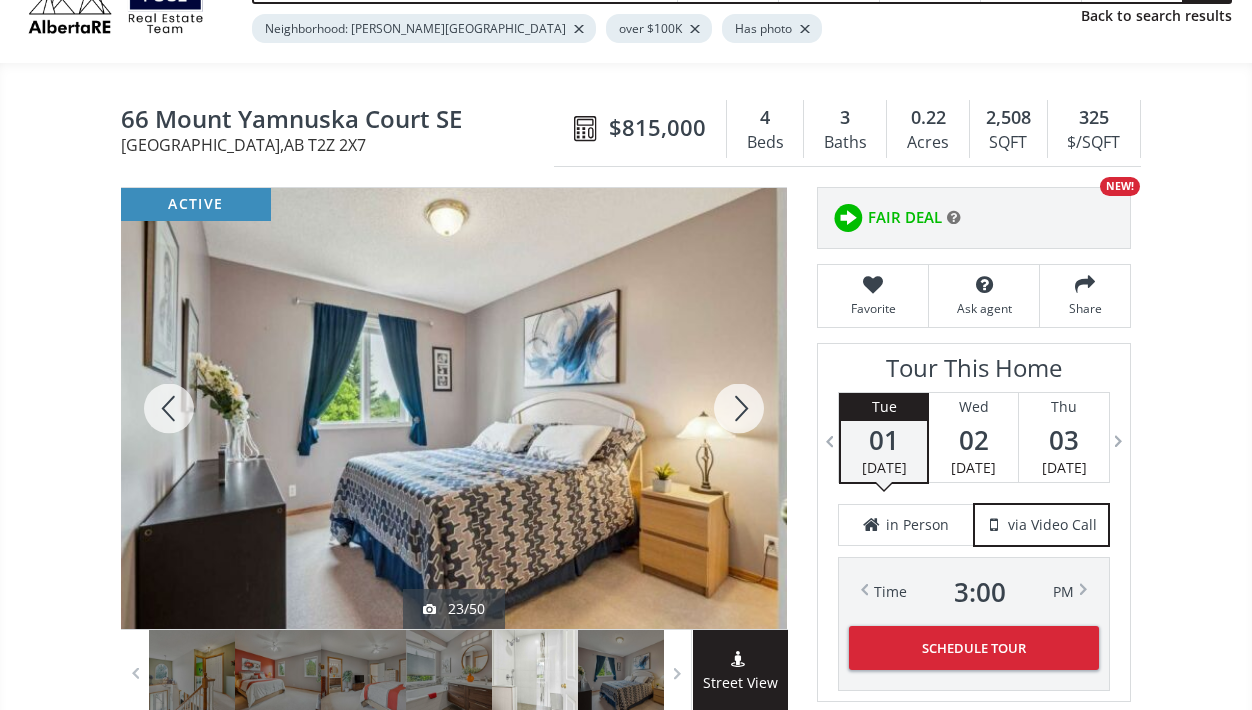 click at bounding box center (739, 408) 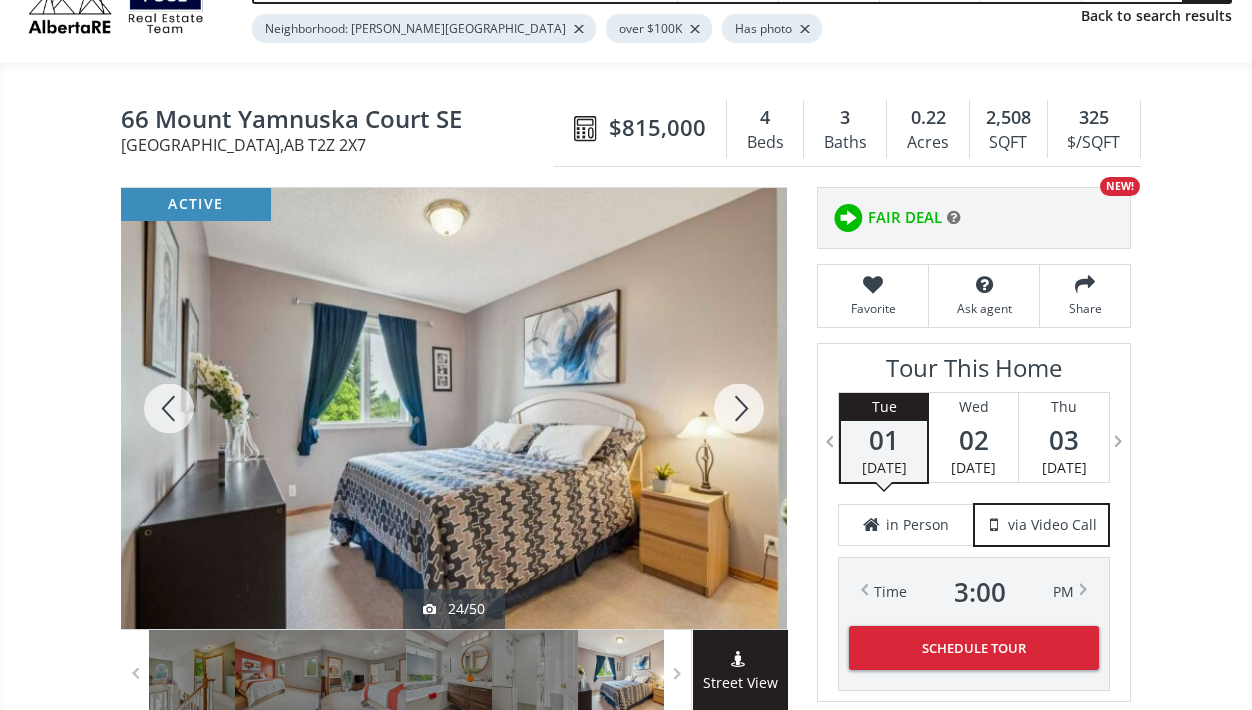 click at bounding box center (739, 408) 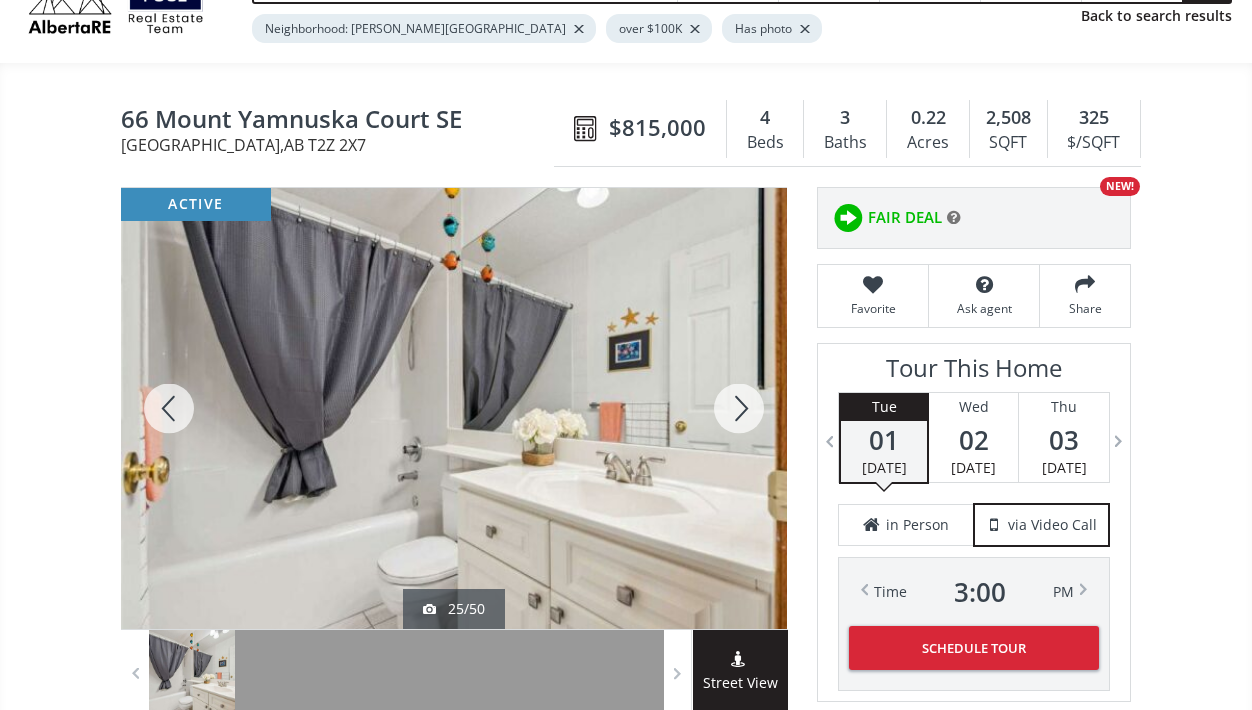 click at bounding box center (739, 408) 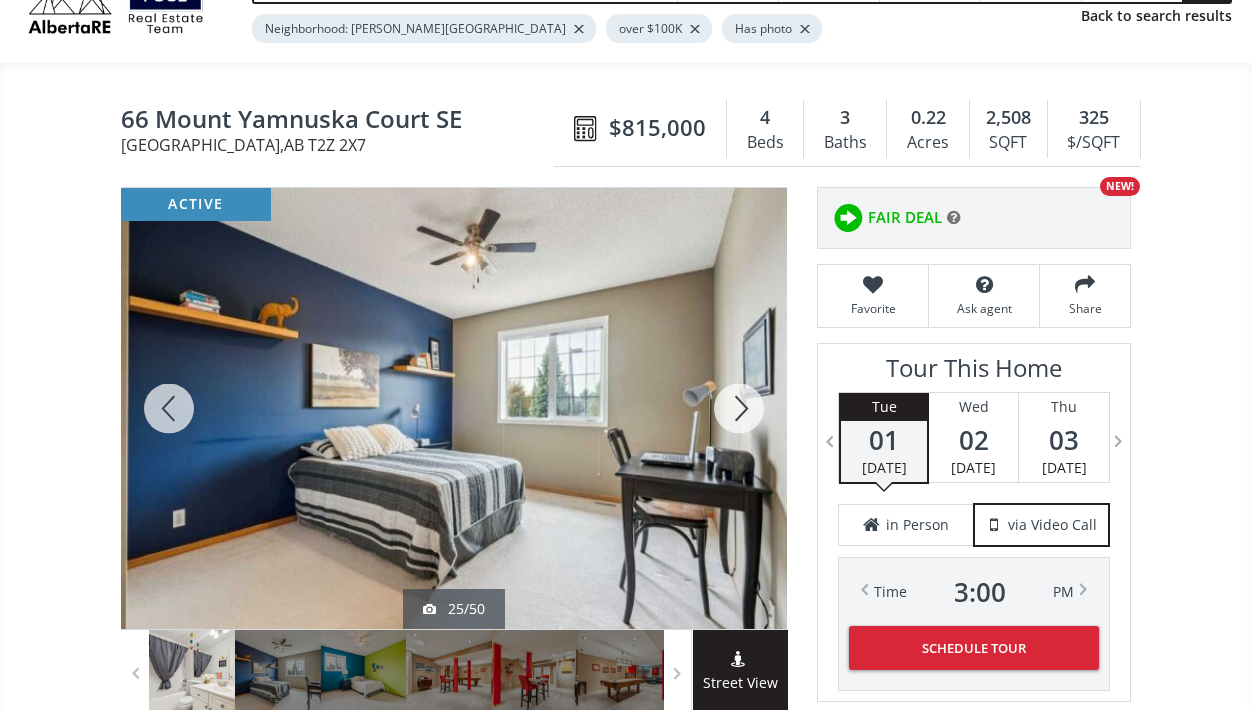 click at bounding box center [739, 408] 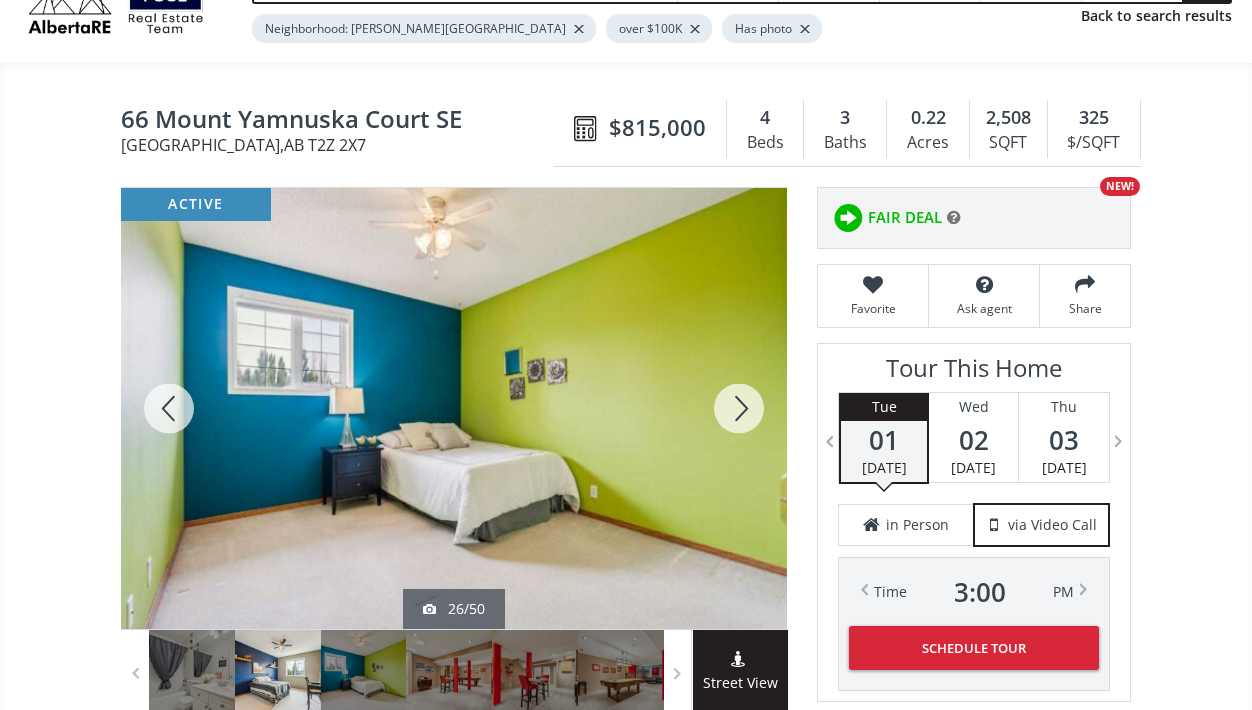 click at bounding box center (739, 408) 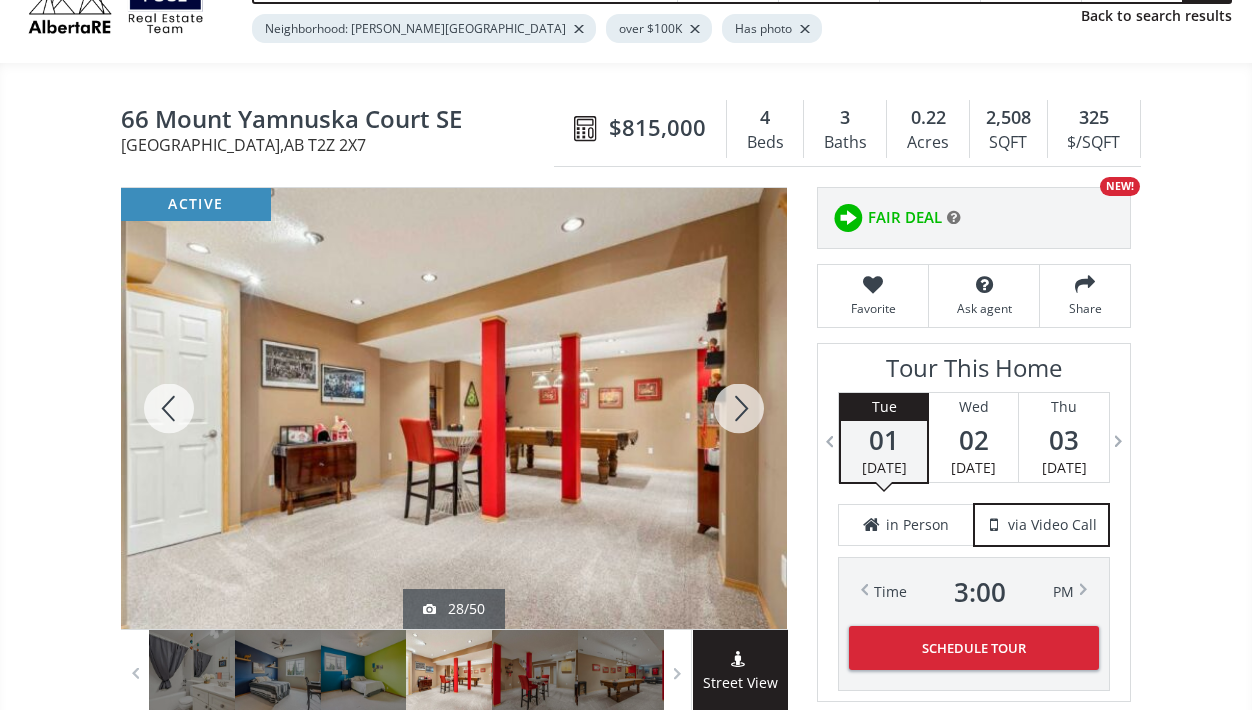 click at bounding box center [739, 408] 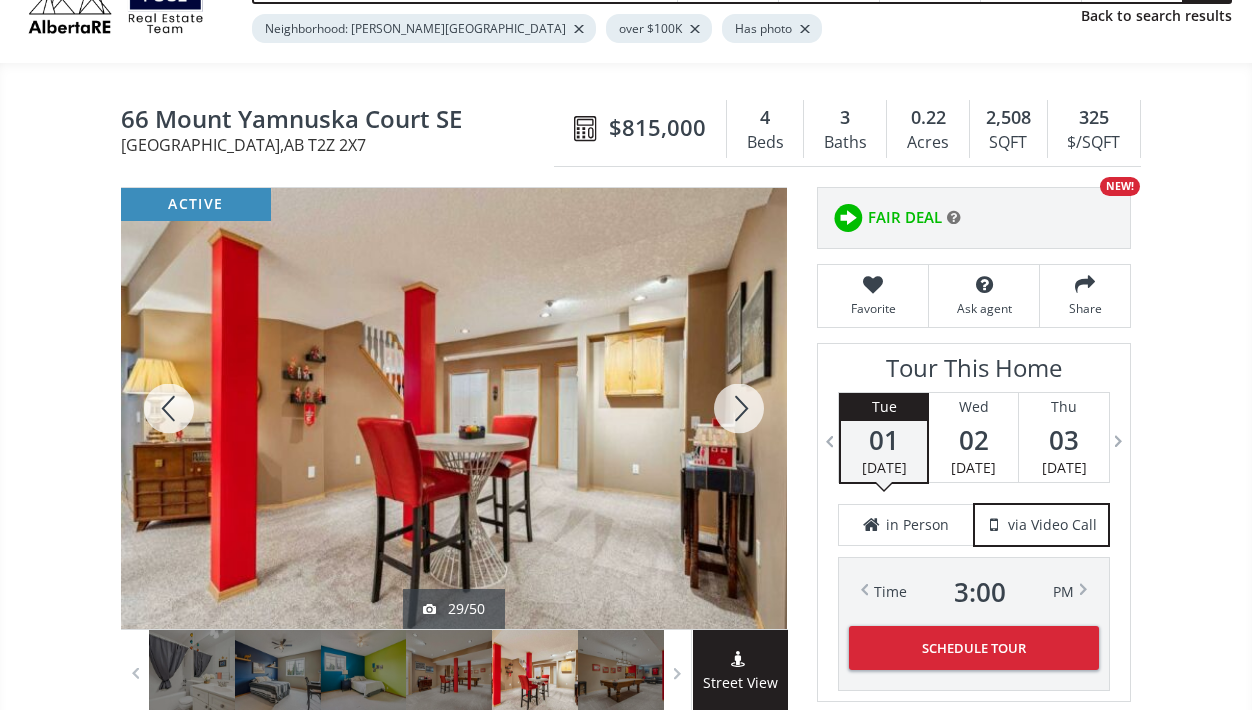 click at bounding box center [169, 408] 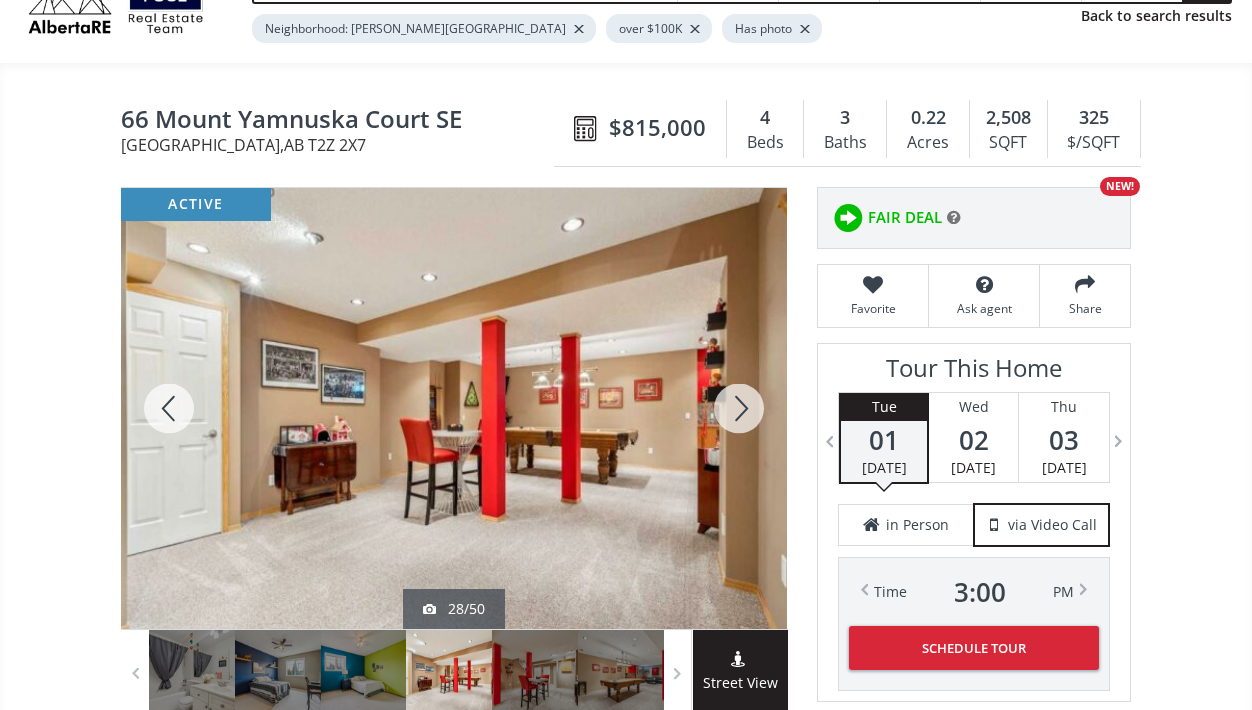 click at bounding box center (739, 408) 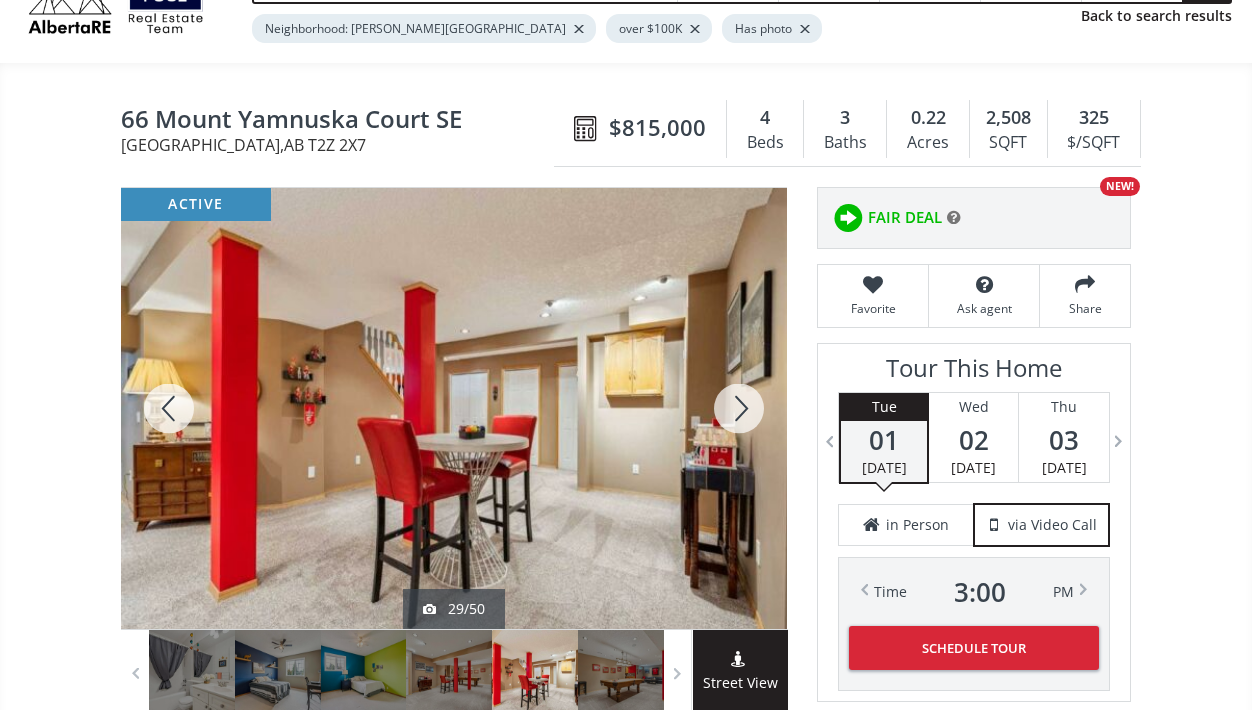click at bounding box center [739, 408] 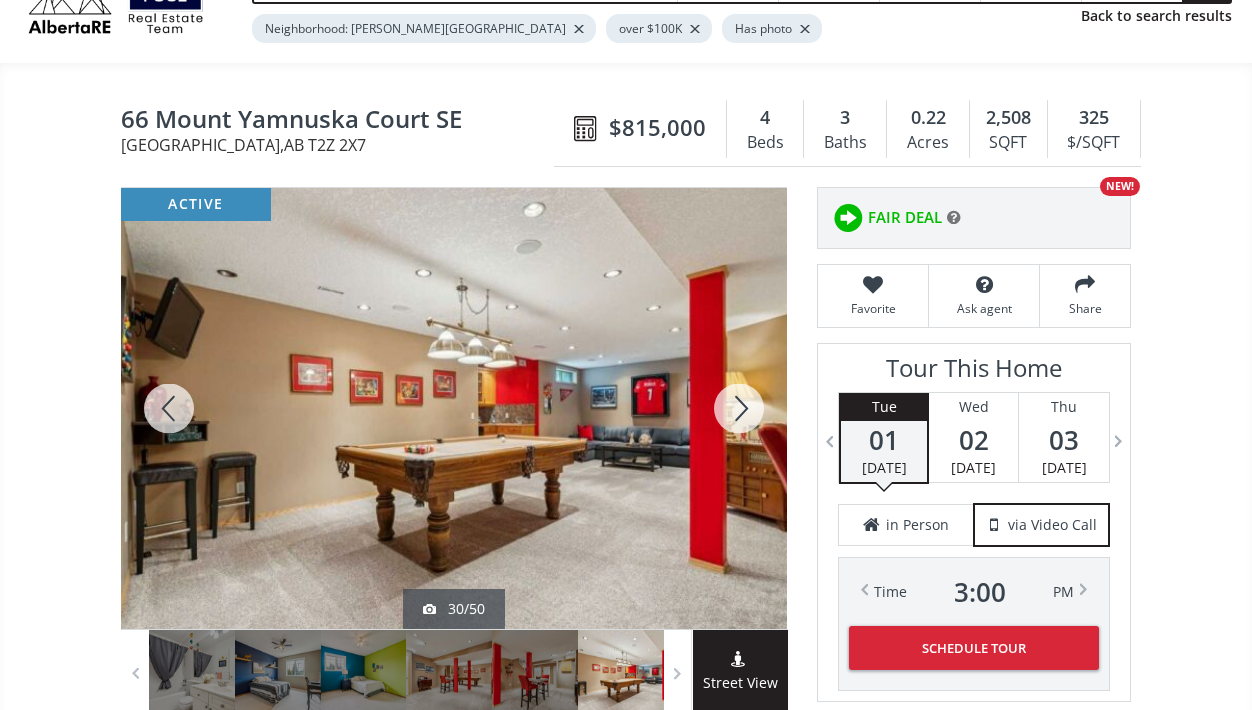 click at bounding box center [739, 408] 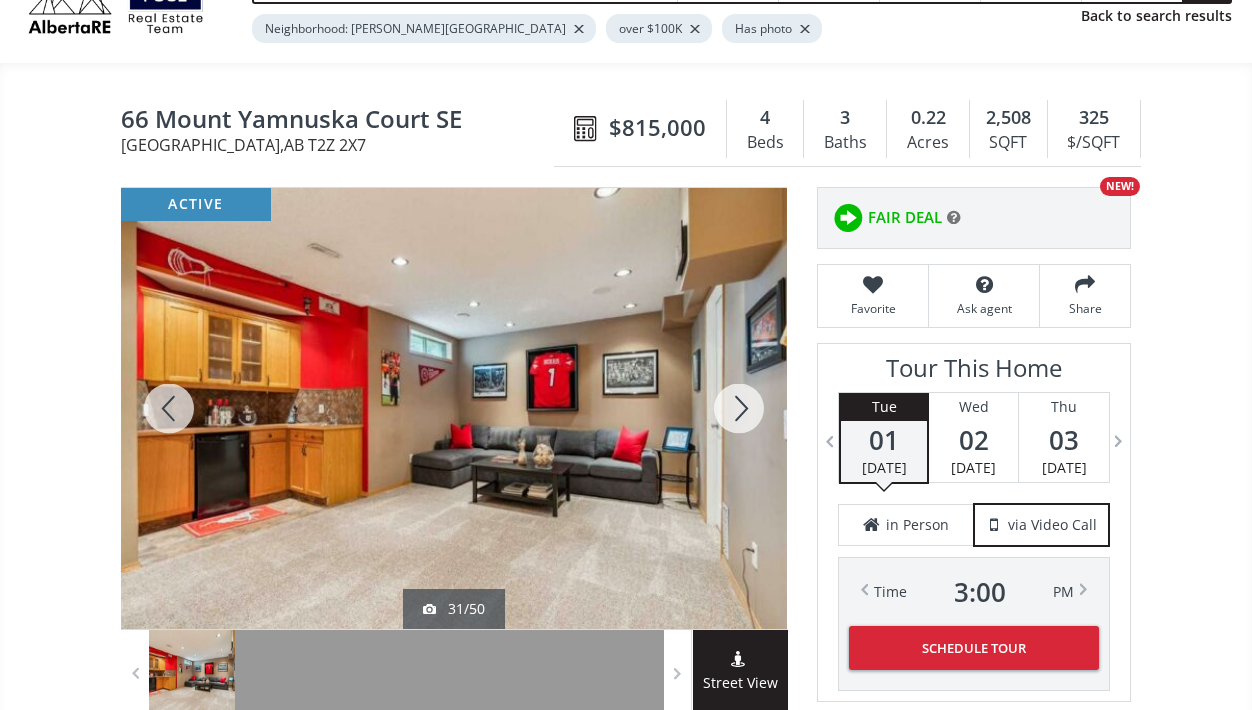 click at bounding box center [739, 408] 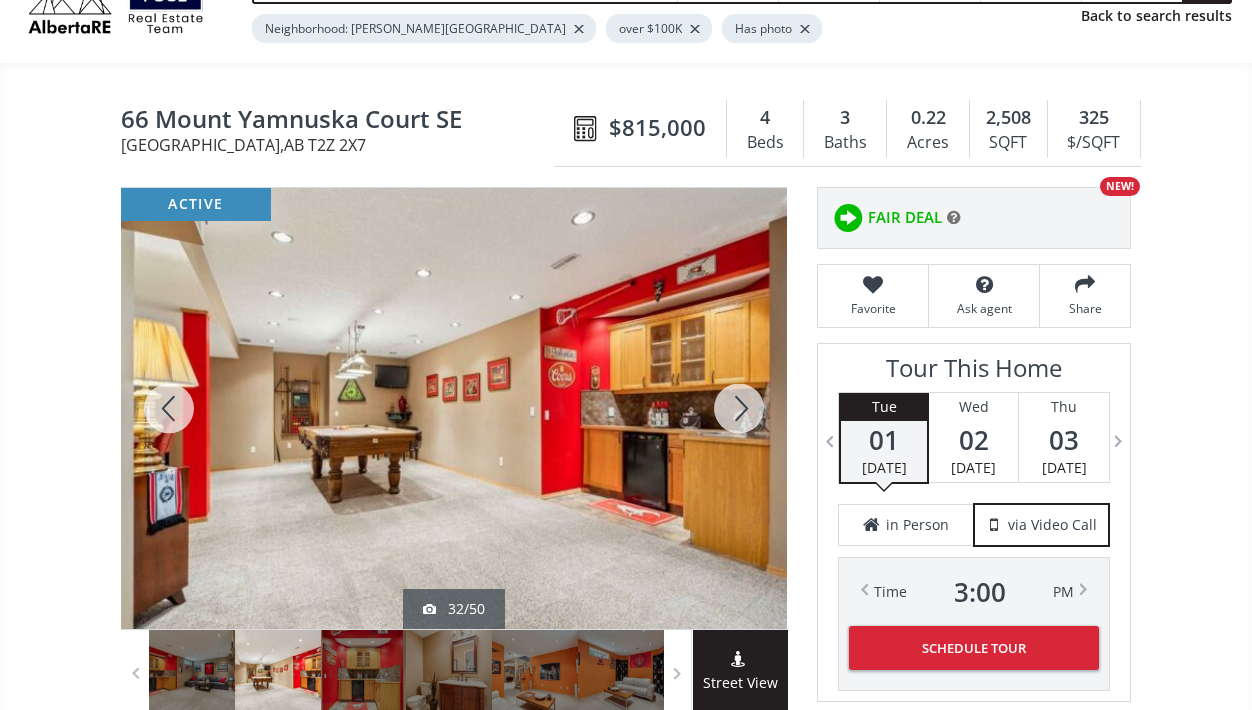 click at bounding box center (739, 408) 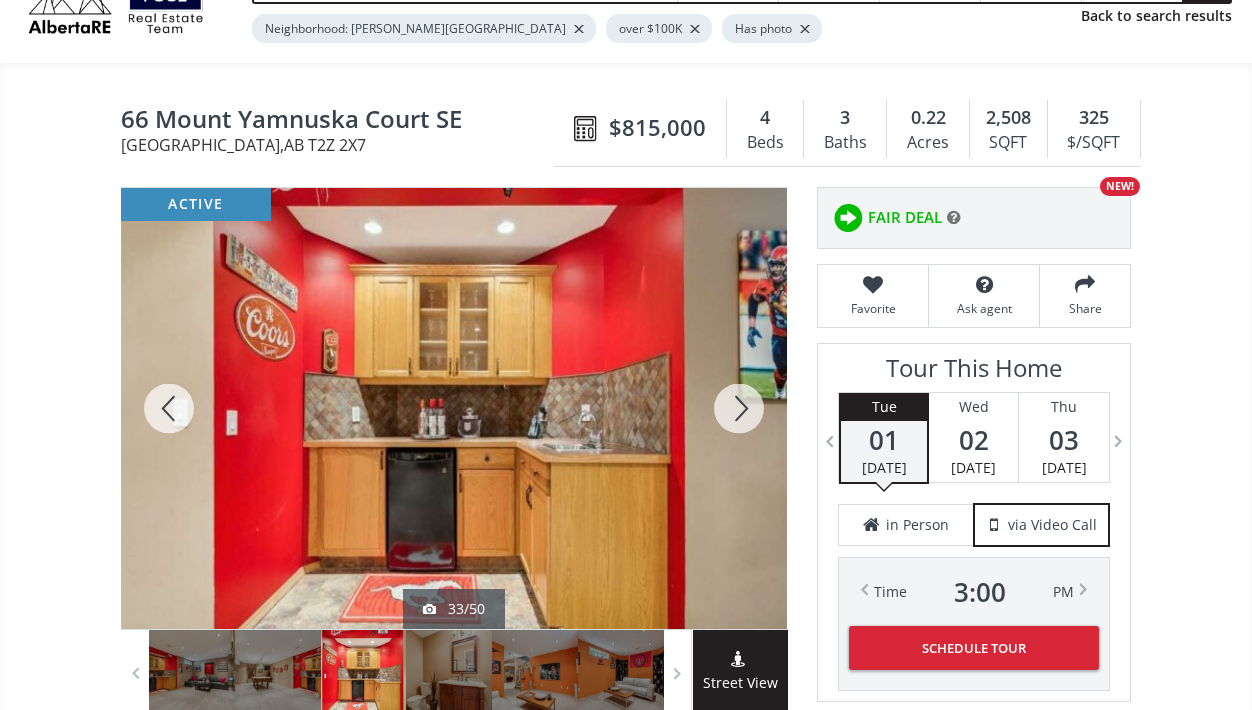 click at bounding box center (739, 408) 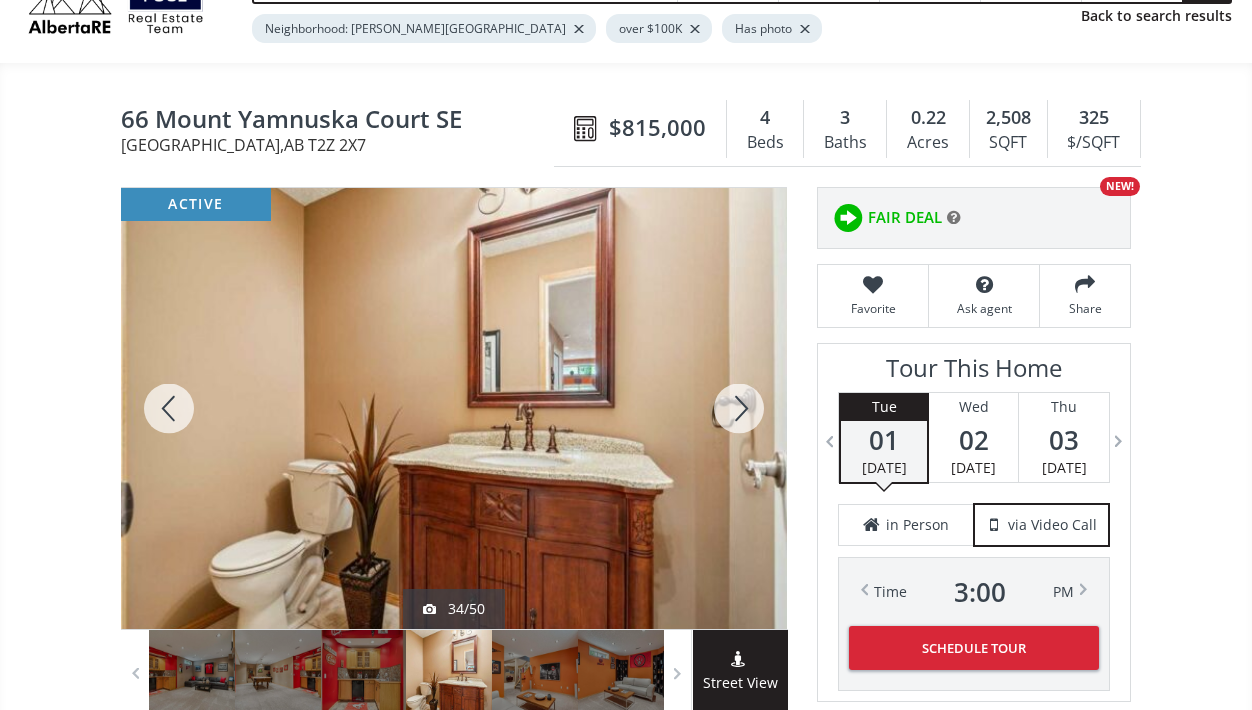 click at bounding box center (739, 408) 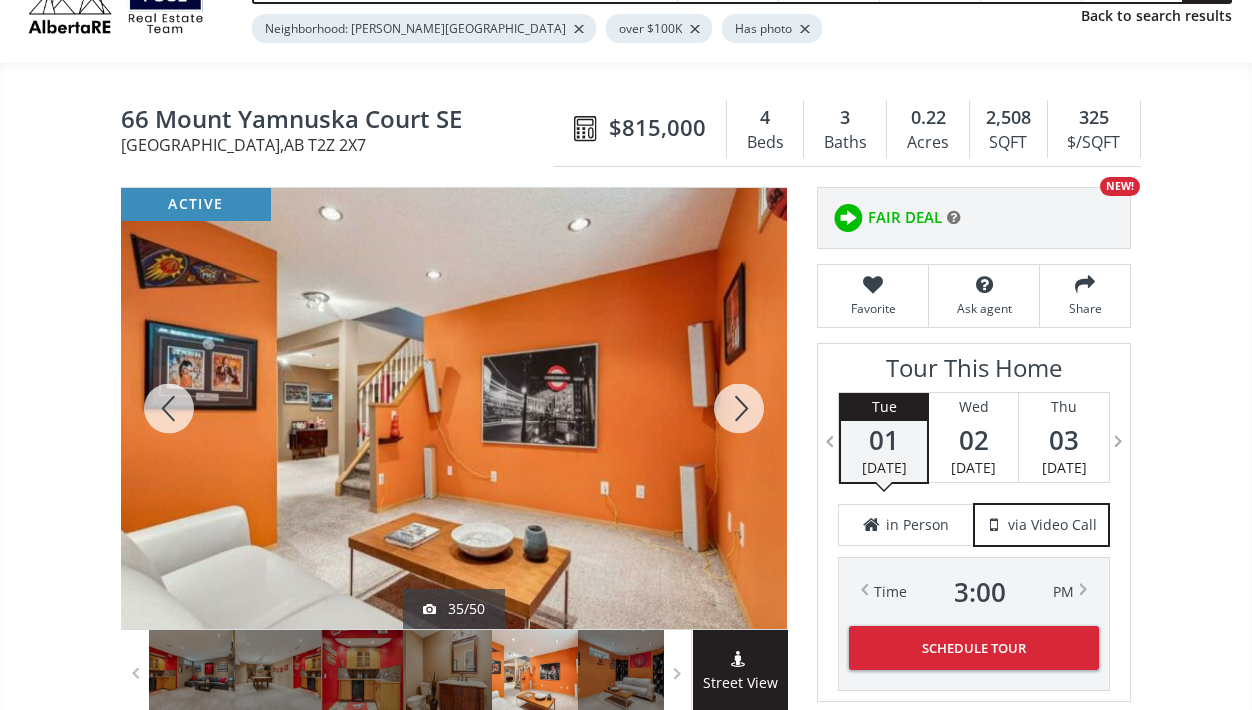 click at bounding box center (739, 408) 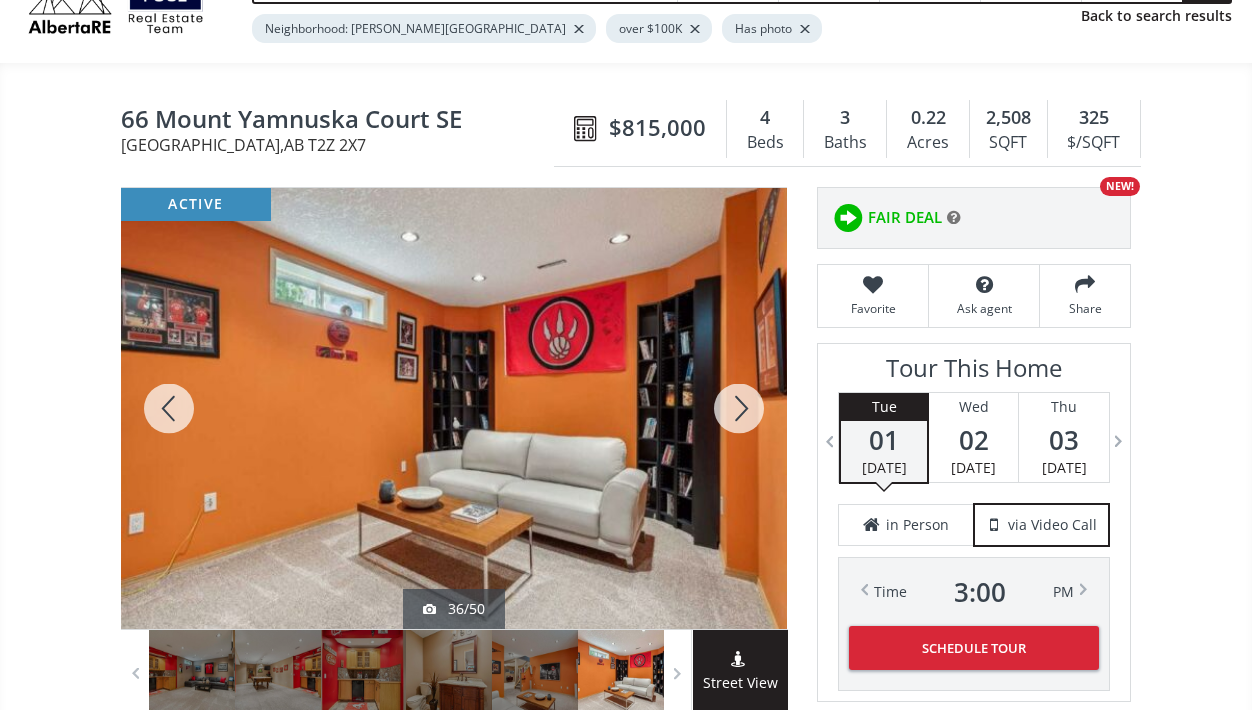 click at bounding box center [739, 408] 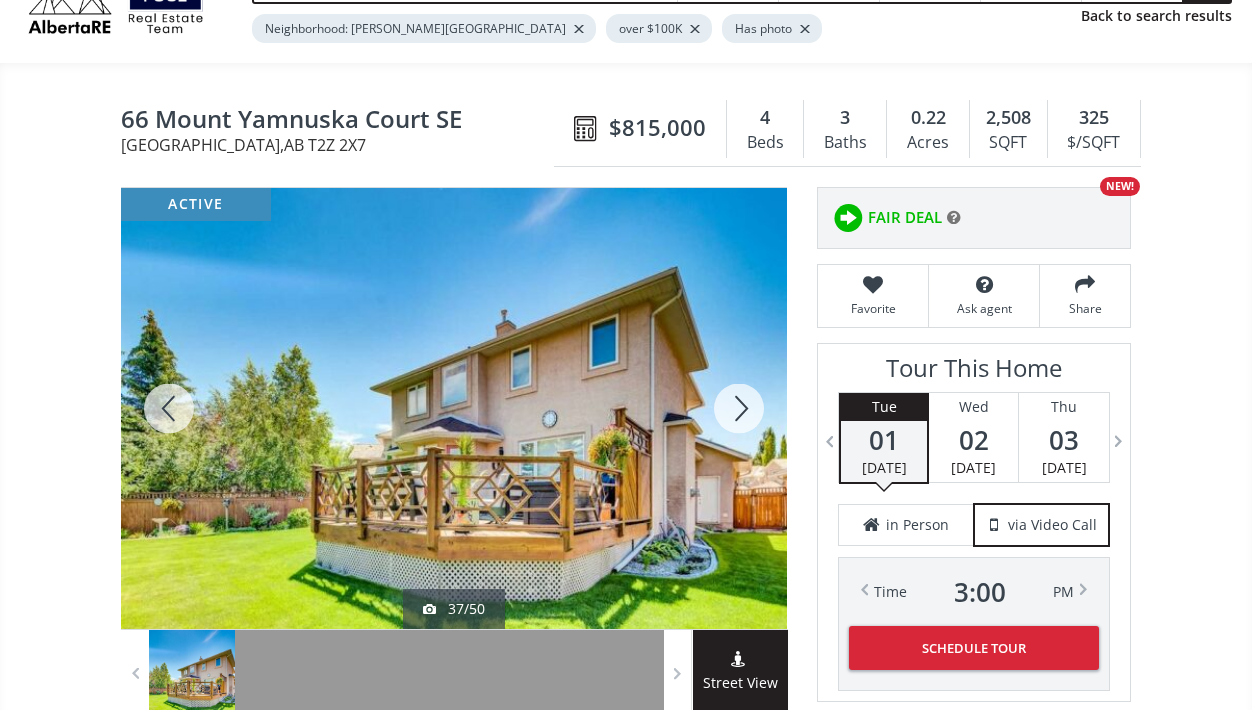 click at bounding box center (739, 408) 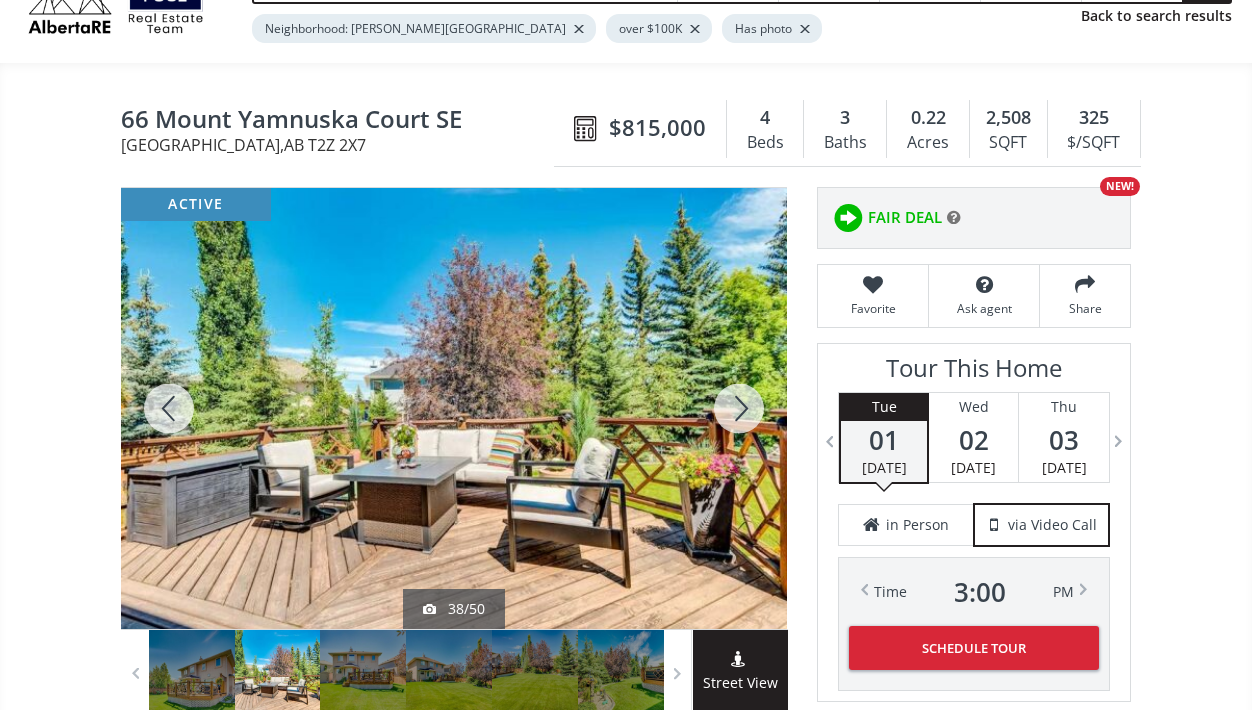 click at bounding box center [739, 408] 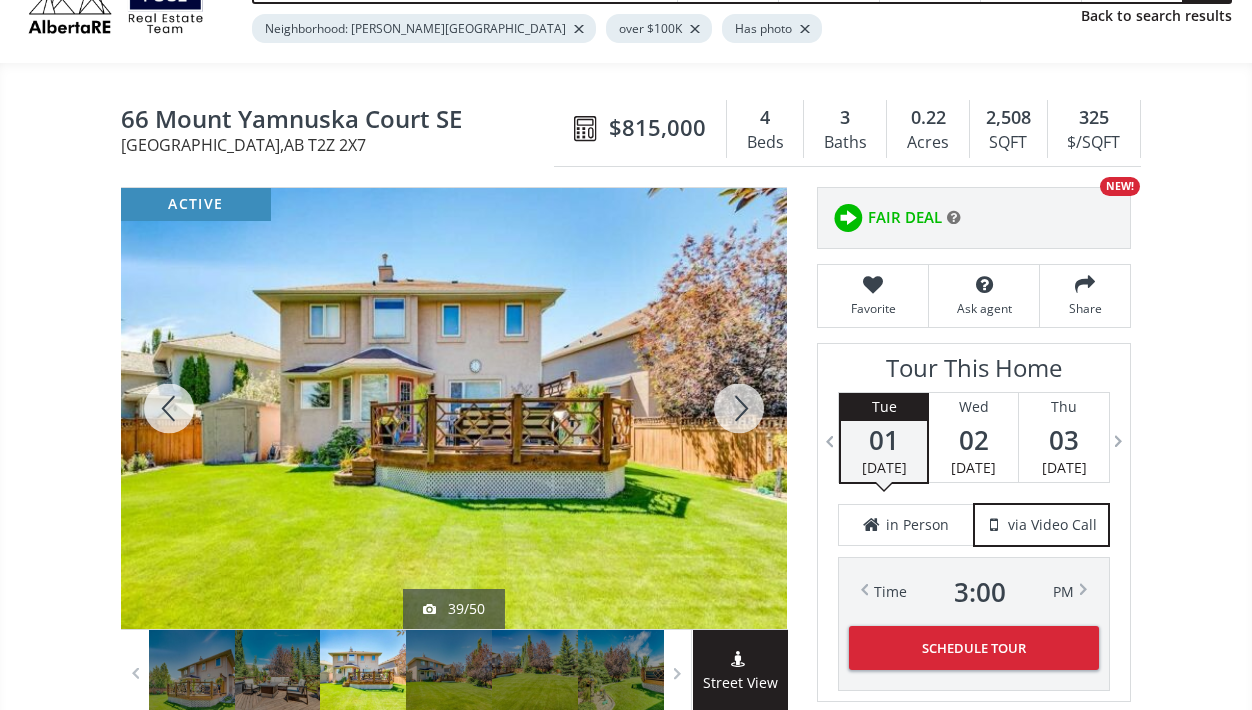 click at bounding box center (739, 408) 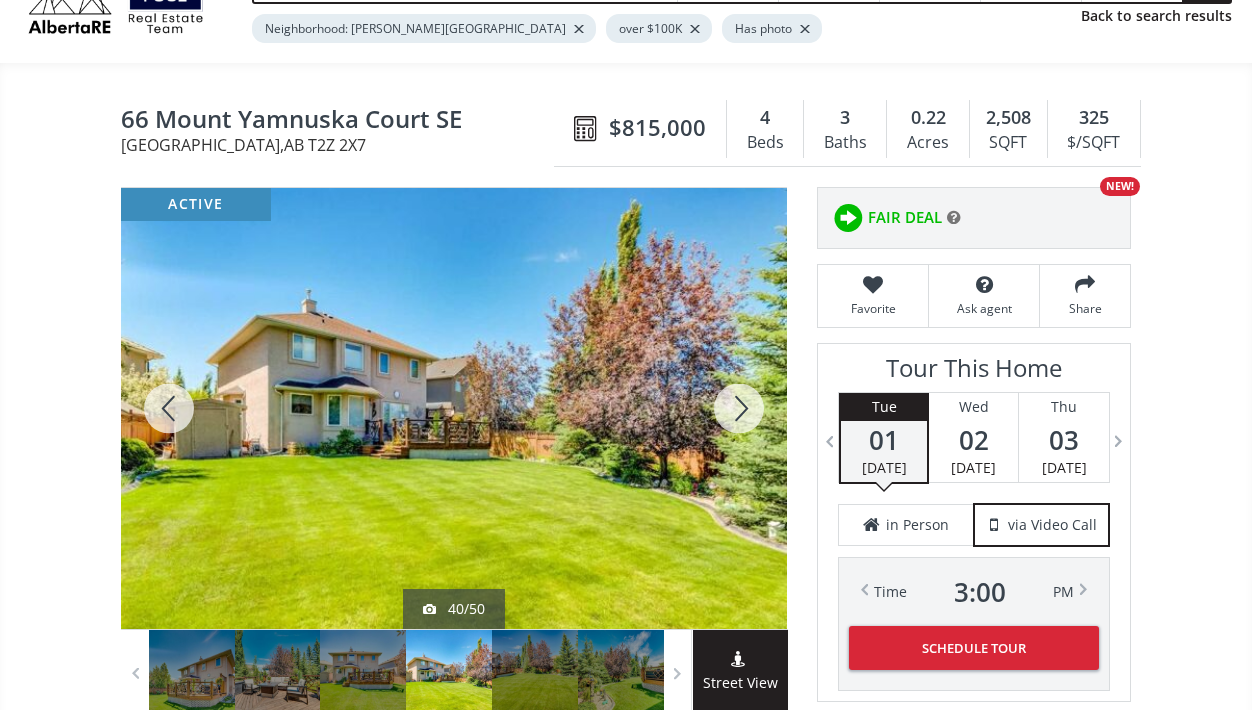 click at bounding box center (739, 408) 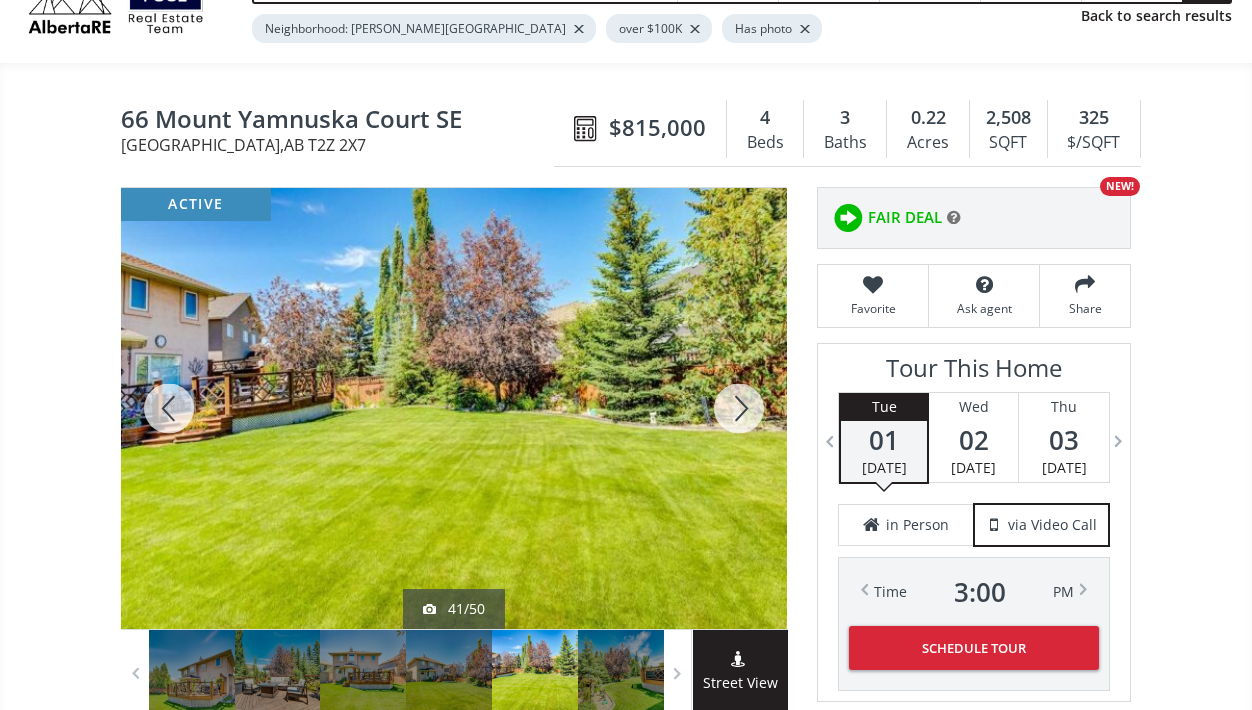 click at bounding box center (739, 408) 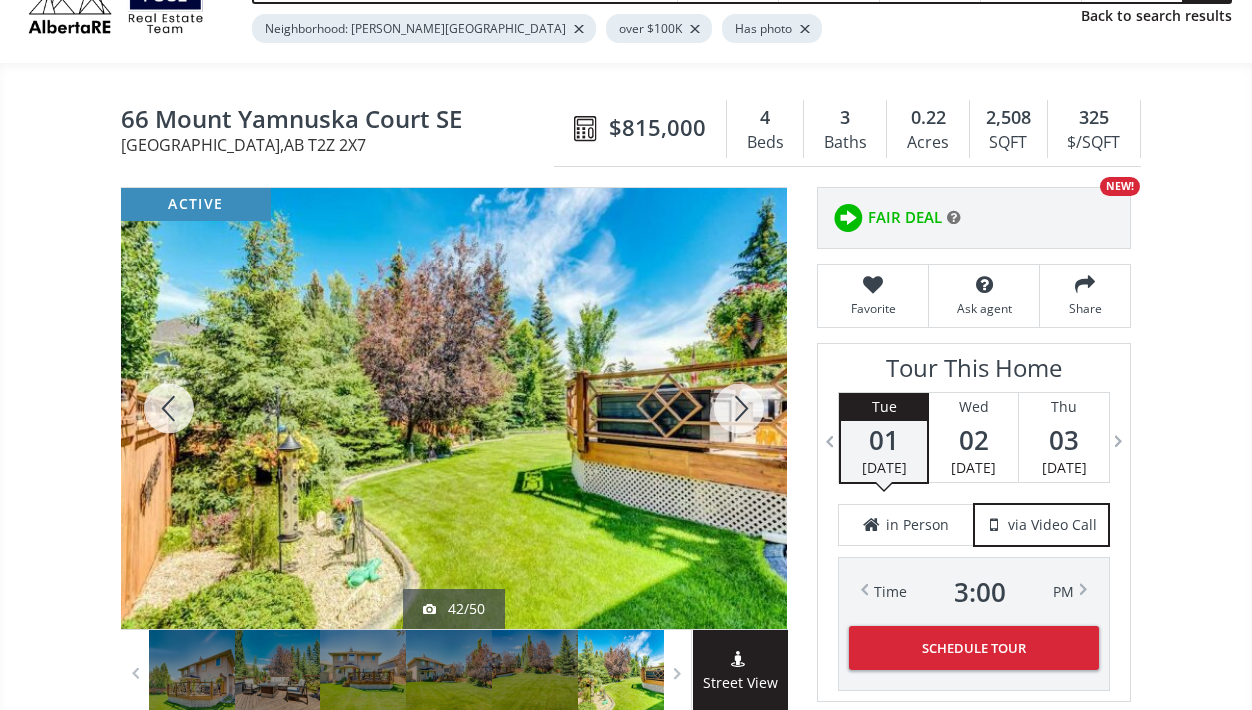 click at bounding box center [739, 408] 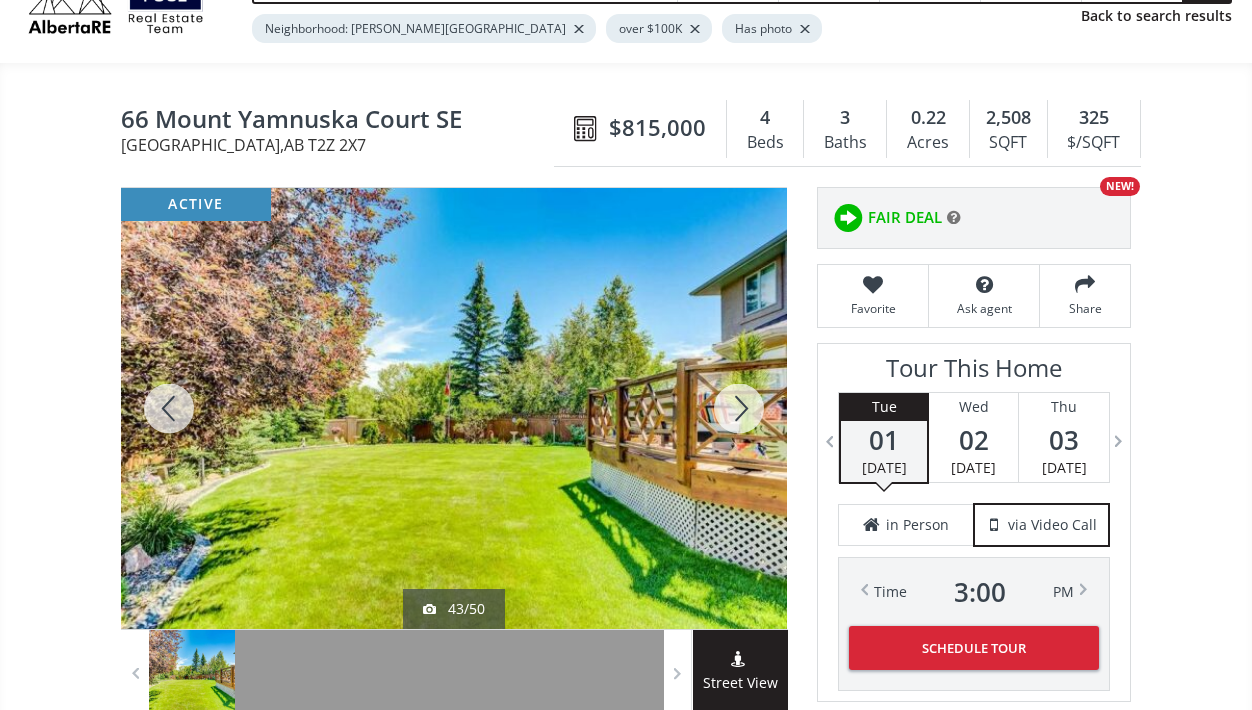 click at bounding box center (739, 408) 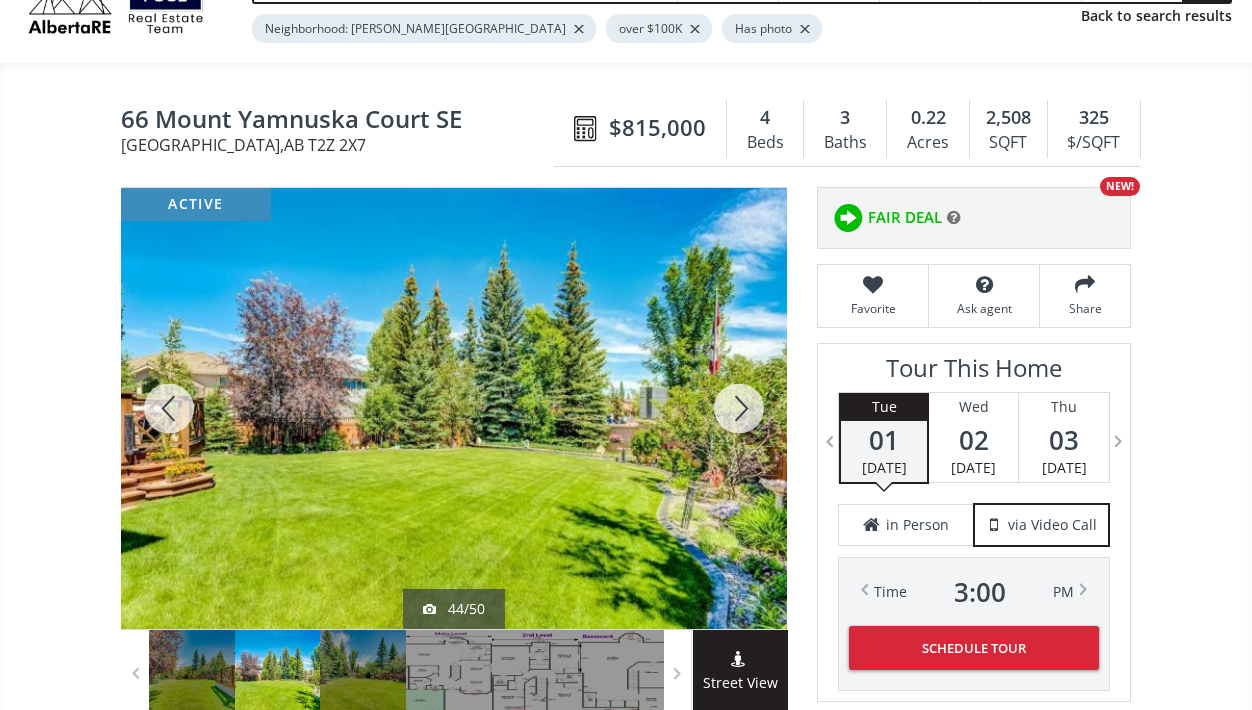 click at bounding box center [739, 408] 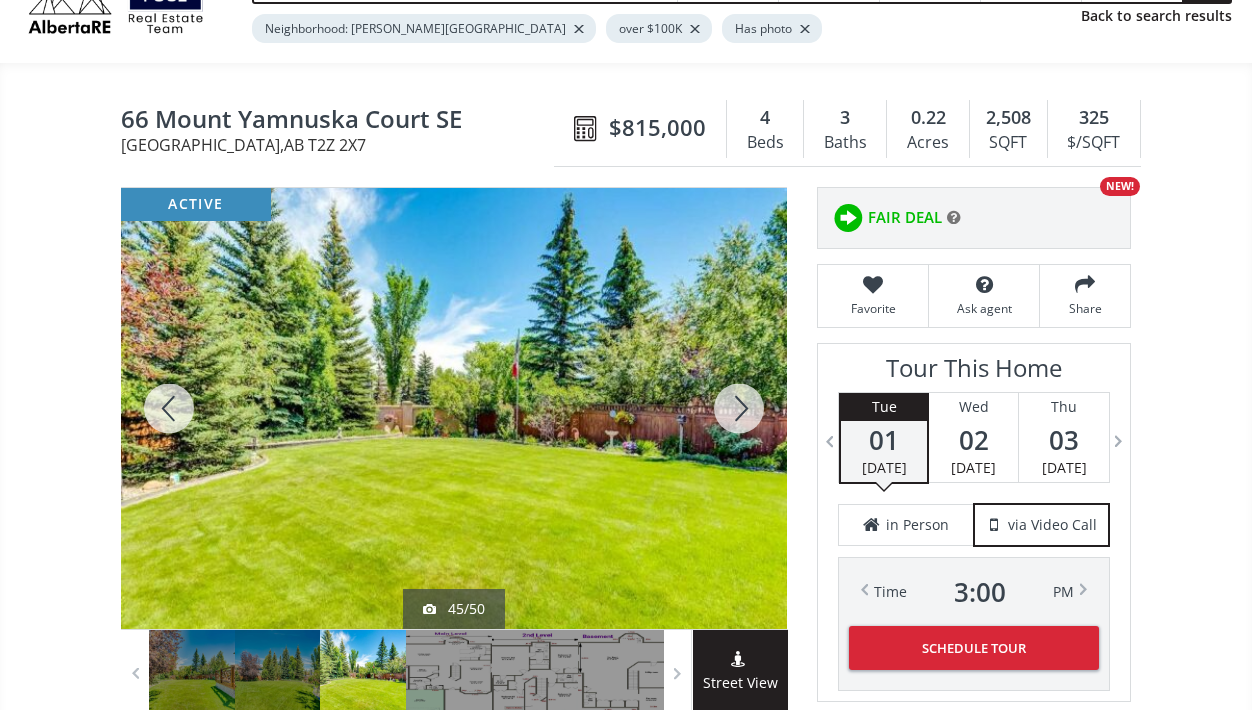click at bounding box center [739, 408] 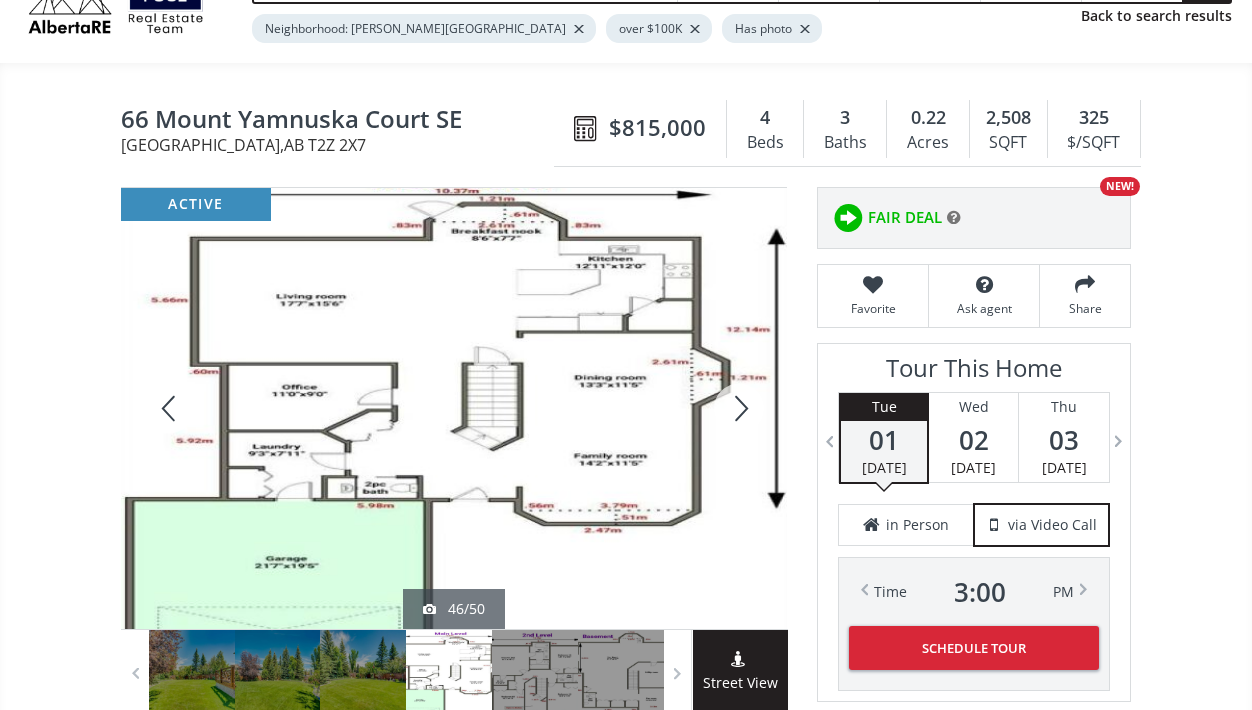 click at bounding box center [739, 408] 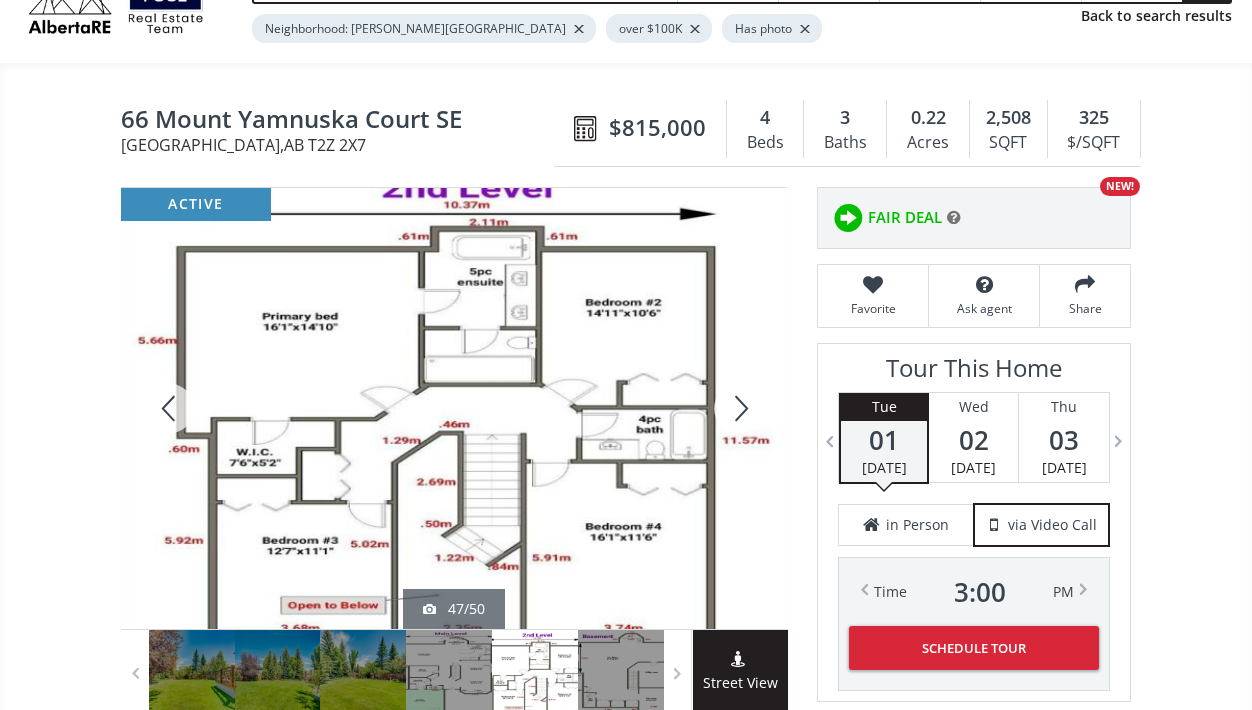 click at bounding box center [739, 408] 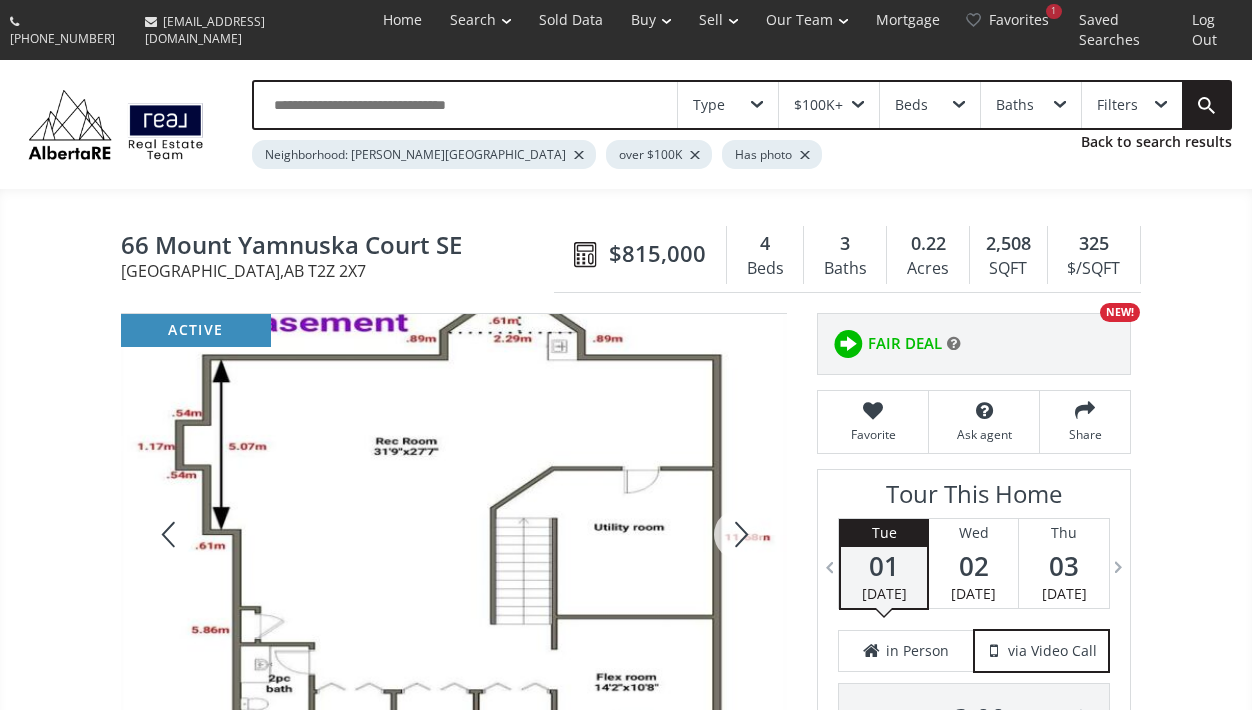 scroll, scrollTop: 0, scrollLeft: 0, axis: both 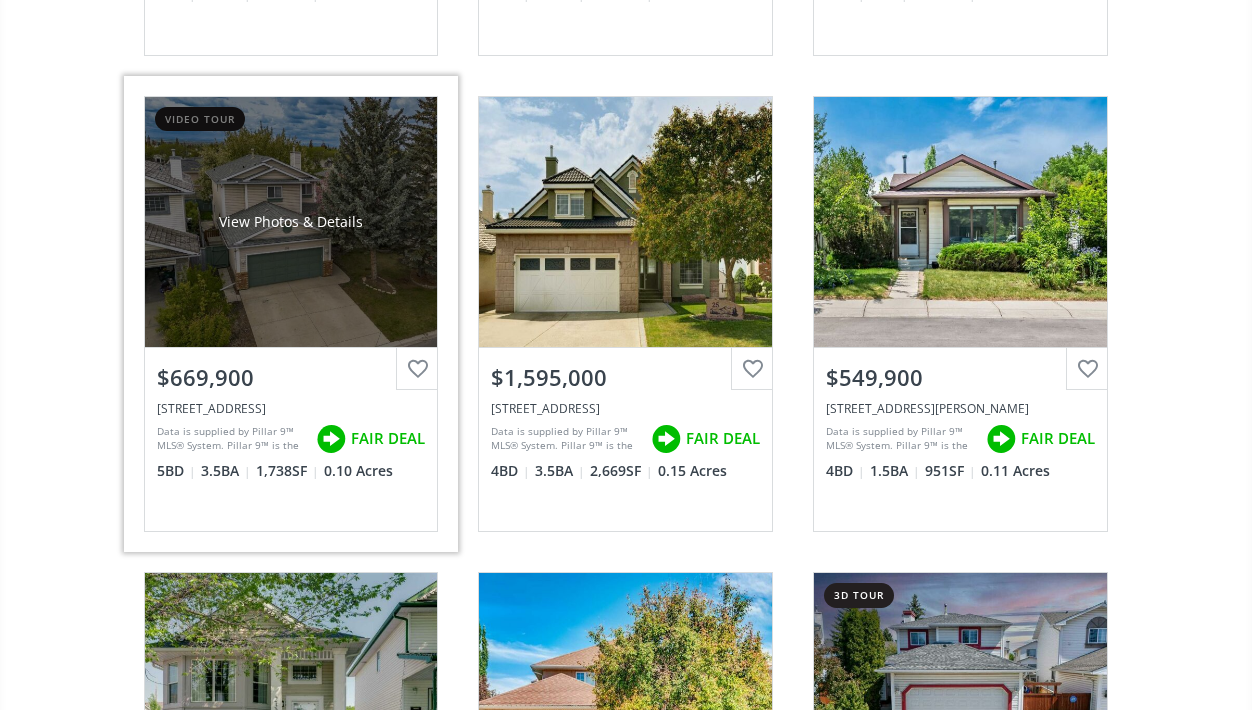 click on "View Photos & Details" at bounding box center (291, 222) 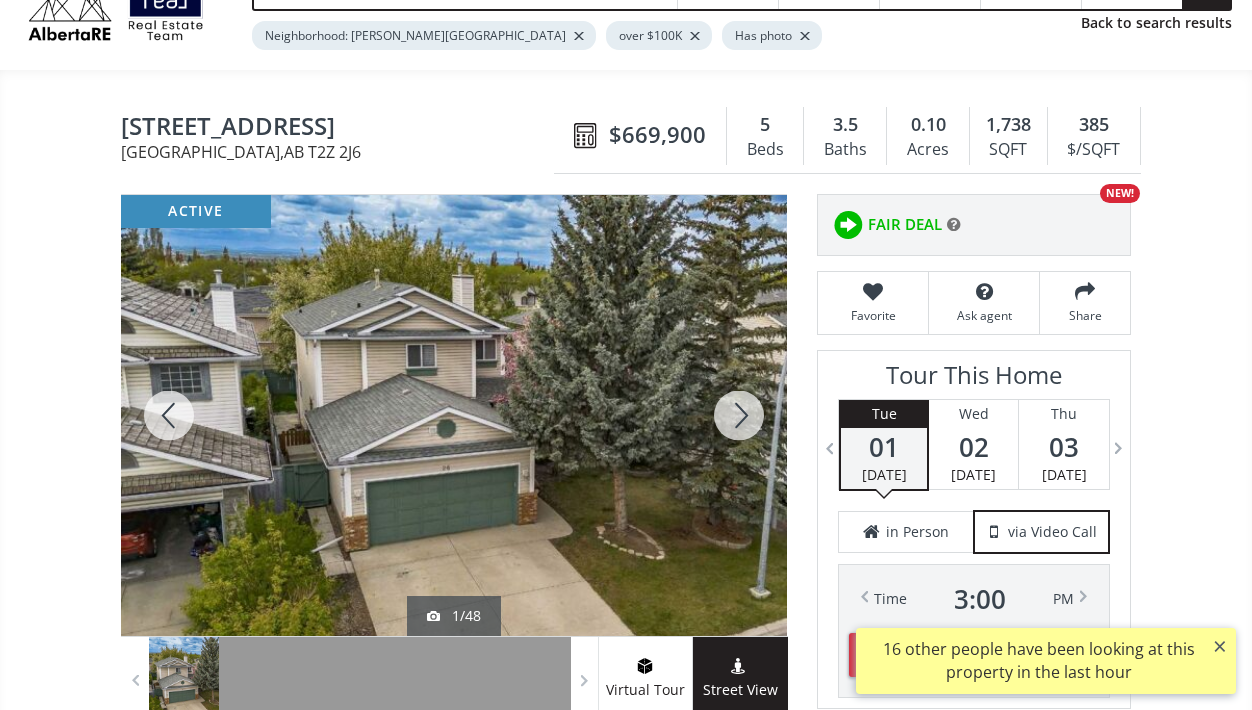 scroll, scrollTop: 119, scrollLeft: 0, axis: vertical 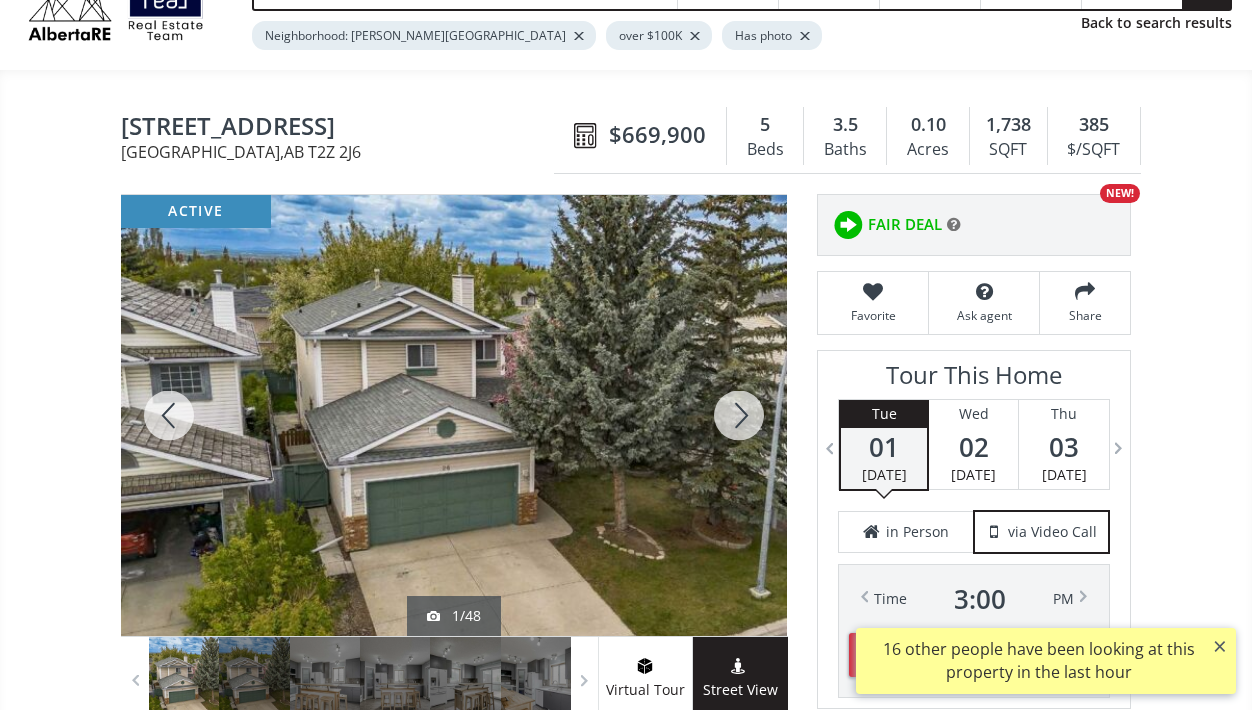click at bounding box center (454, 415) 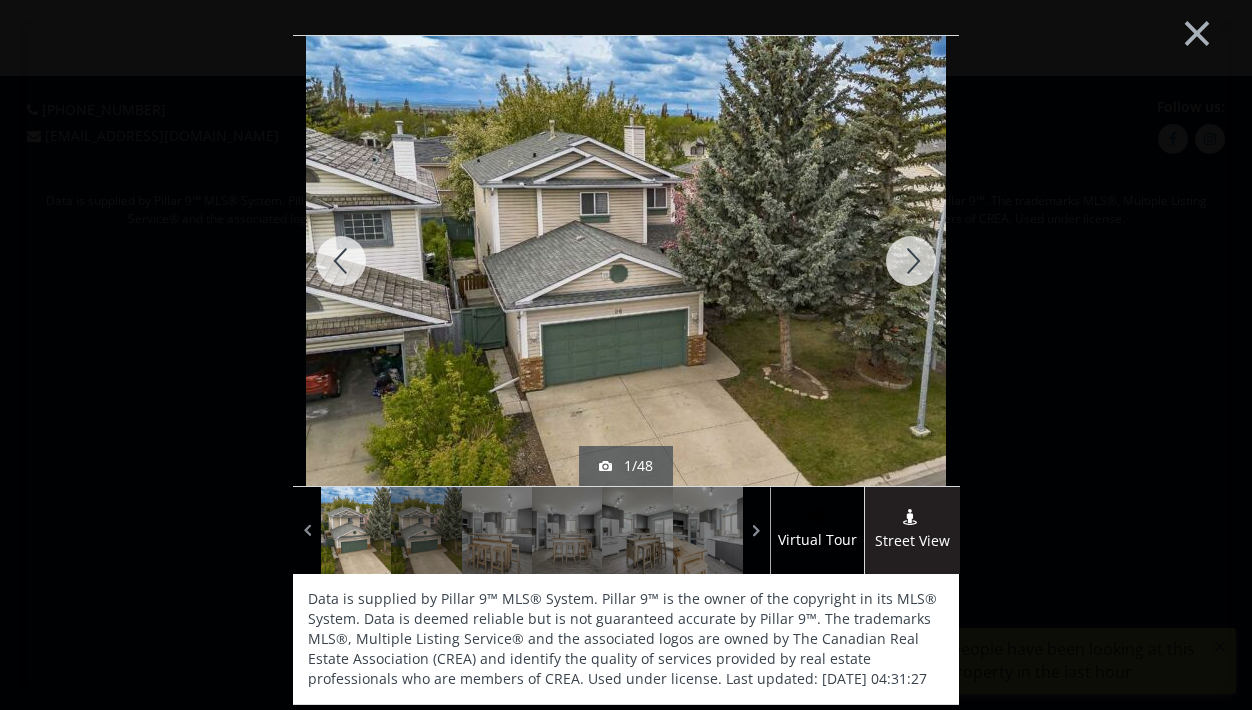click at bounding box center [911, 261] 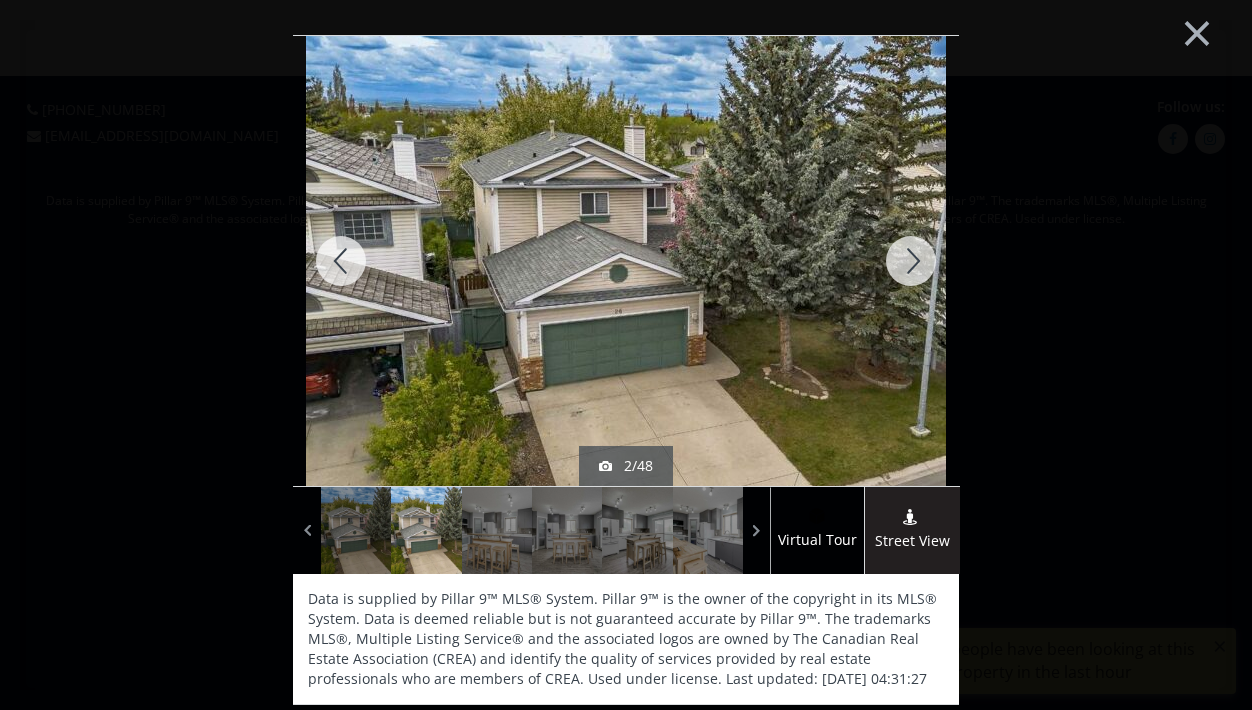 click at bounding box center (911, 261) 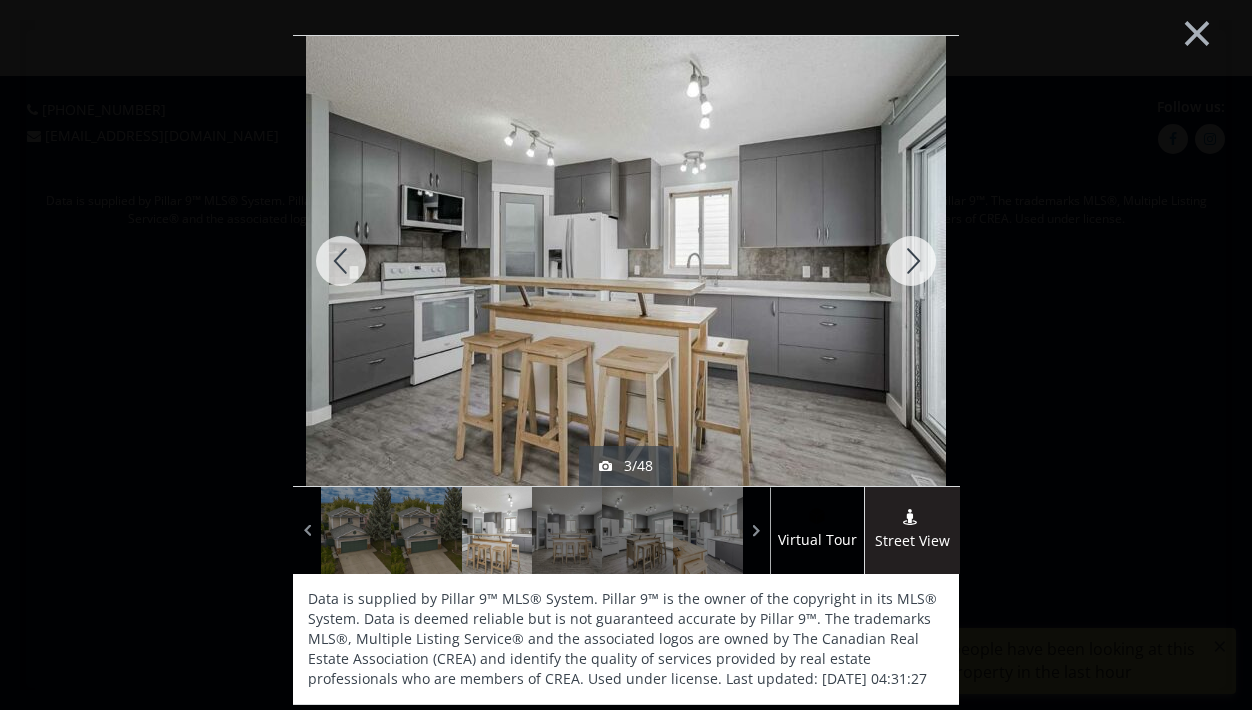 click at bounding box center (911, 261) 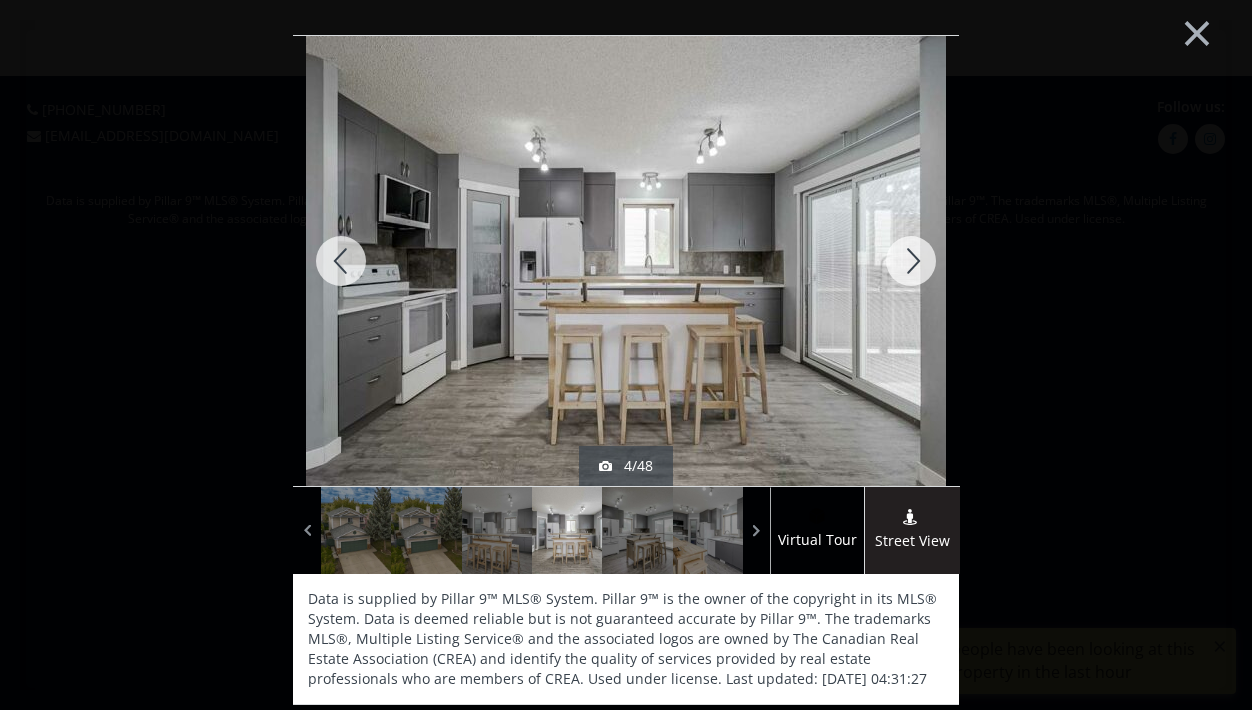 click at bounding box center [911, 261] 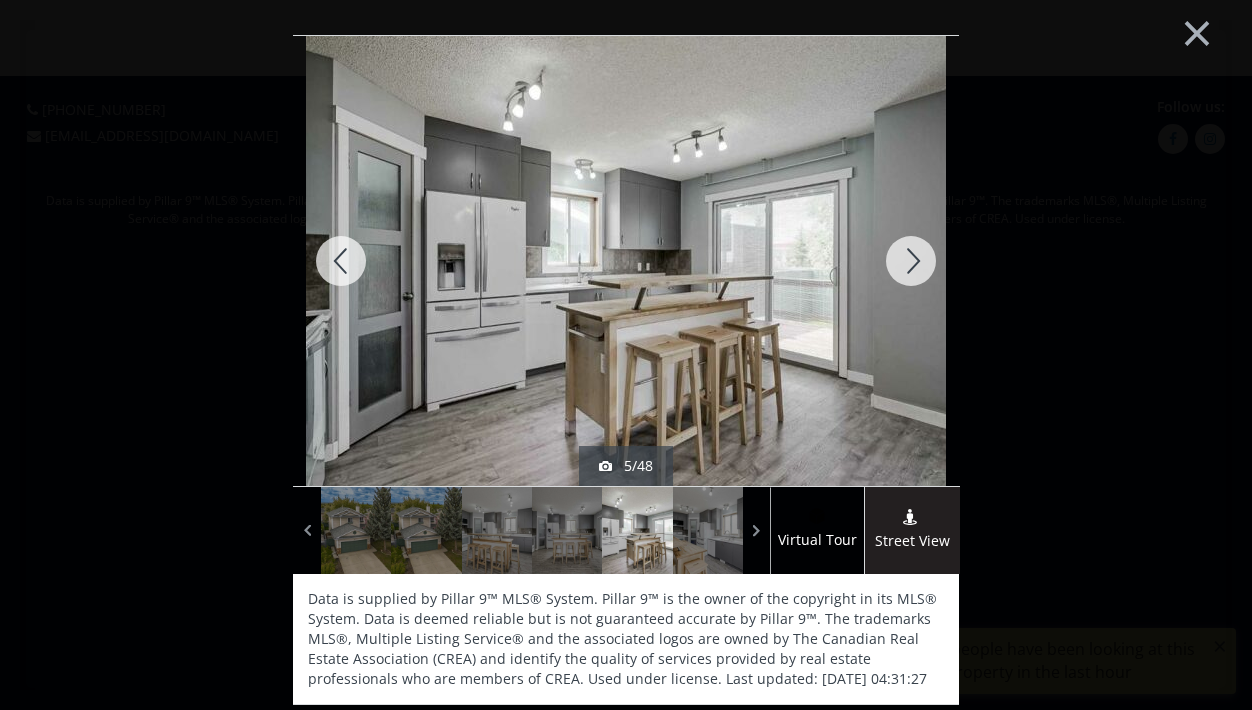 click at bounding box center (911, 261) 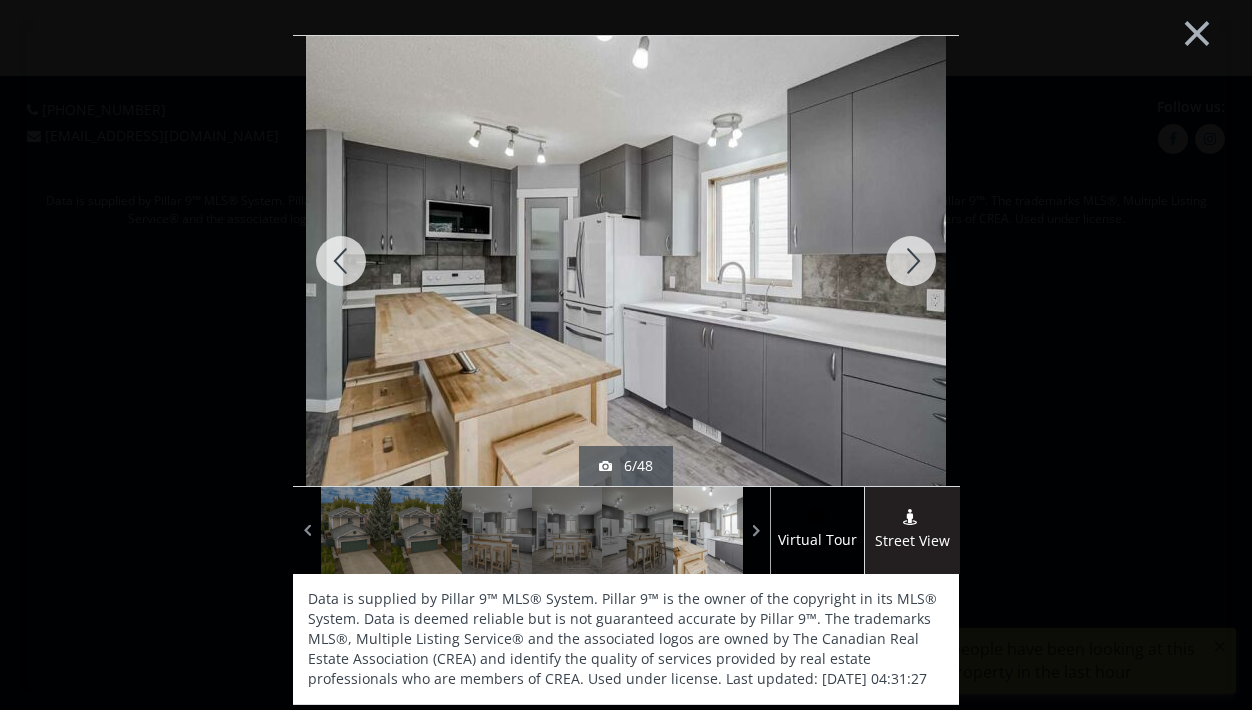 click at bounding box center (911, 261) 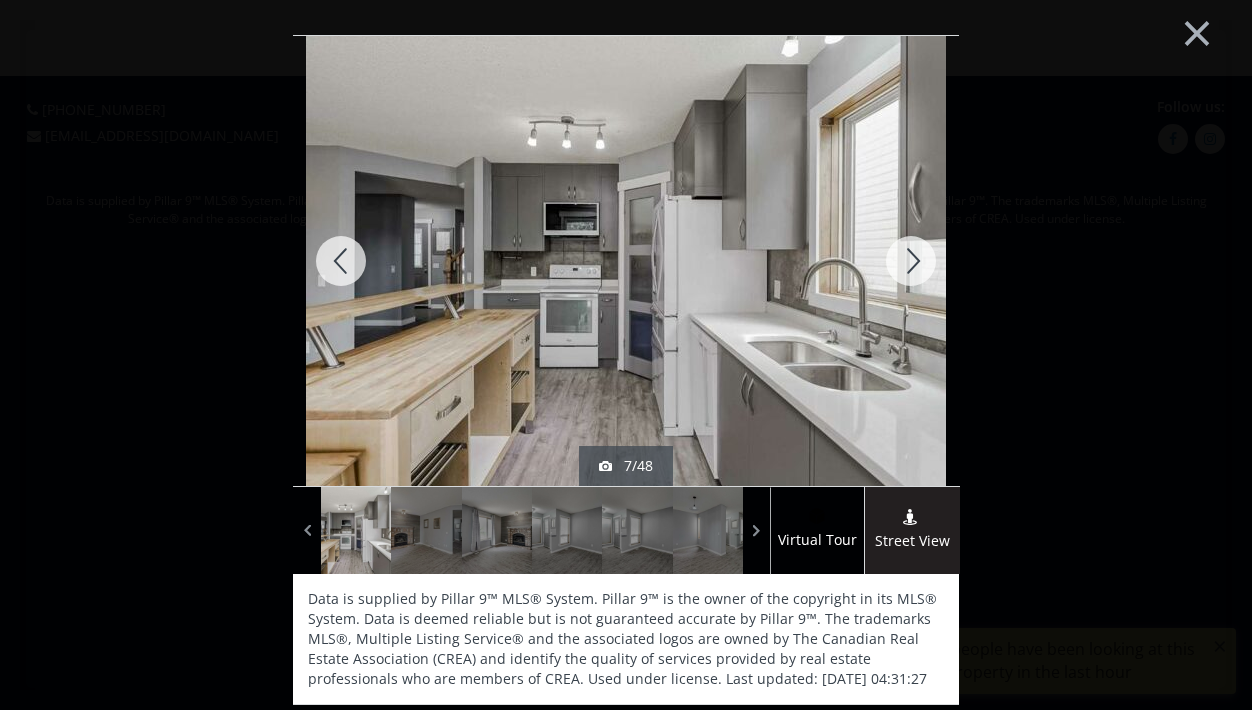 click at bounding box center [911, 261] 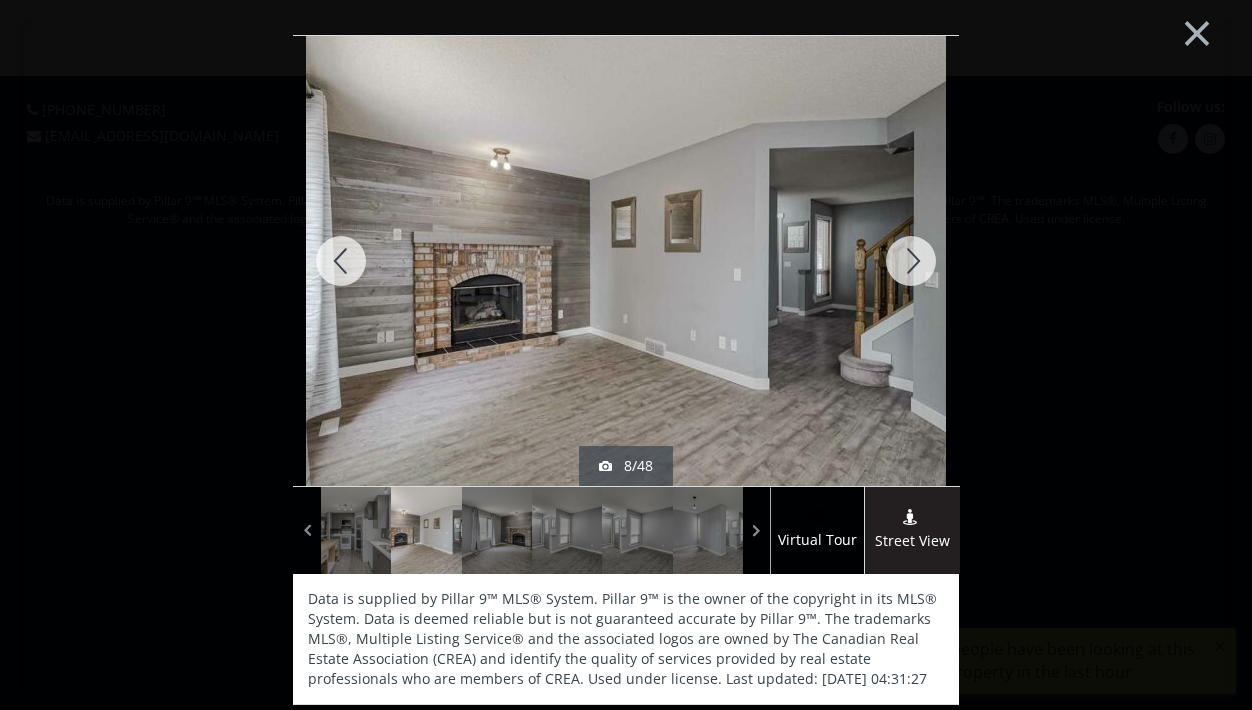 click at bounding box center [911, 261] 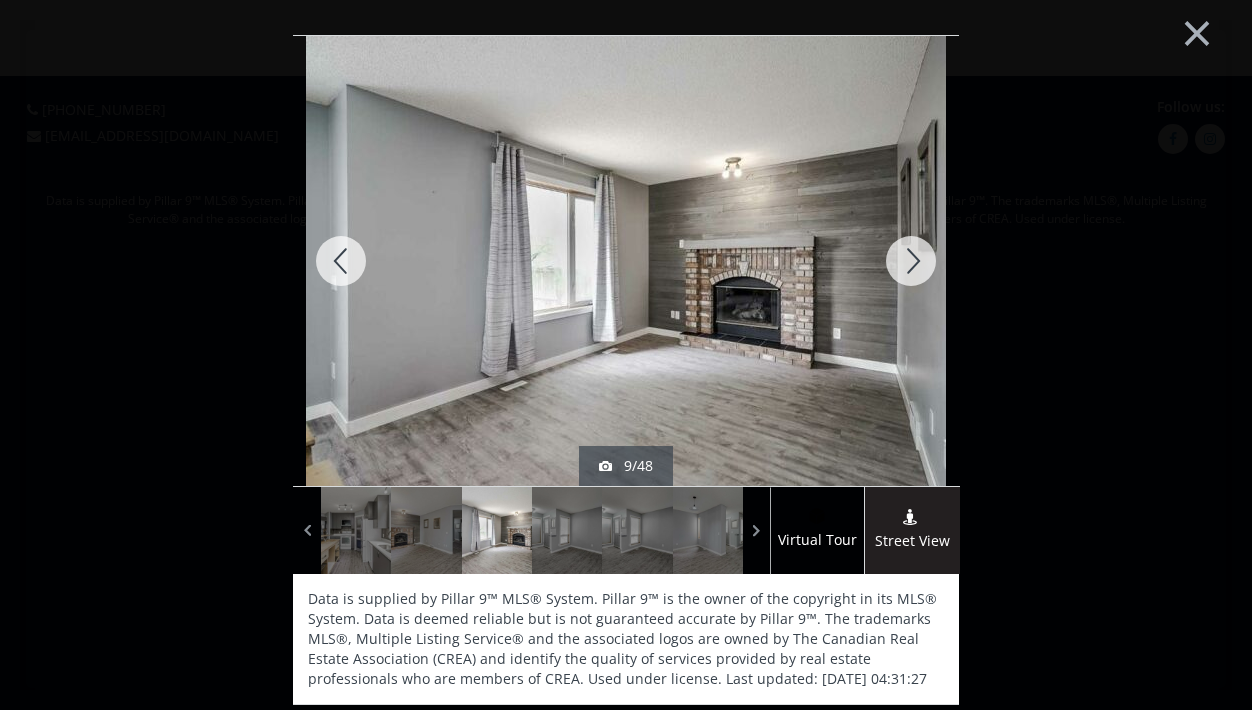 click at bounding box center (911, 261) 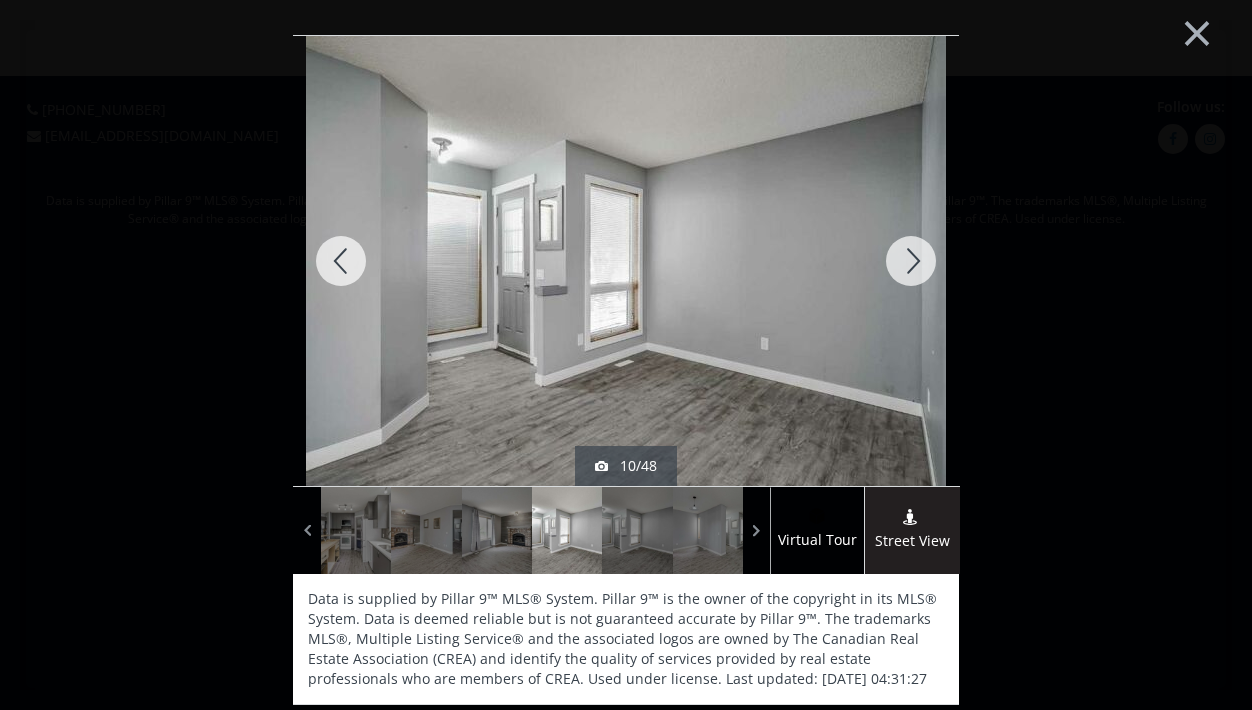 click at bounding box center [911, 261] 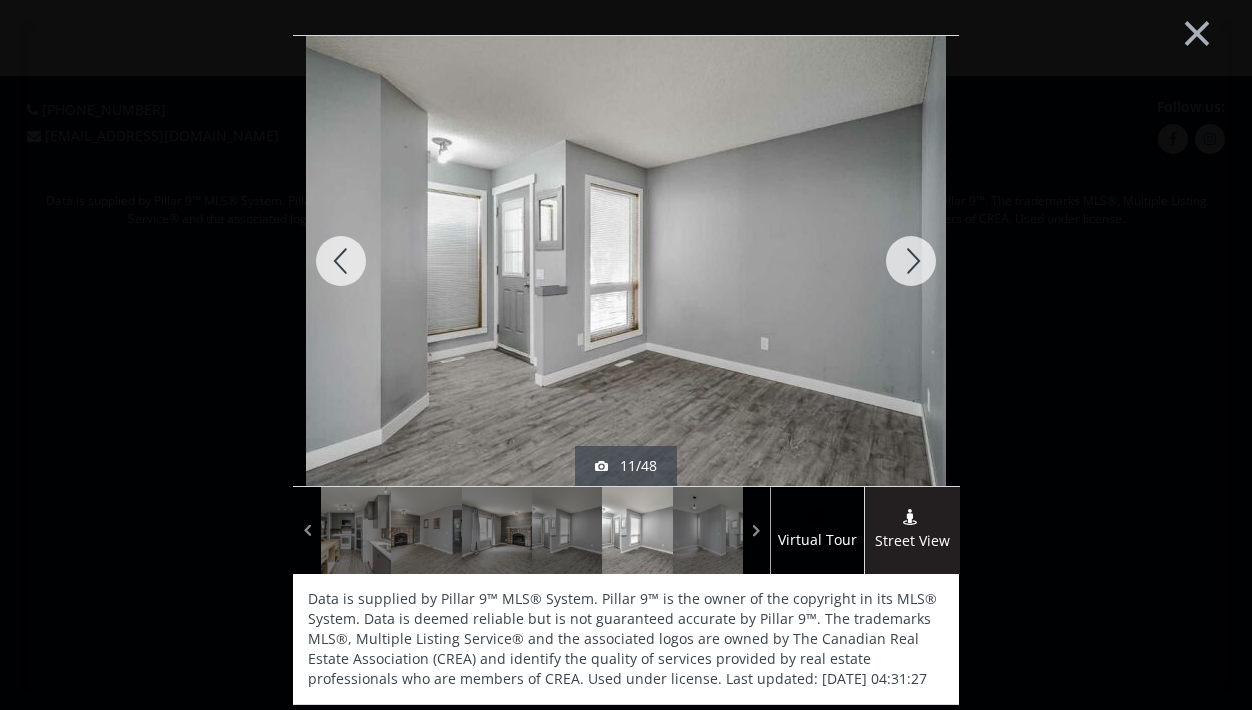 click at bounding box center [911, 261] 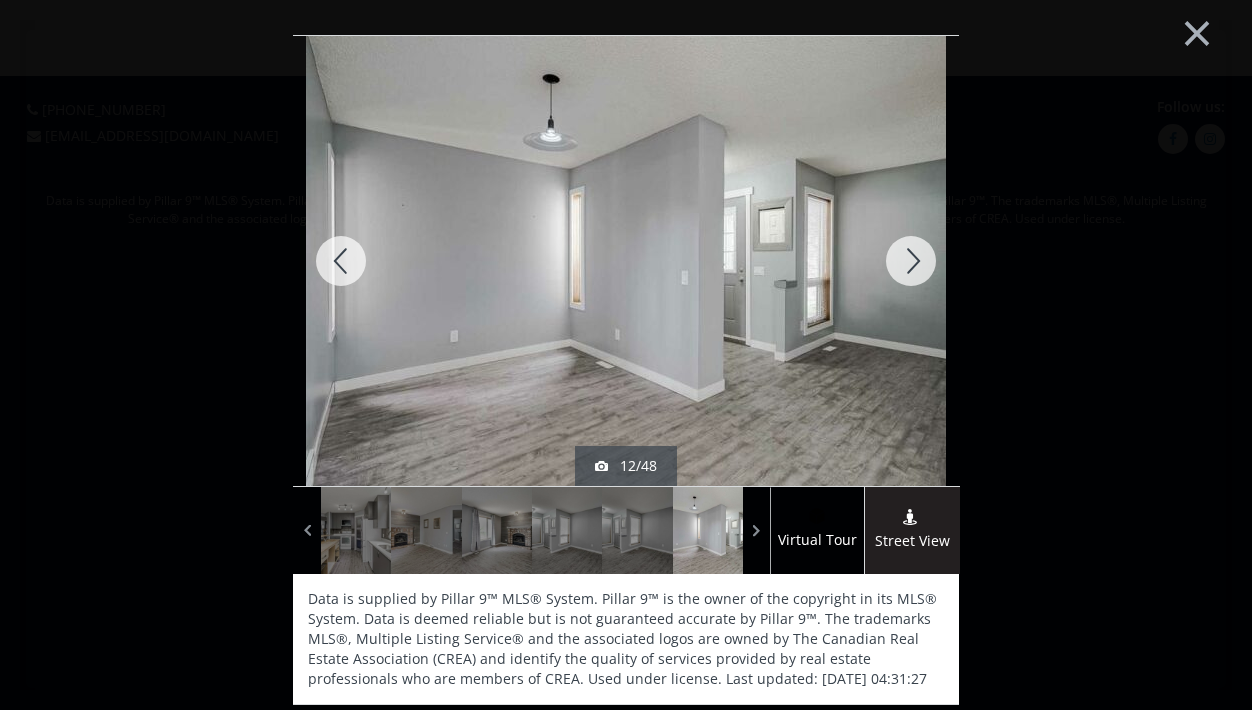 click at bounding box center [911, 261] 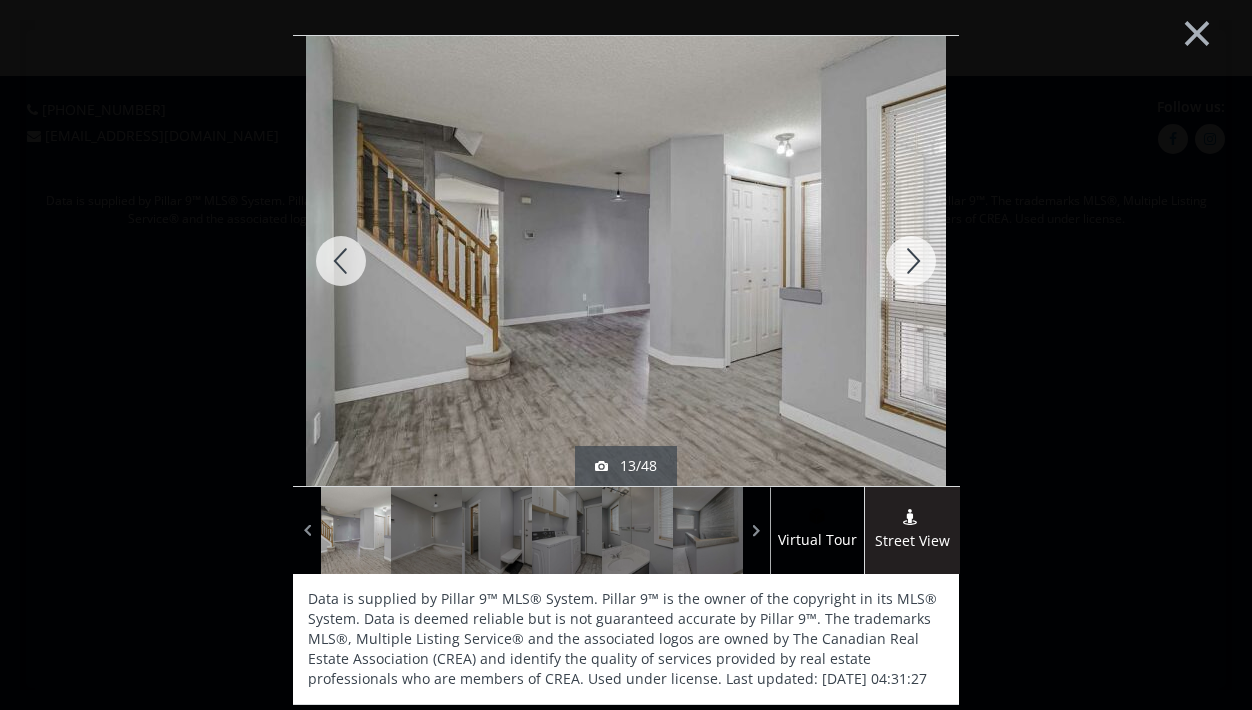 click at bounding box center [911, 261] 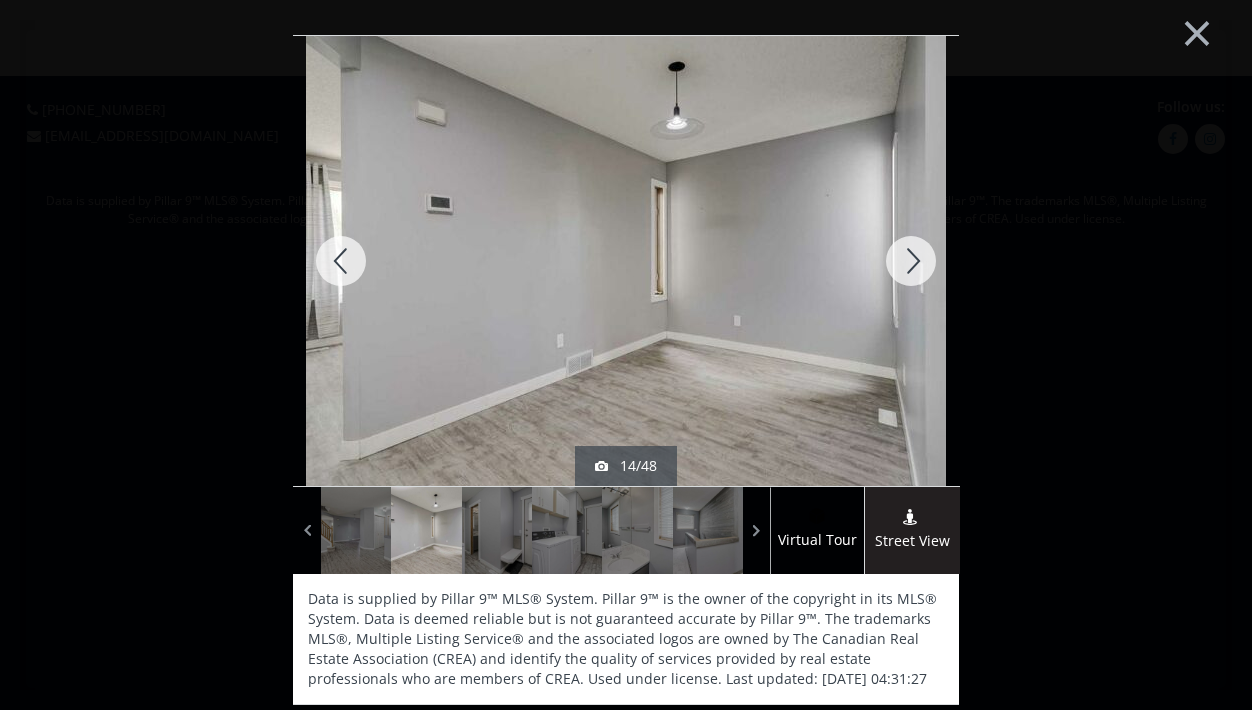 click at bounding box center [911, 261] 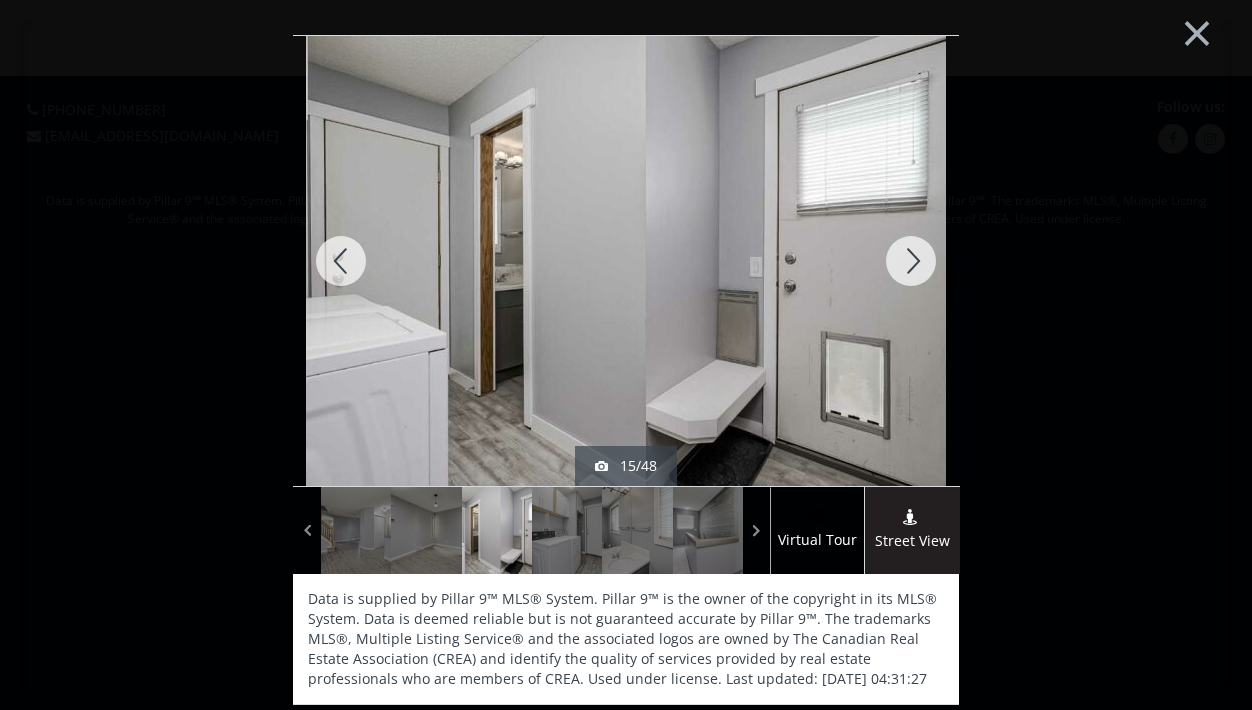 click at bounding box center [911, 261] 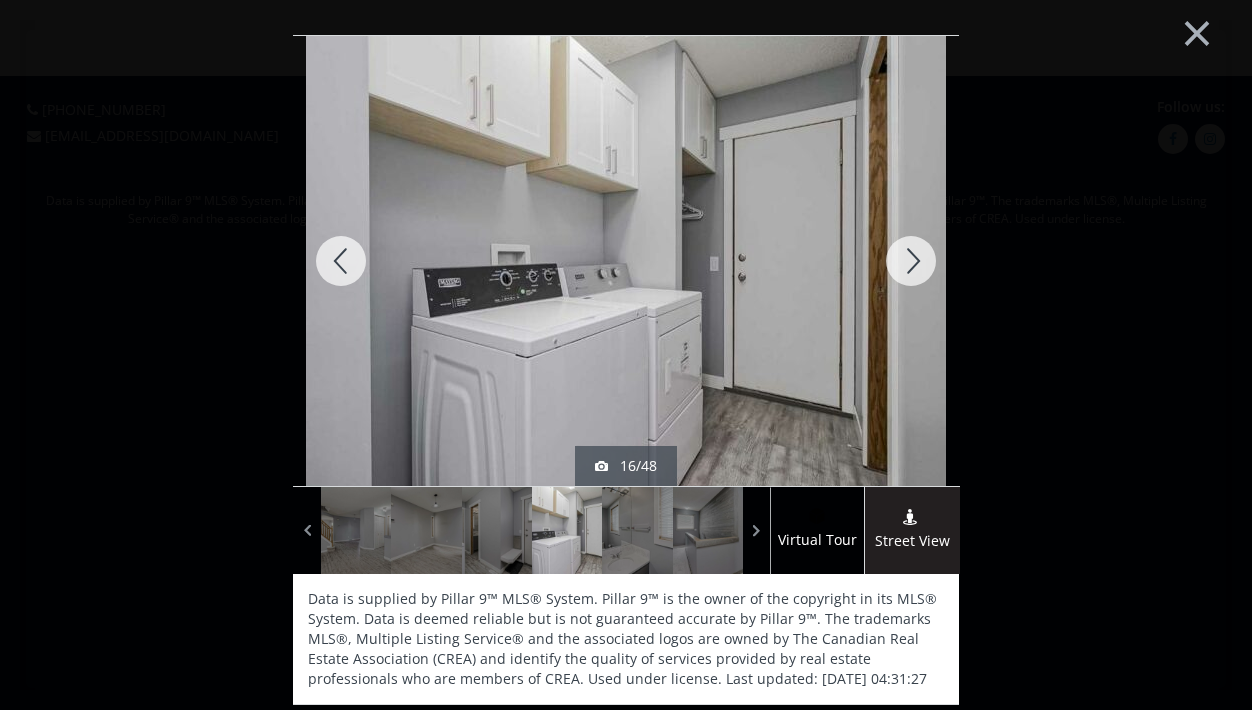click at bounding box center (911, 261) 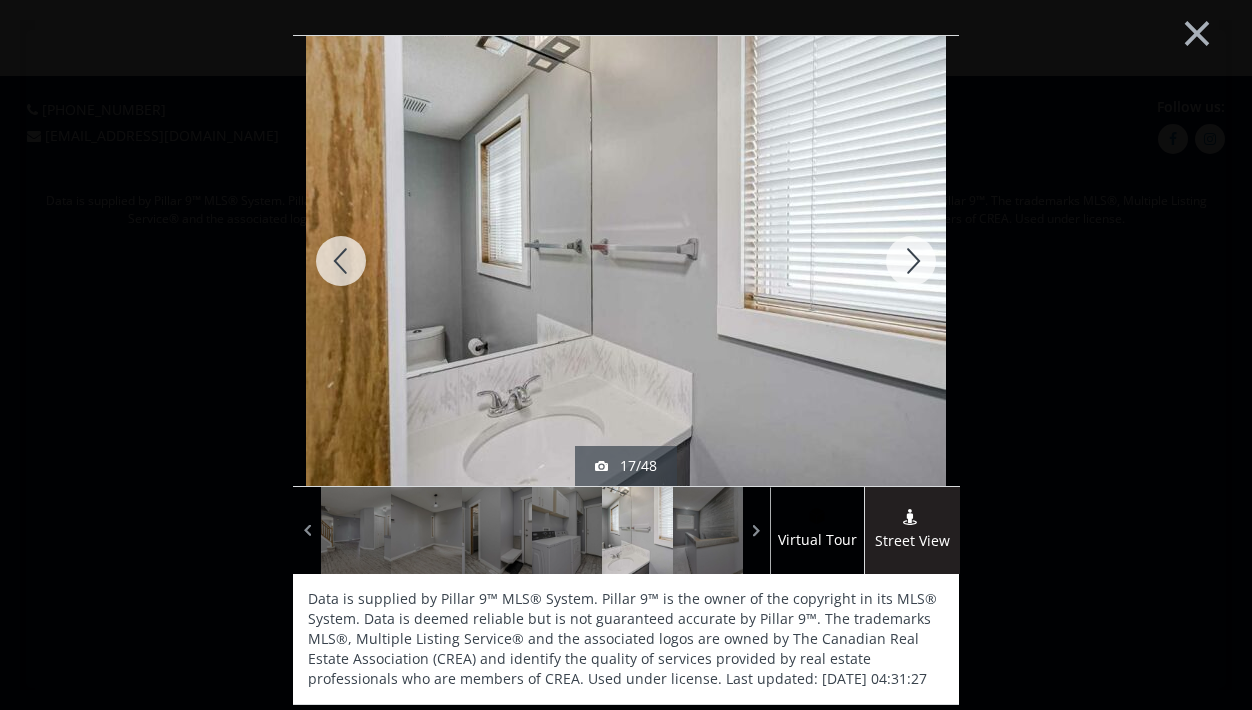 click at bounding box center [911, 261] 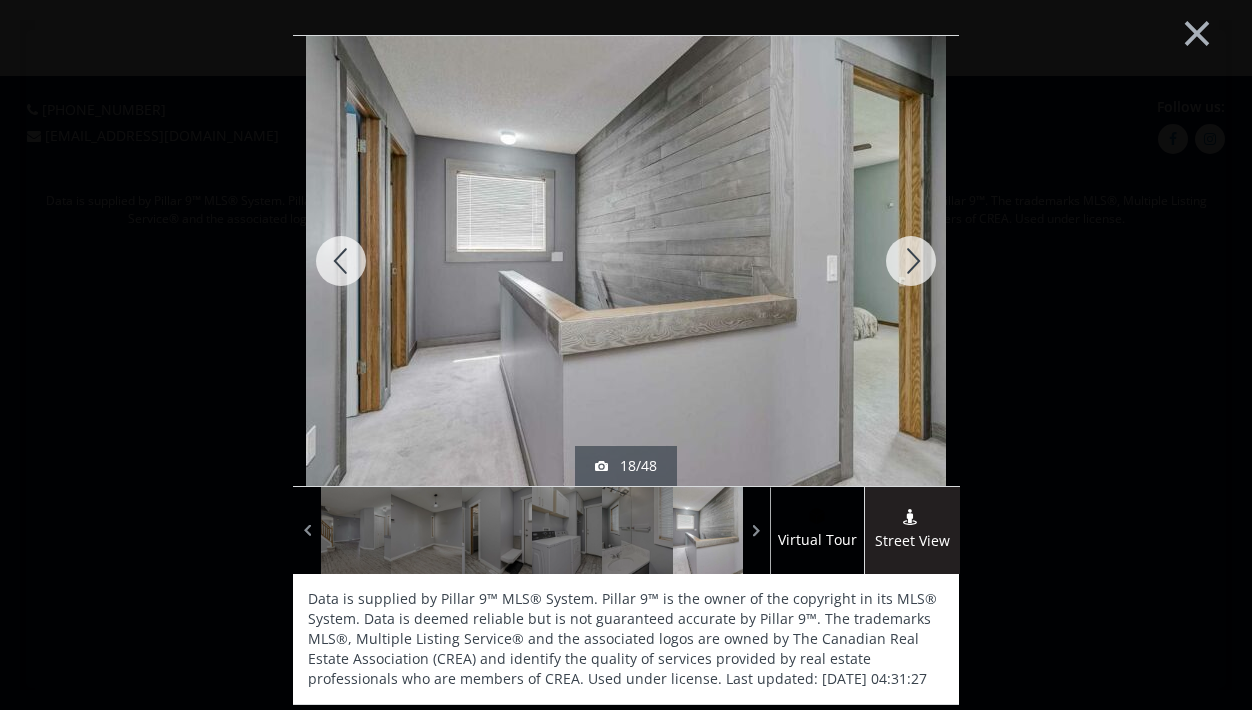 click at bounding box center [911, 261] 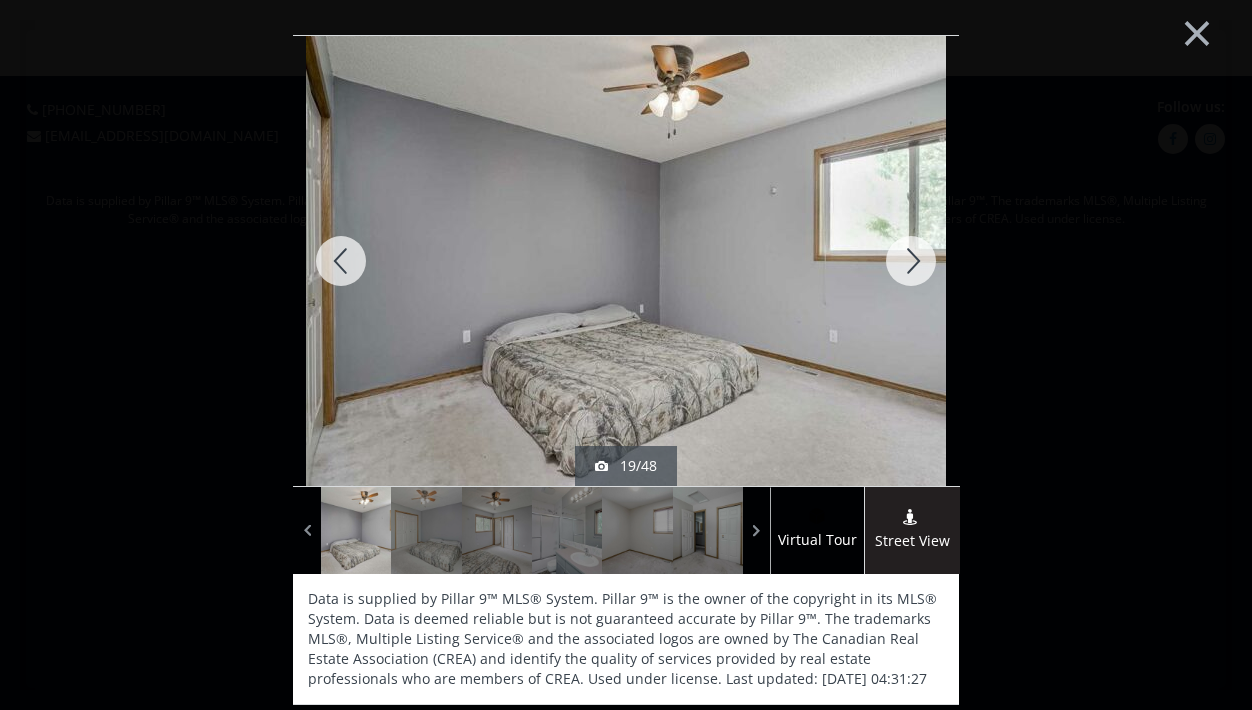 click at bounding box center (911, 261) 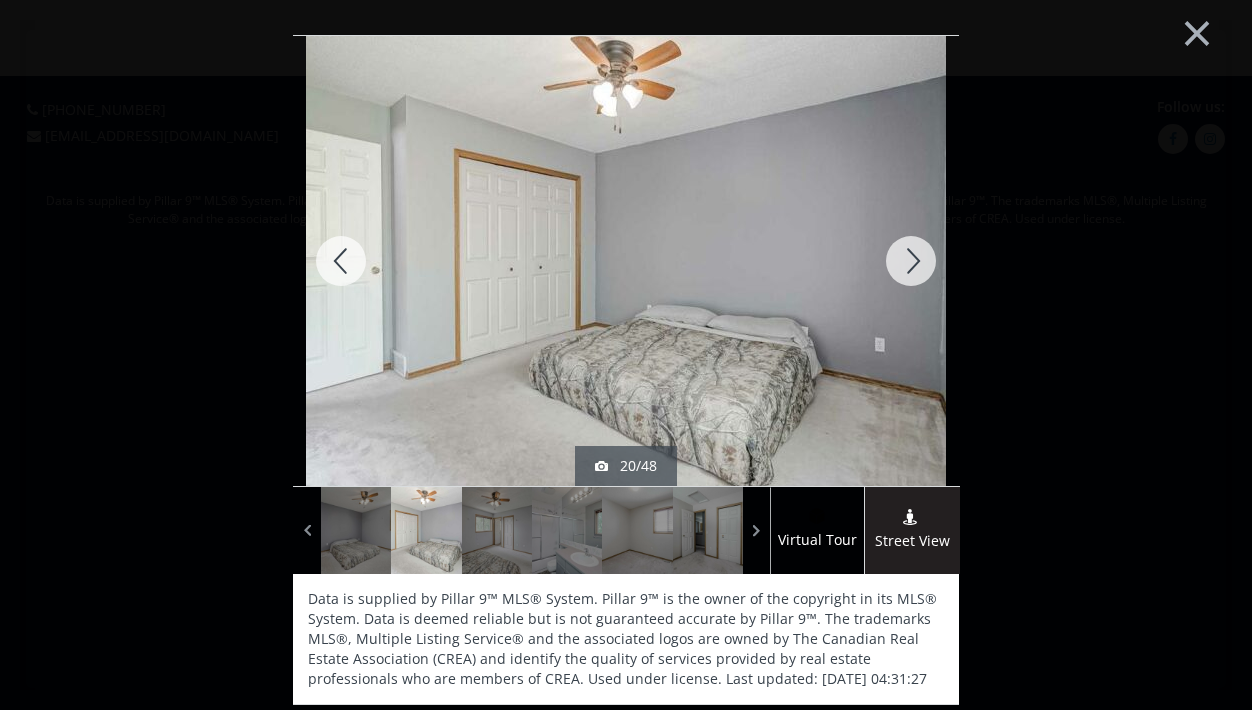 click at bounding box center [911, 261] 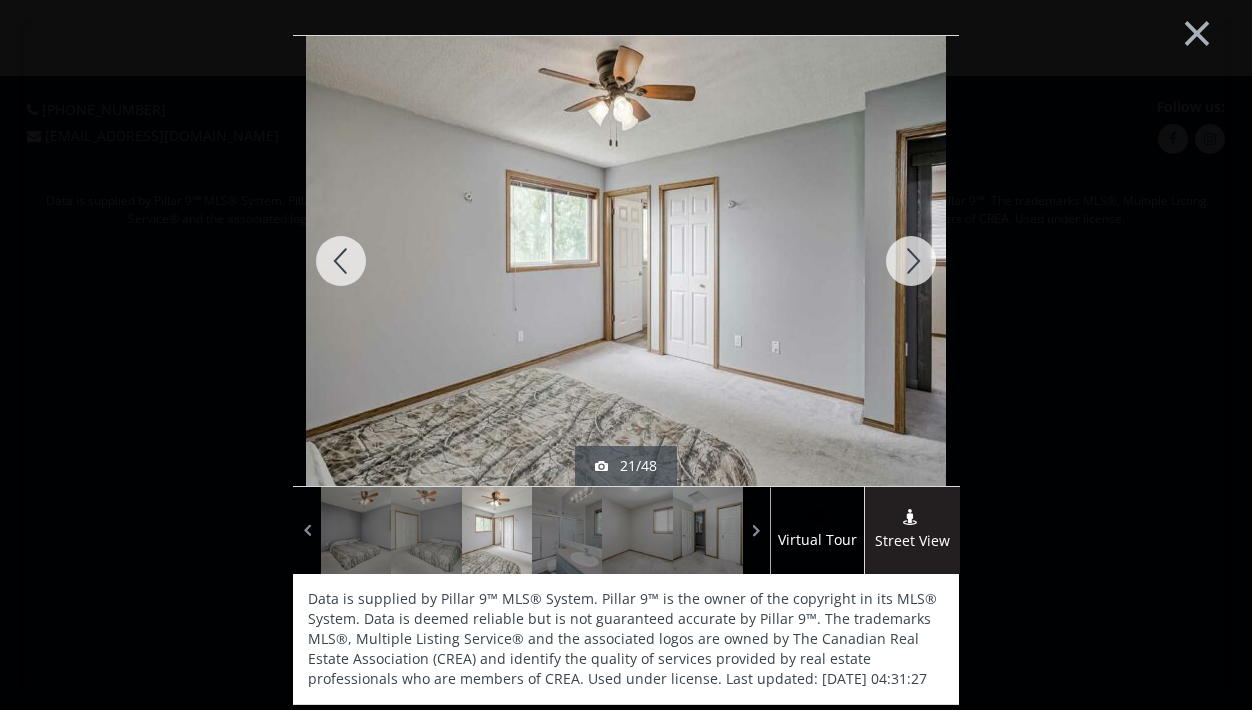 click at bounding box center (911, 261) 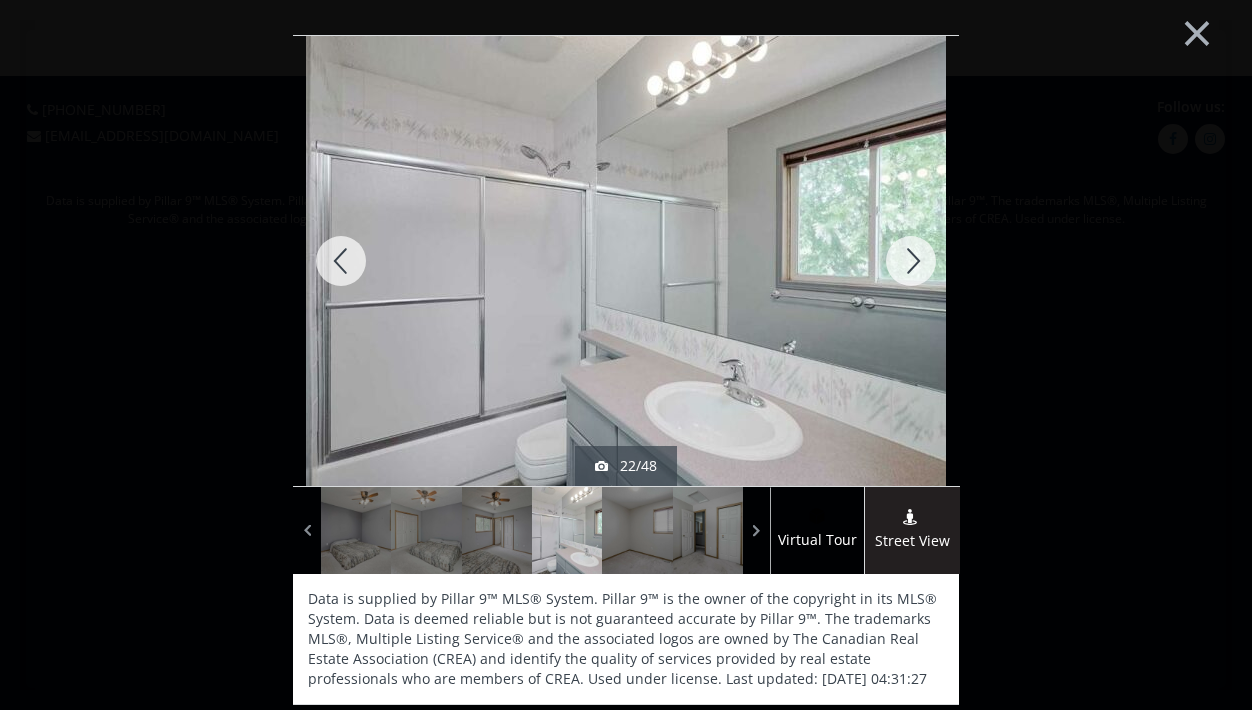 click at bounding box center (911, 261) 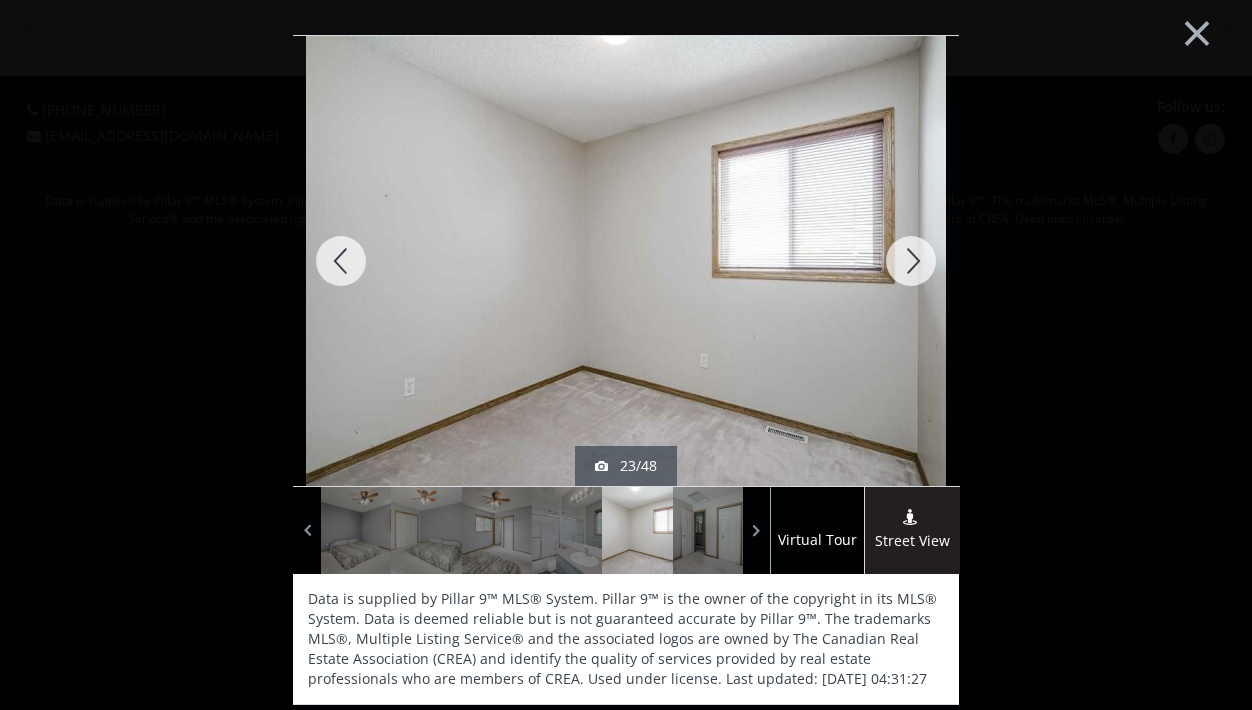 click at bounding box center (911, 261) 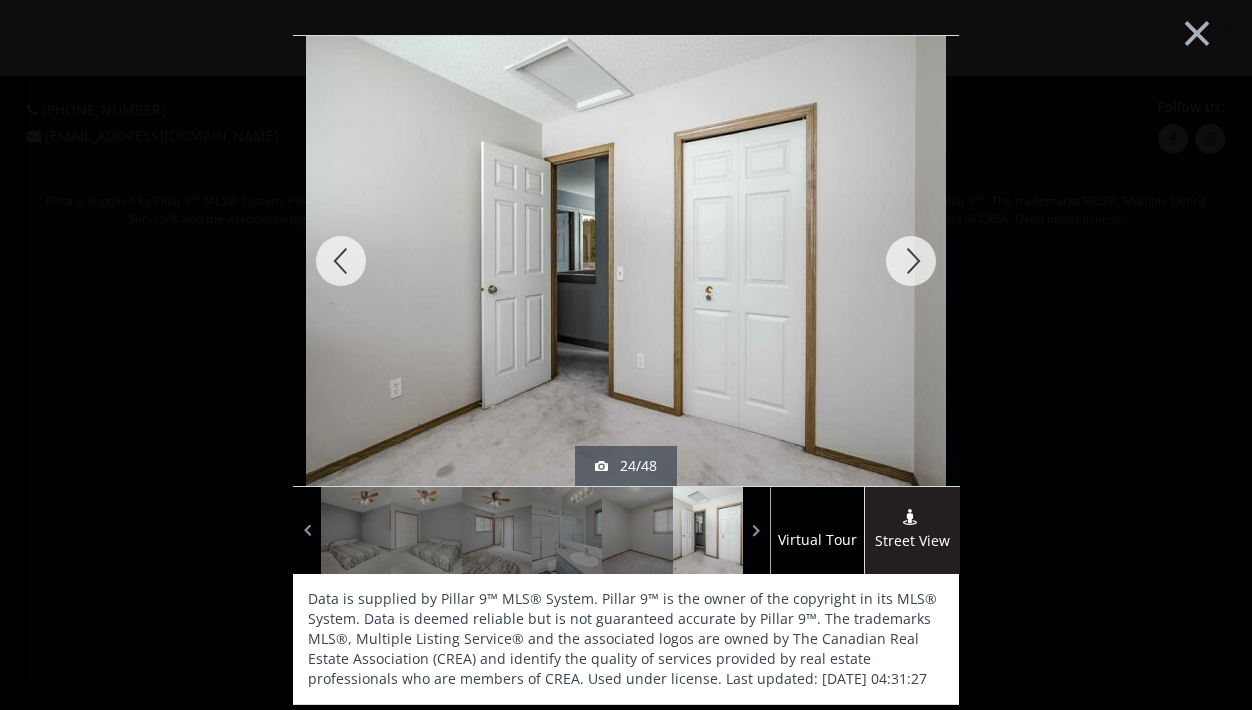 click at bounding box center [911, 261] 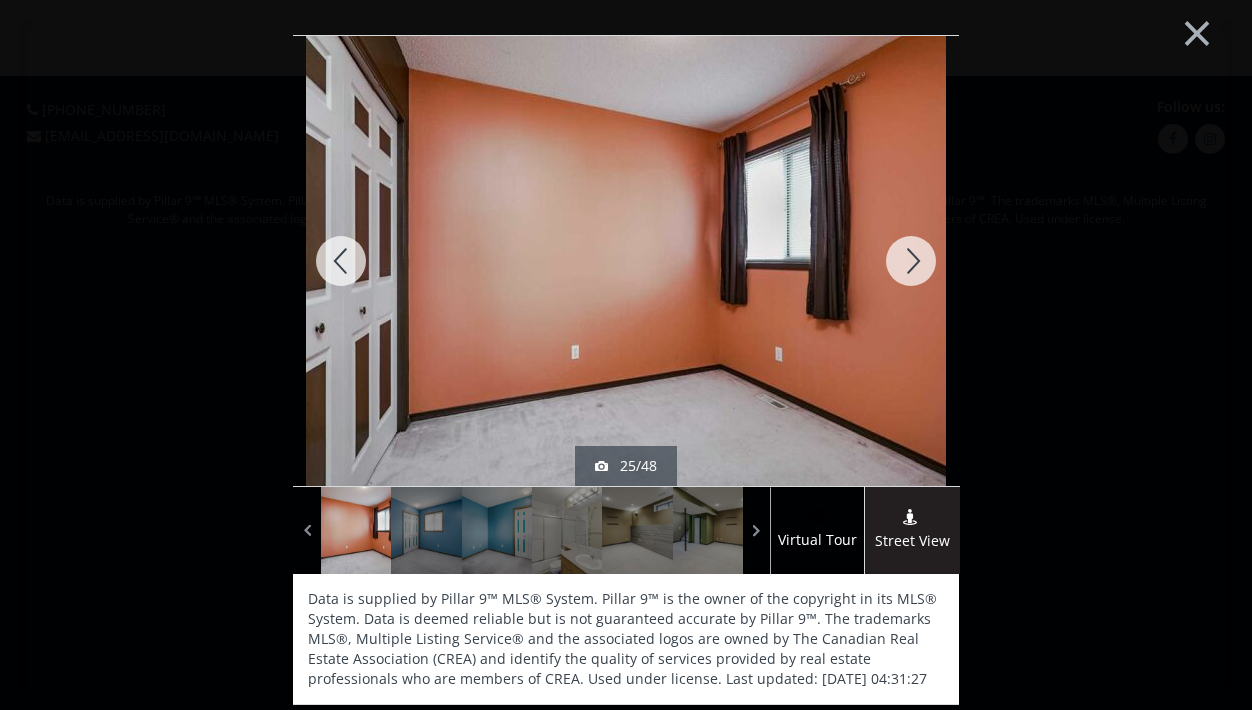 click at bounding box center (911, 261) 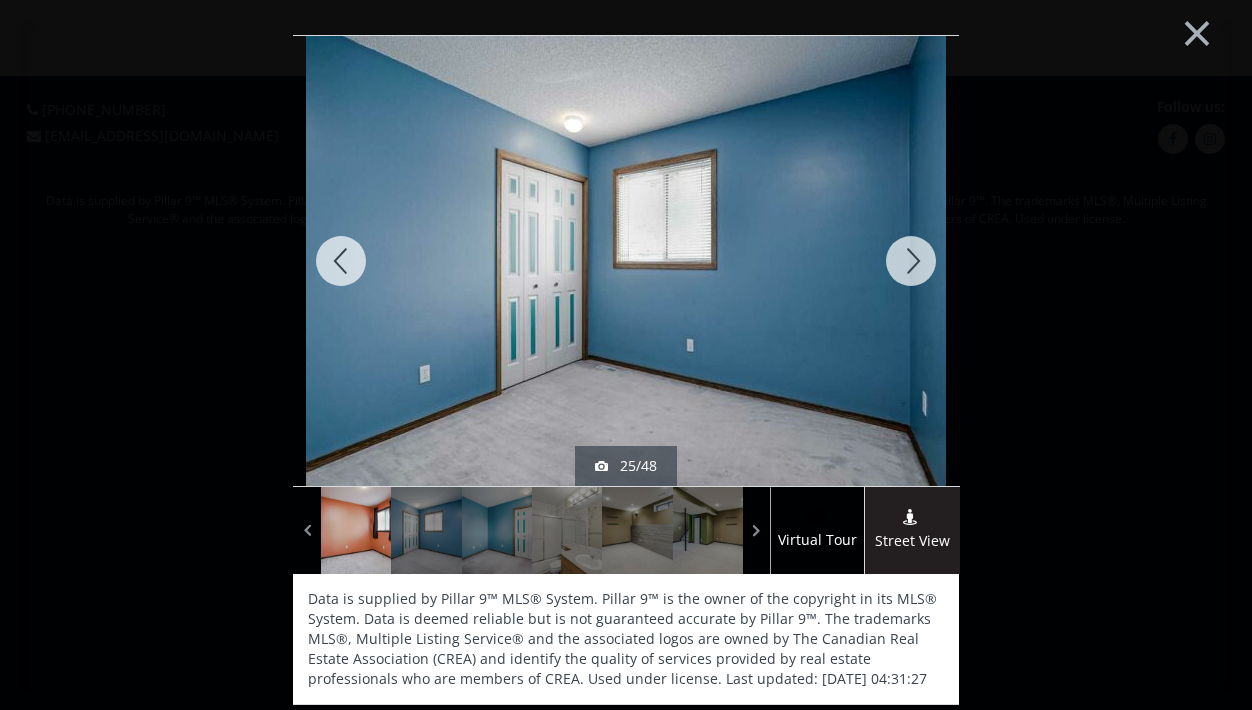 click at bounding box center [911, 261] 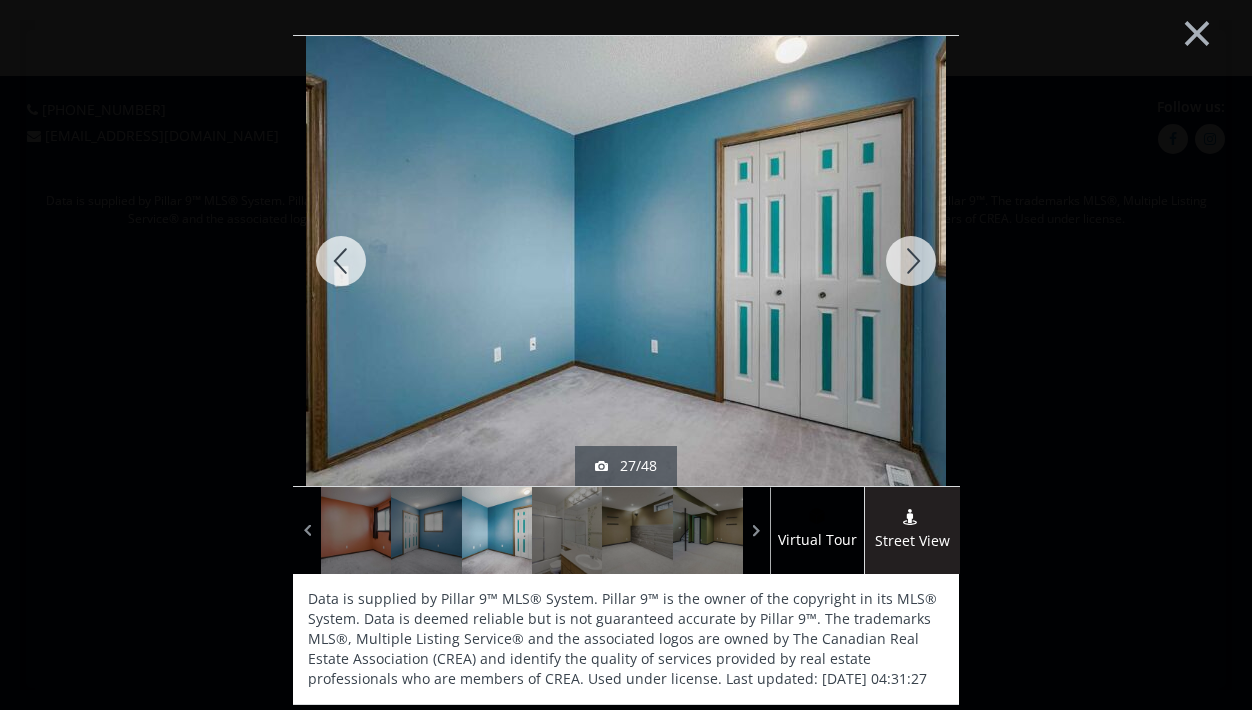 click at bounding box center (911, 261) 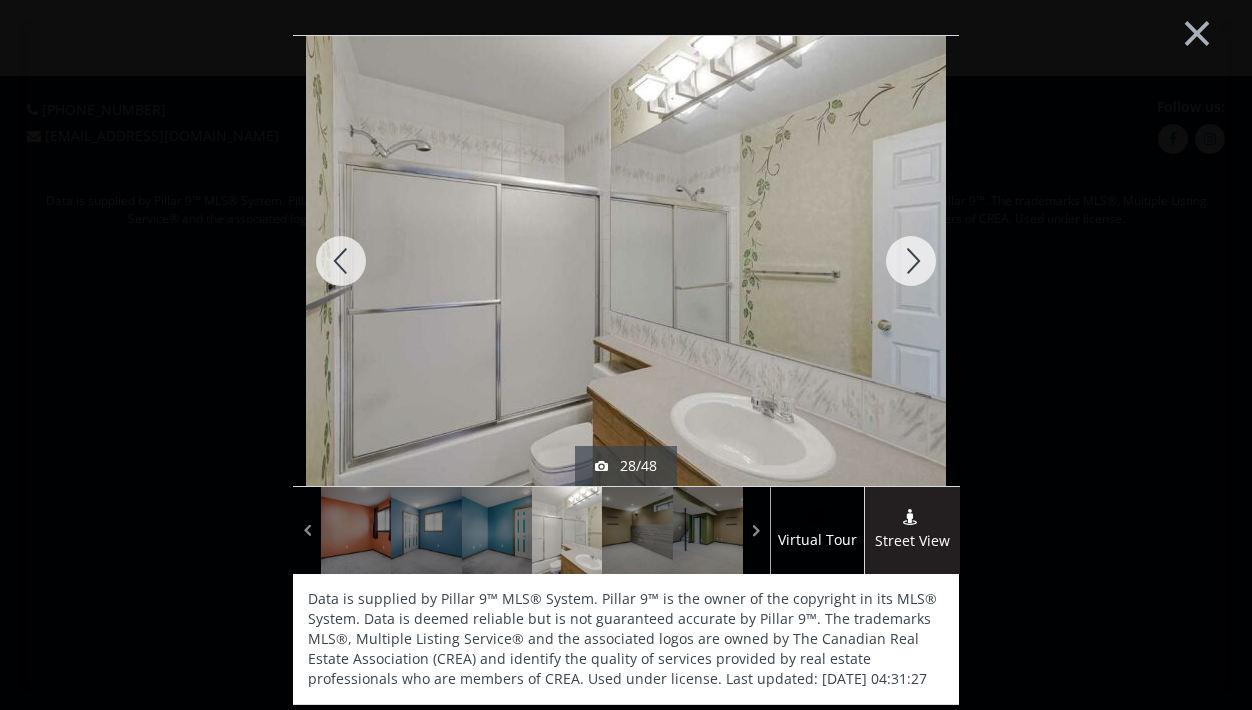 click at bounding box center (911, 261) 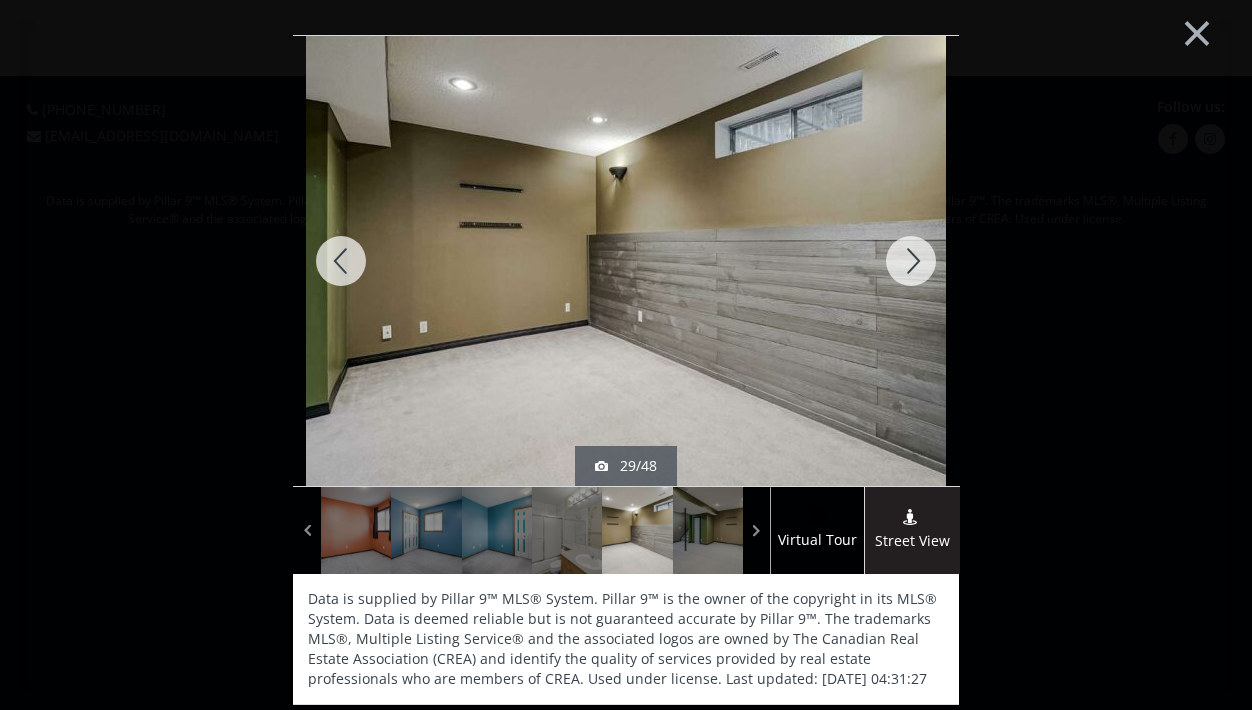 click at bounding box center (911, 261) 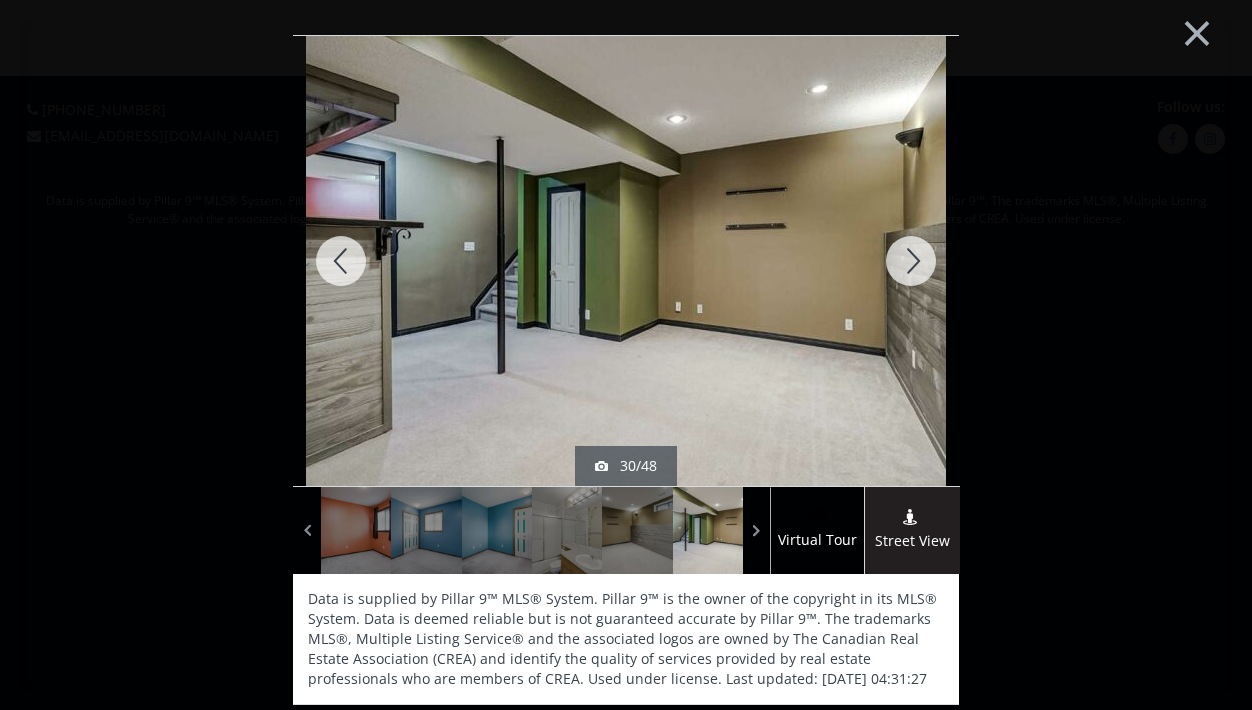 click at bounding box center [911, 261] 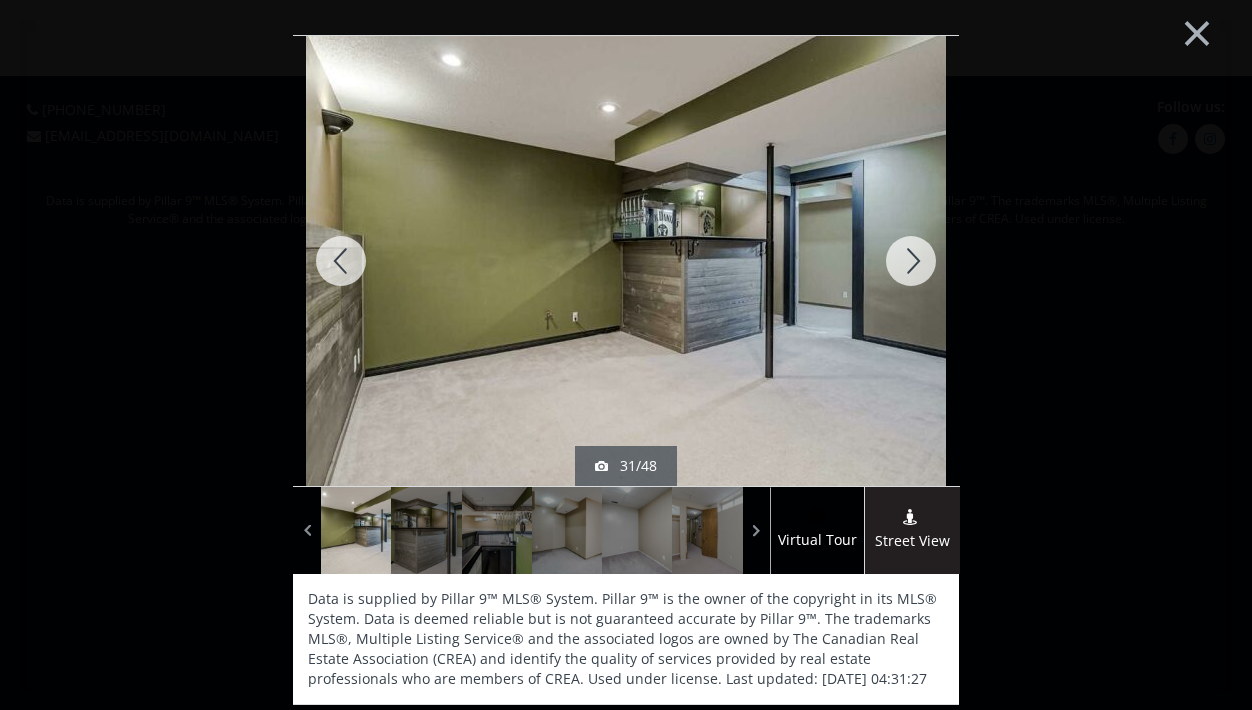 click at bounding box center [911, 261] 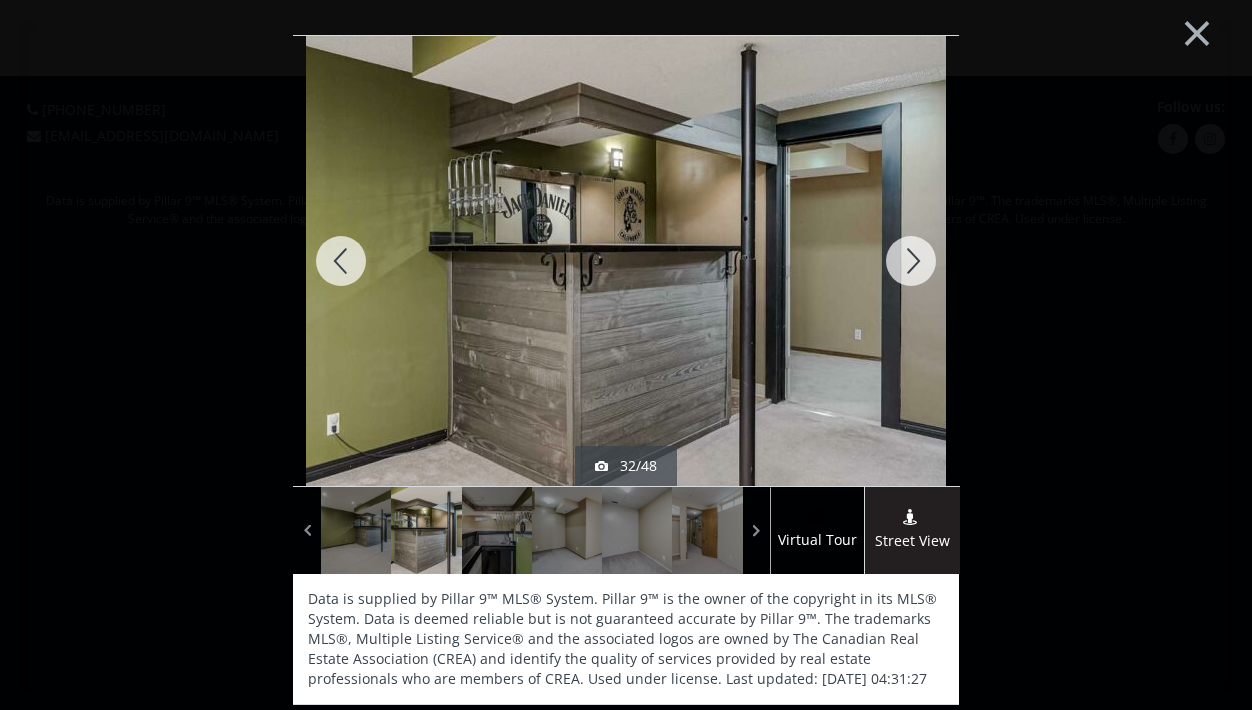 click at bounding box center (911, 261) 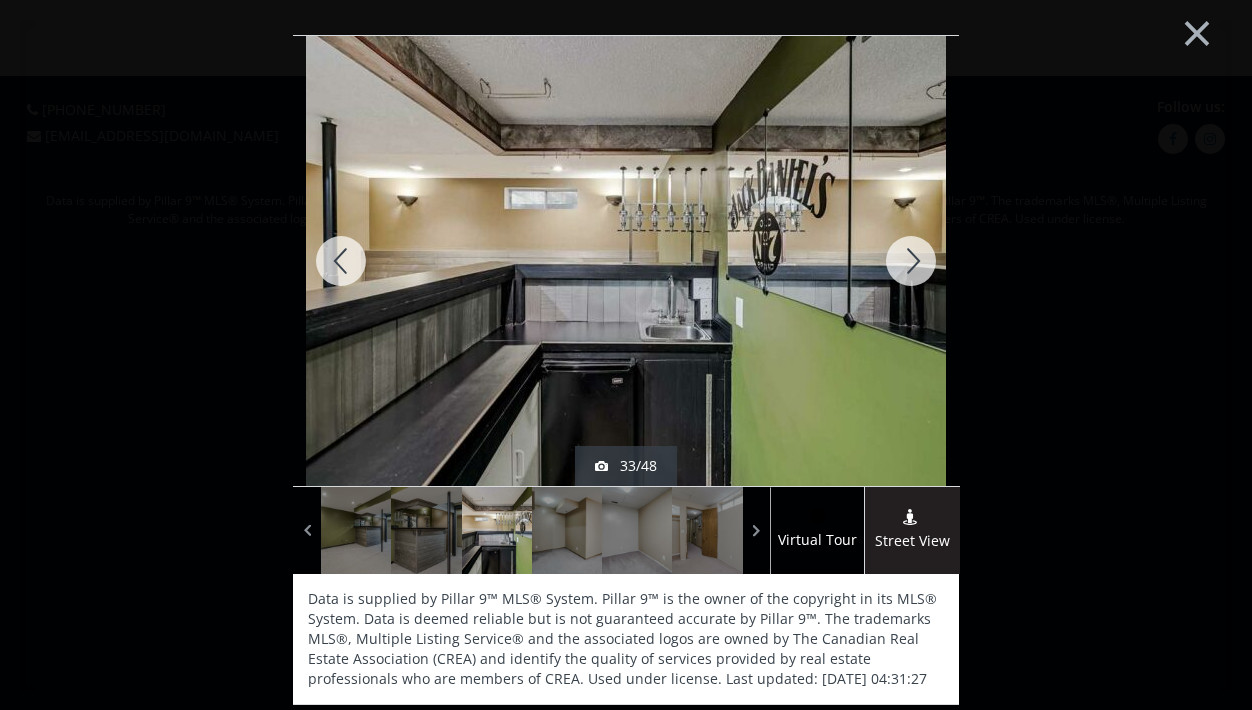 click at bounding box center [911, 261] 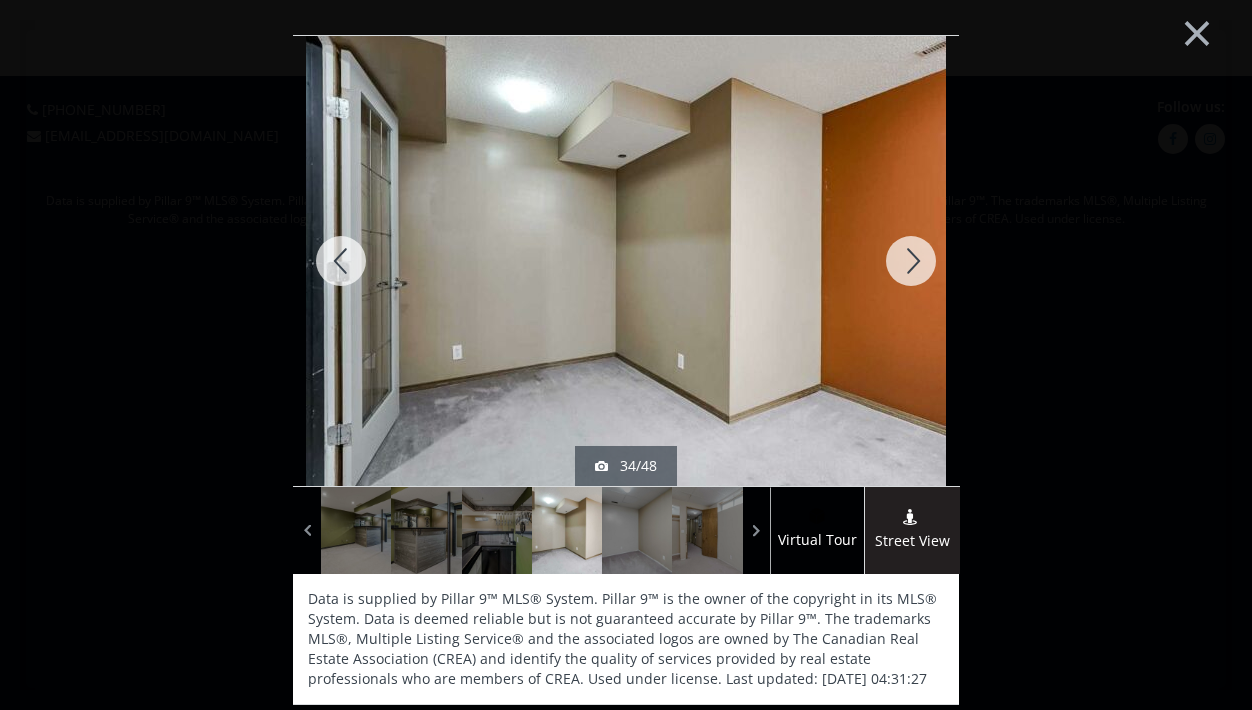 click at bounding box center (911, 261) 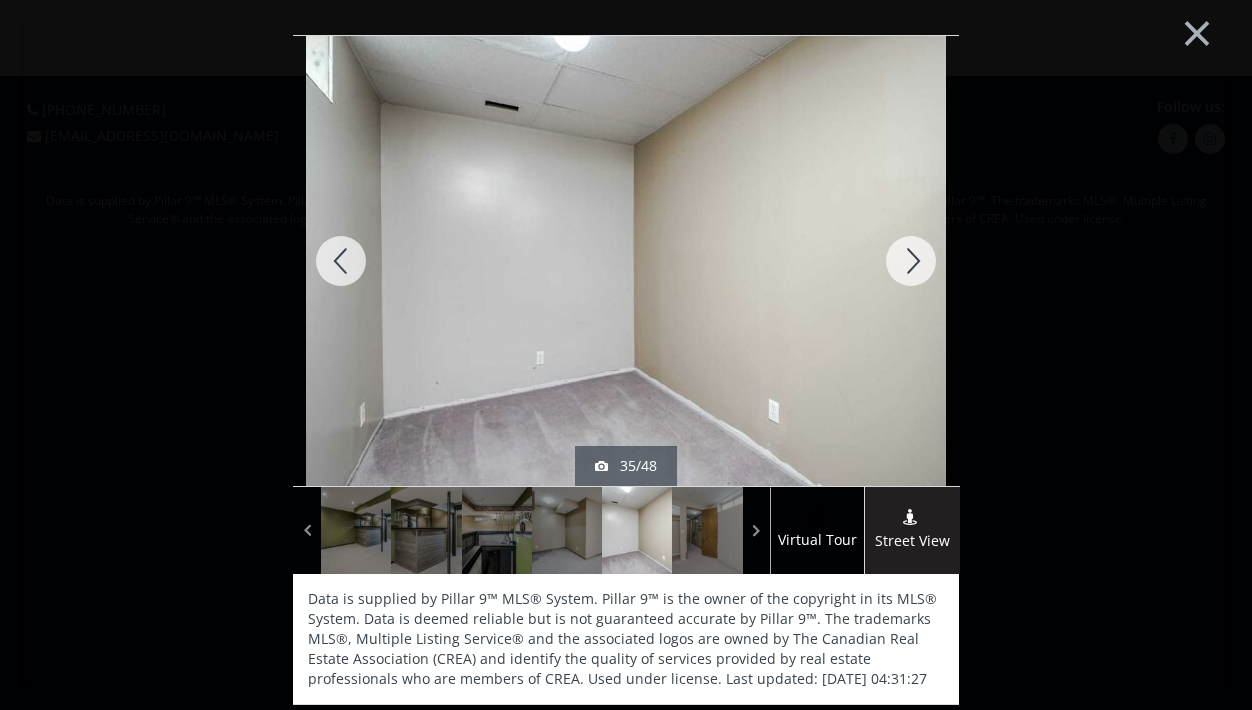 click at bounding box center (911, 261) 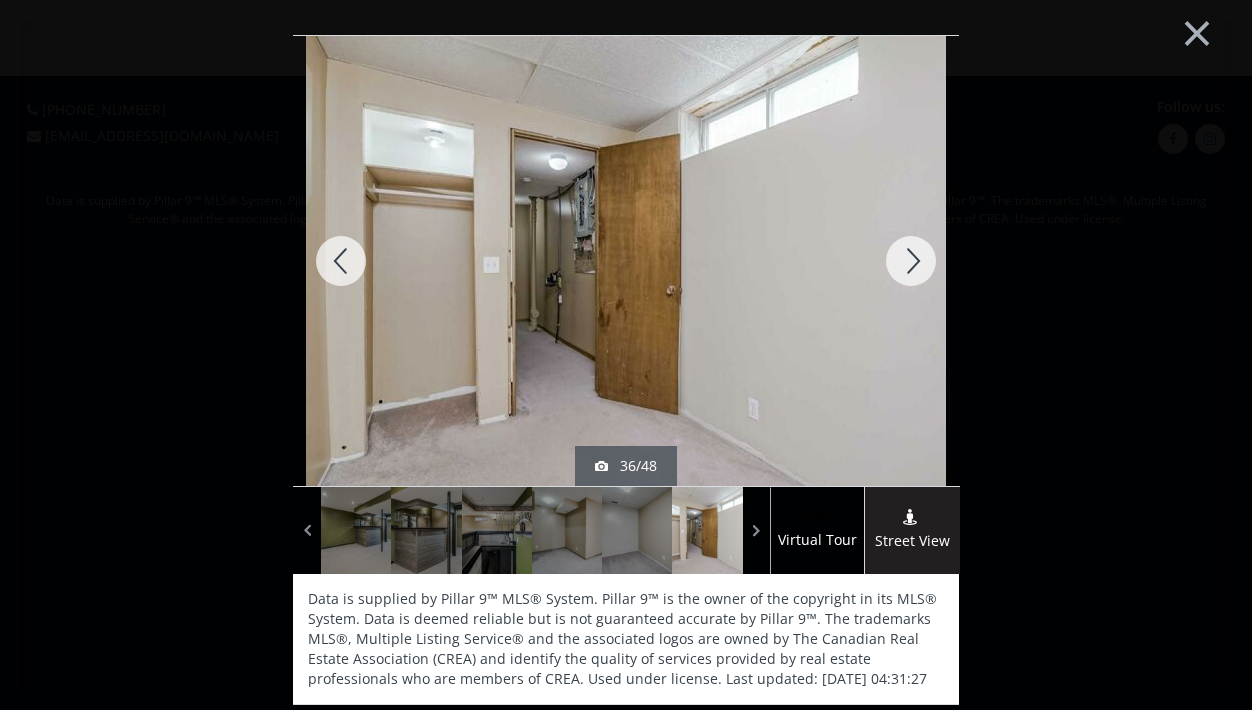 click at bounding box center [911, 261] 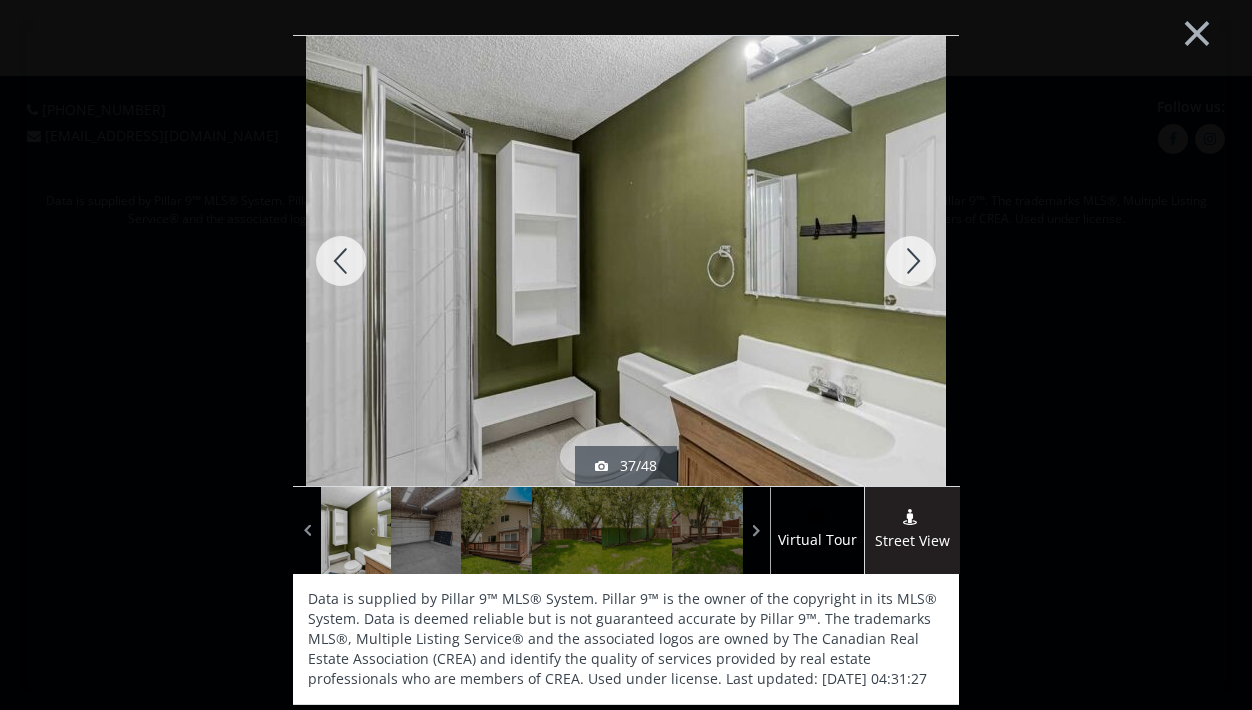click at bounding box center [911, 261] 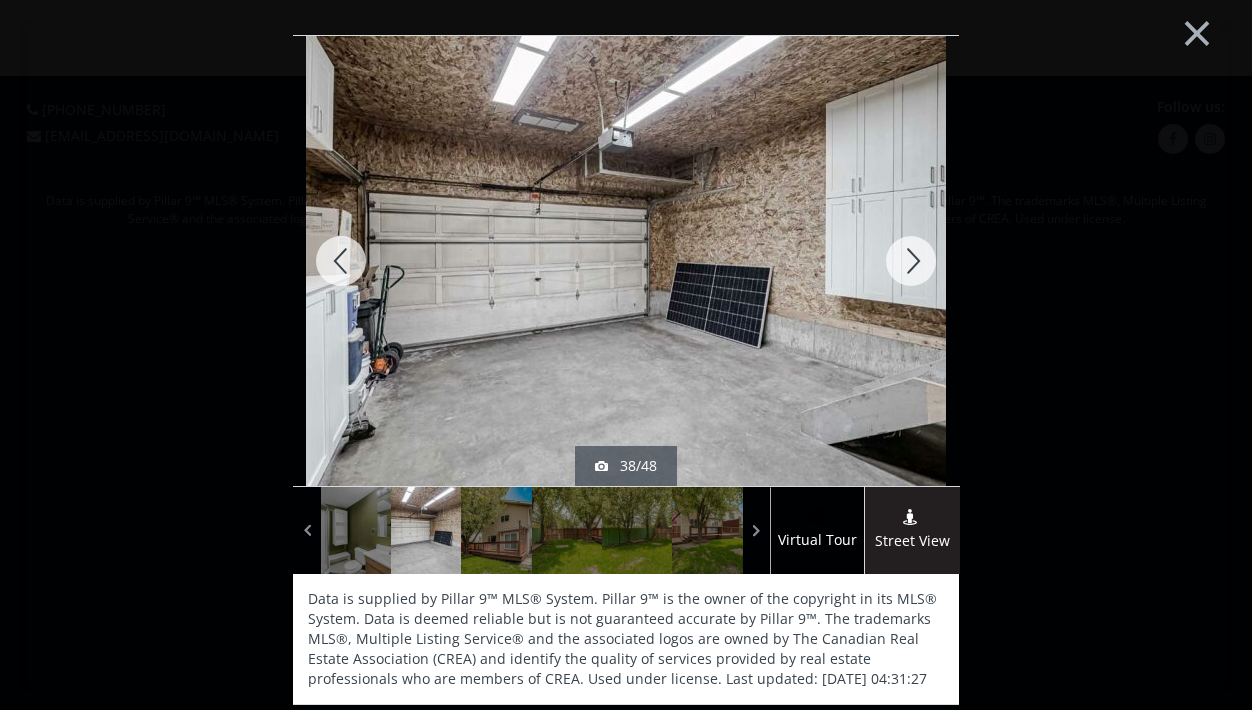 click at bounding box center (911, 261) 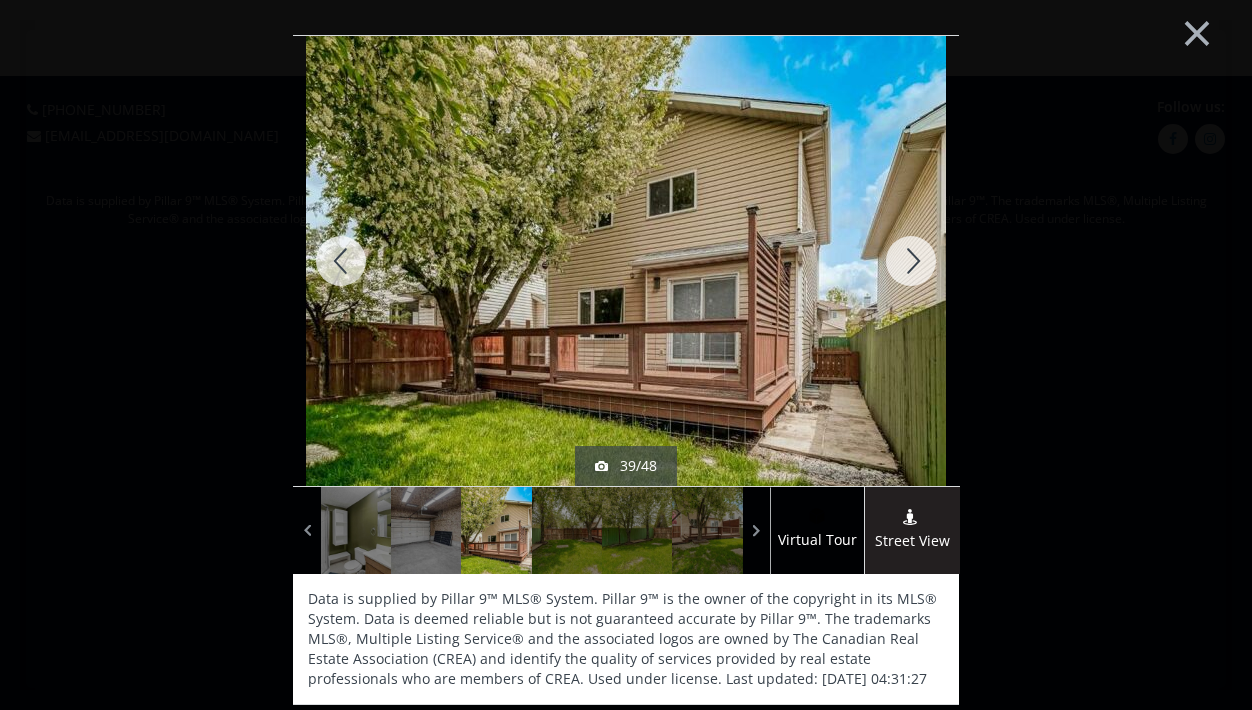 click at bounding box center (911, 261) 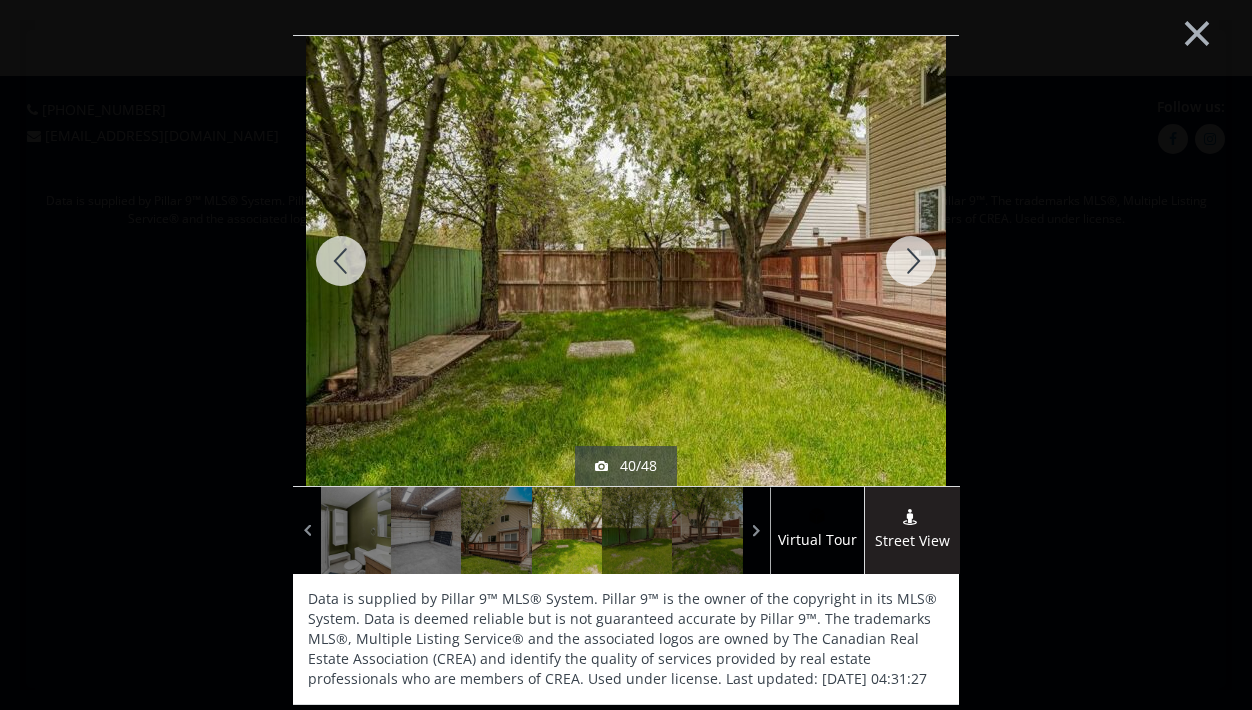 click at bounding box center [911, 261] 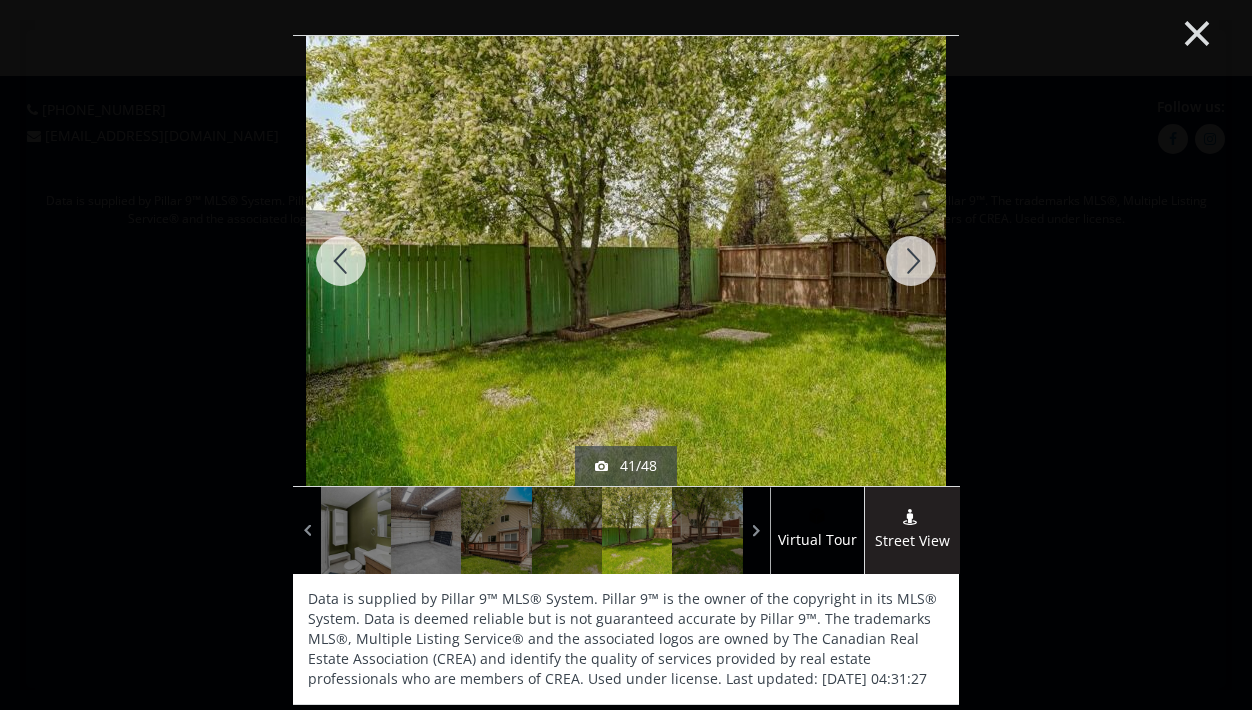 click on "×" at bounding box center [1197, 31] 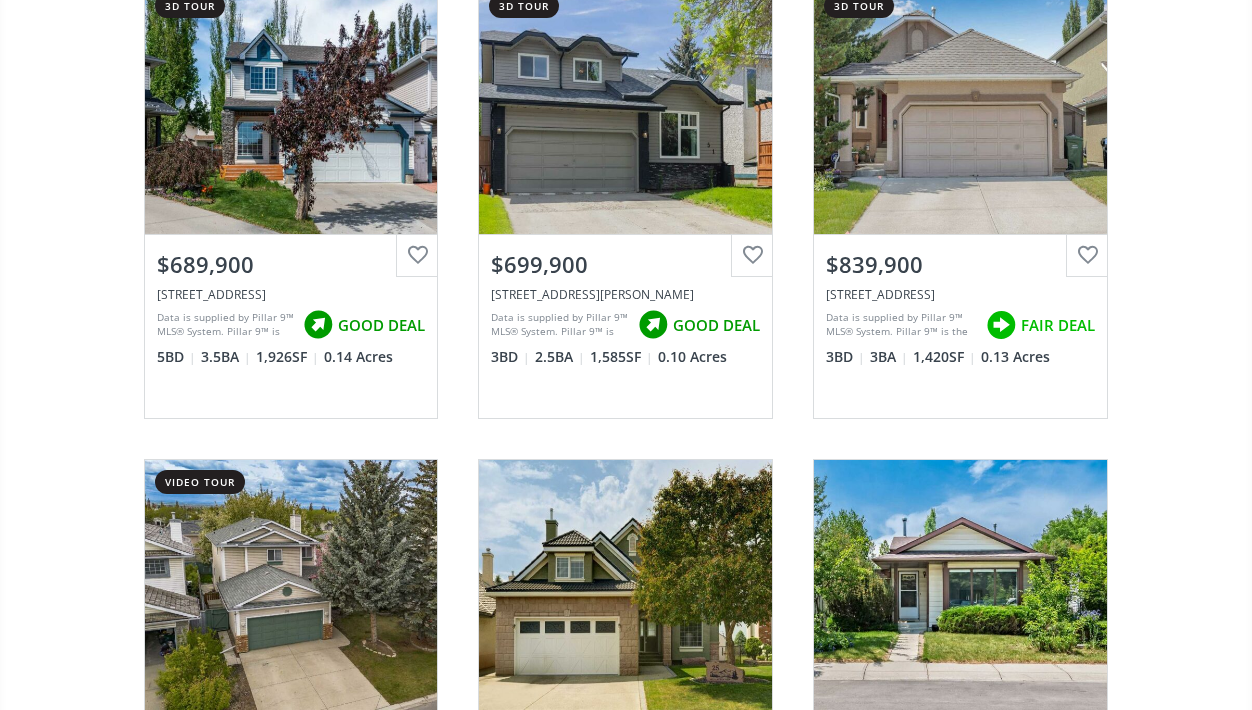 scroll, scrollTop: 1130, scrollLeft: 0, axis: vertical 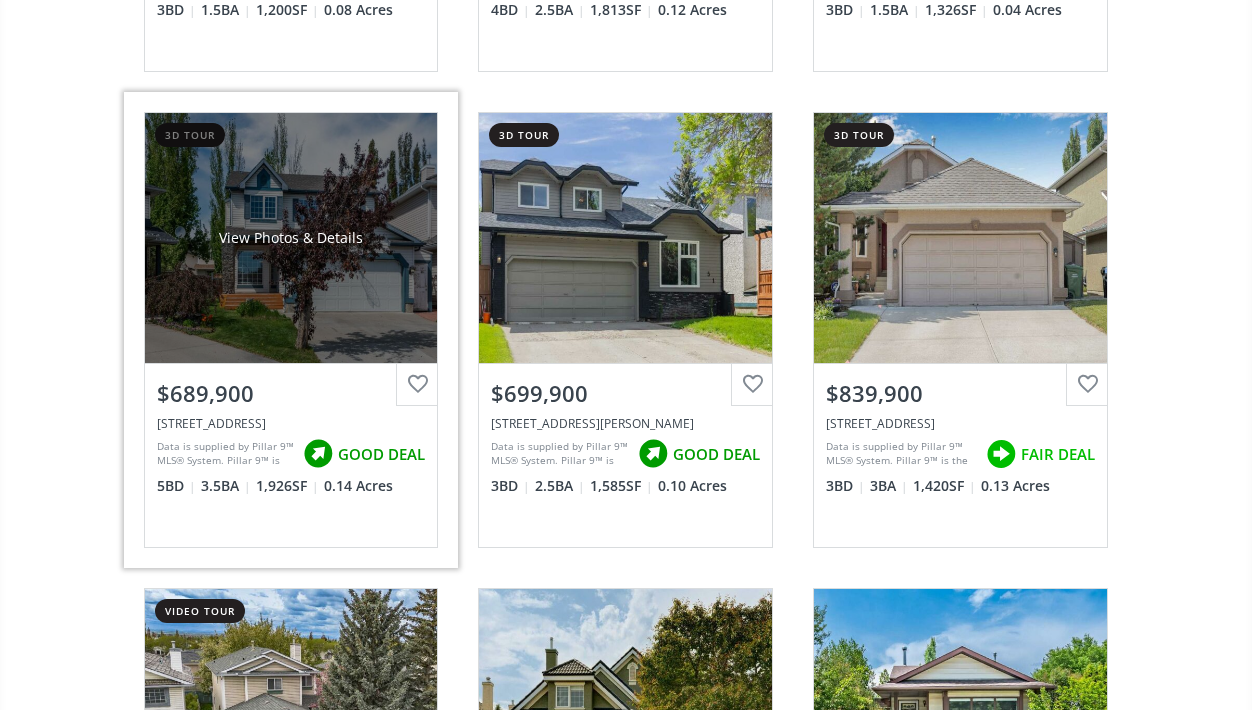 click on "View Photos & Details" at bounding box center [291, 238] 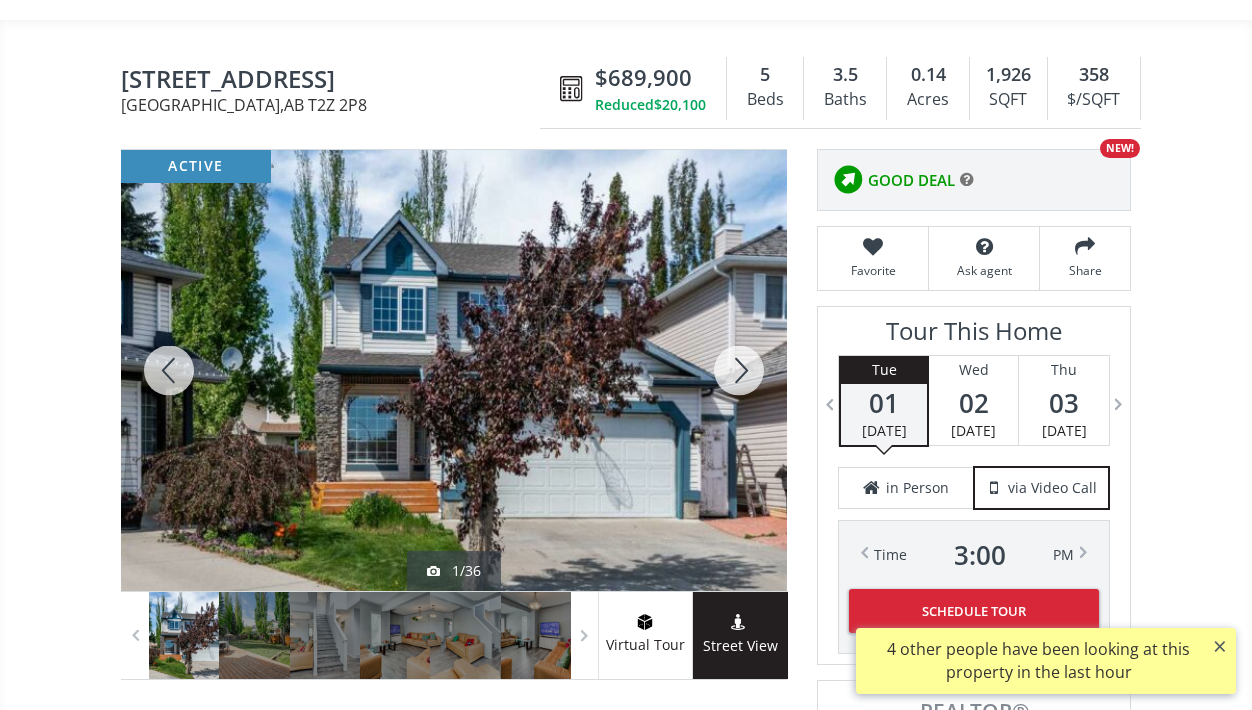 scroll, scrollTop: 176, scrollLeft: 0, axis: vertical 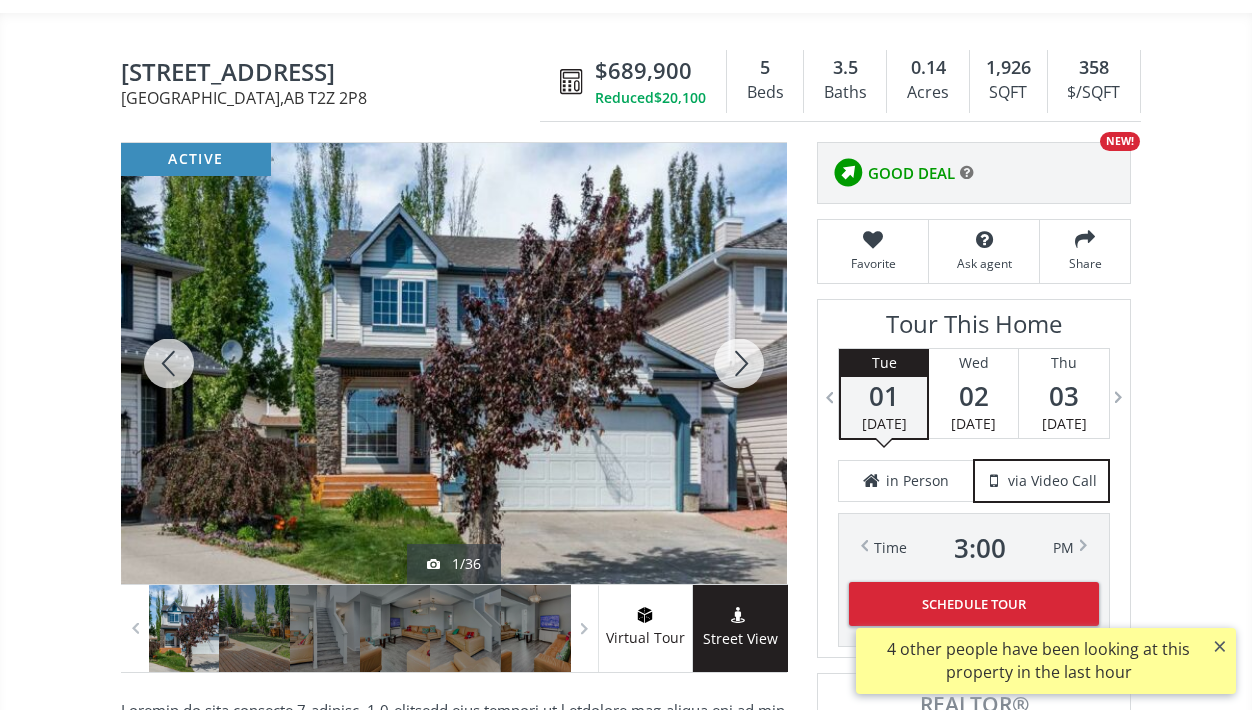 click at bounding box center (454, 363) 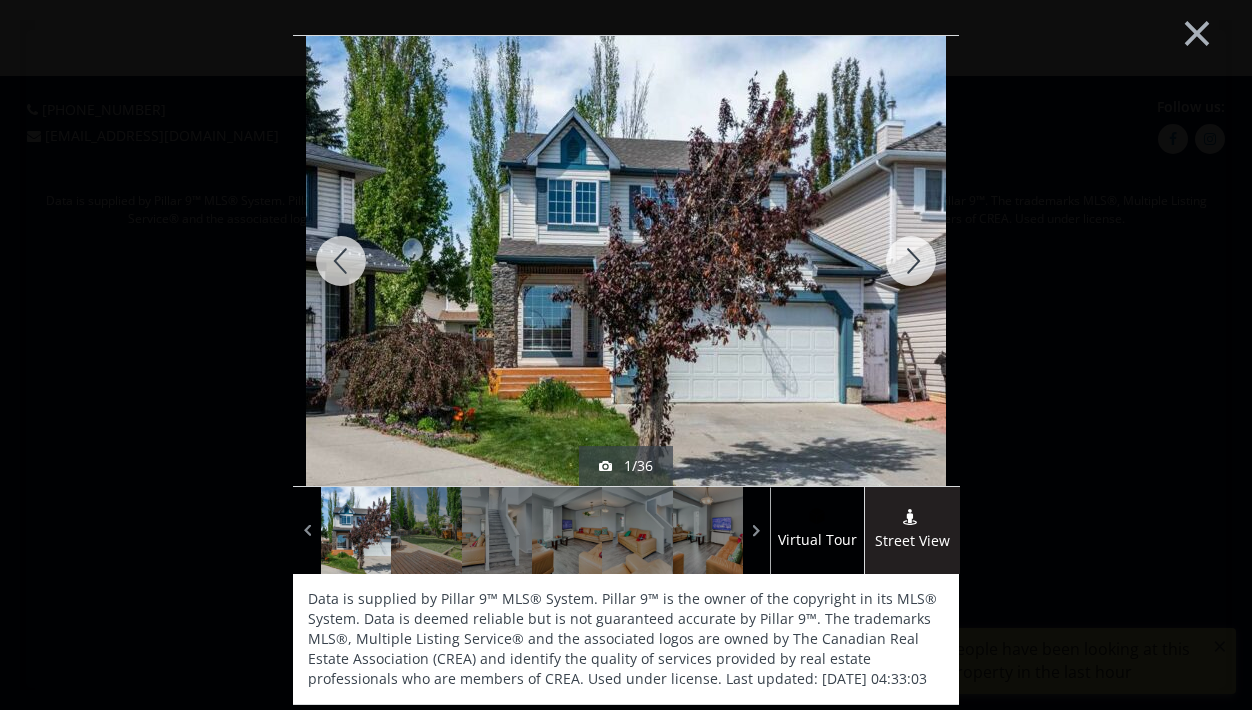 click at bounding box center (911, 261) 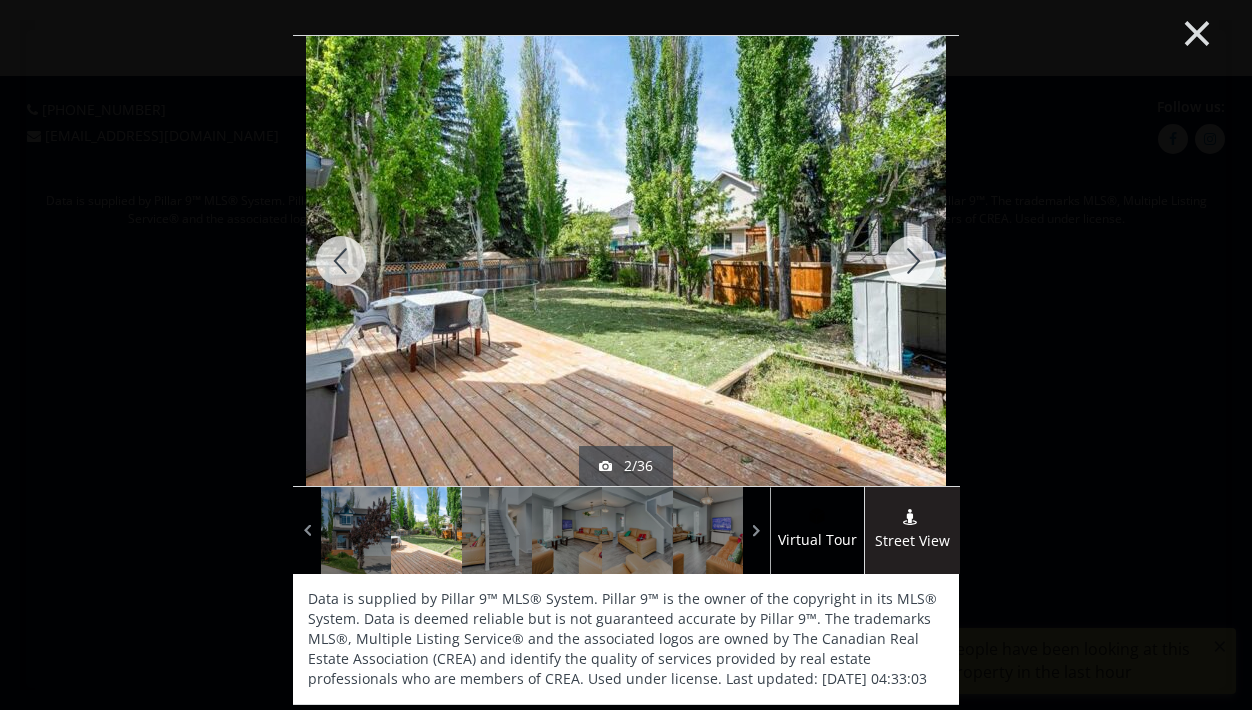 click on "×" at bounding box center [1197, 31] 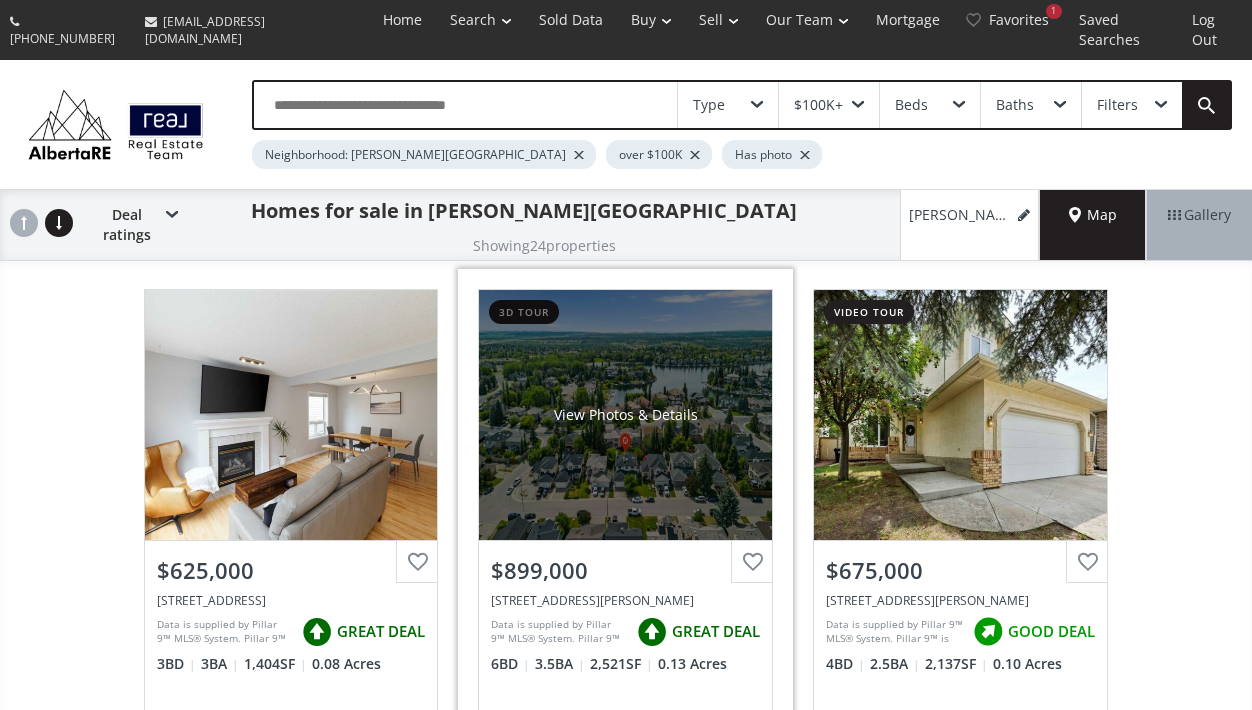scroll, scrollTop: 0, scrollLeft: 0, axis: both 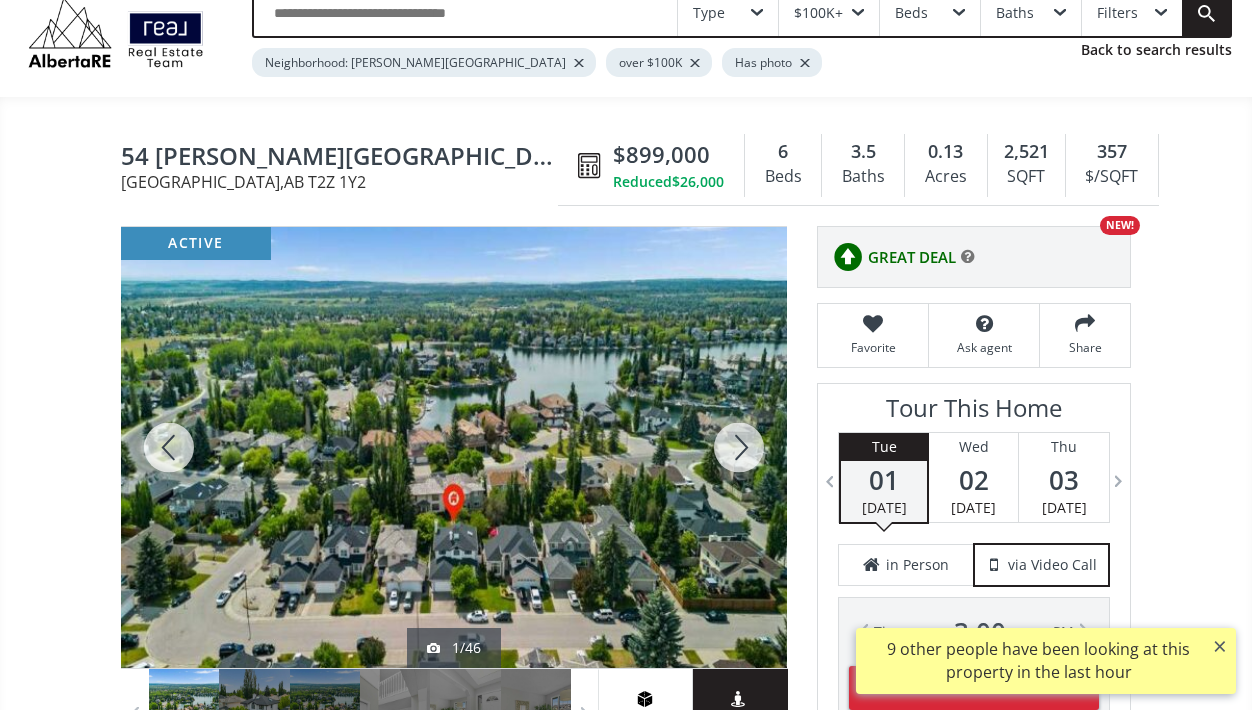 click at bounding box center (454, 447) 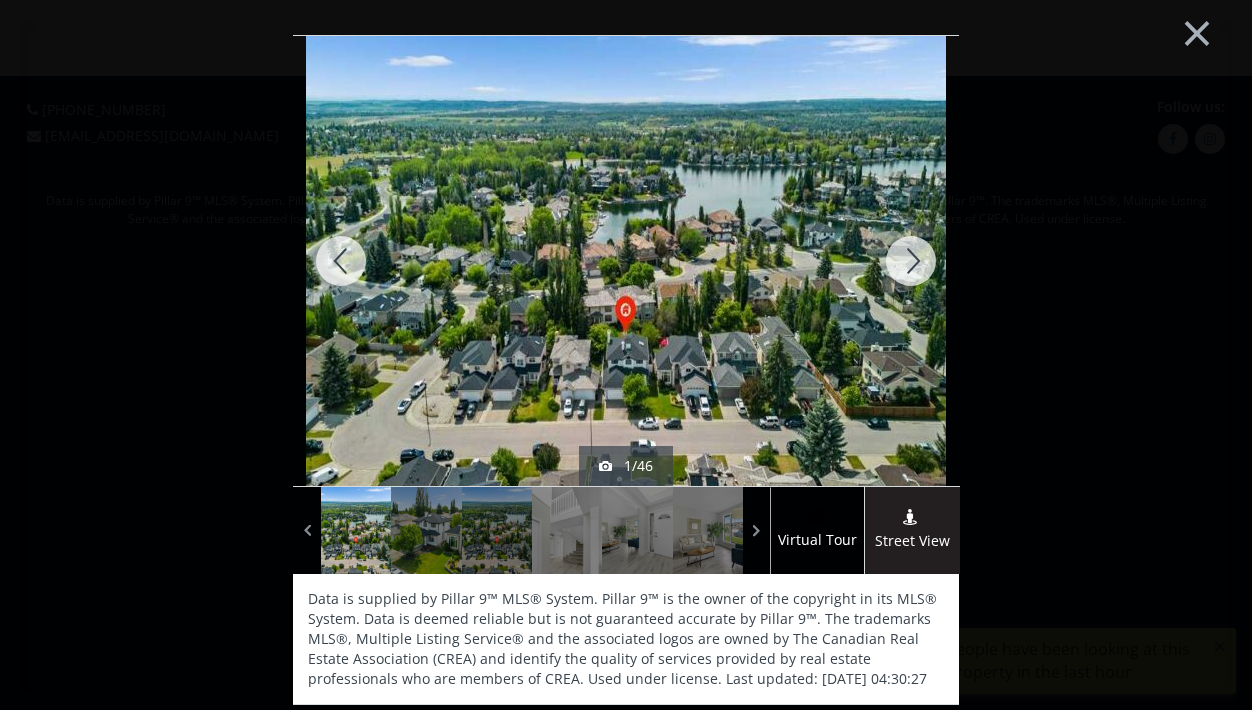 click at bounding box center (626, 261) 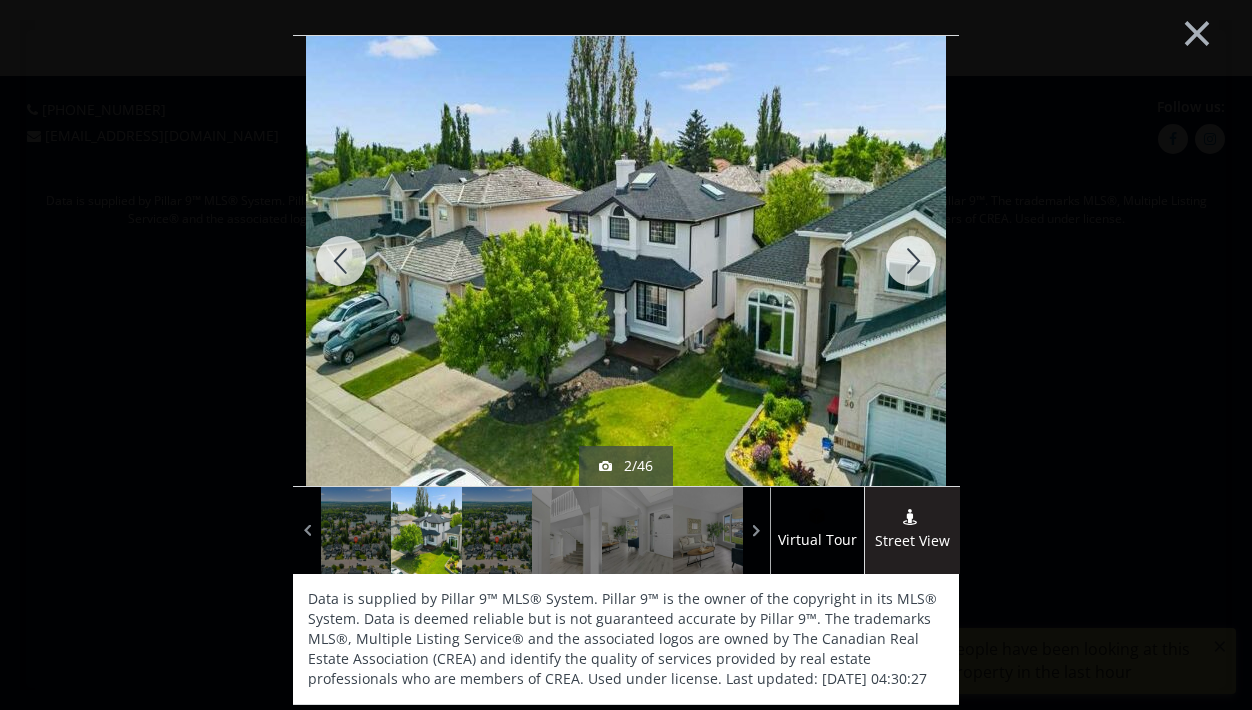 click at bounding box center [911, 261] 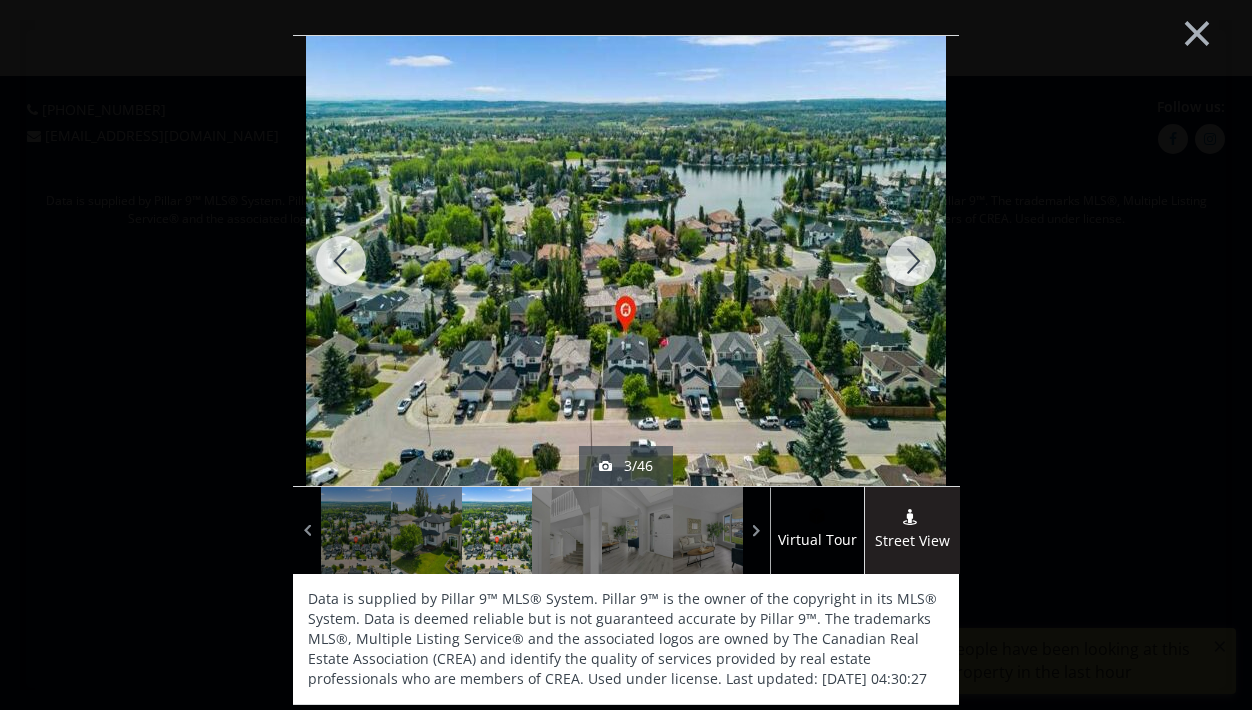 click at bounding box center (911, 261) 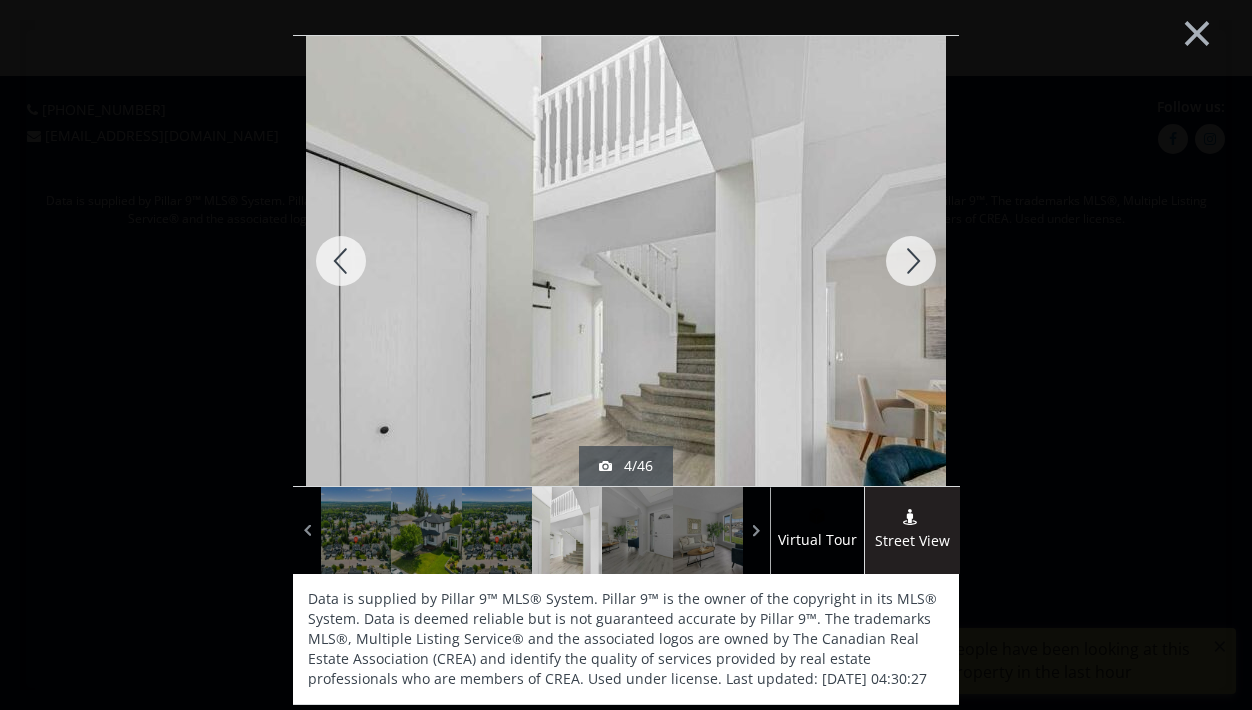 click at bounding box center (911, 261) 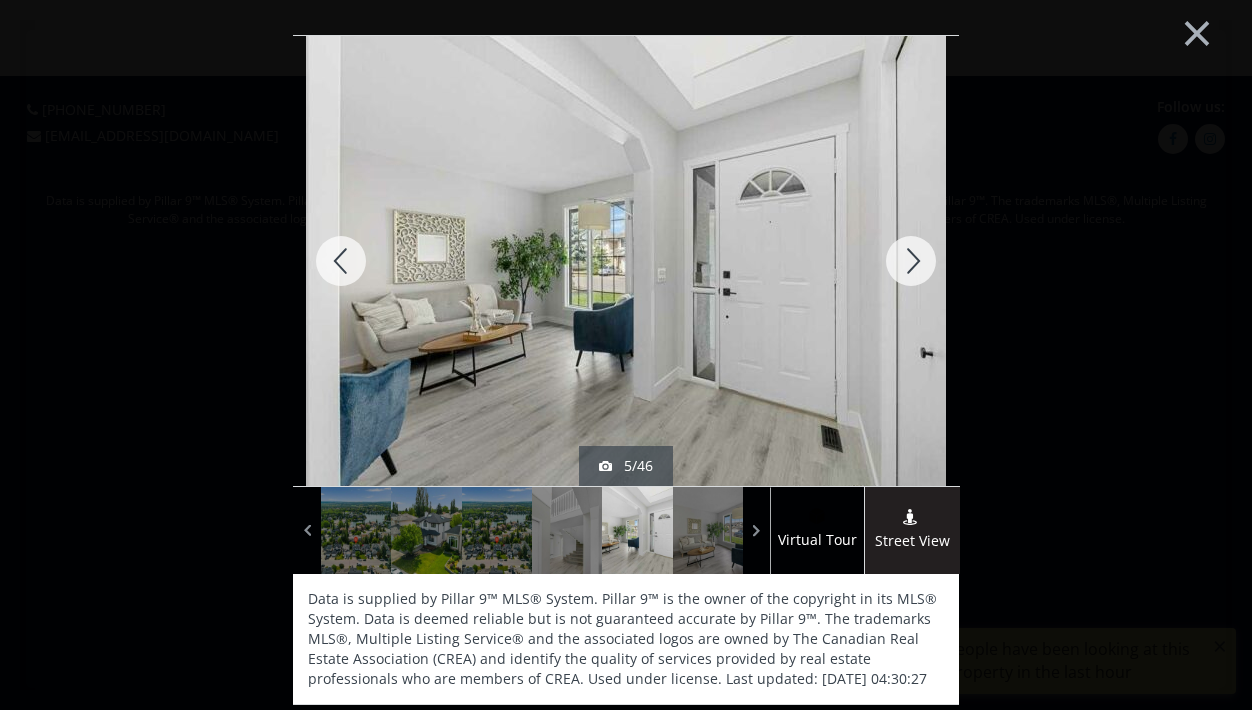 click at bounding box center (911, 261) 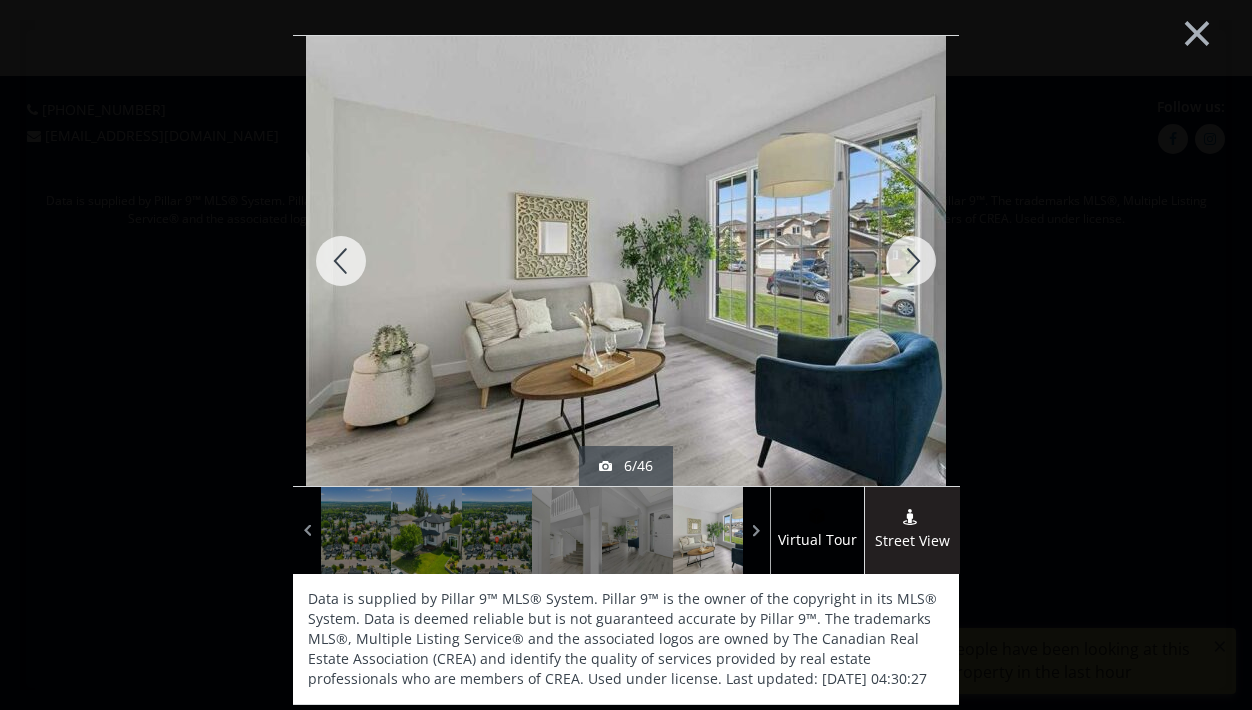 click at bounding box center [911, 261] 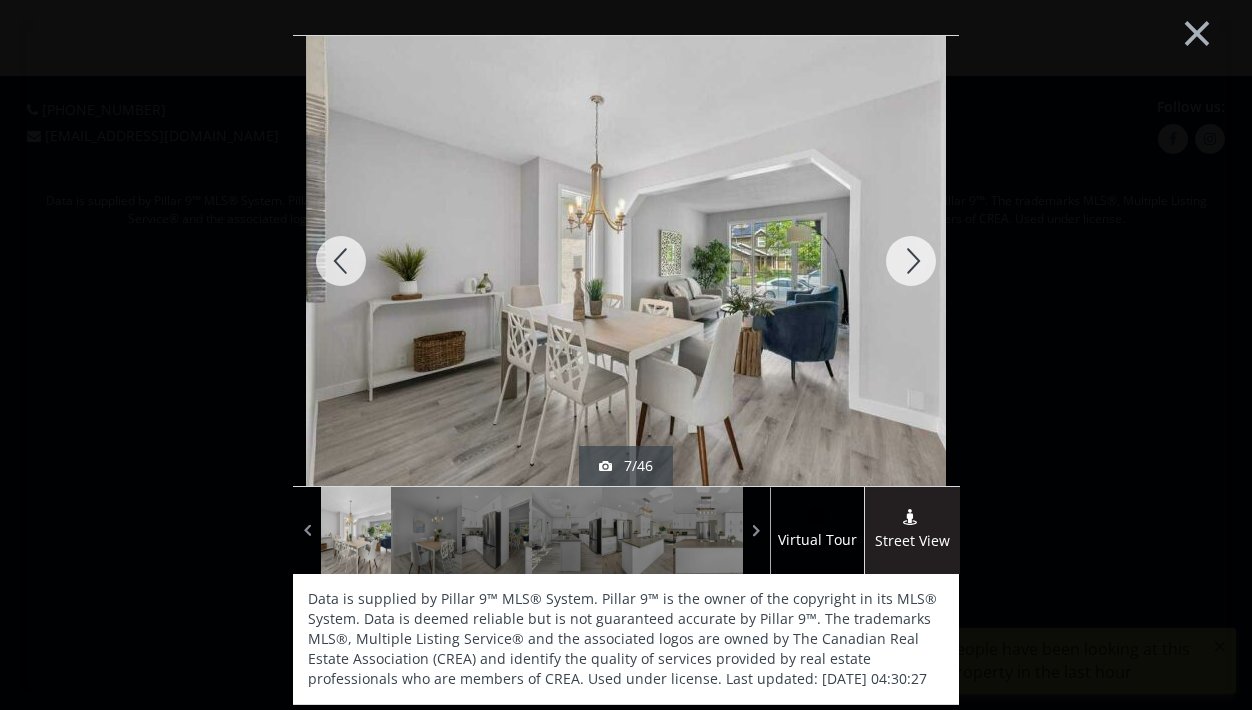 click at bounding box center [911, 261] 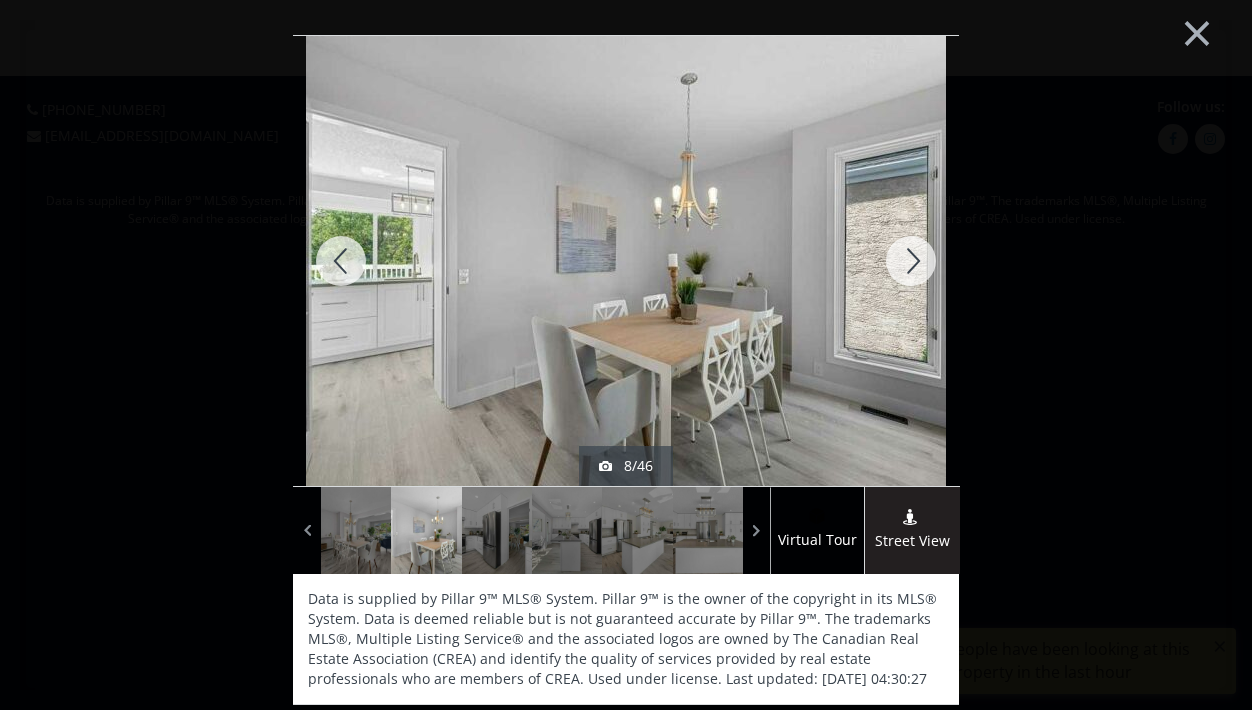 click at bounding box center [911, 261] 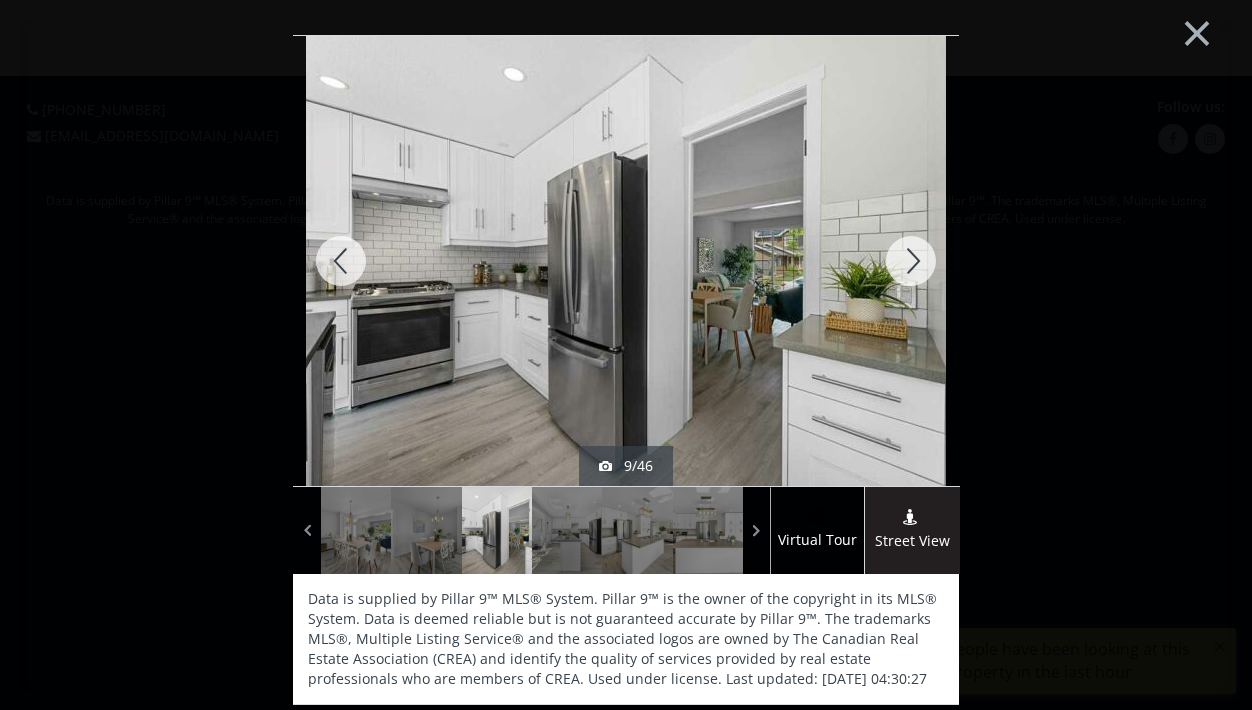 click at bounding box center [911, 261] 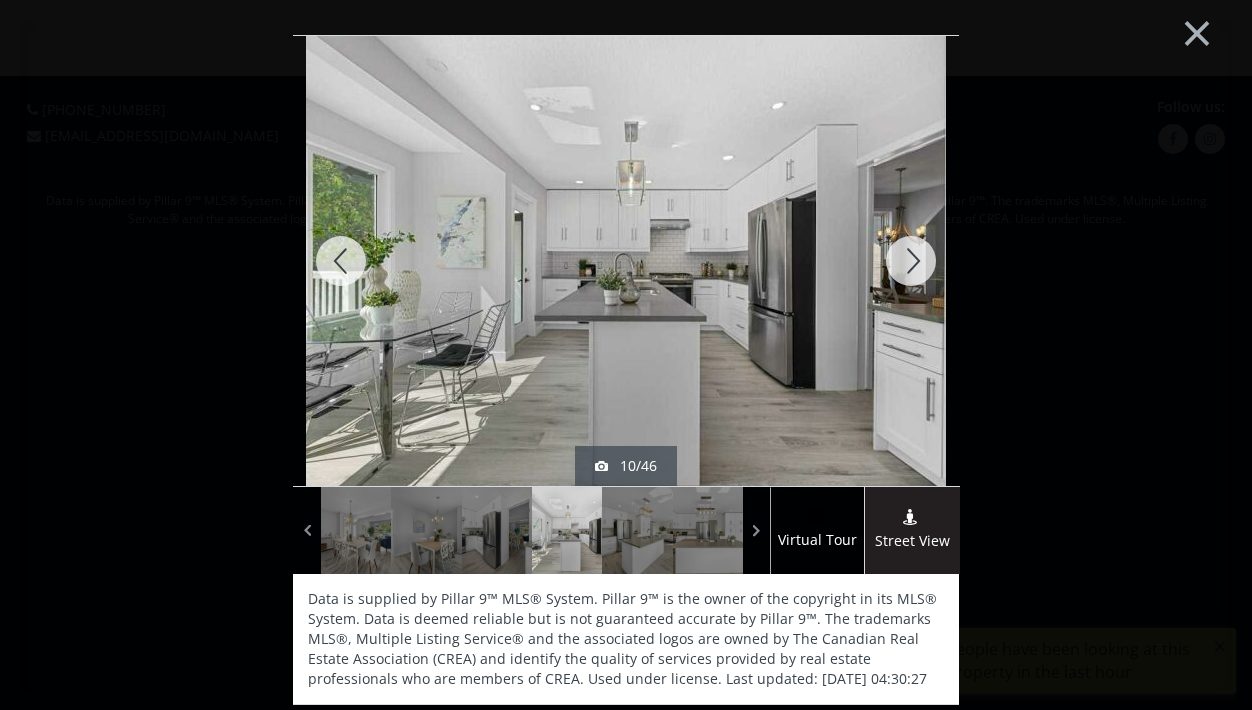 click at bounding box center (911, 261) 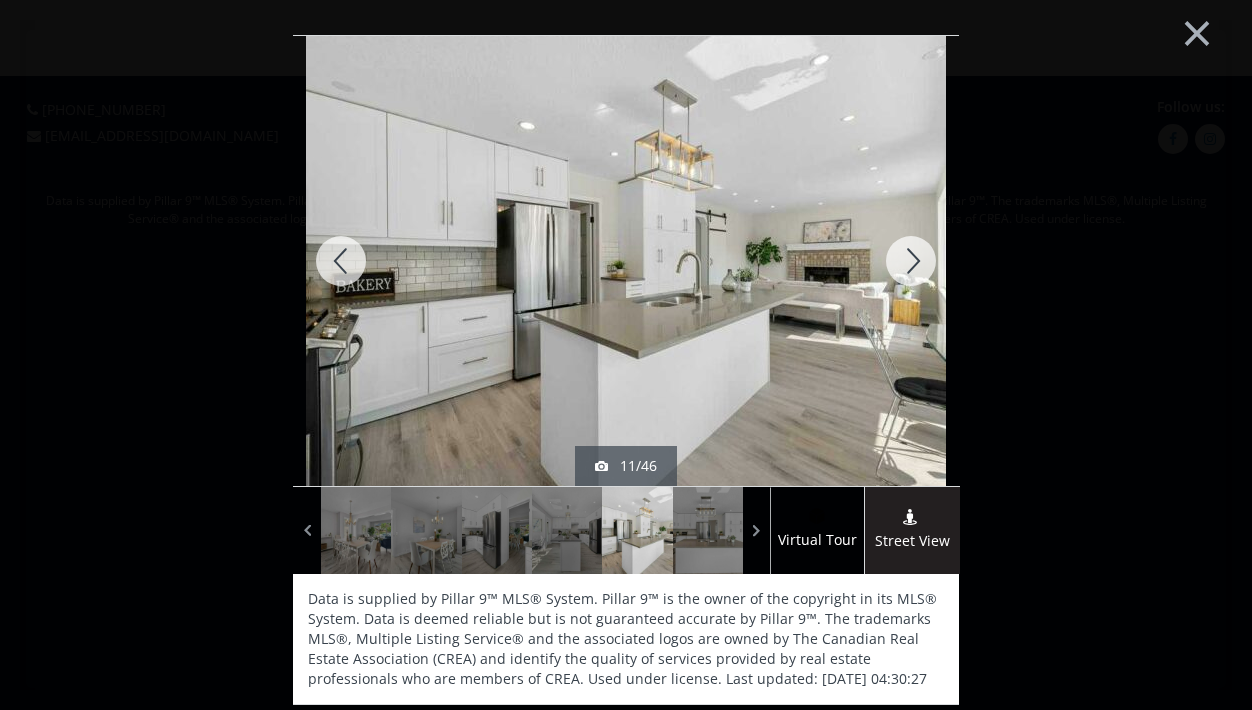 click at bounding box center (911, 261) 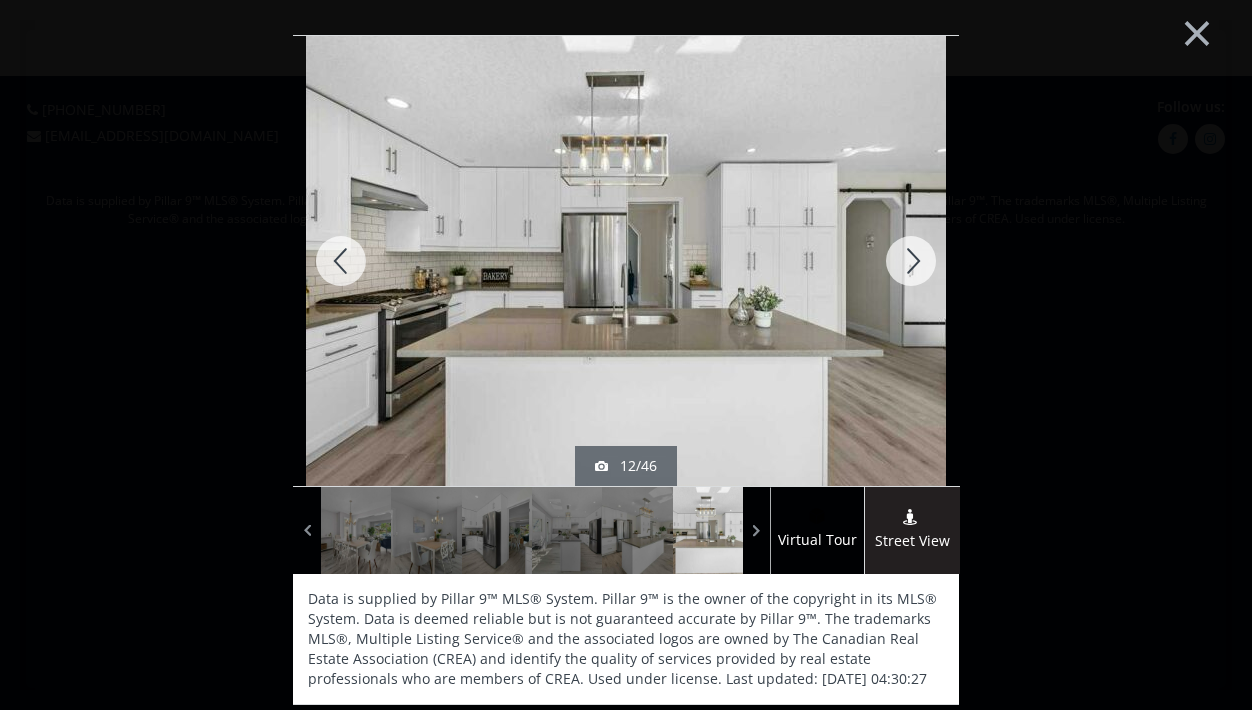 click at bounding box center [911, 261] 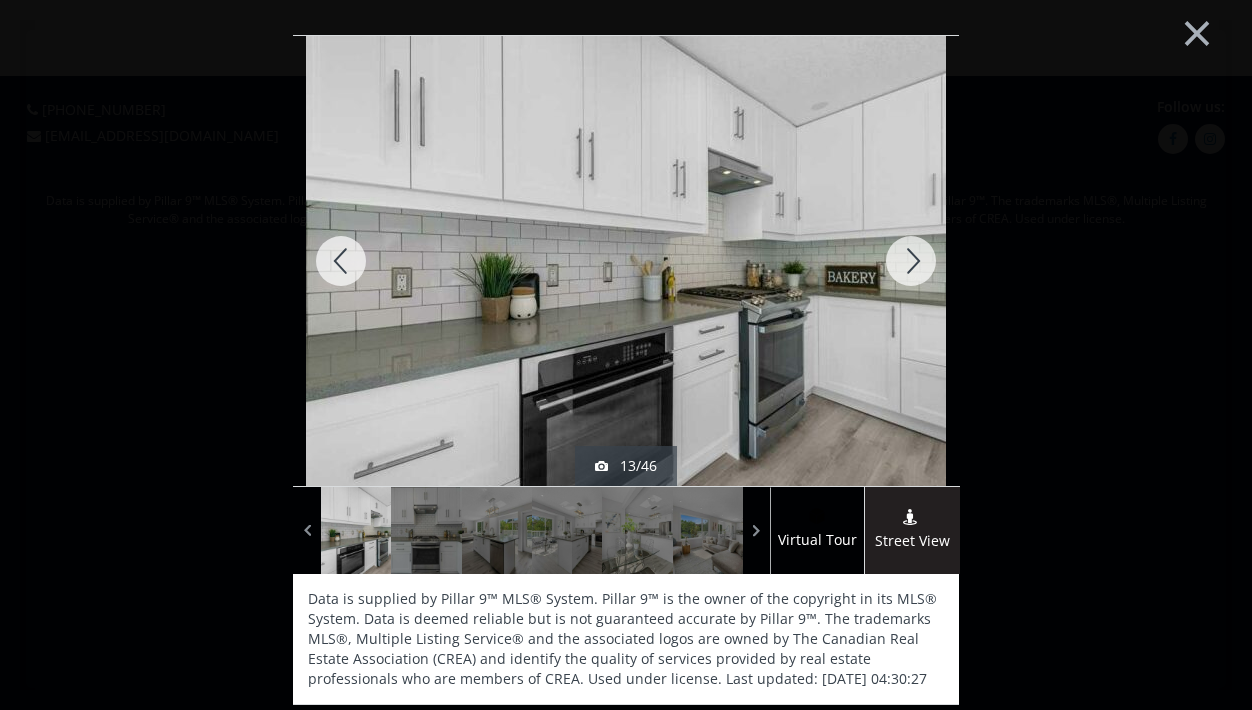 click at bounding box center (911, 261) 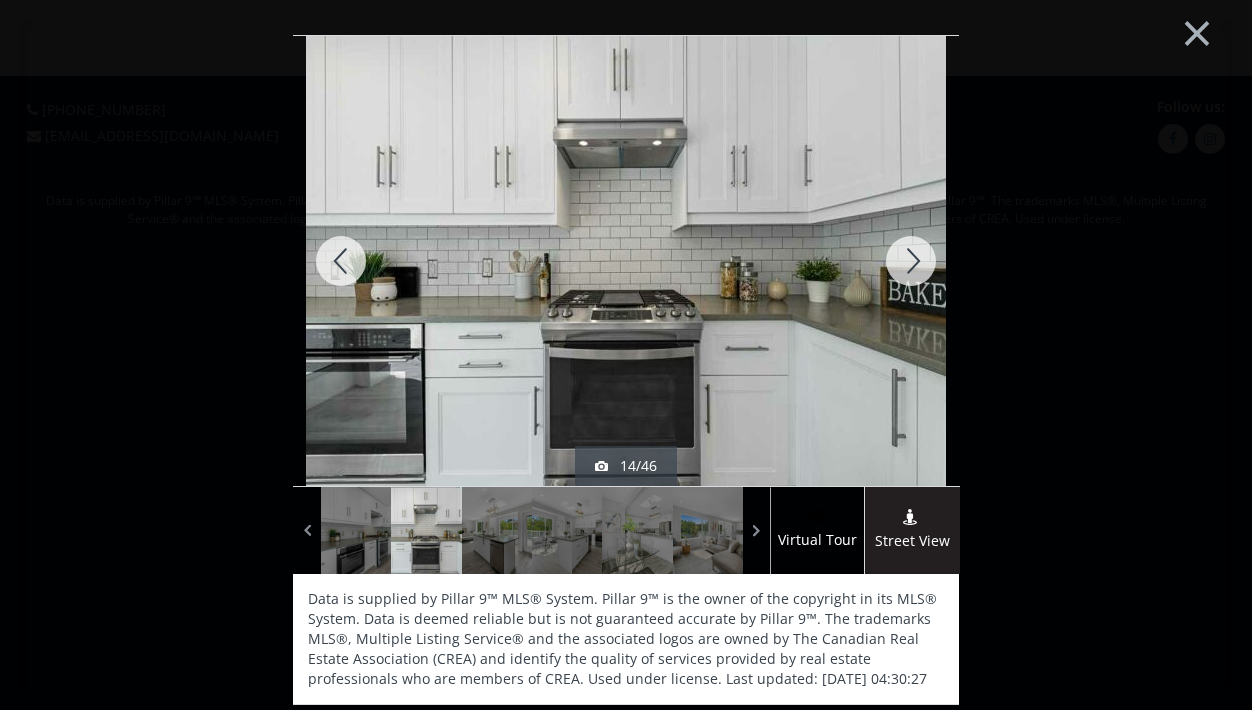 click at bounding box center [911, 261] 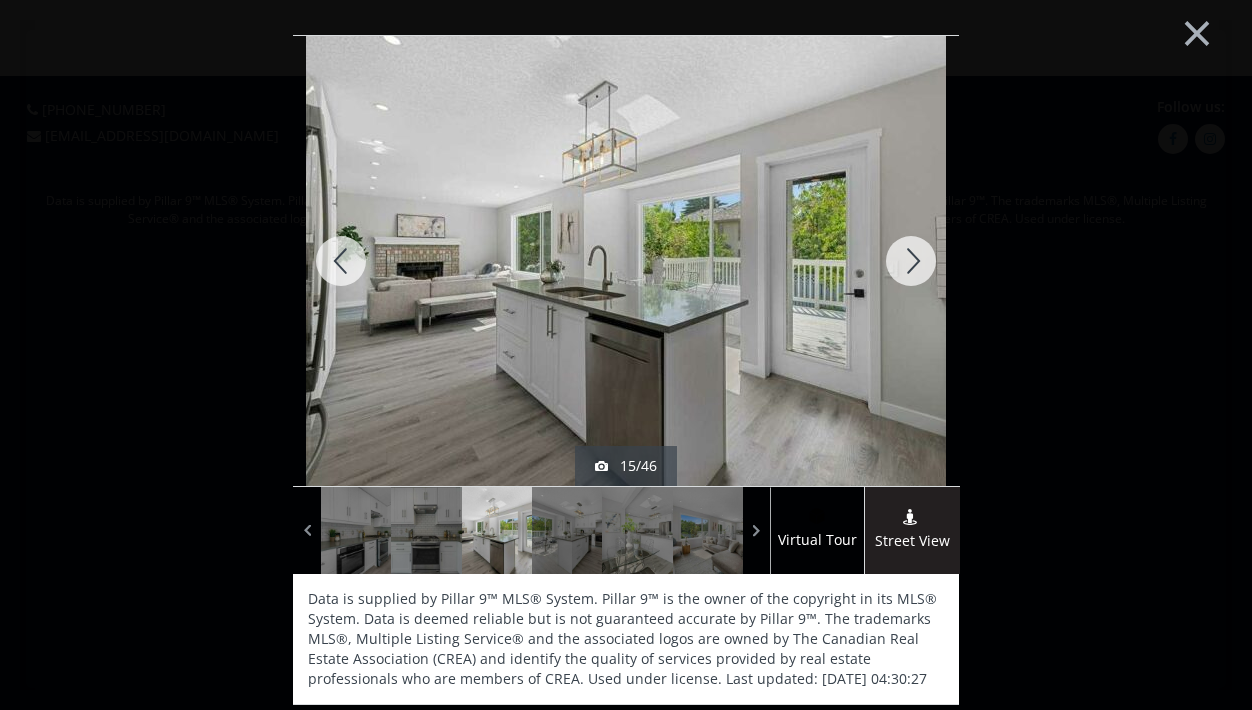 click at bounding box center [911, 261] 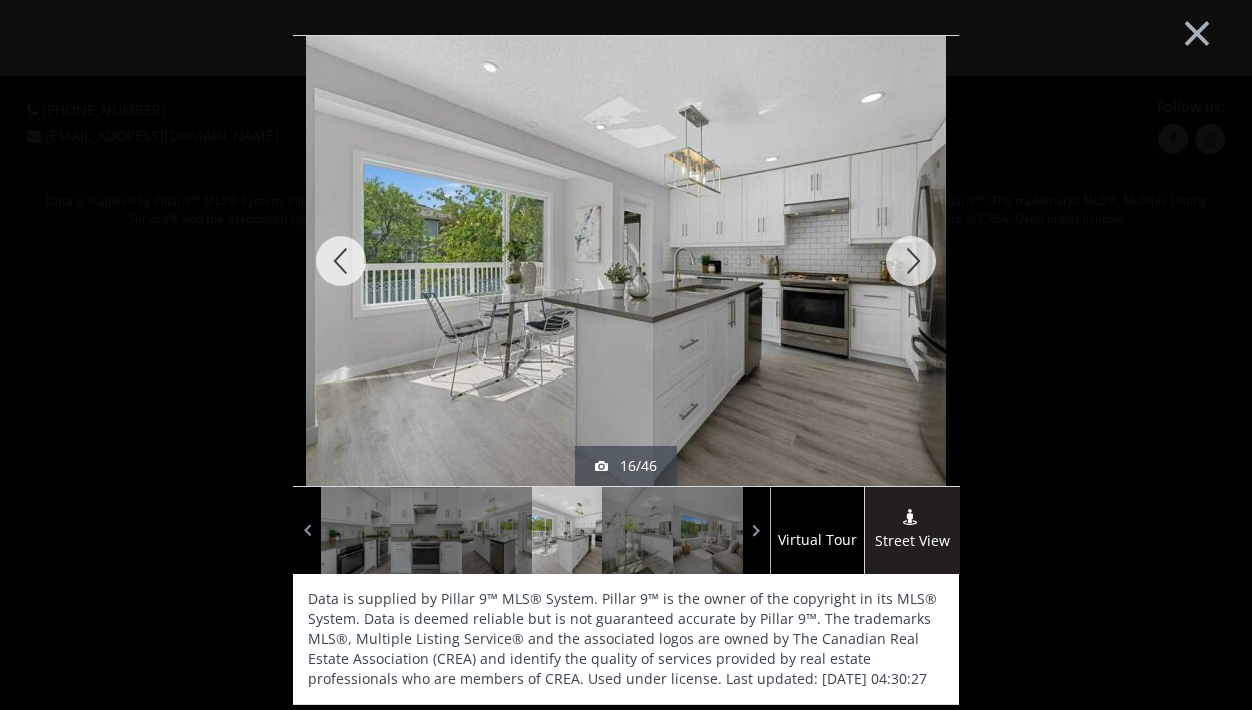 click at bounding box center (911, 261) 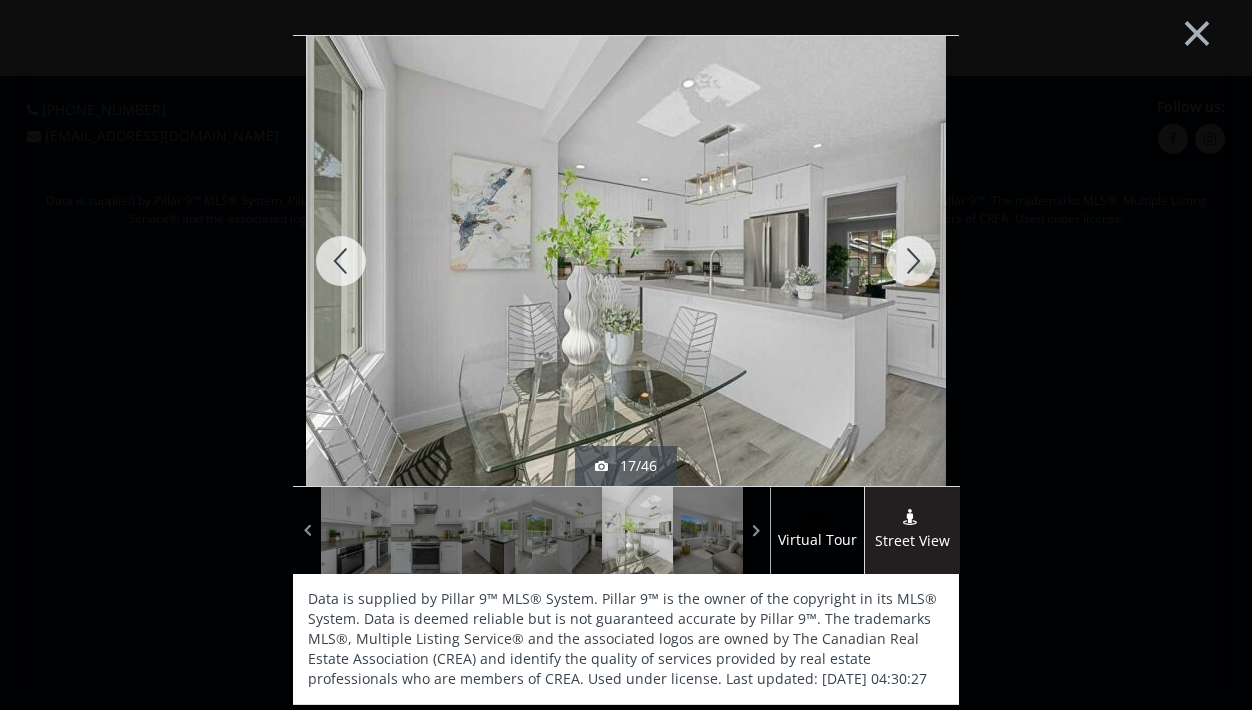 click at bounding box center (911, 261) 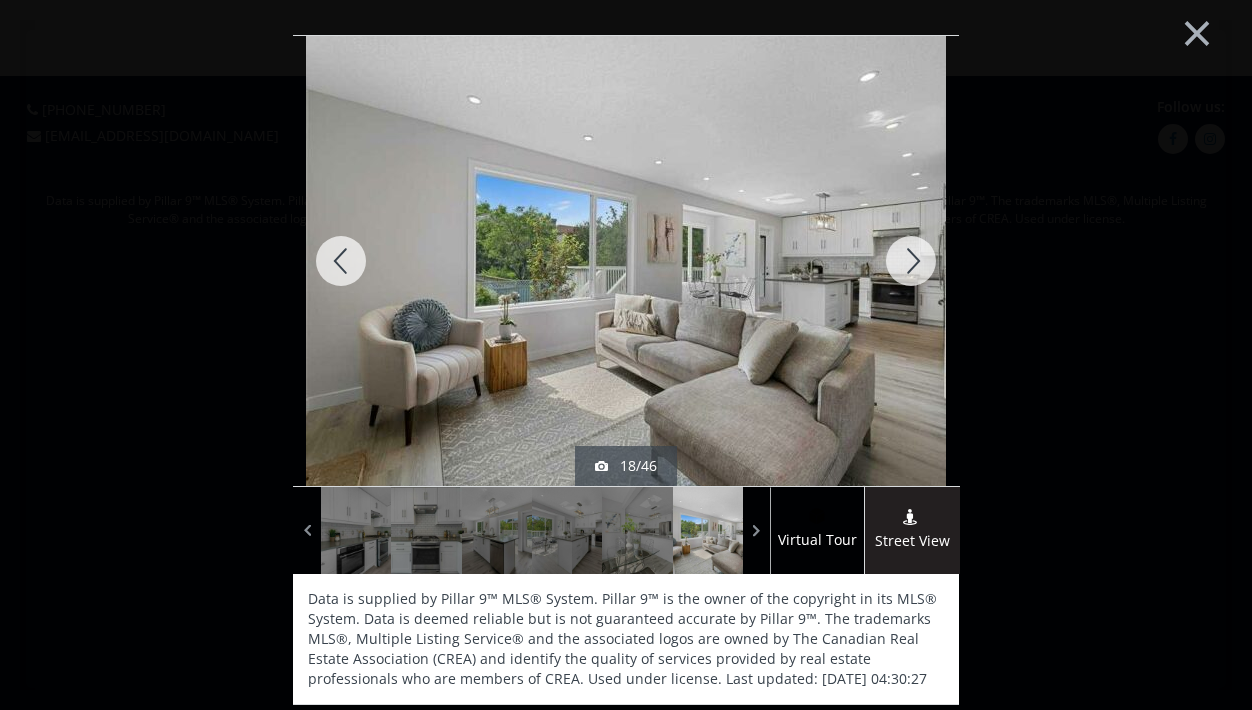 click at bounding box center [911, 261] 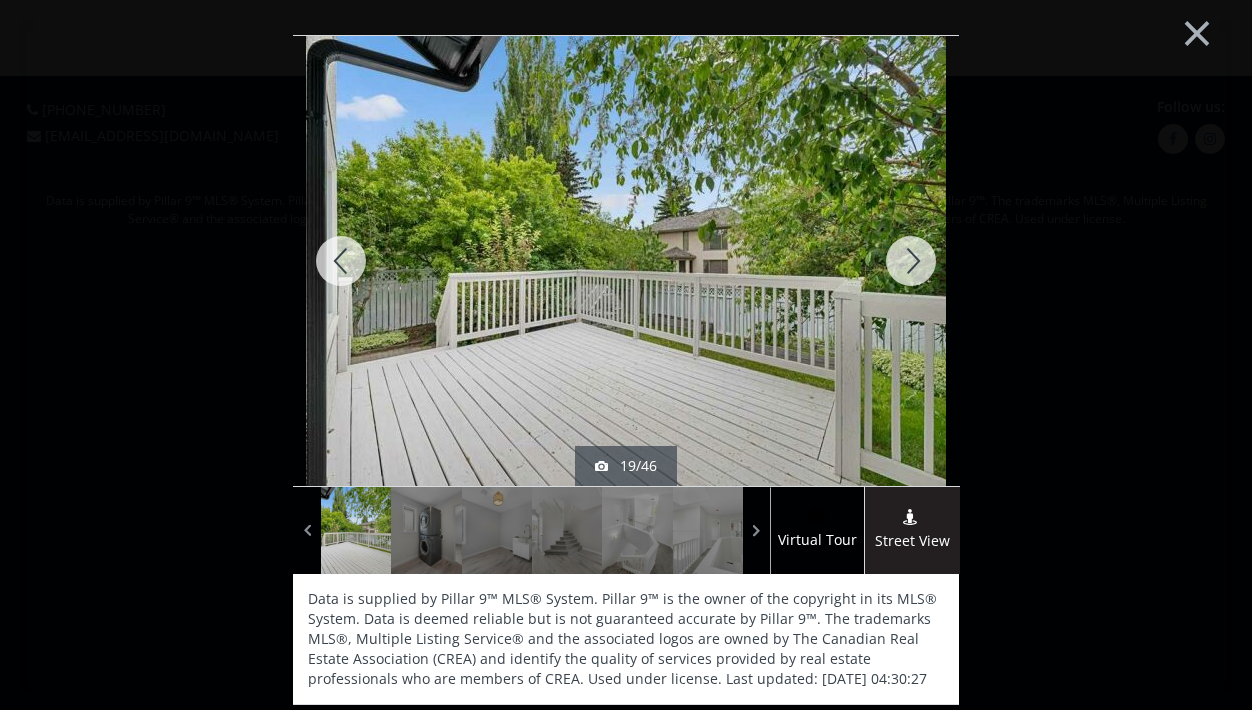 click at bounding box center [911, 261] 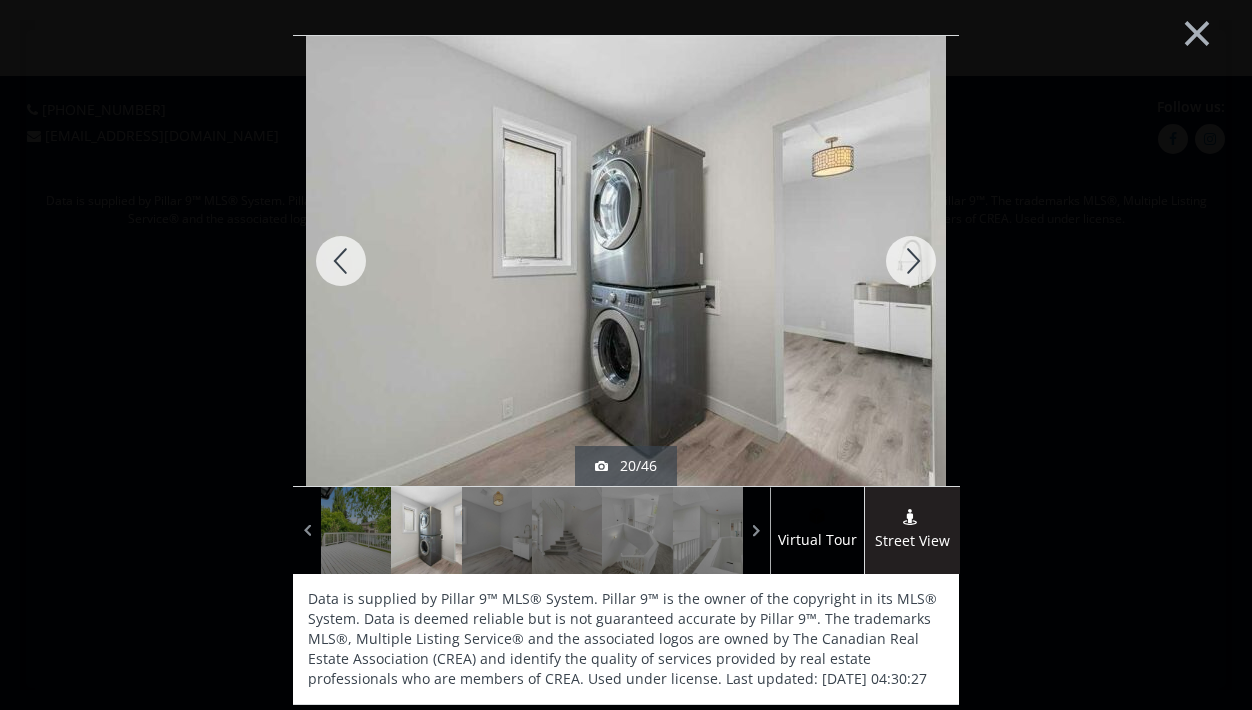 click at bounding box center (911, 261) 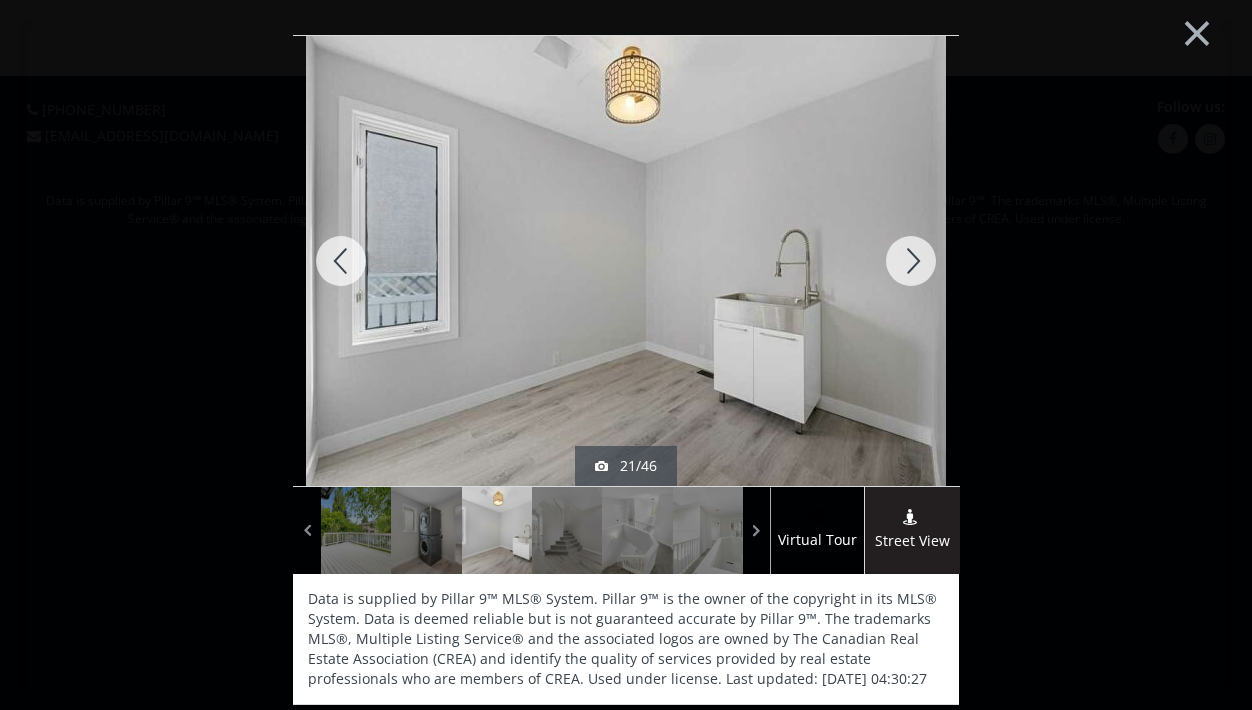 click at bounding box center (911, 261) 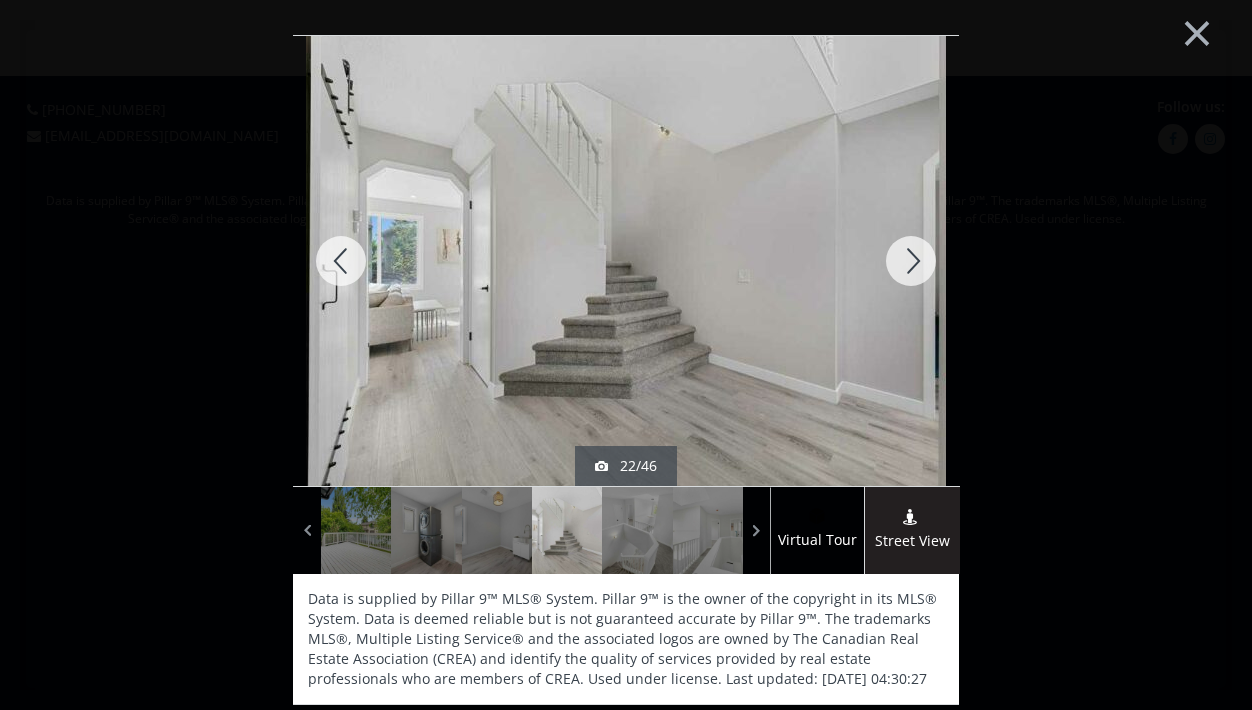 click at bounding box center (911, 261) 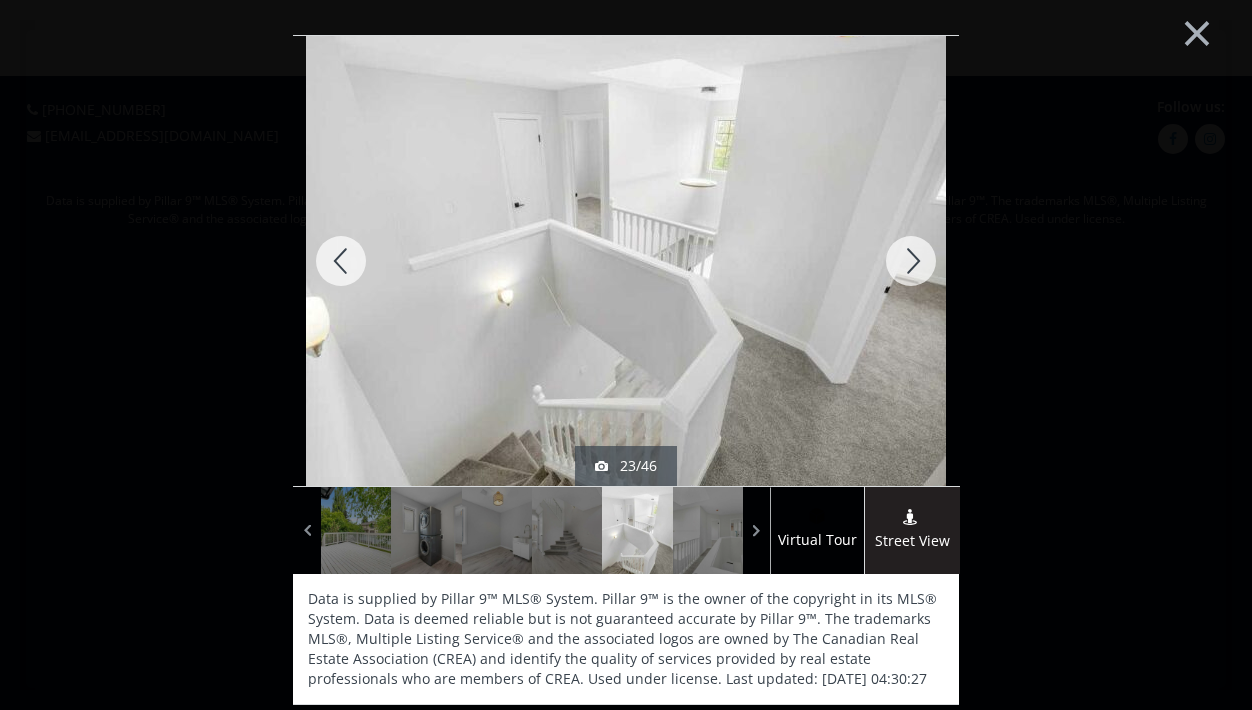 click at bounding box center (911, 261) 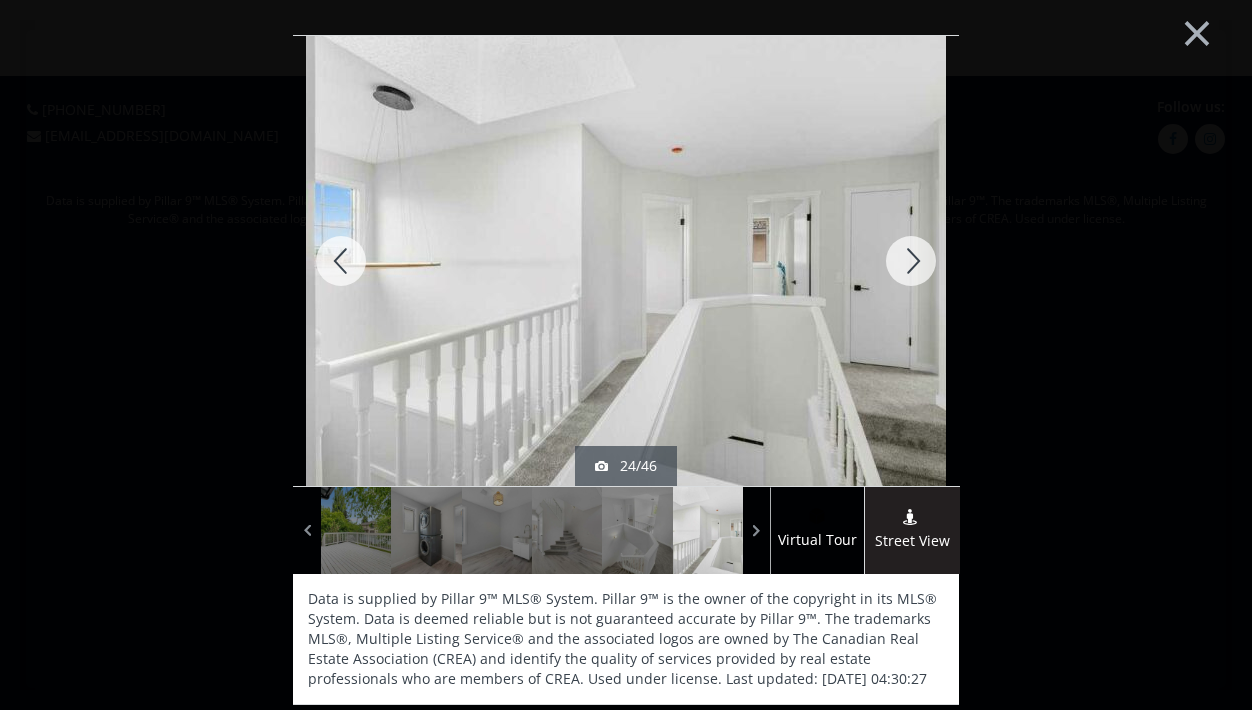 click at bounding box center [911, 261] 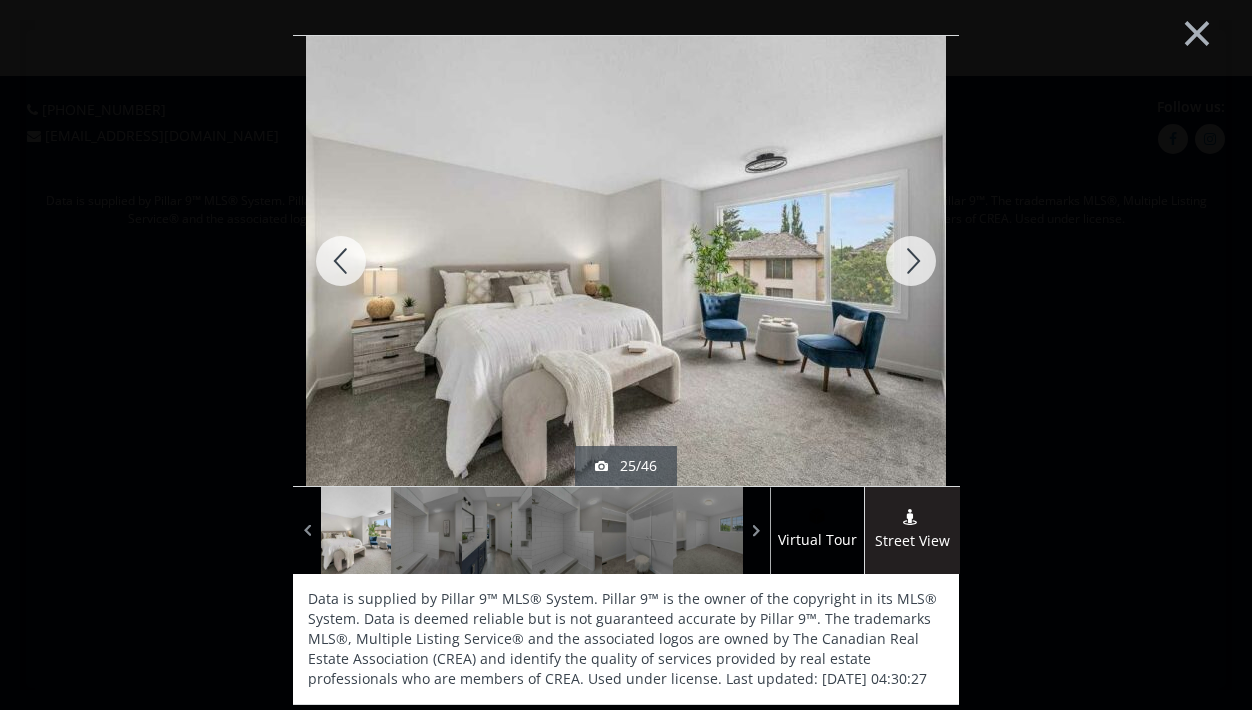 click at bounding box center (911, 261) 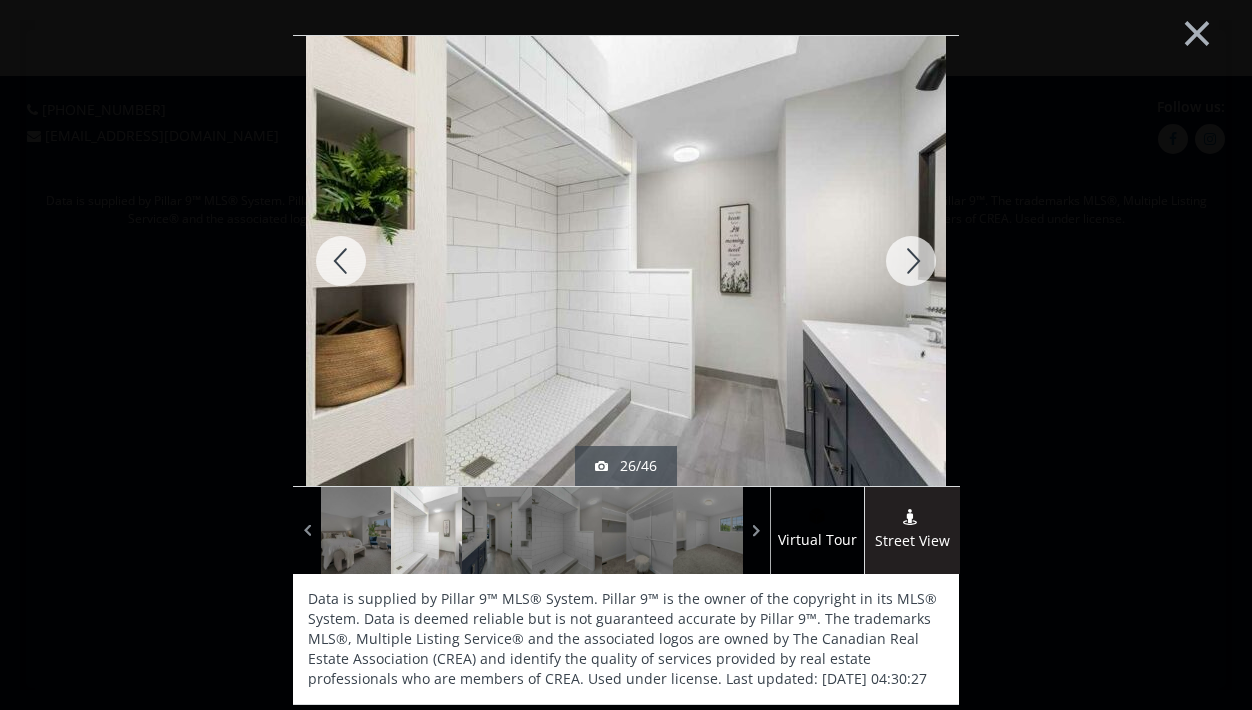 click at bounding box center [911, 261] 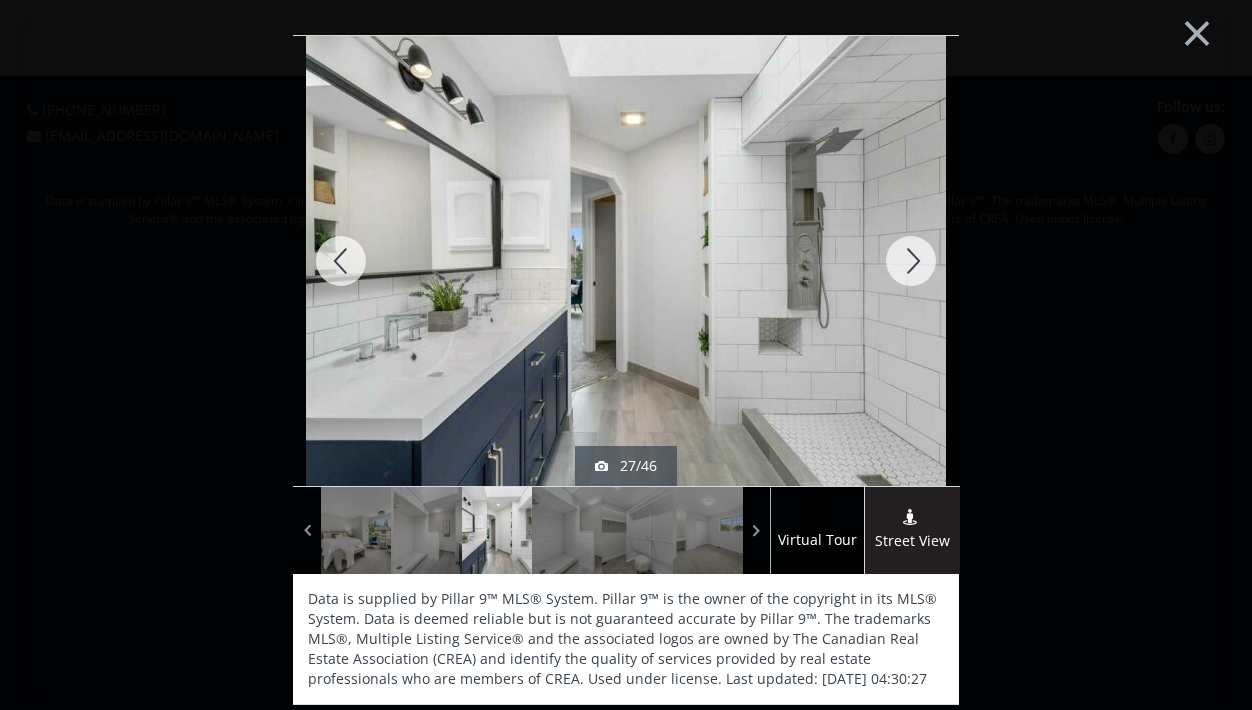 click at bounding box center [911, 261] 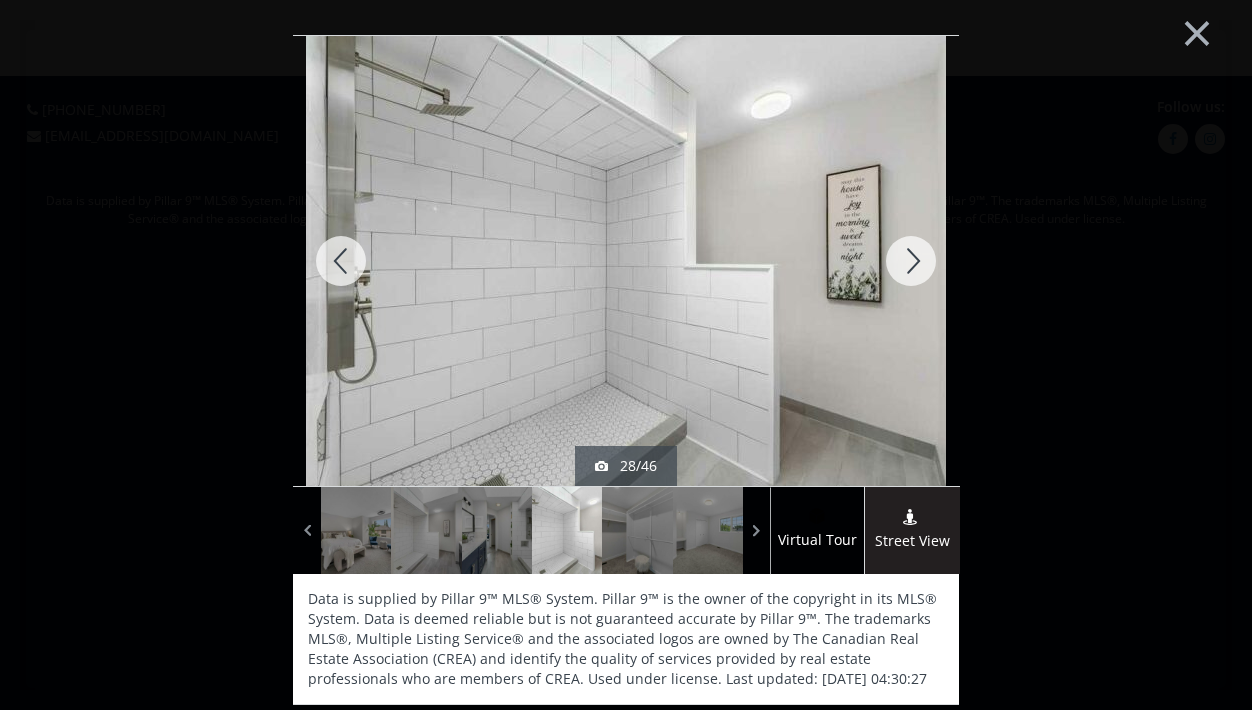 click at bounding box center (911, 261) 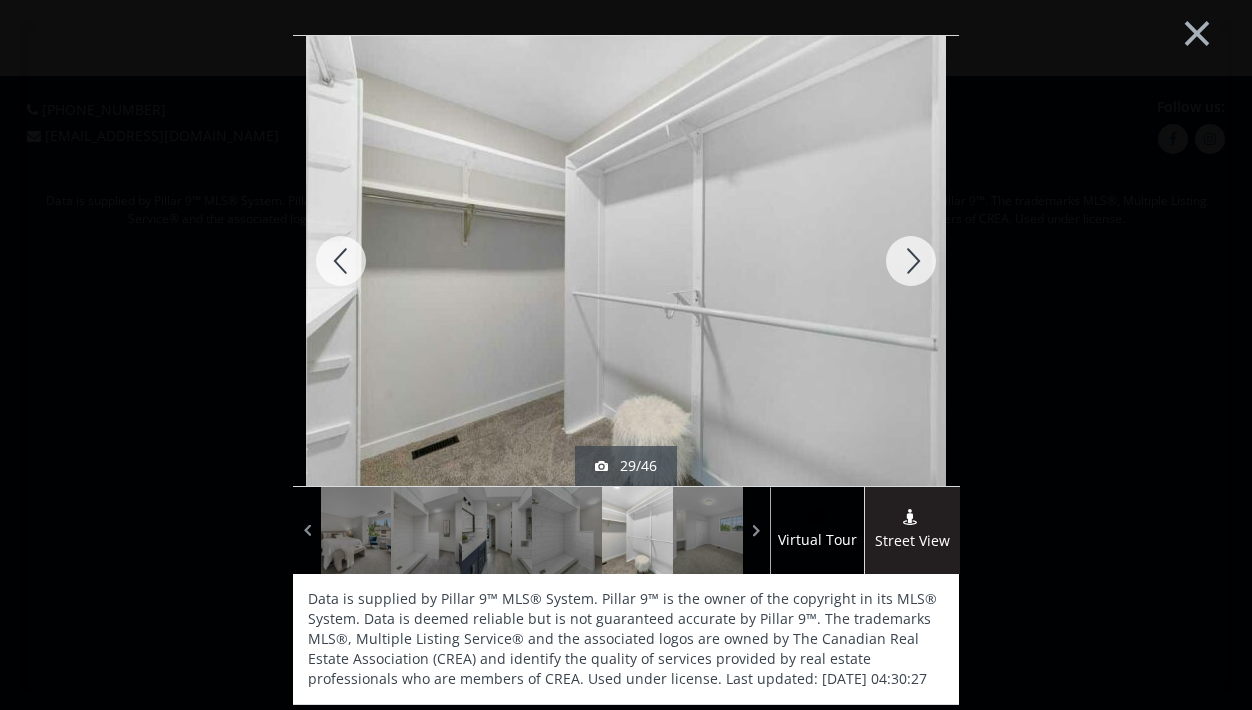 click at bounding box center [911, 261] 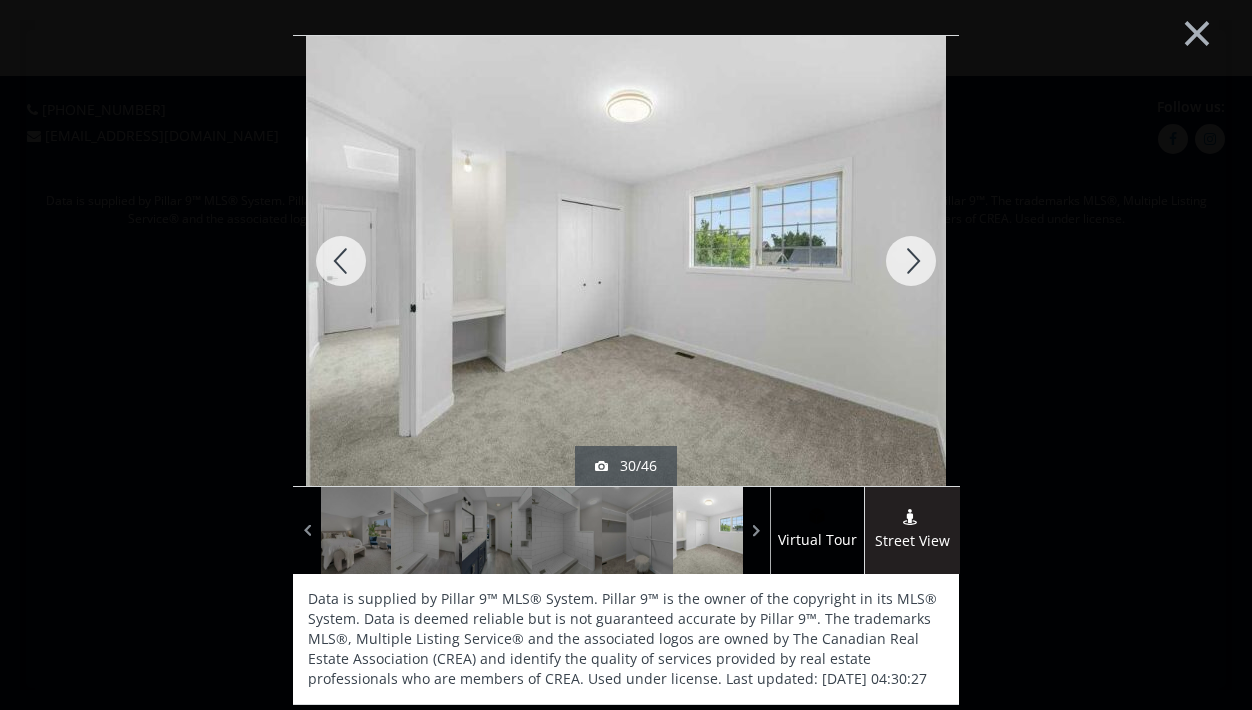click at bounding box center (911, 261) 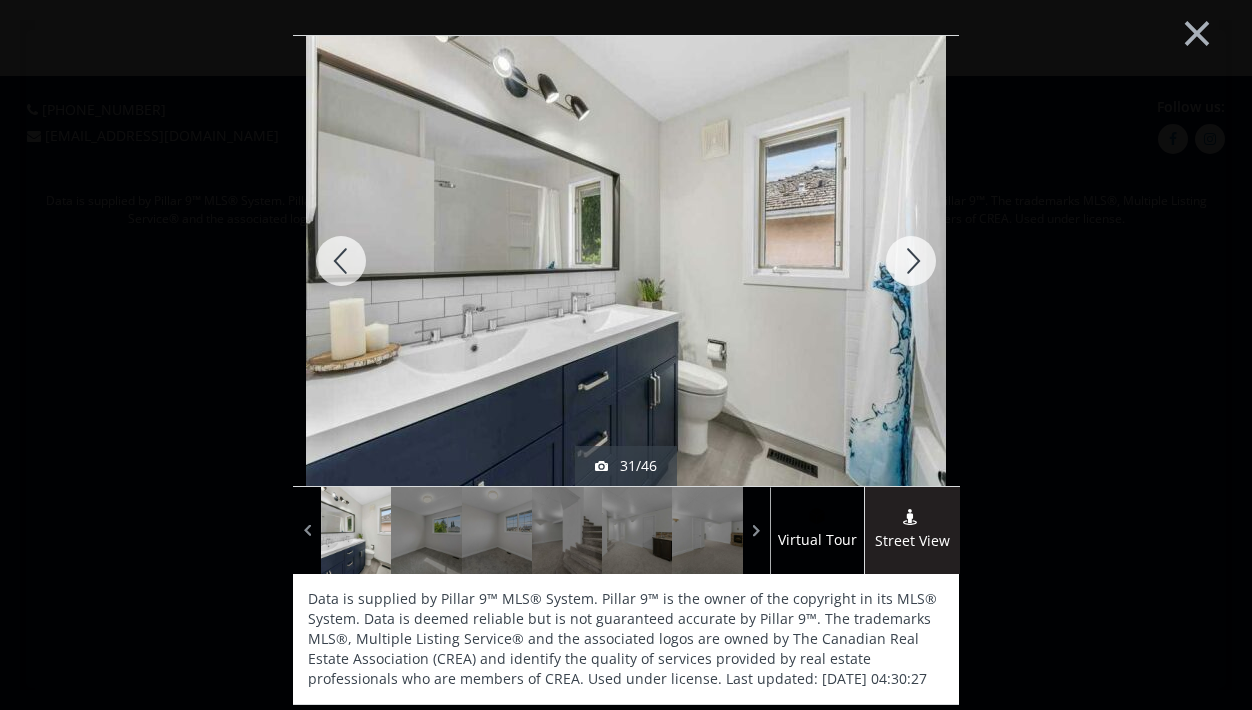 click at bounding box center [911, 261] 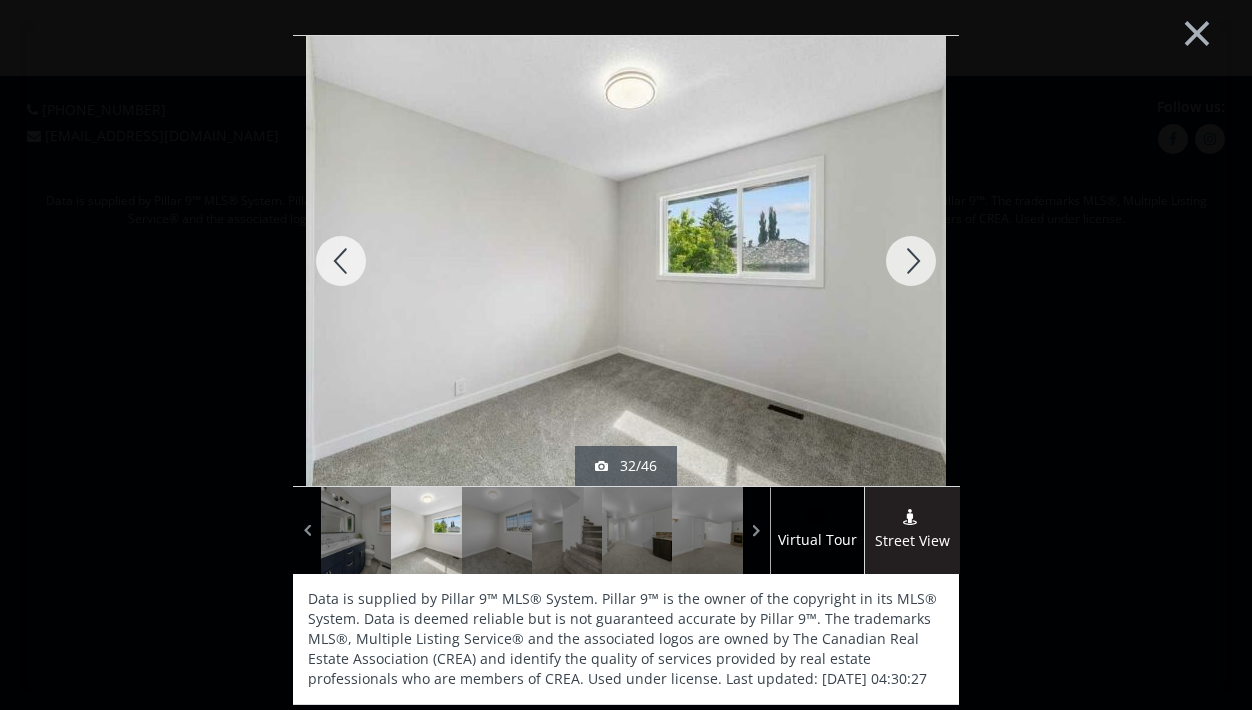 click at bounding box center (911, 261) 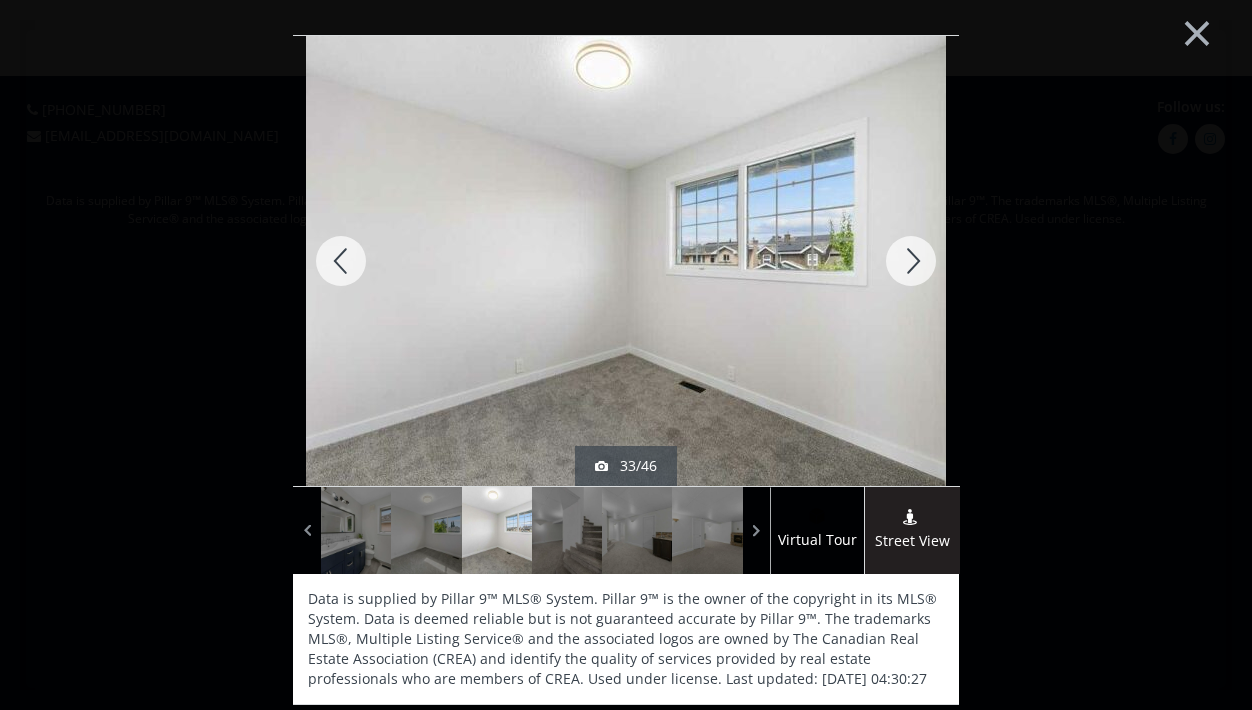 click at bounding box center (911, 261) 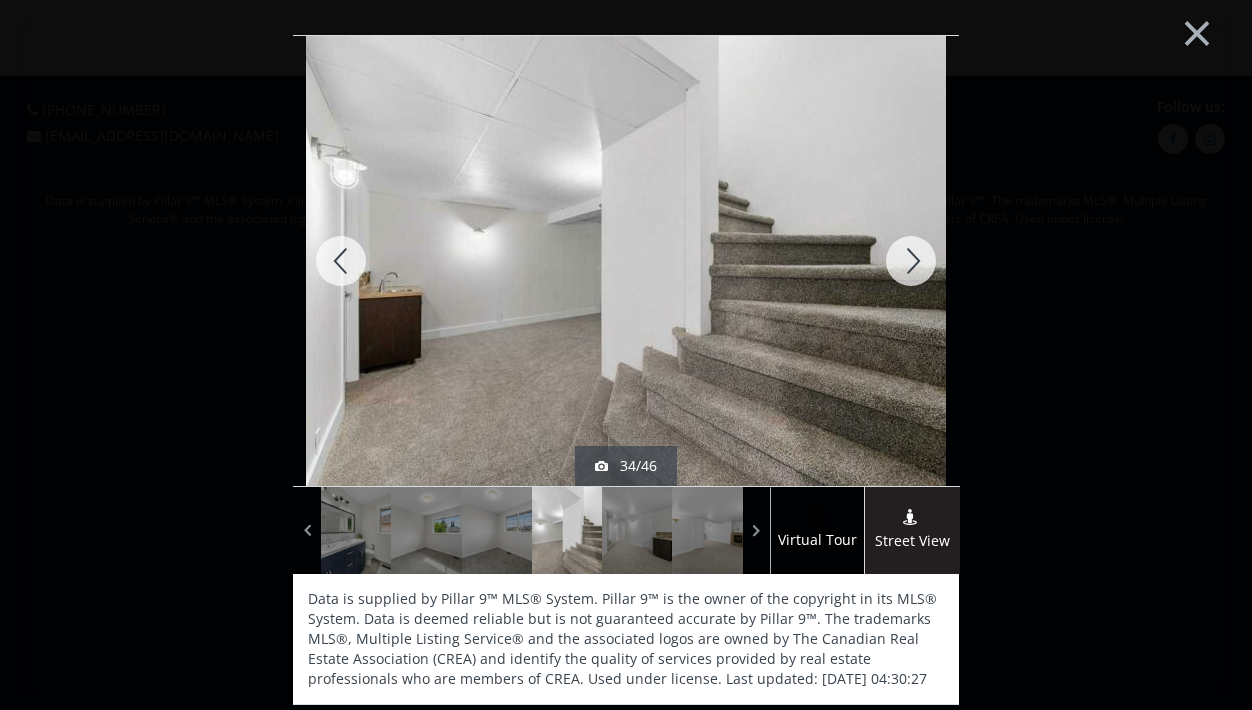 click at bounding box center [911, 261] 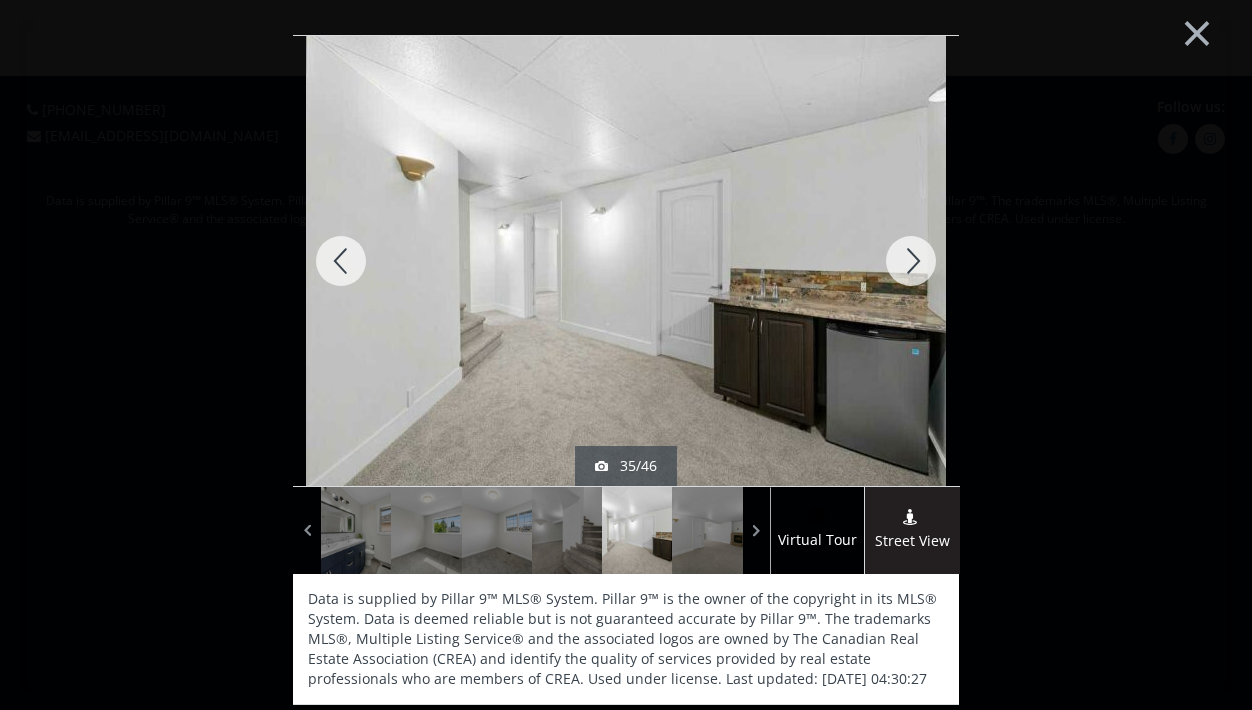 click at bounding box center (911, 261) 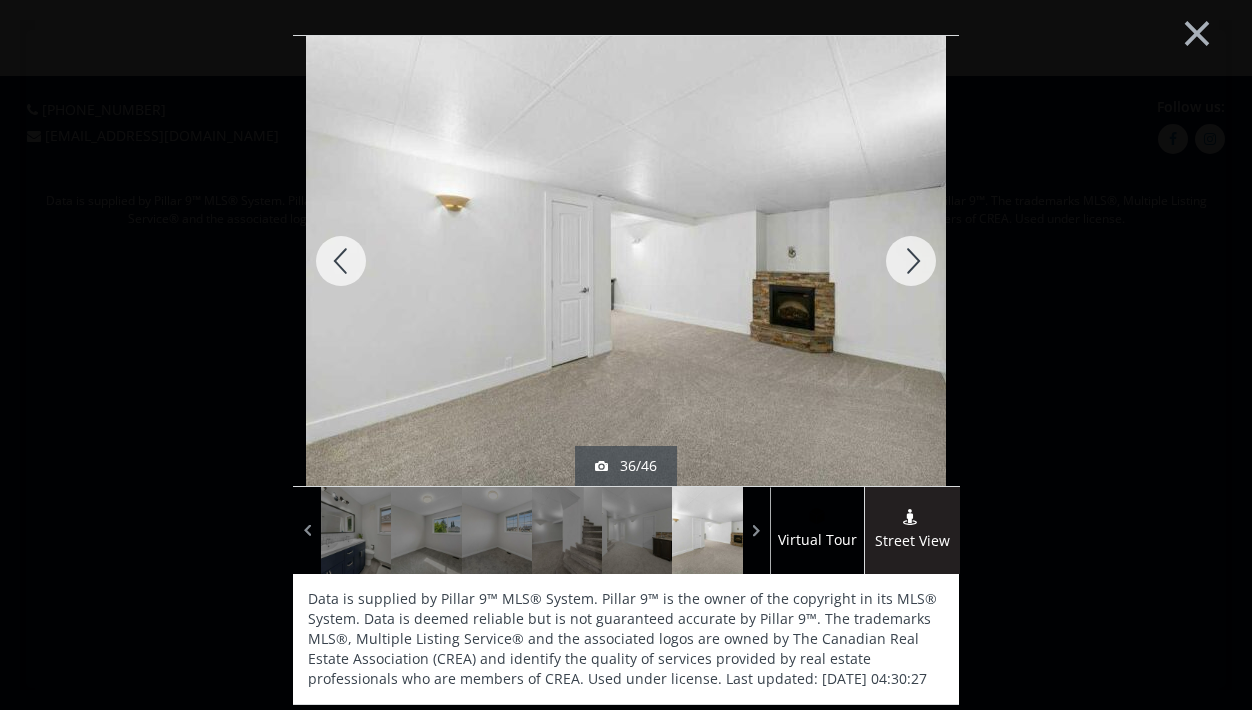 click at bounding box center (911, 261) 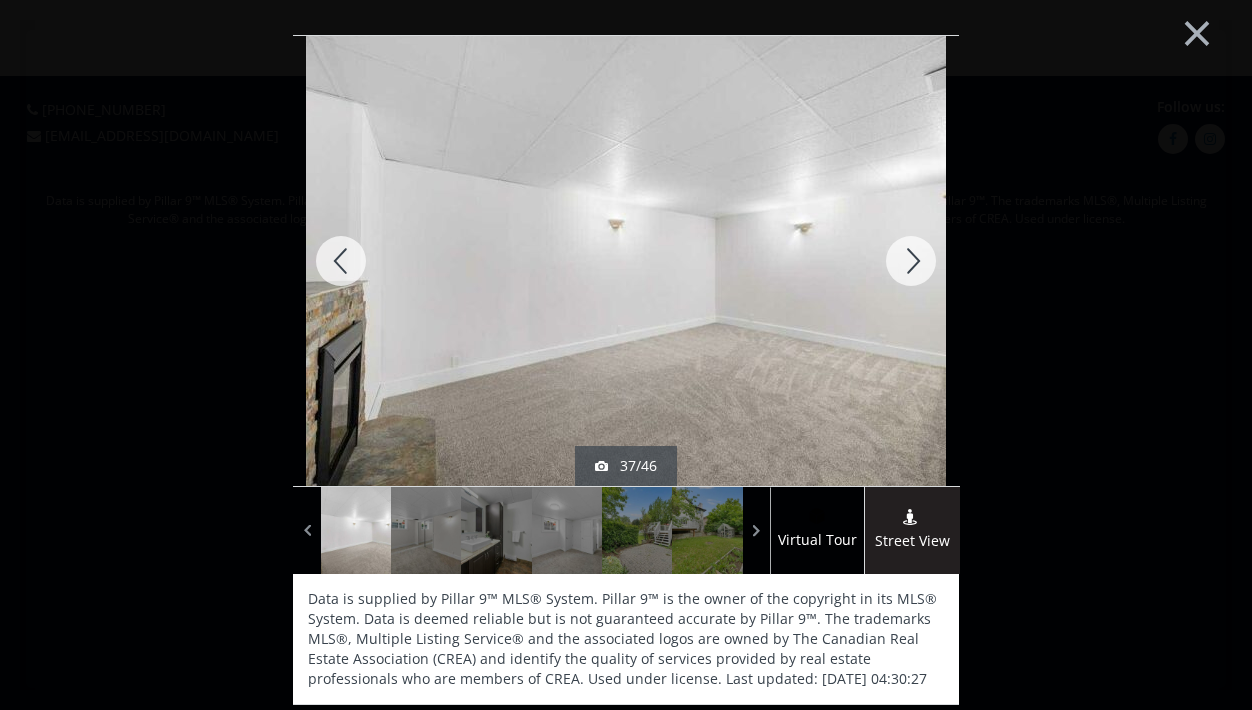 click at bounding box center [911, 261] 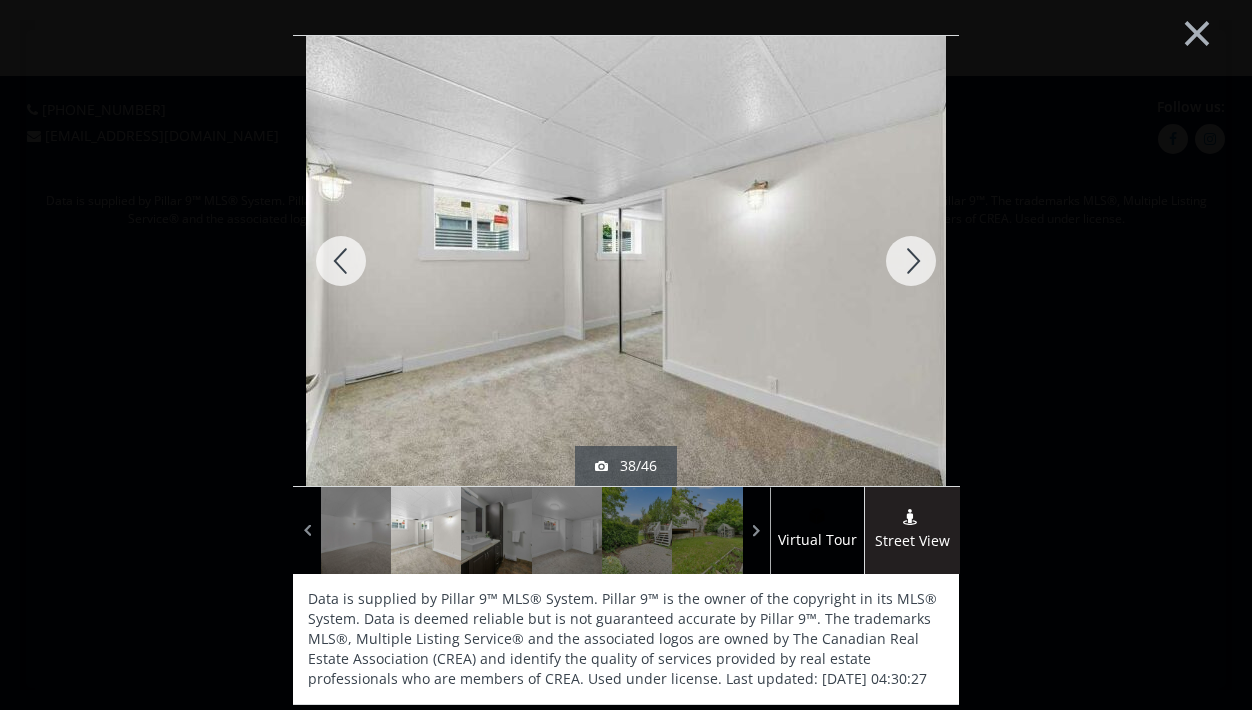 click at bounding box center (911, 261) 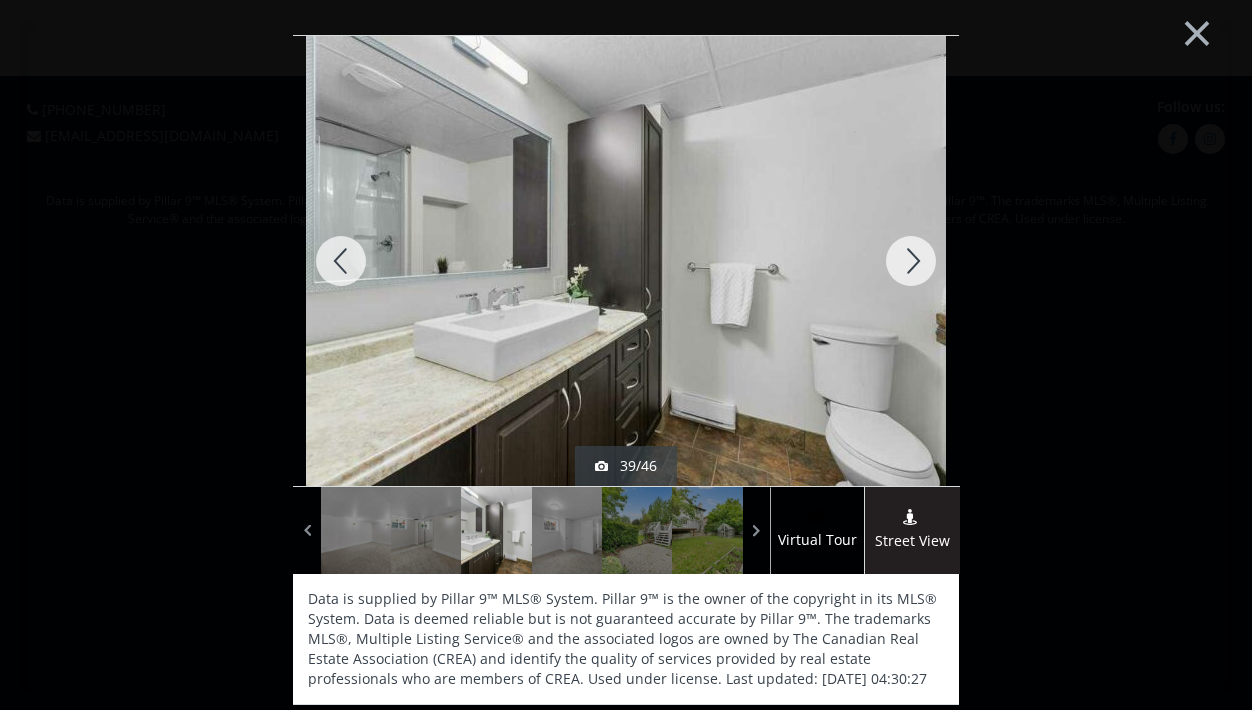 click at bounding box center [911, 261] 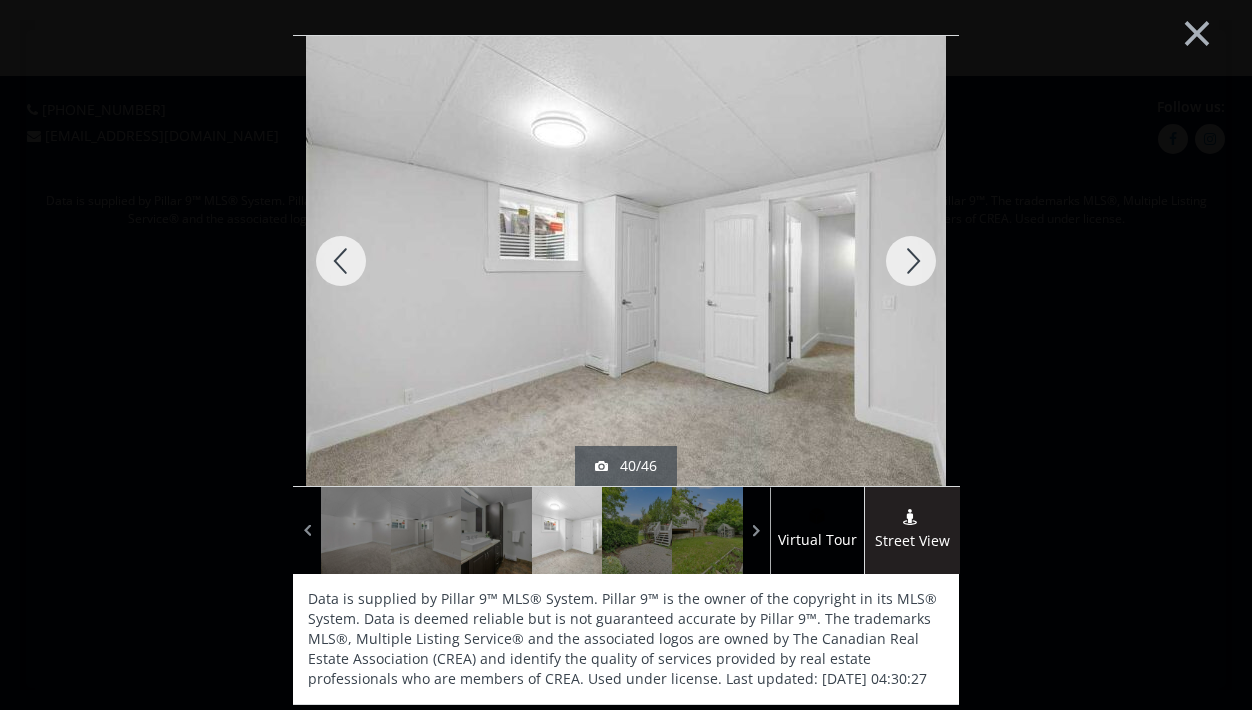 click at bounding box center [911, 261] 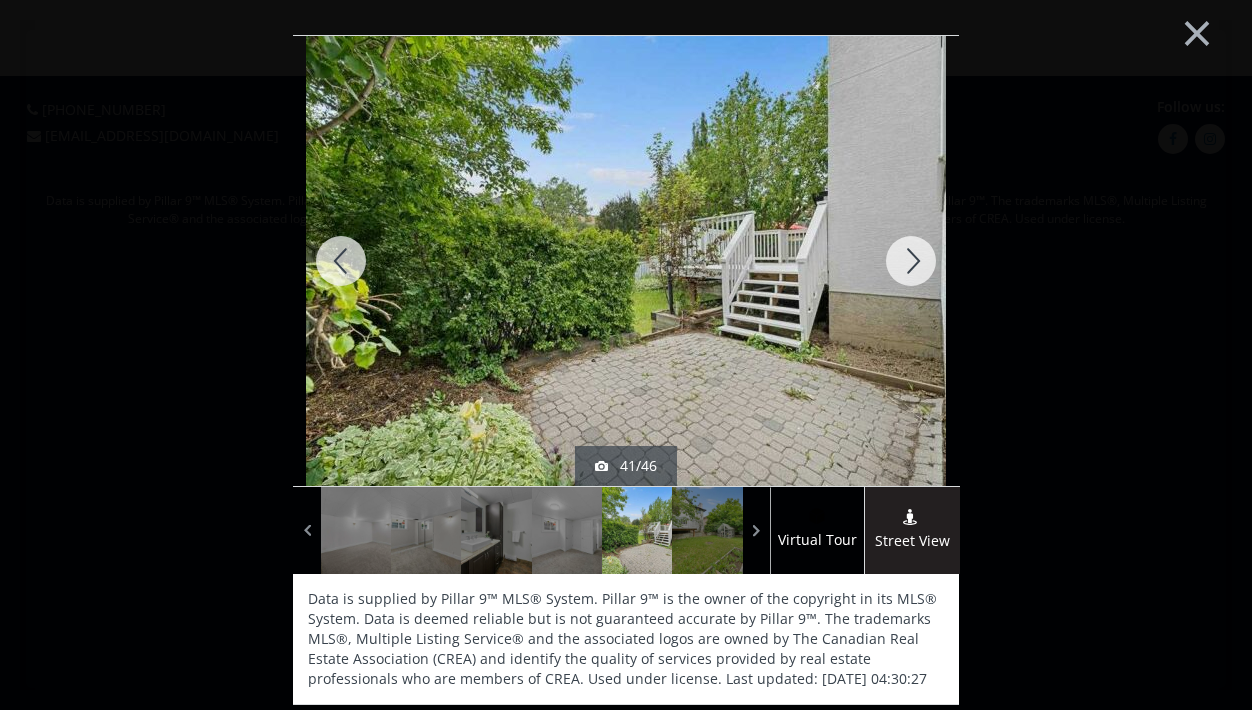 click at bounding box center [911, 261] 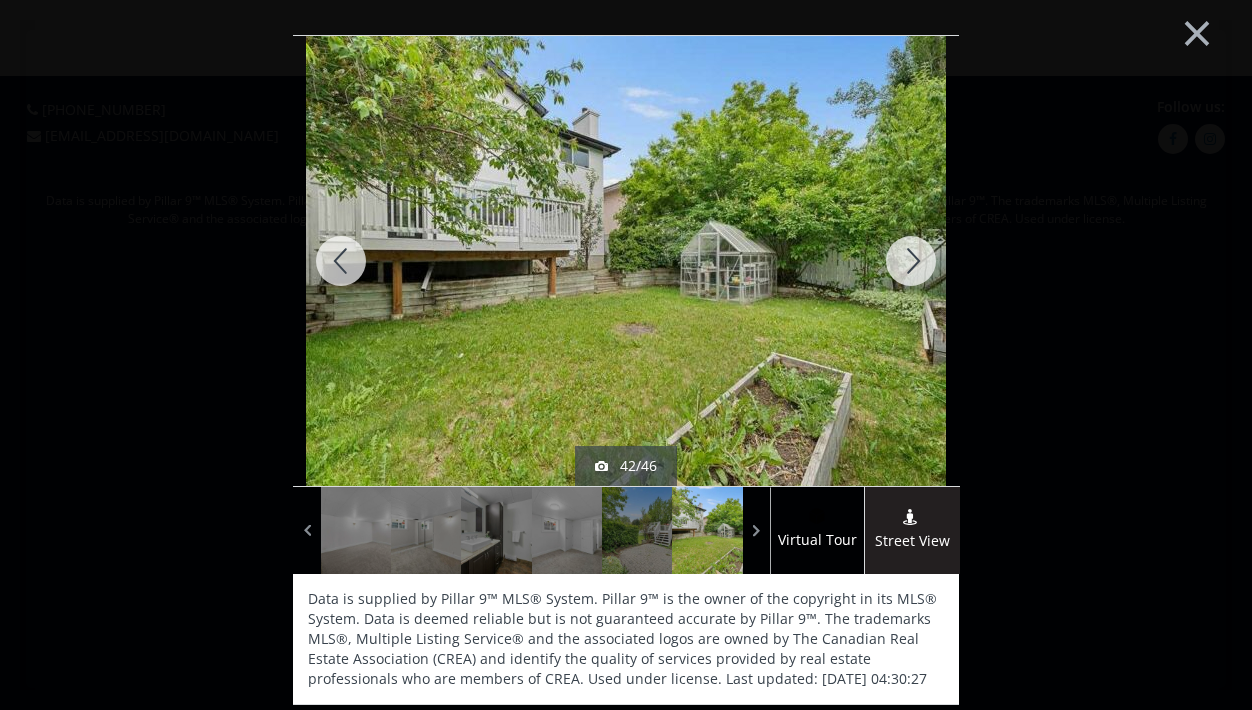 click at bounding box center (911, 261) 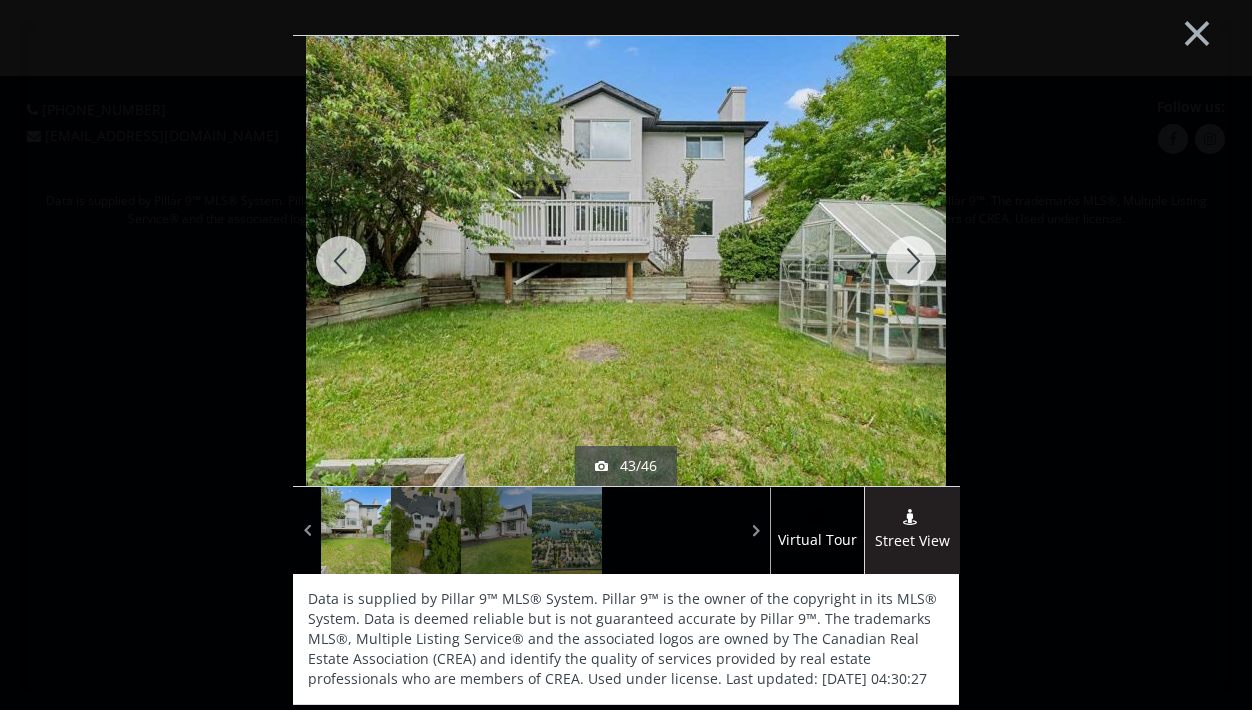 click at bounding box center [911, 261] 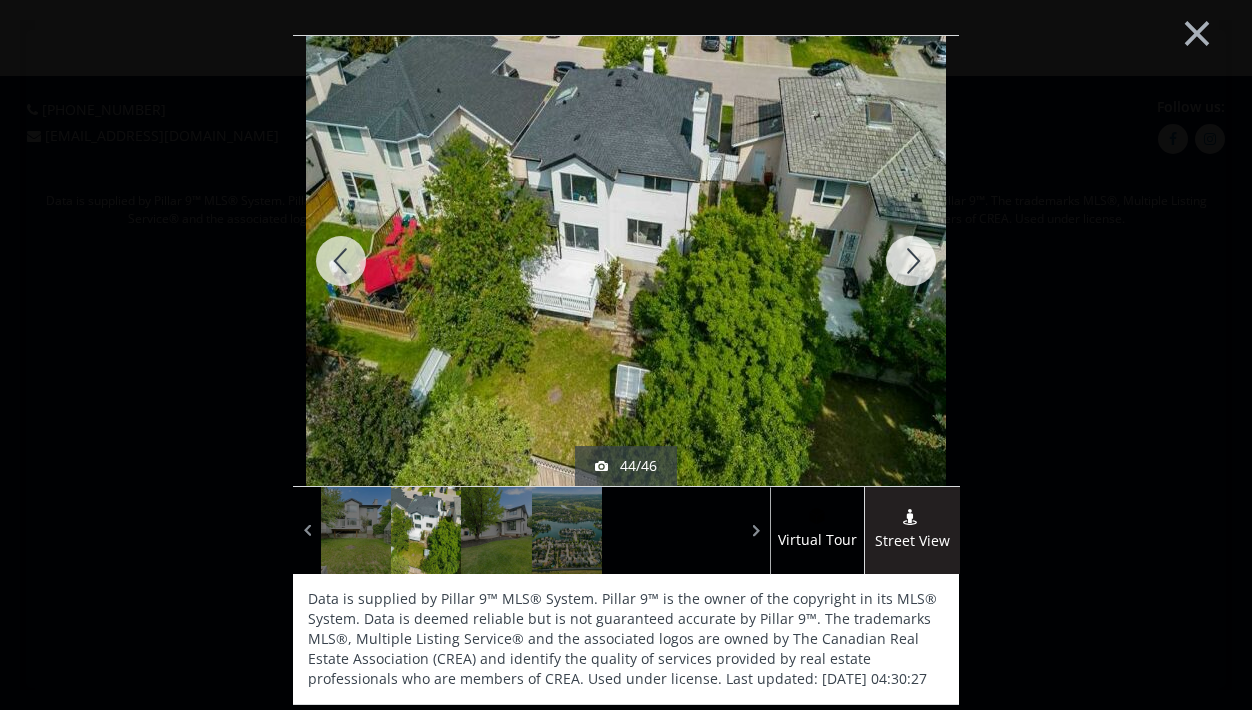 click at bounding box center (911, 261) 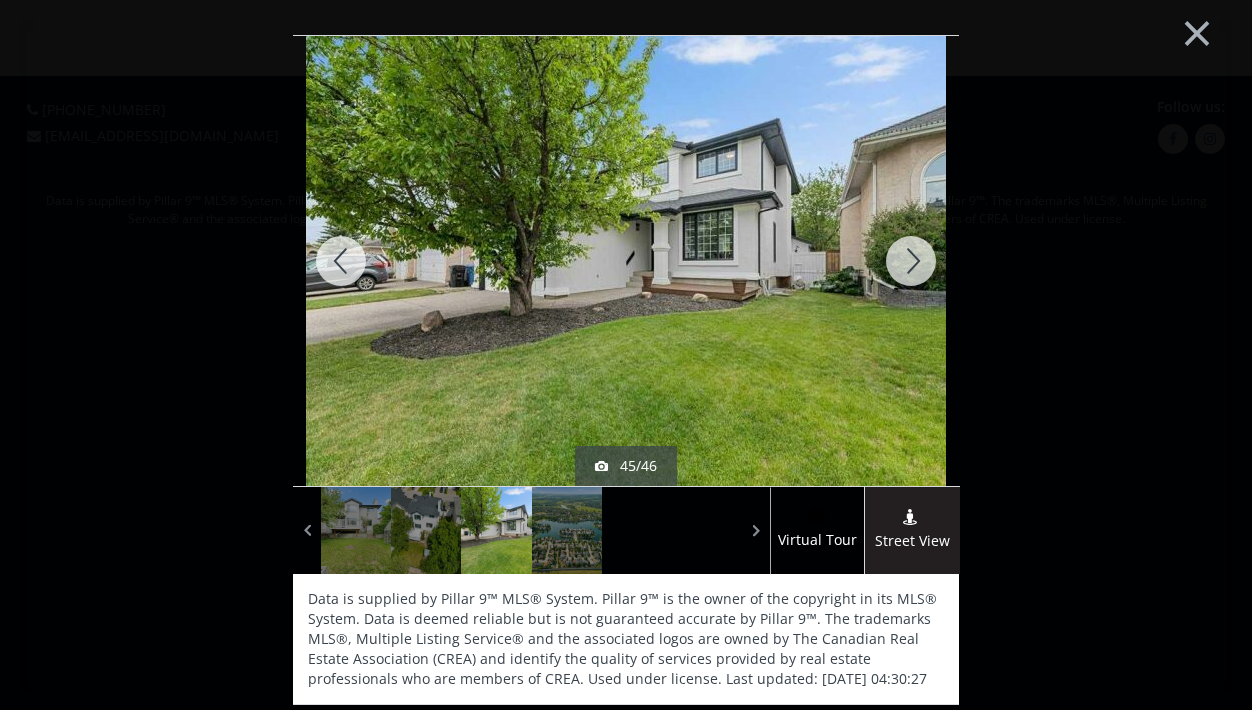 click at bounding box center [911, 261] 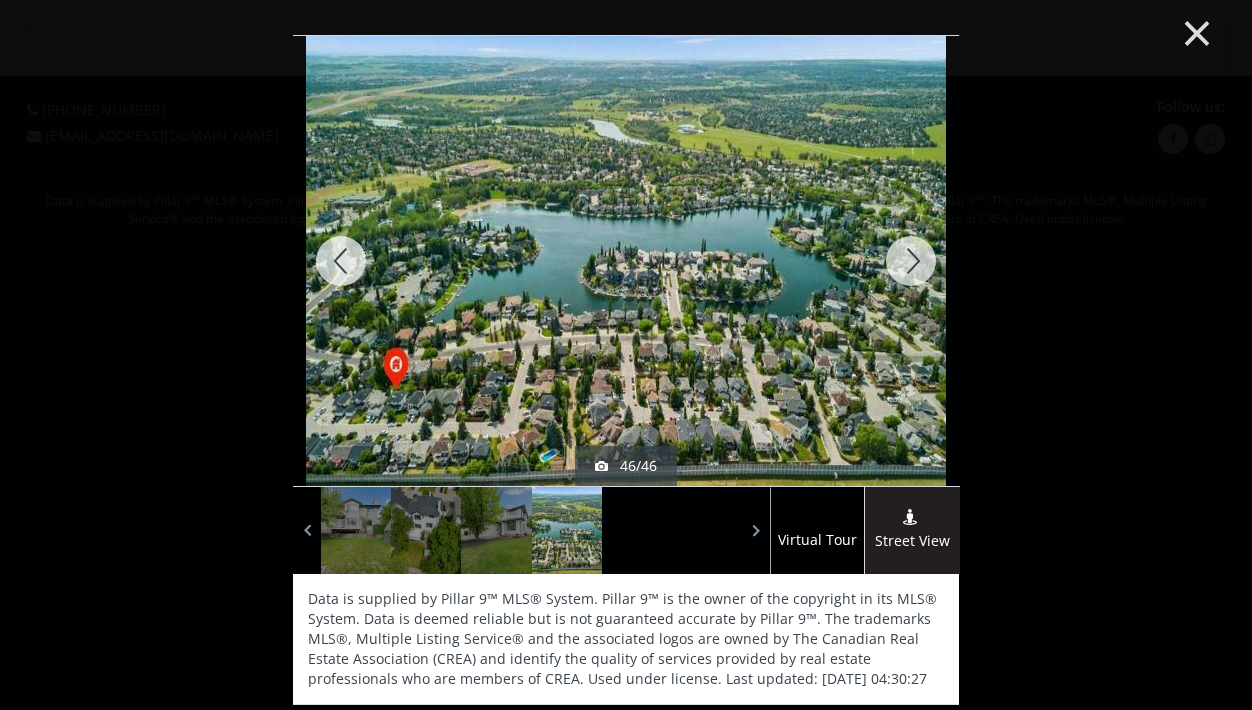 click on "×" at bounding box center (1197, 31) 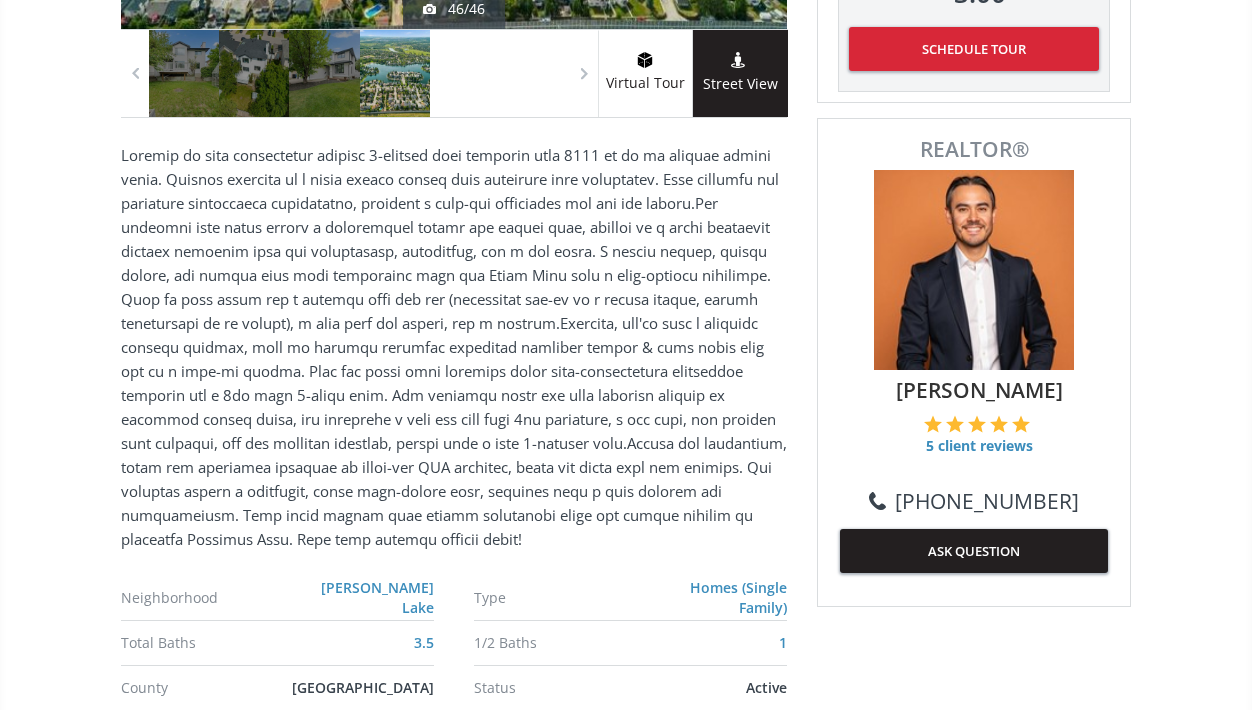 scroll, scrollTop: 738, scrollLeft: 0, axis: vertical 